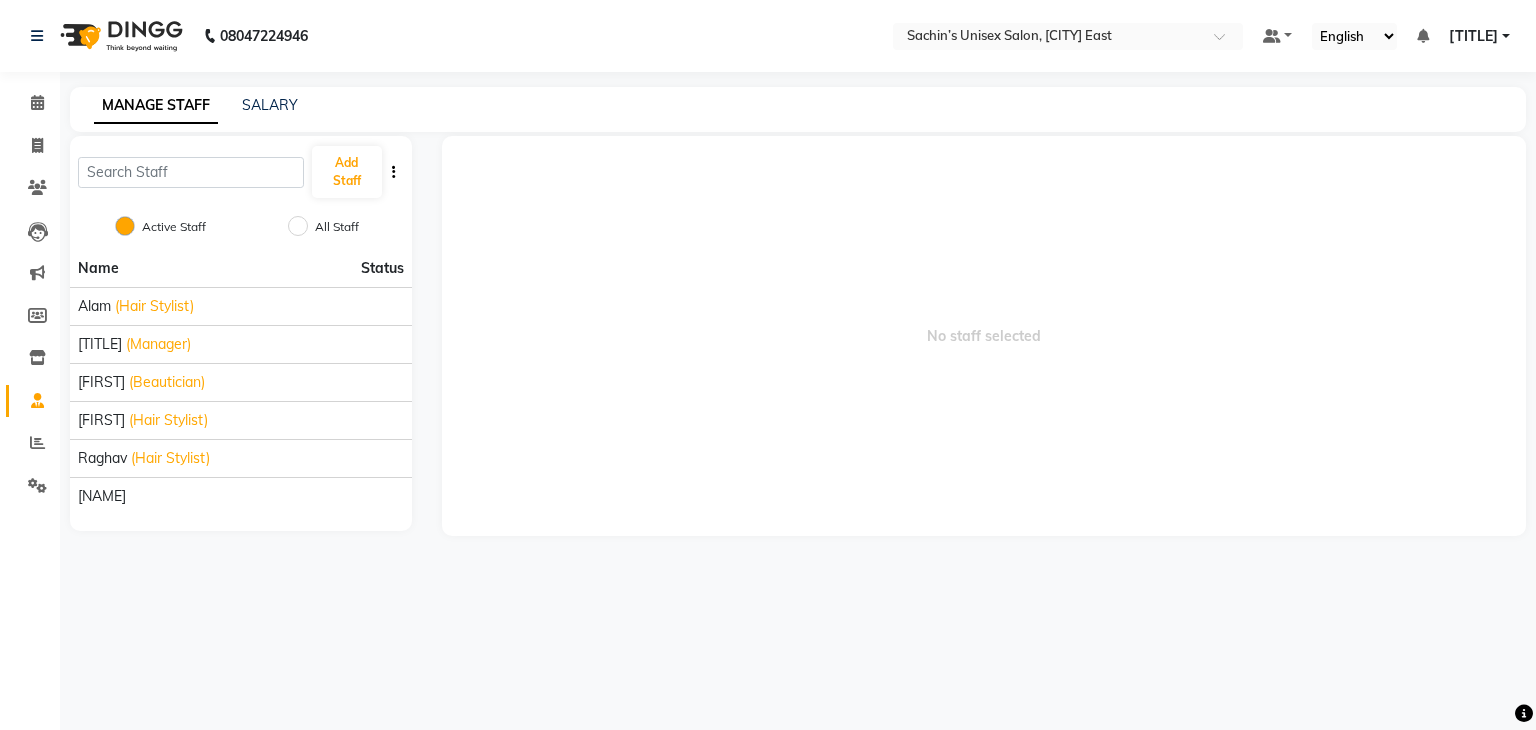 scroll, scrollTop: 0, scrollLeft: 0, axis: both 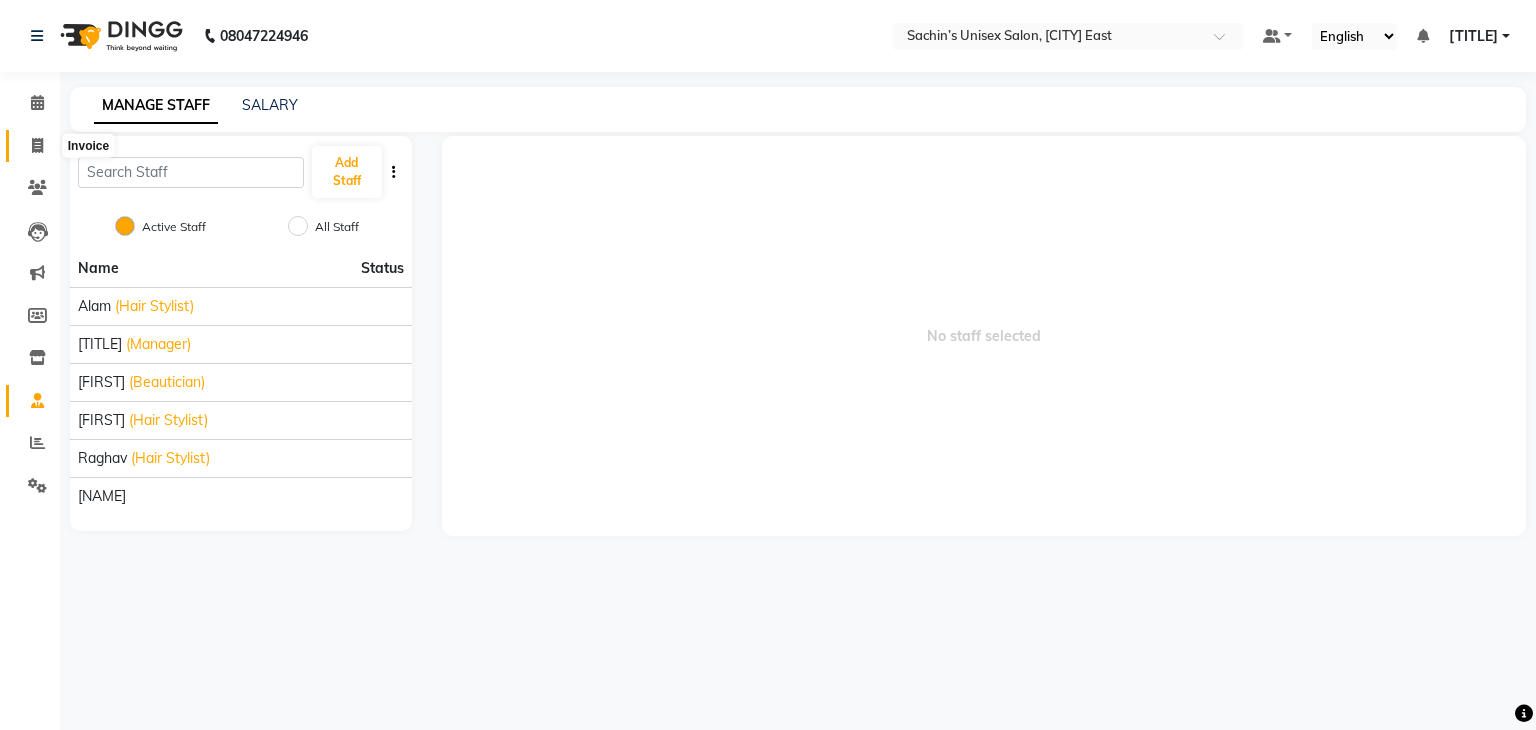 click 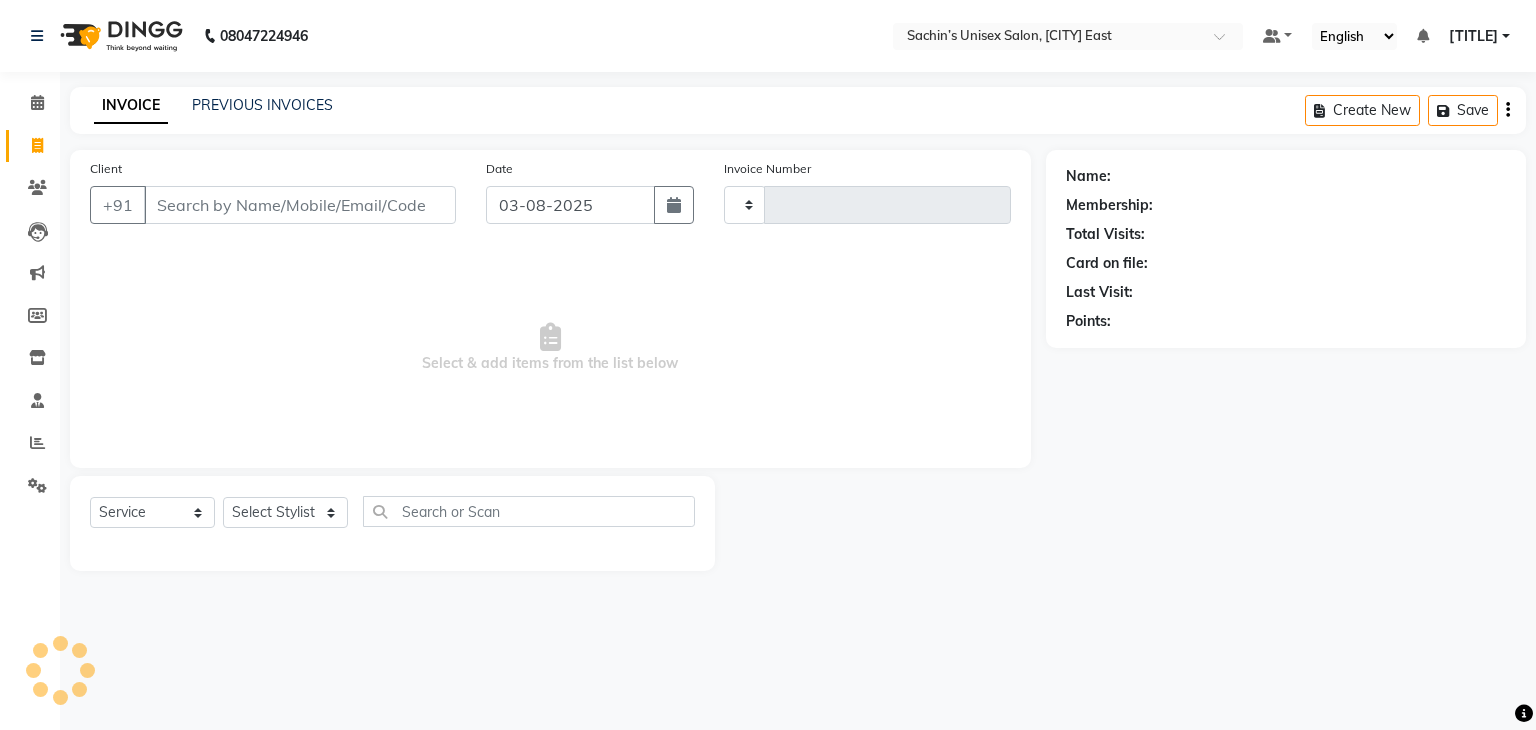 type on "0036" 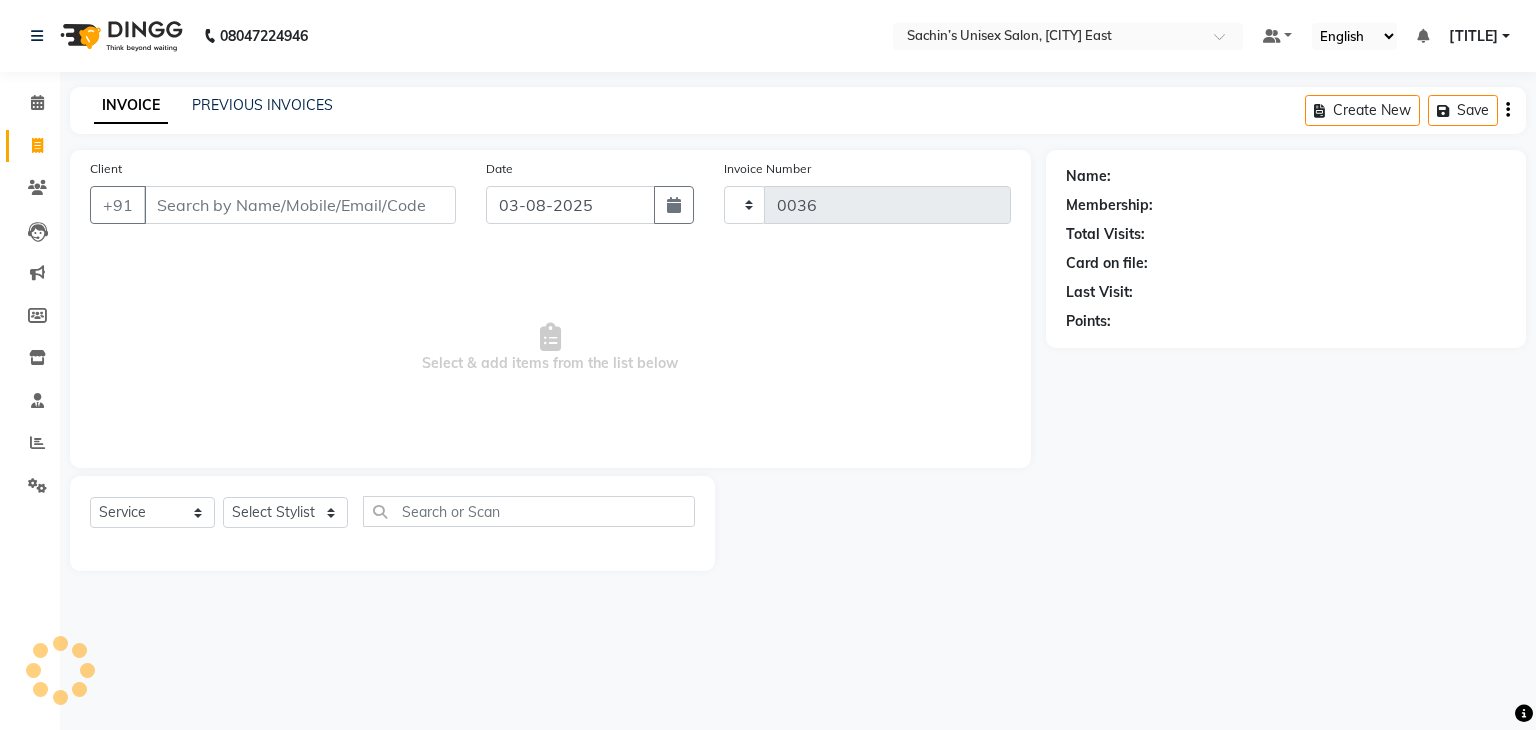 select on "8637" 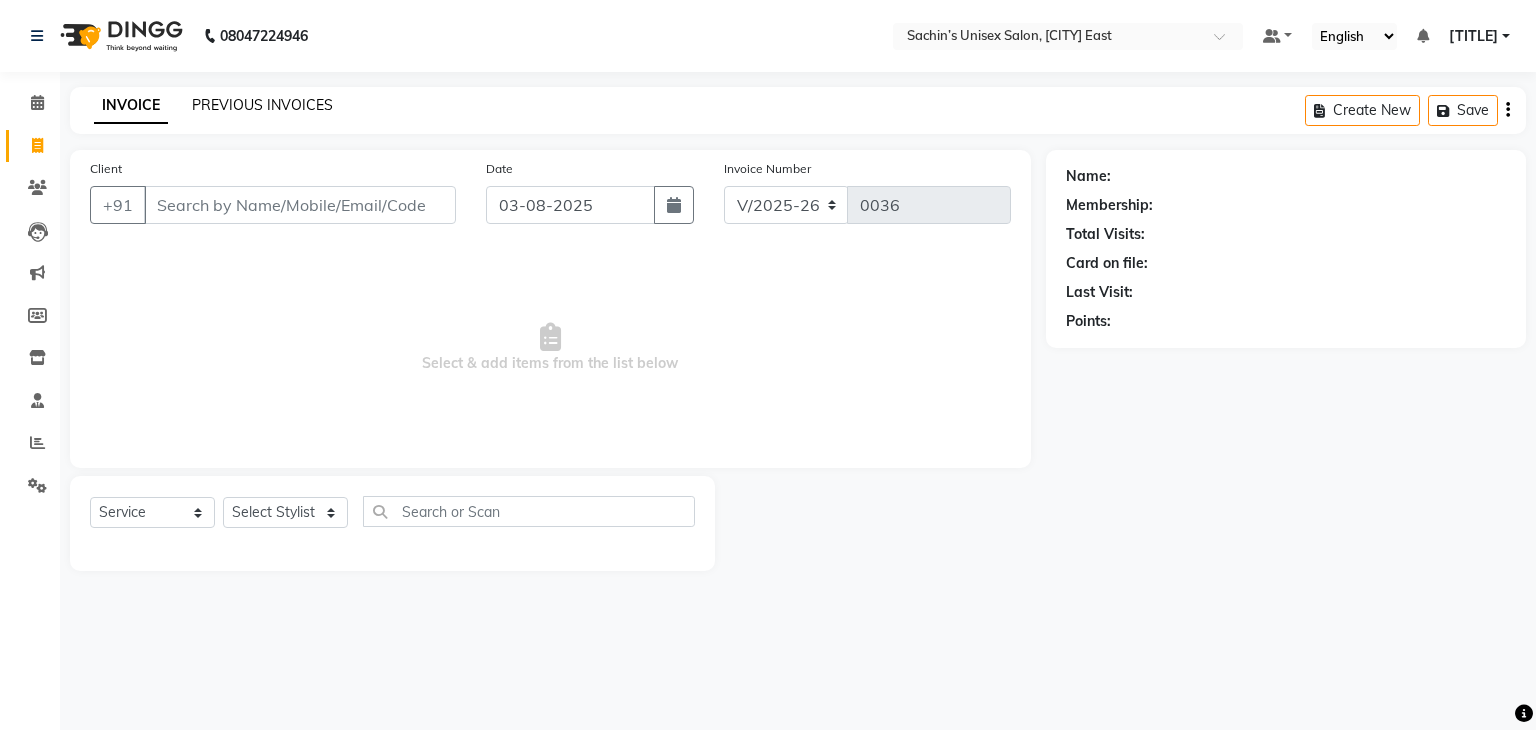 click on "PREVIOUS INVOICES" 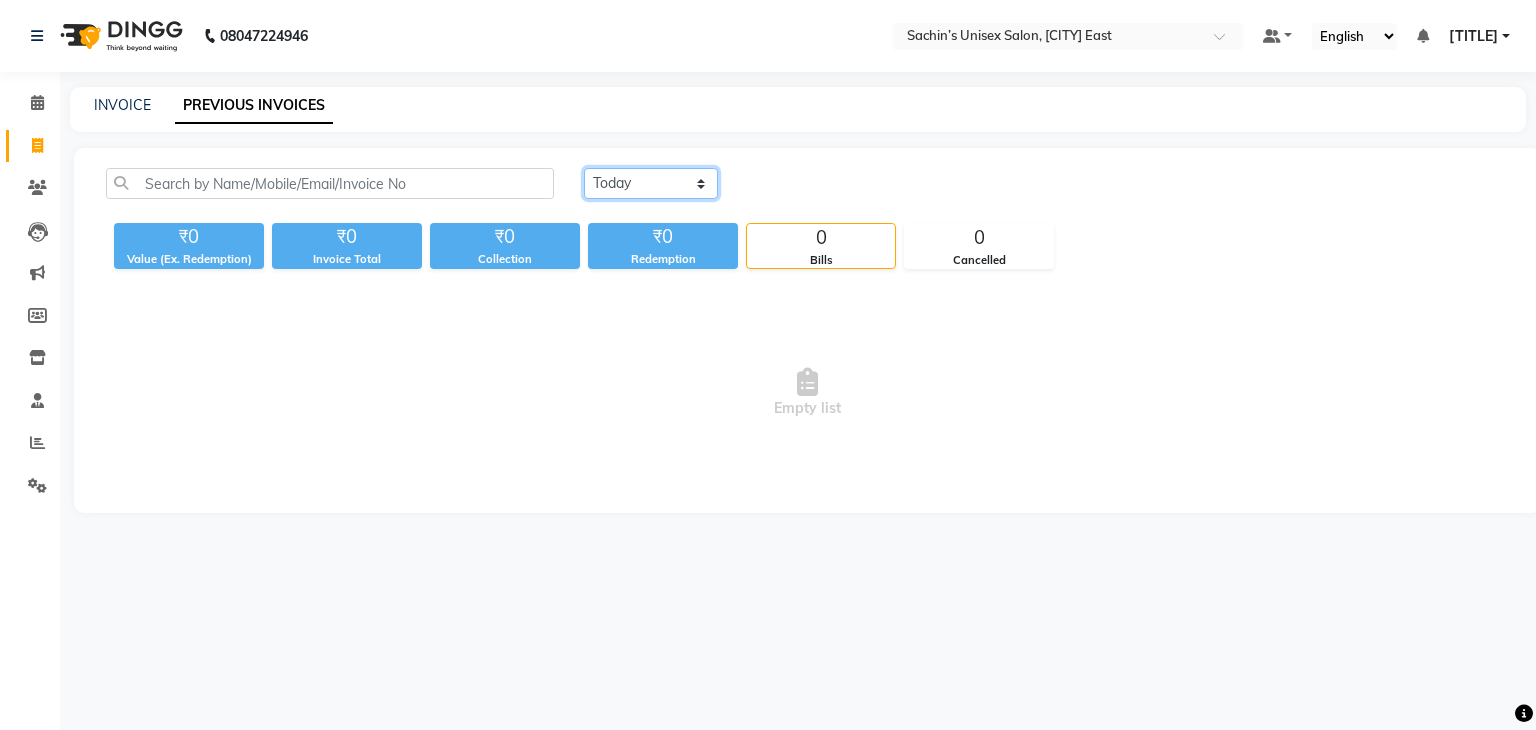 click on "Today Yesterday Custom Range" 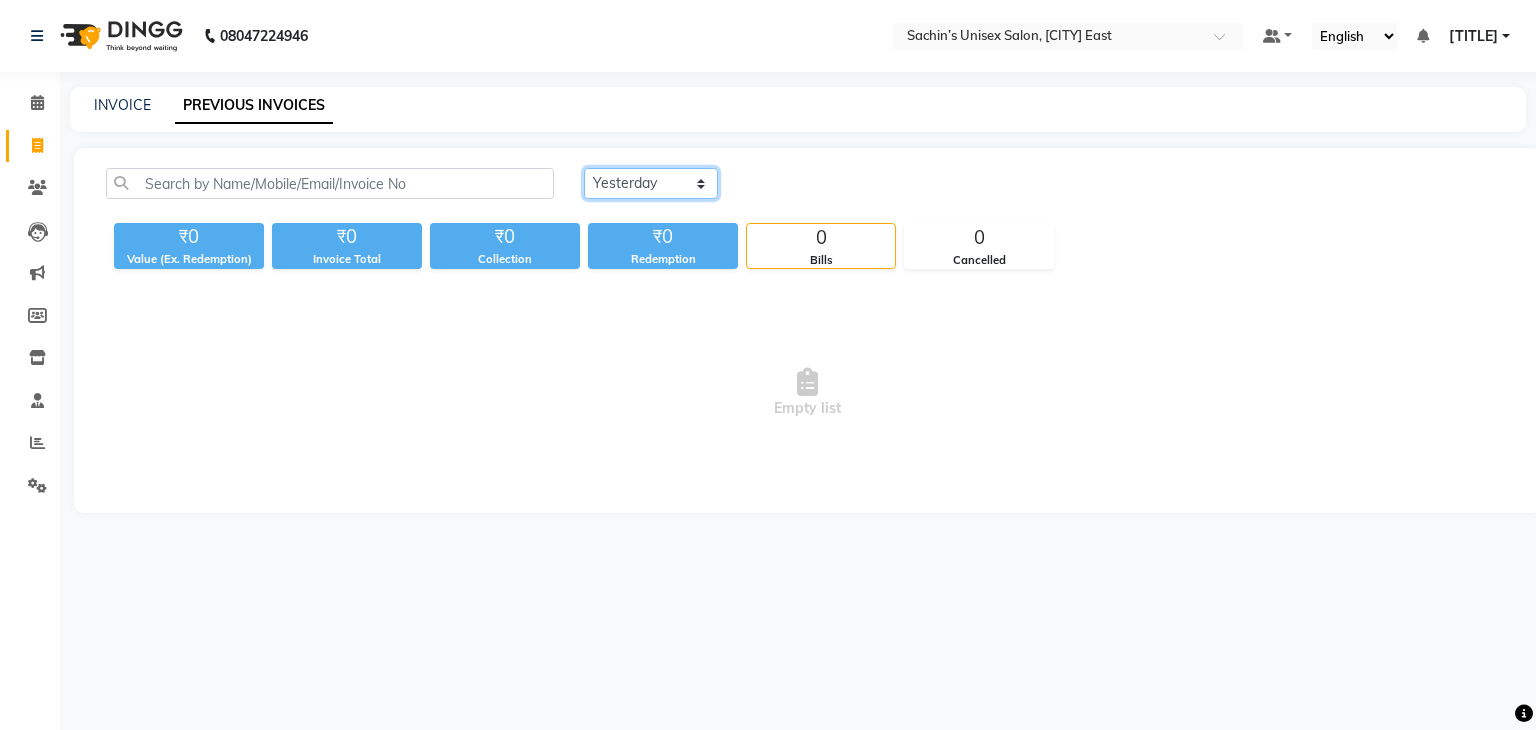 click on "Today Yesterday Custom Range" 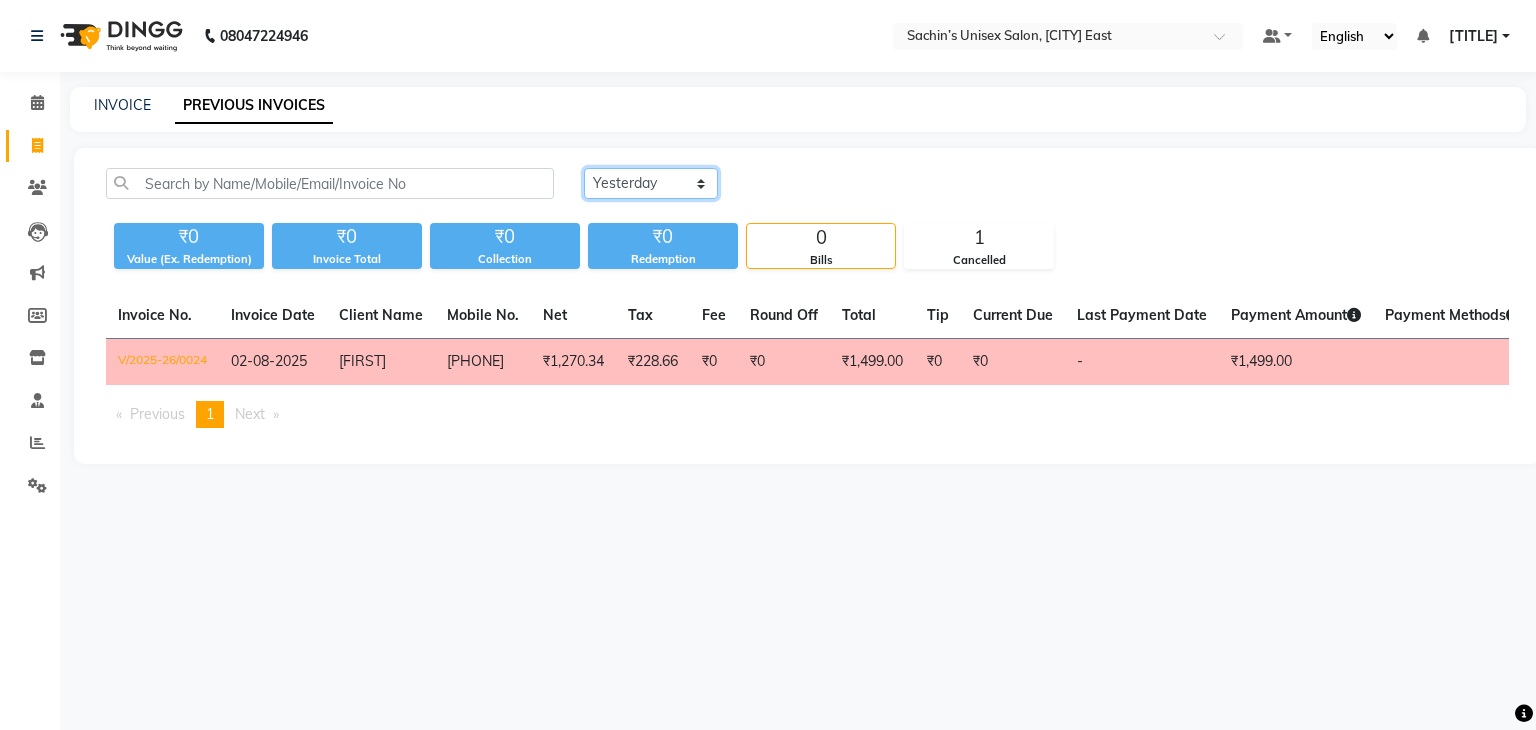 click on "Today Yesterday Custom Range" 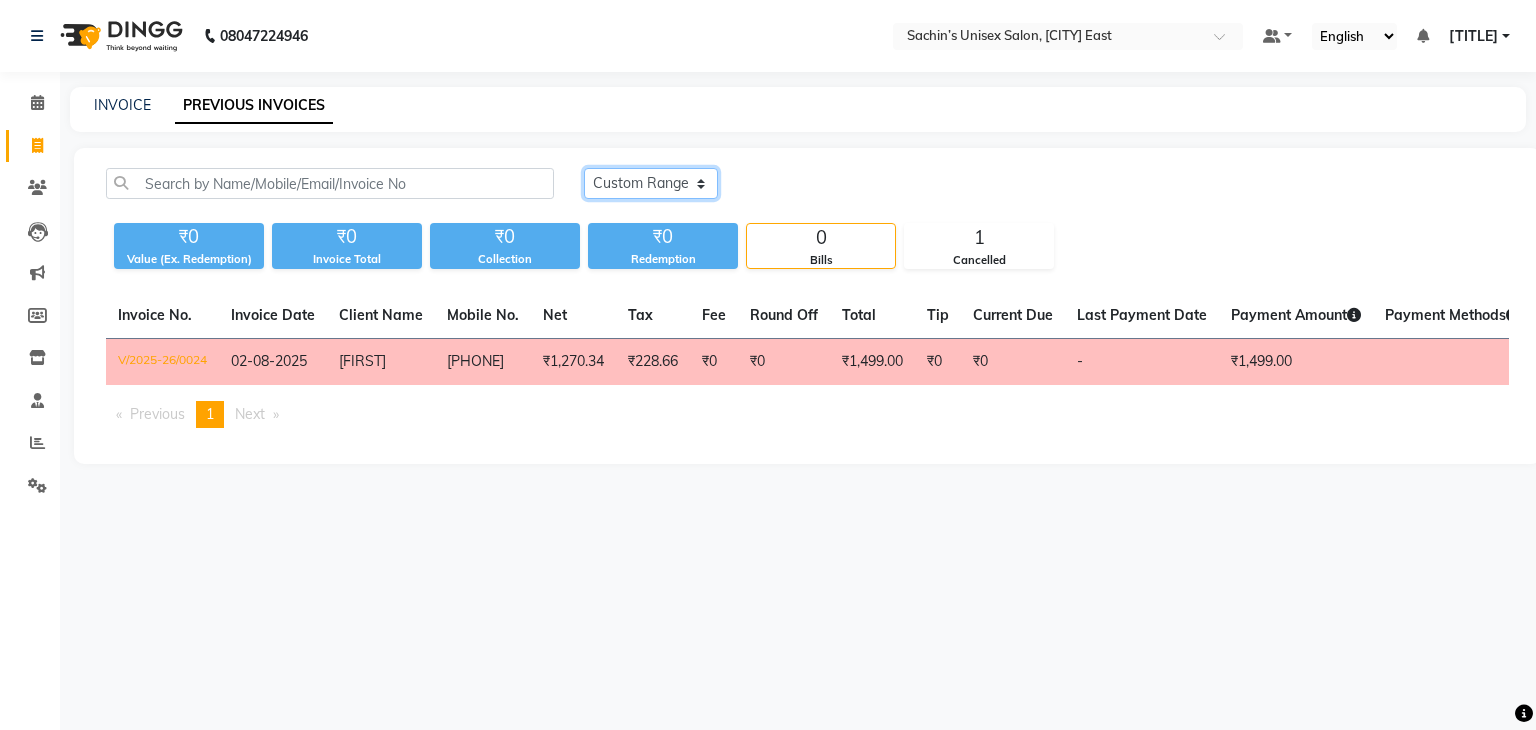 click on "Today Yesterday Custom Range" 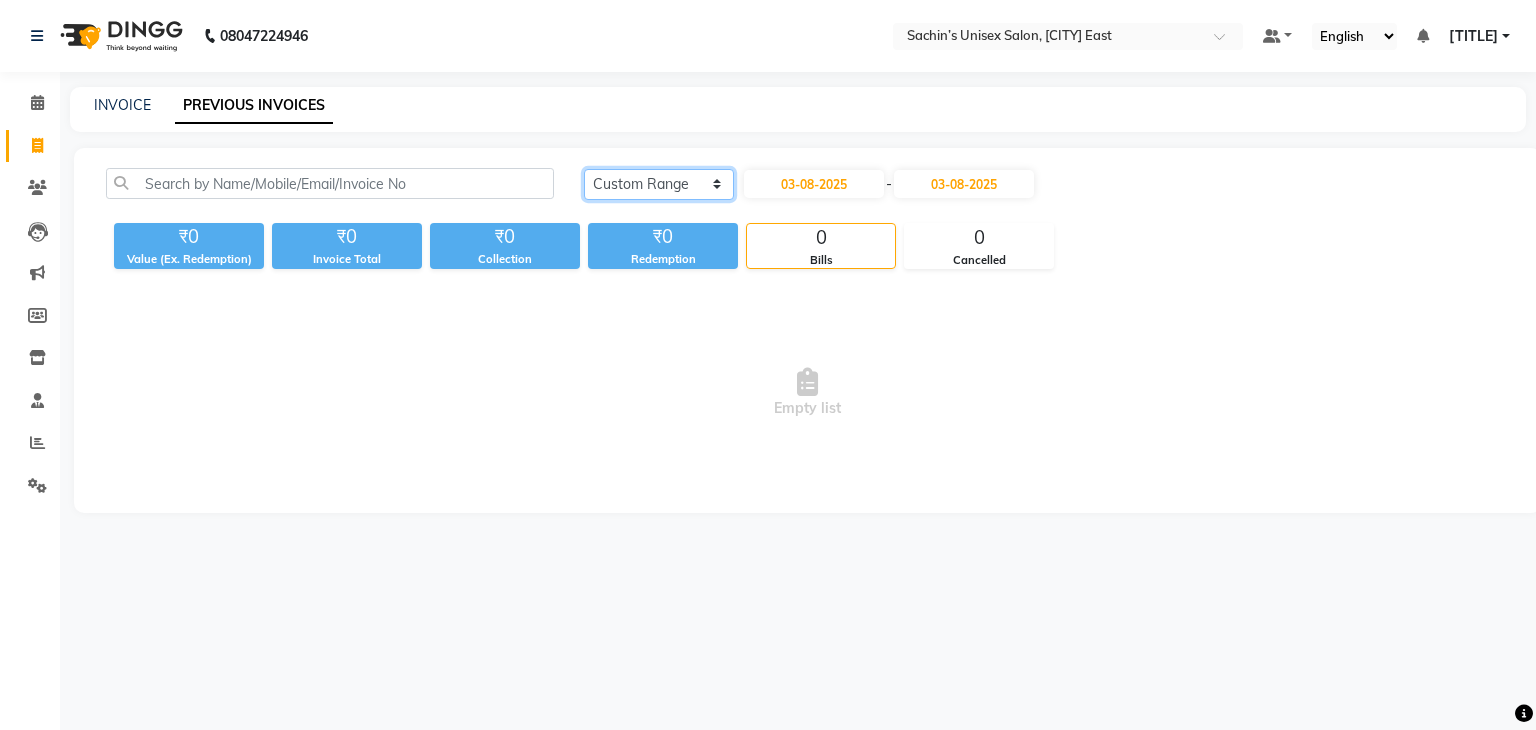 click on "Today Yesterday Custom Range" 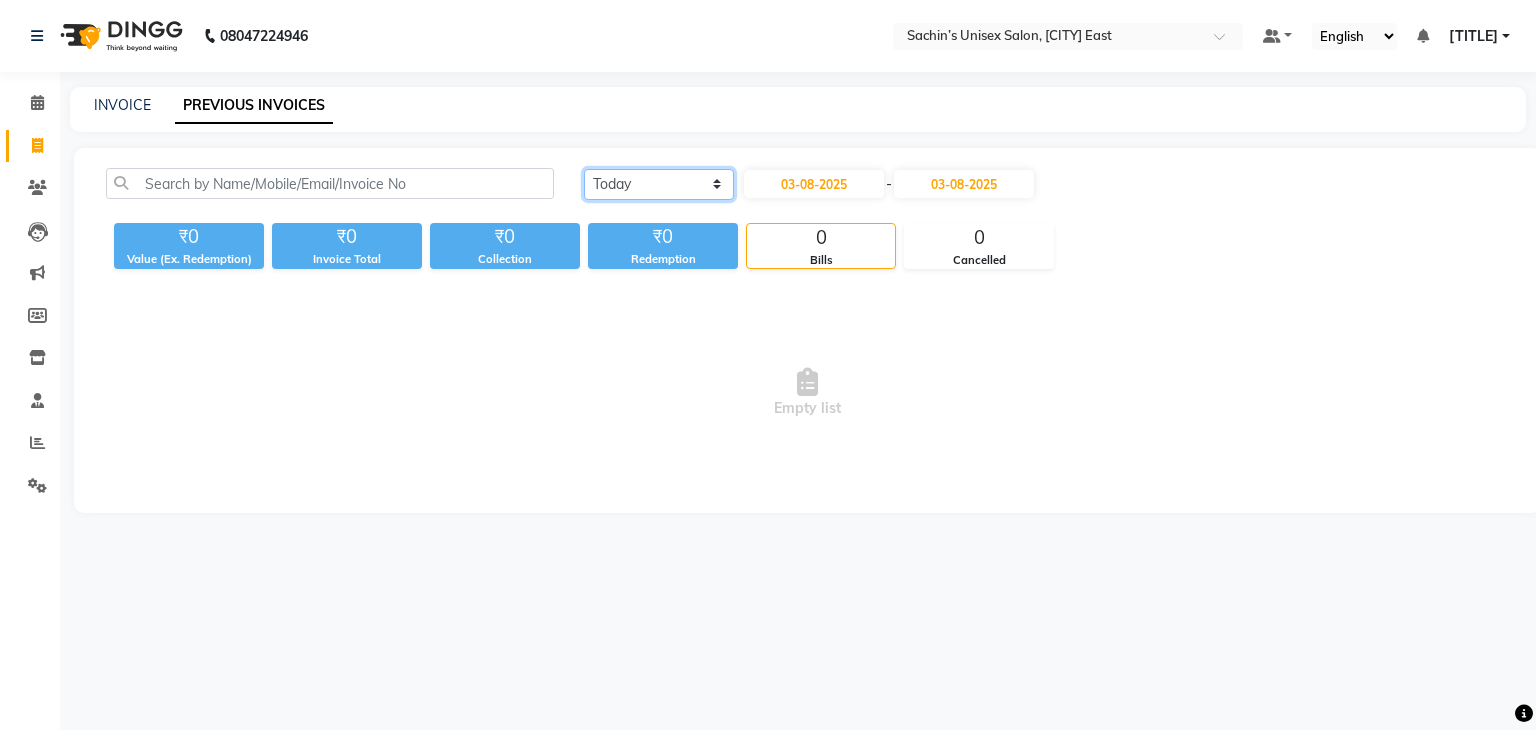 click on "Today Yesterday Custom Range" 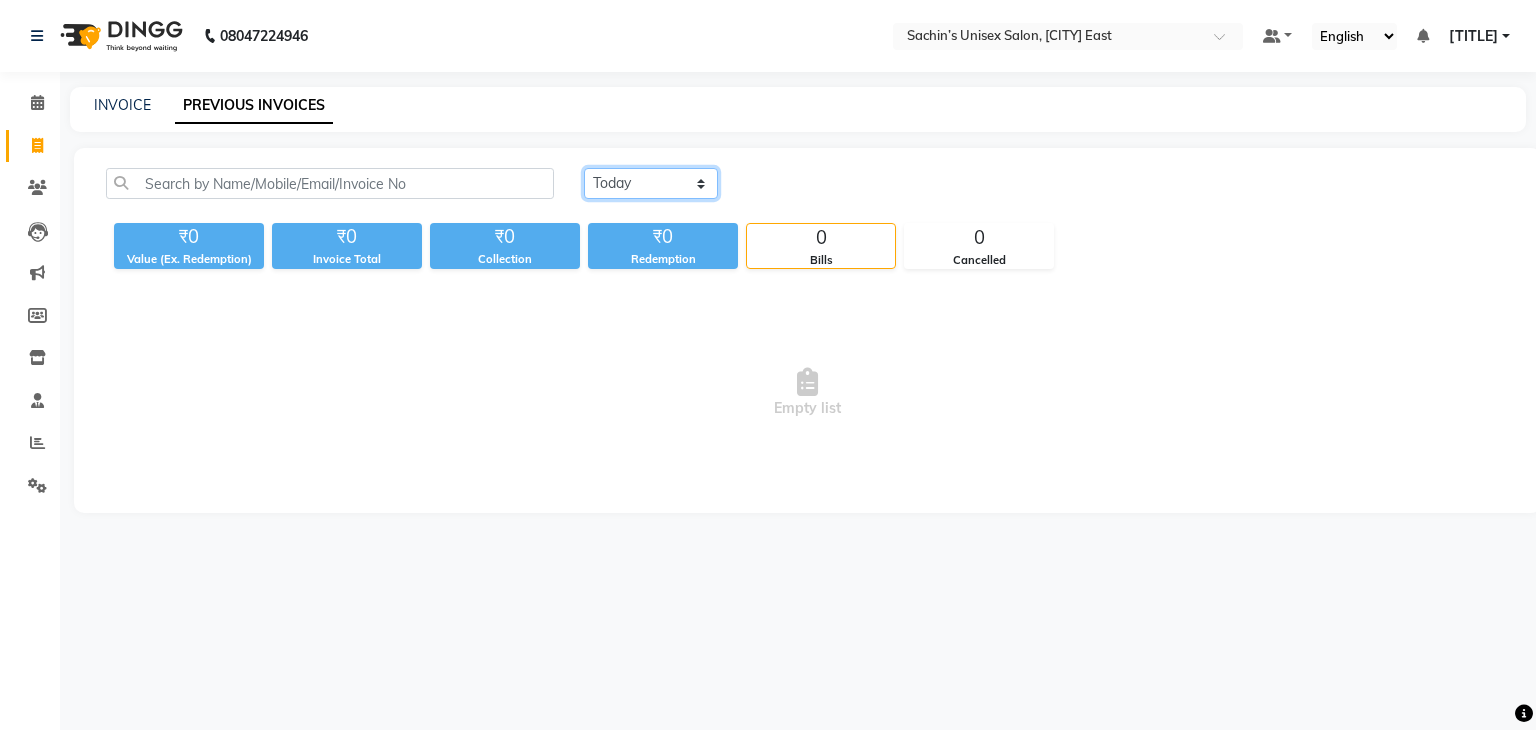 click on "Today Yesterday Custom Range" 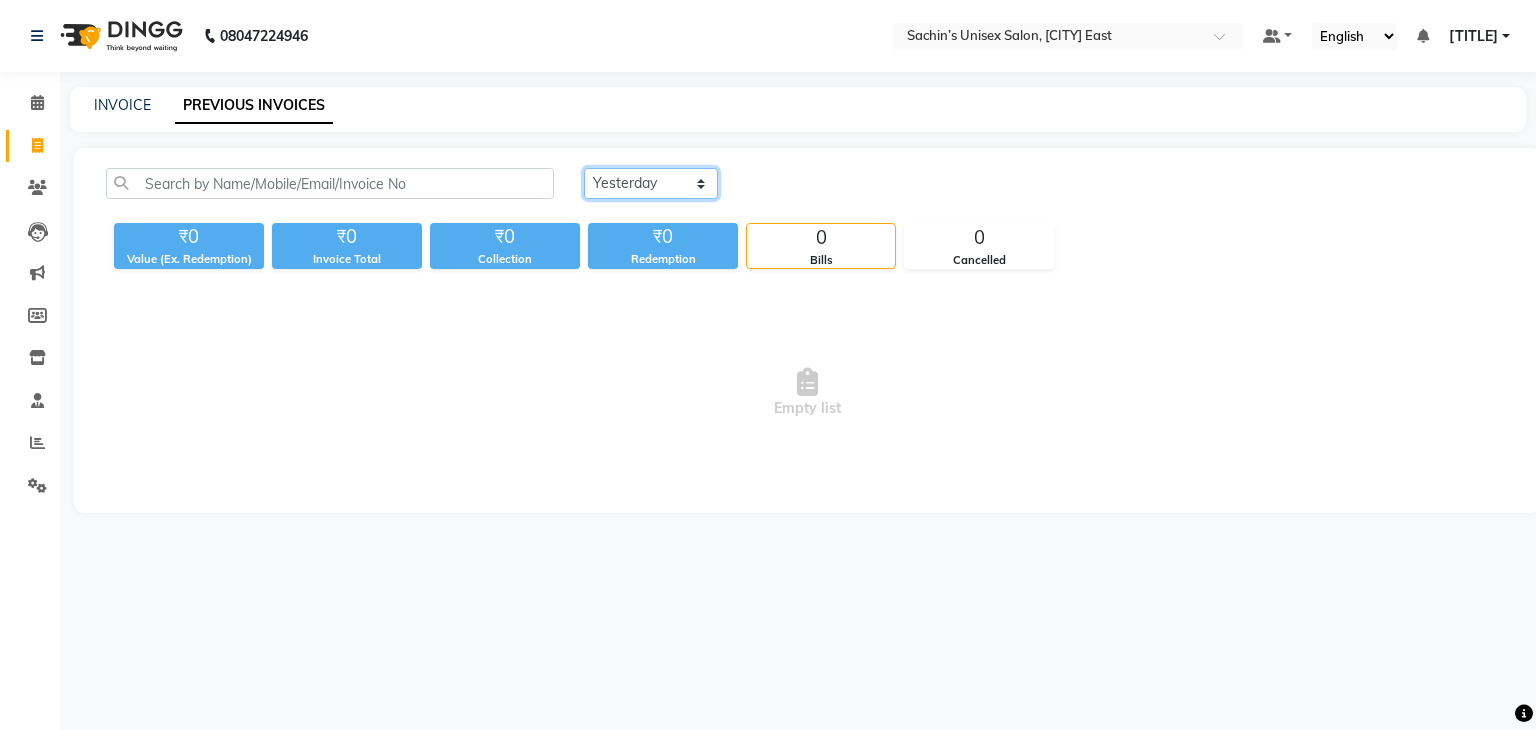 click on "Today Yesterday Custom Range" 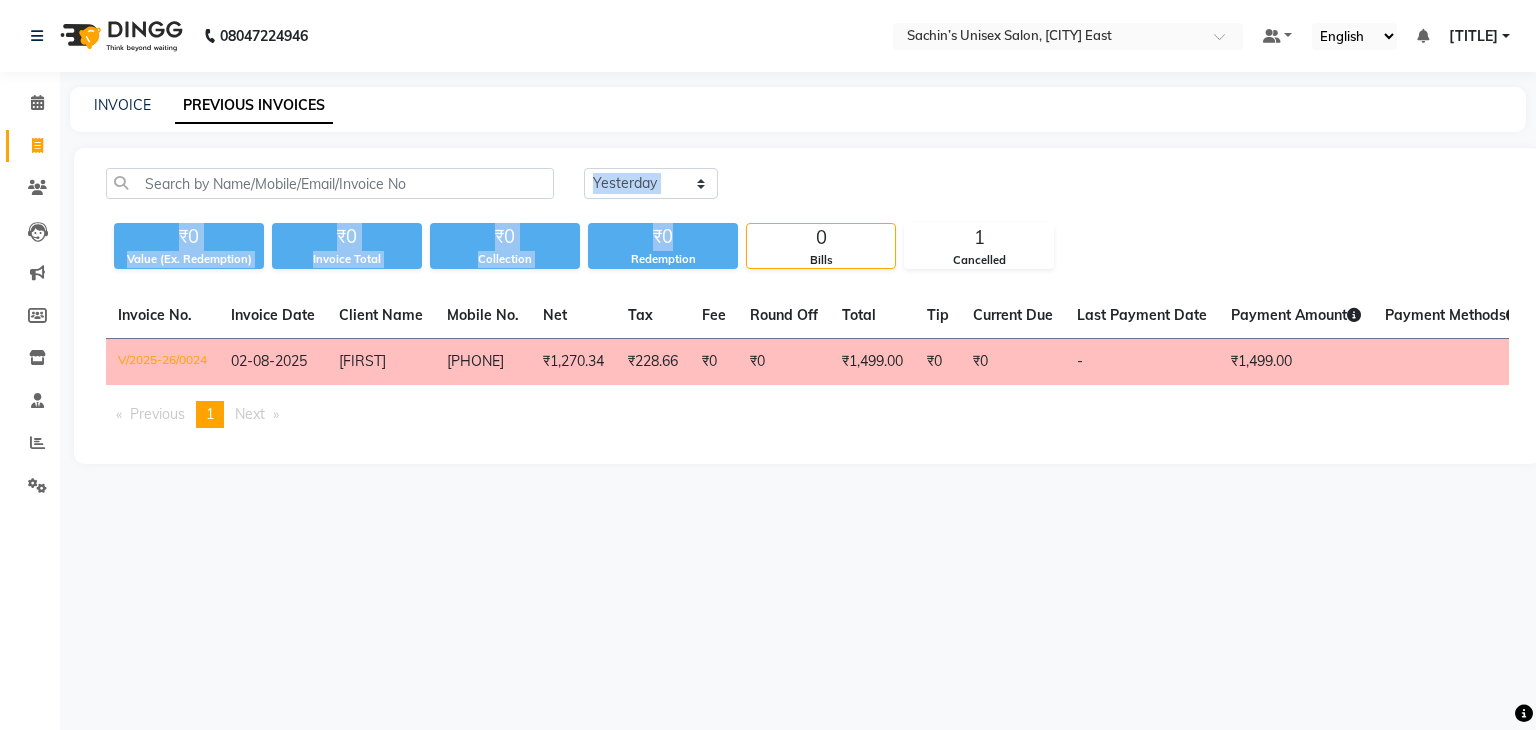 drag, startPoint x: 709, startPoint y: 233, endPoint x: 703, endPoint y: 181, distance: 52.34501 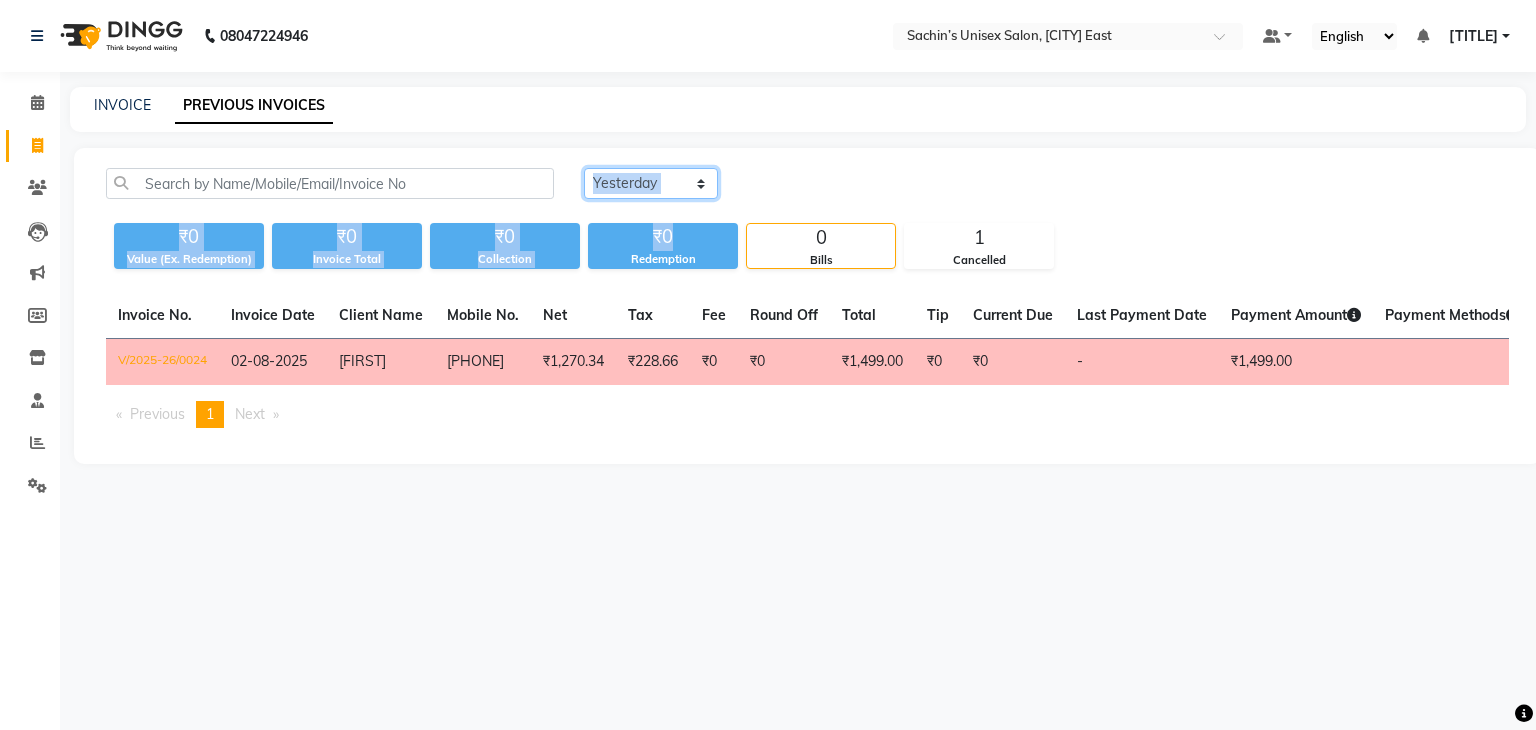 click on "Today Yesterday Custom Range" 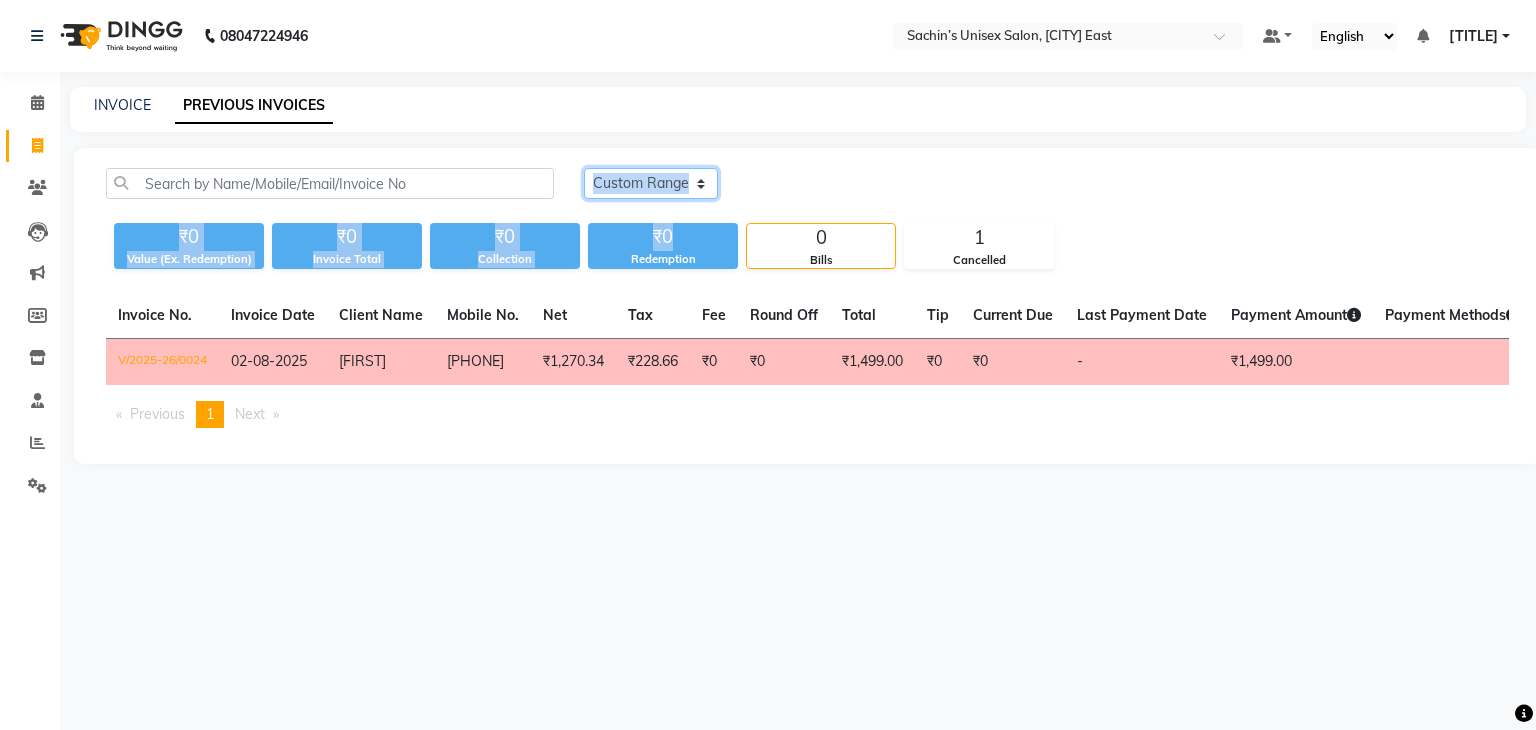 click on "Today Yesterday Custom Range" 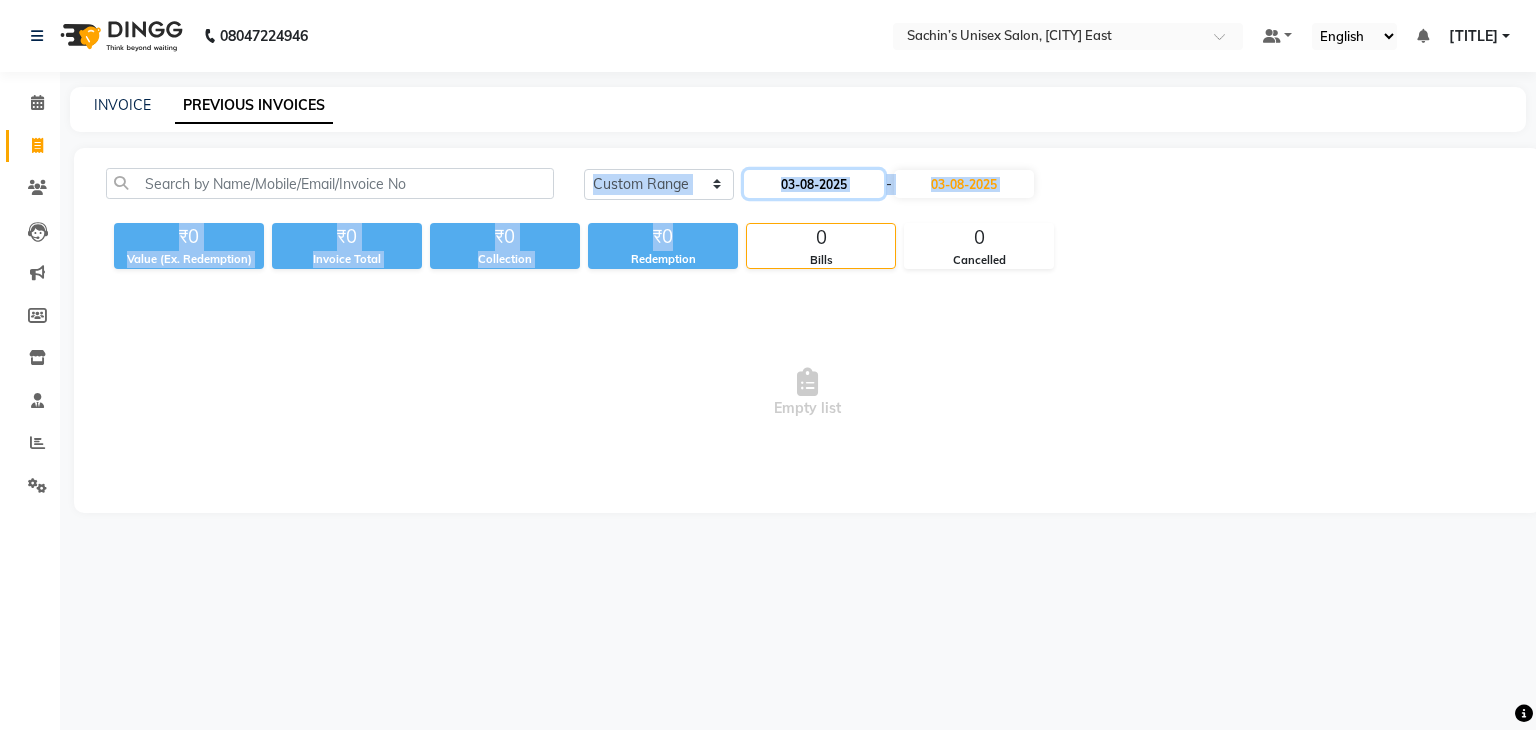 click on "03-08-2025" 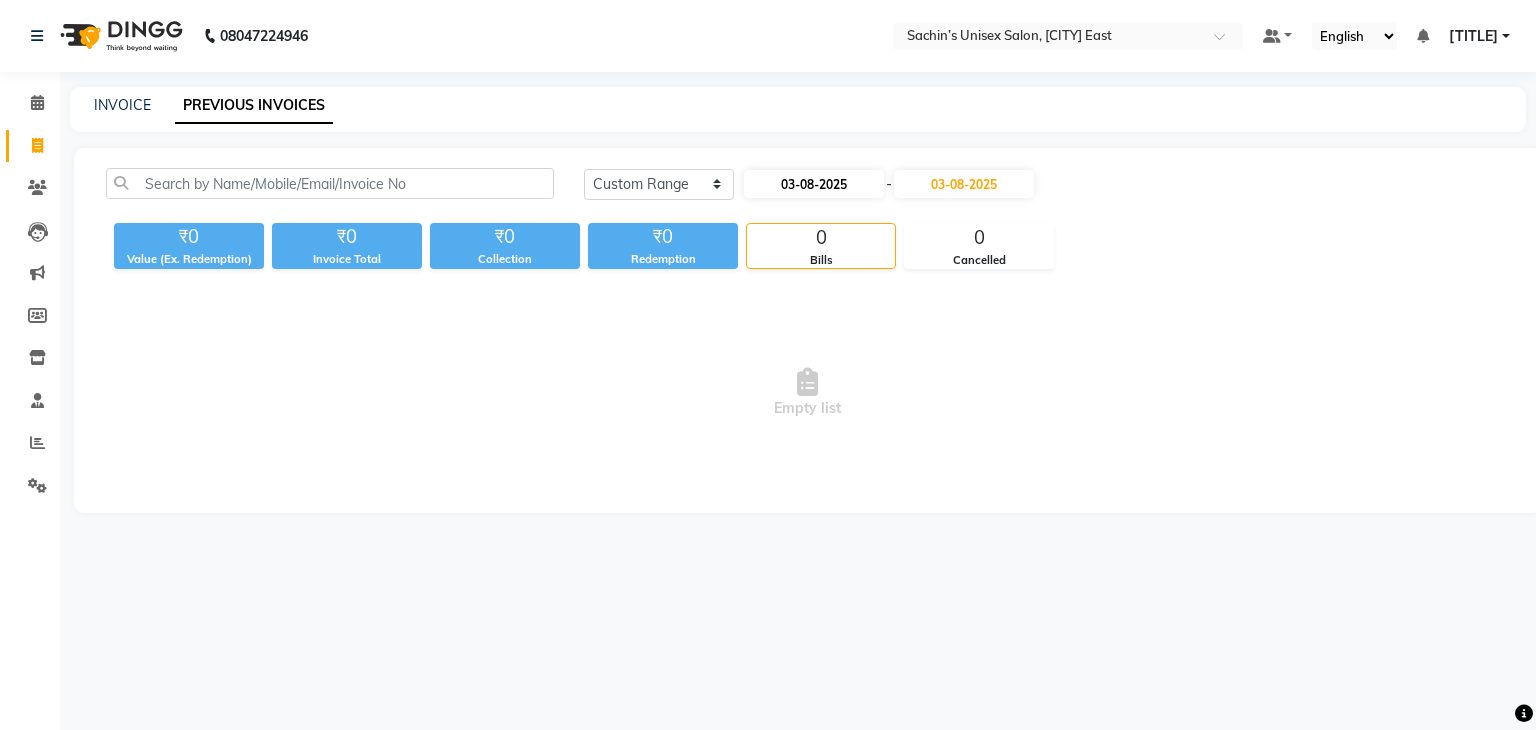 select on "8" 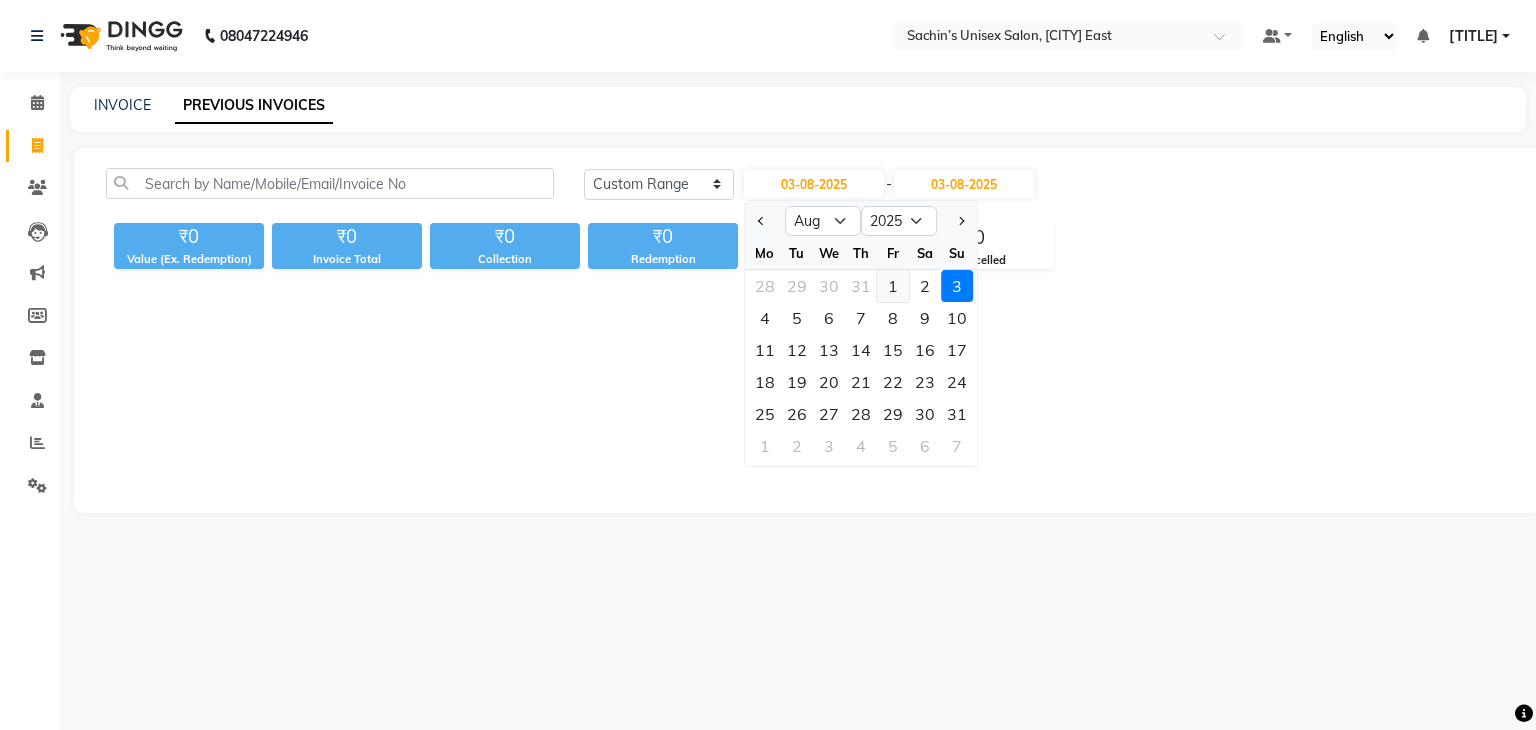 click on "1" 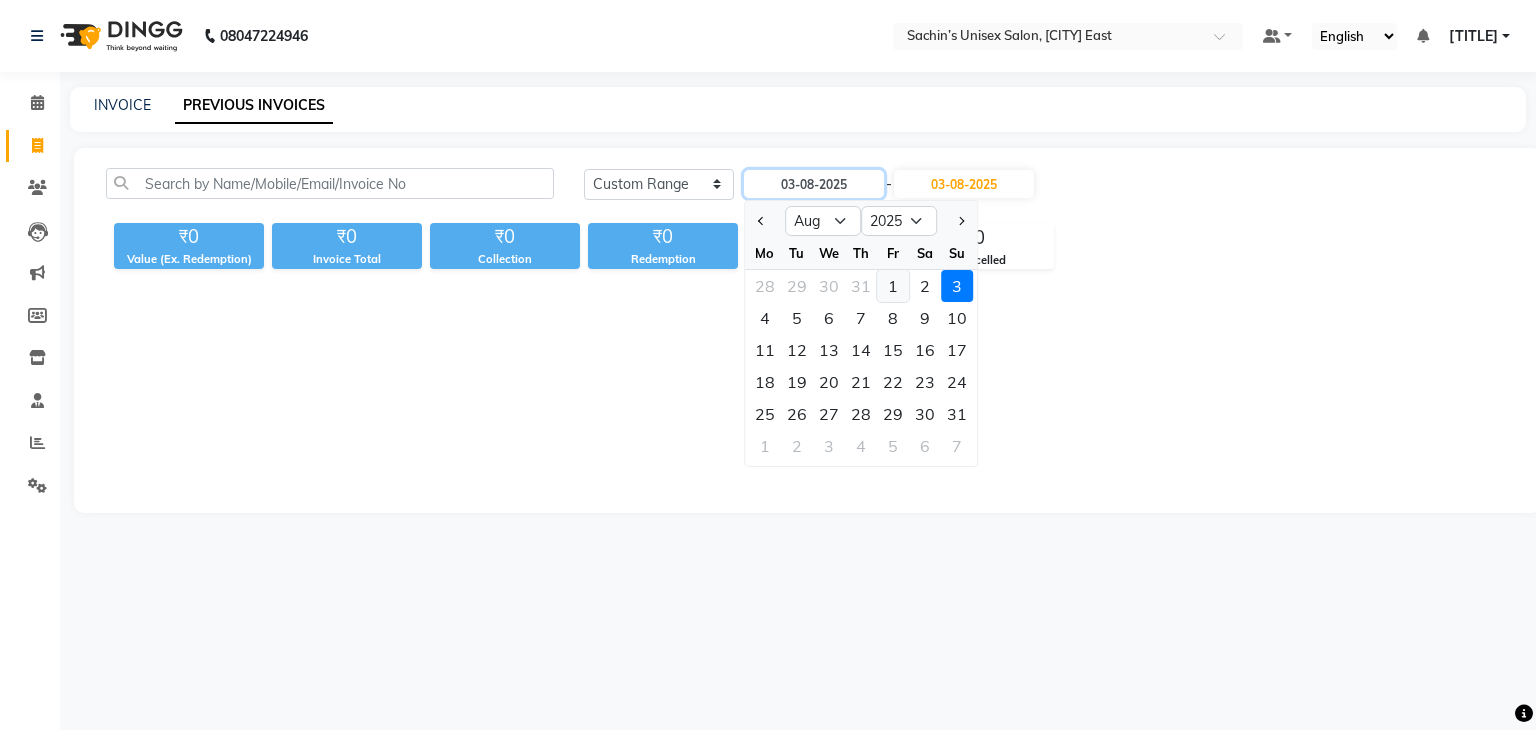 type on "01-08-2025" 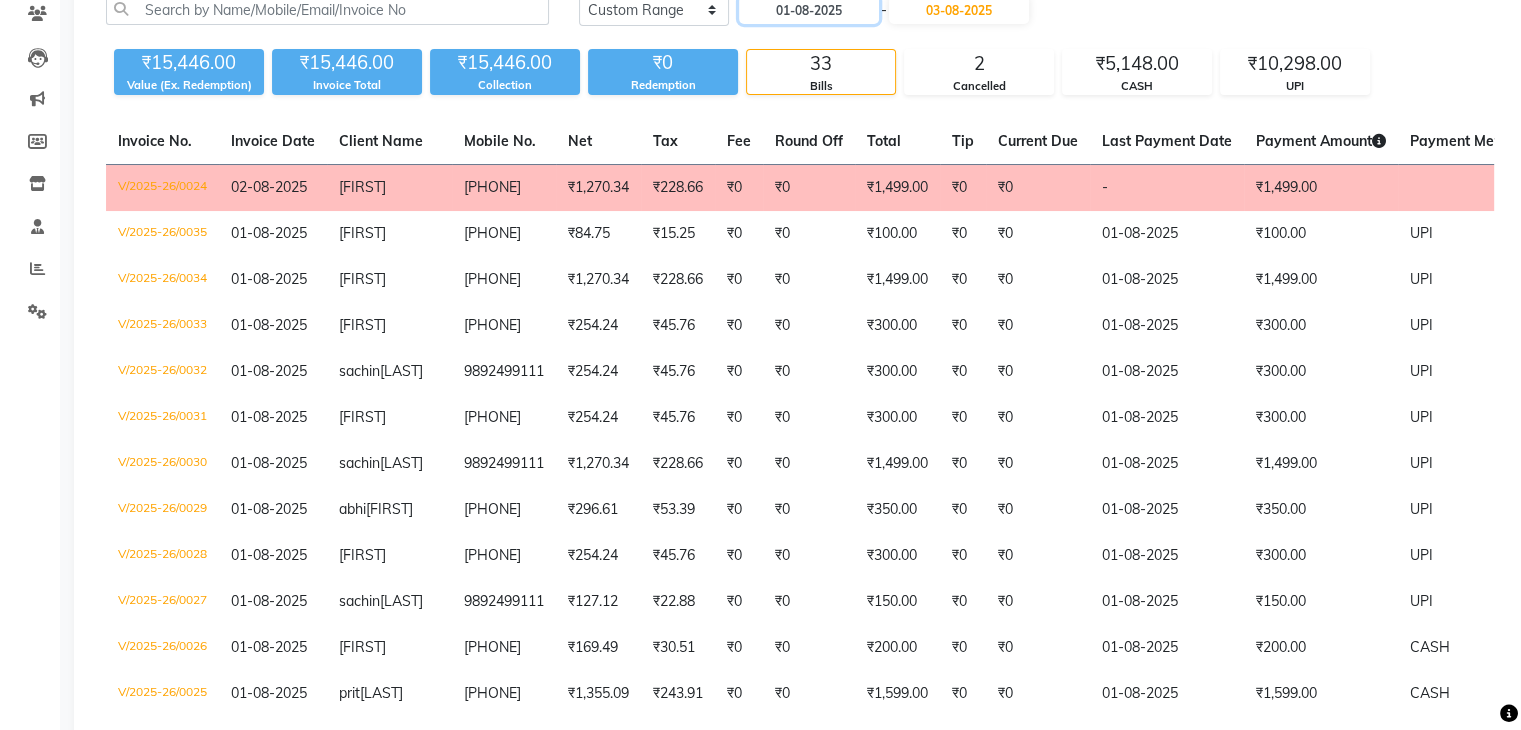scroll, scrollTop: 0, scrollLeft: 0, axis: both 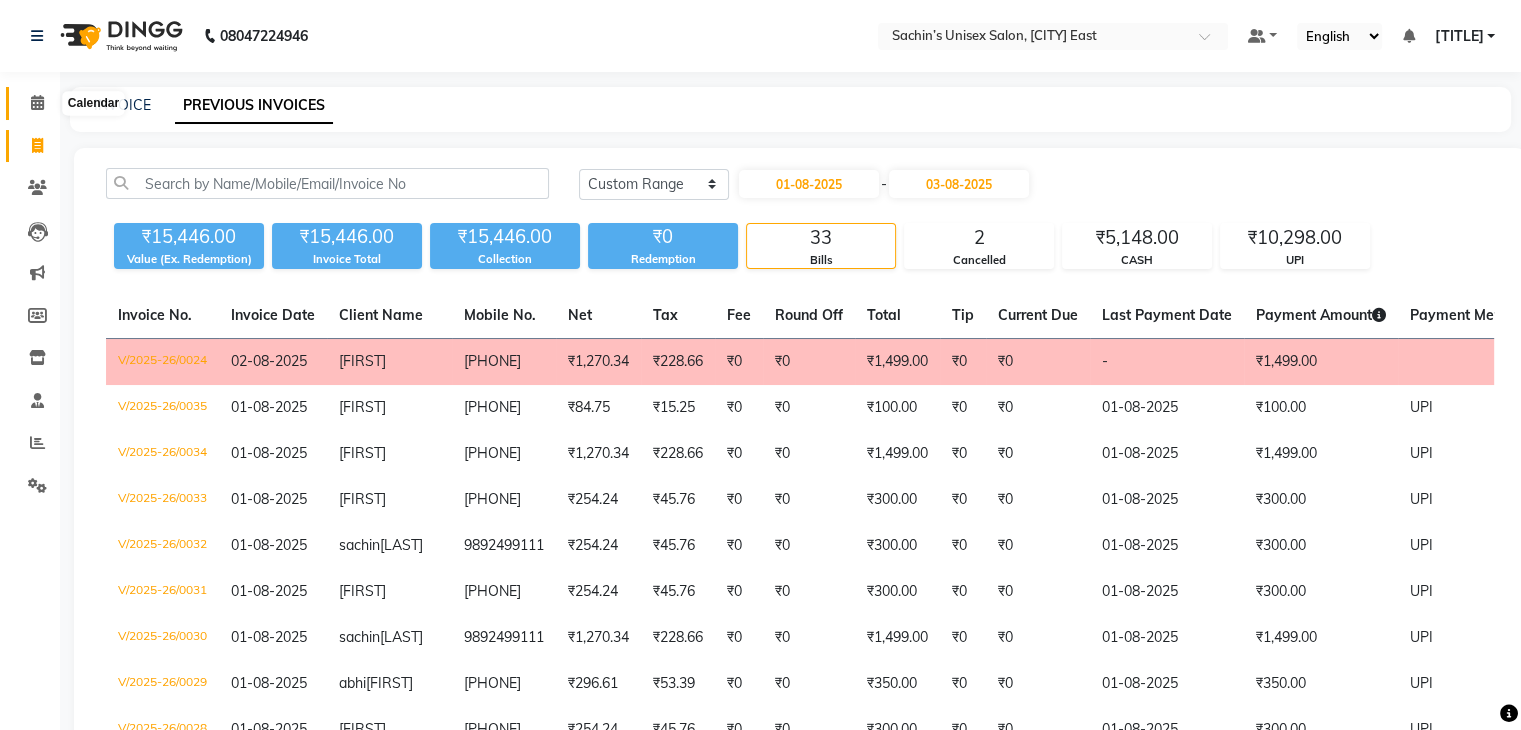 click 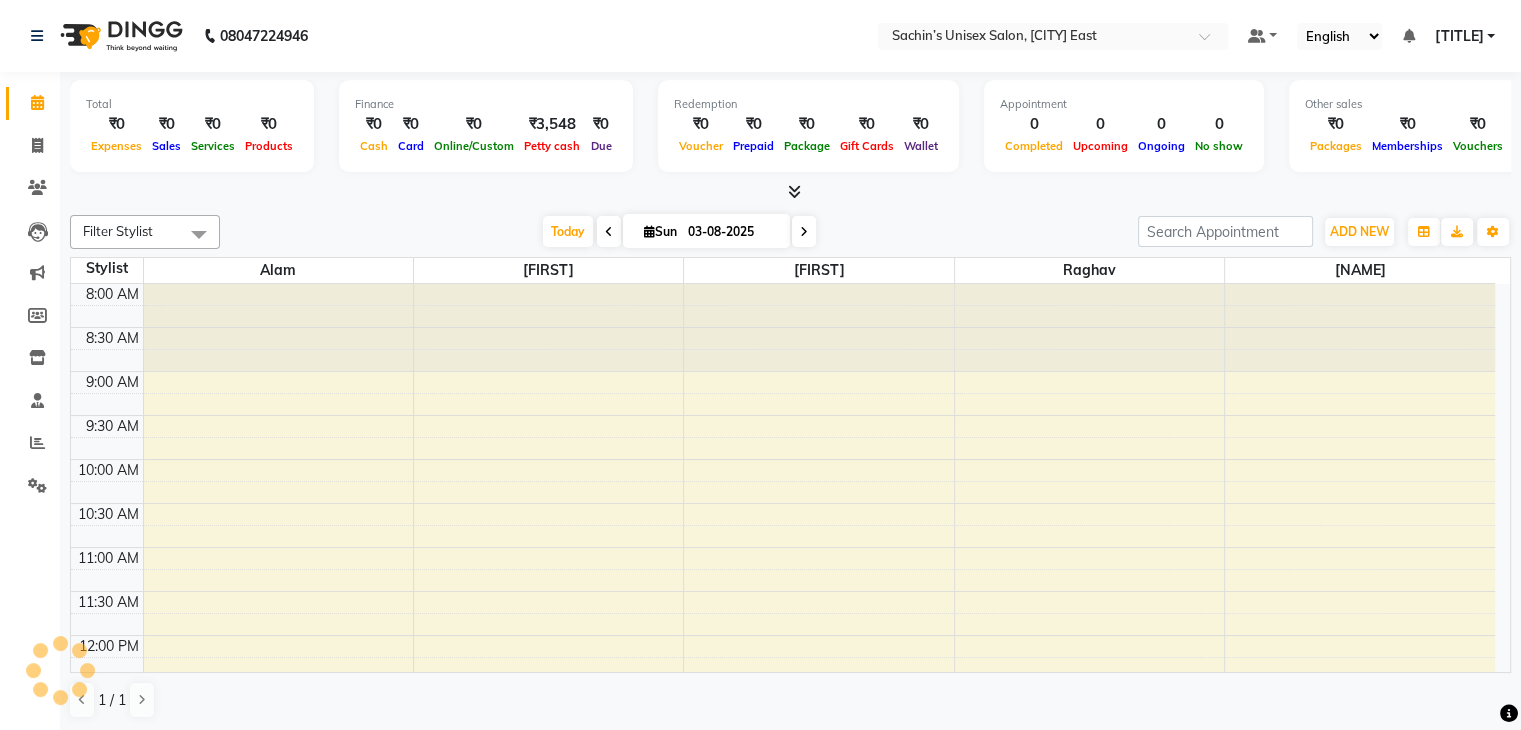 scroll, scrollTop: 705, scrollLeft: 0, axis: vertical 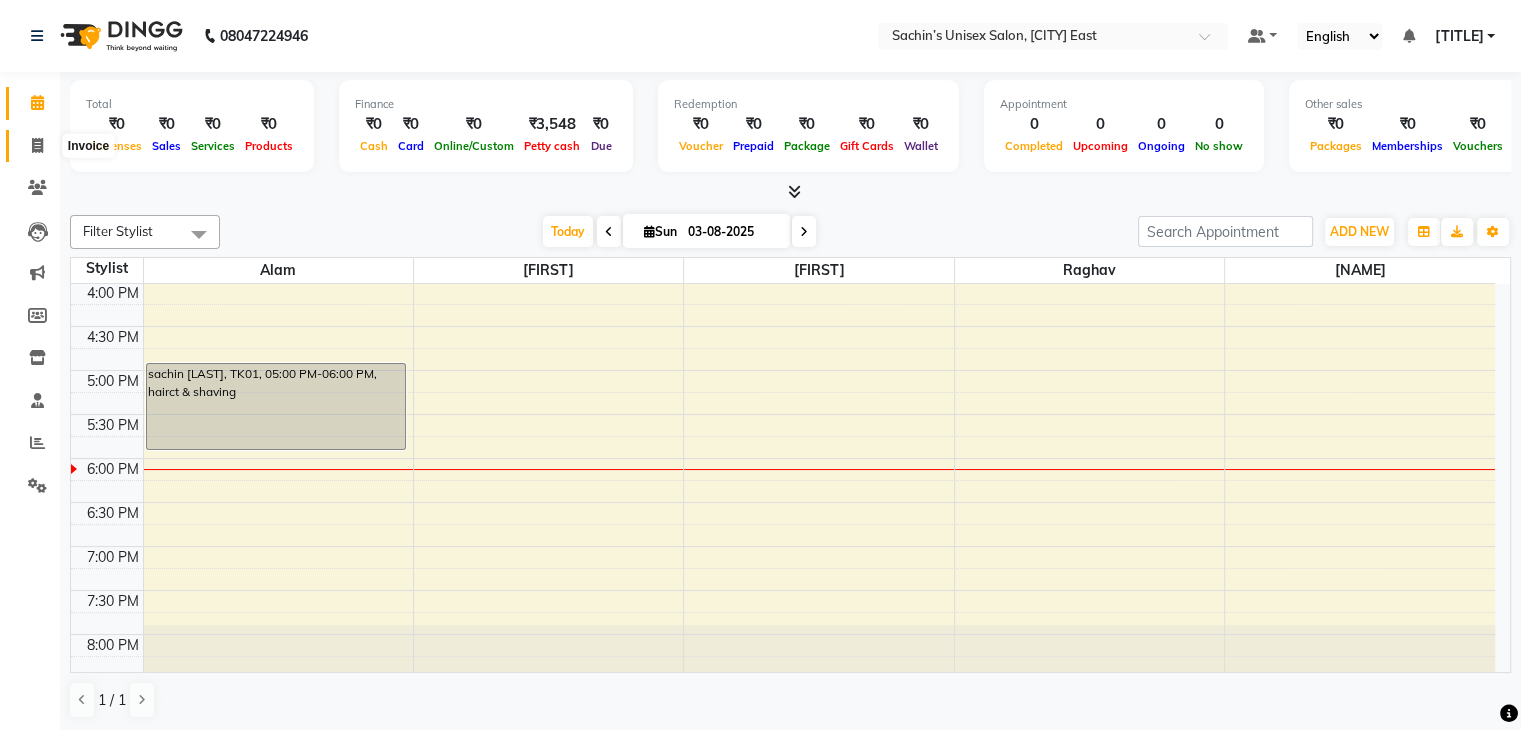 click 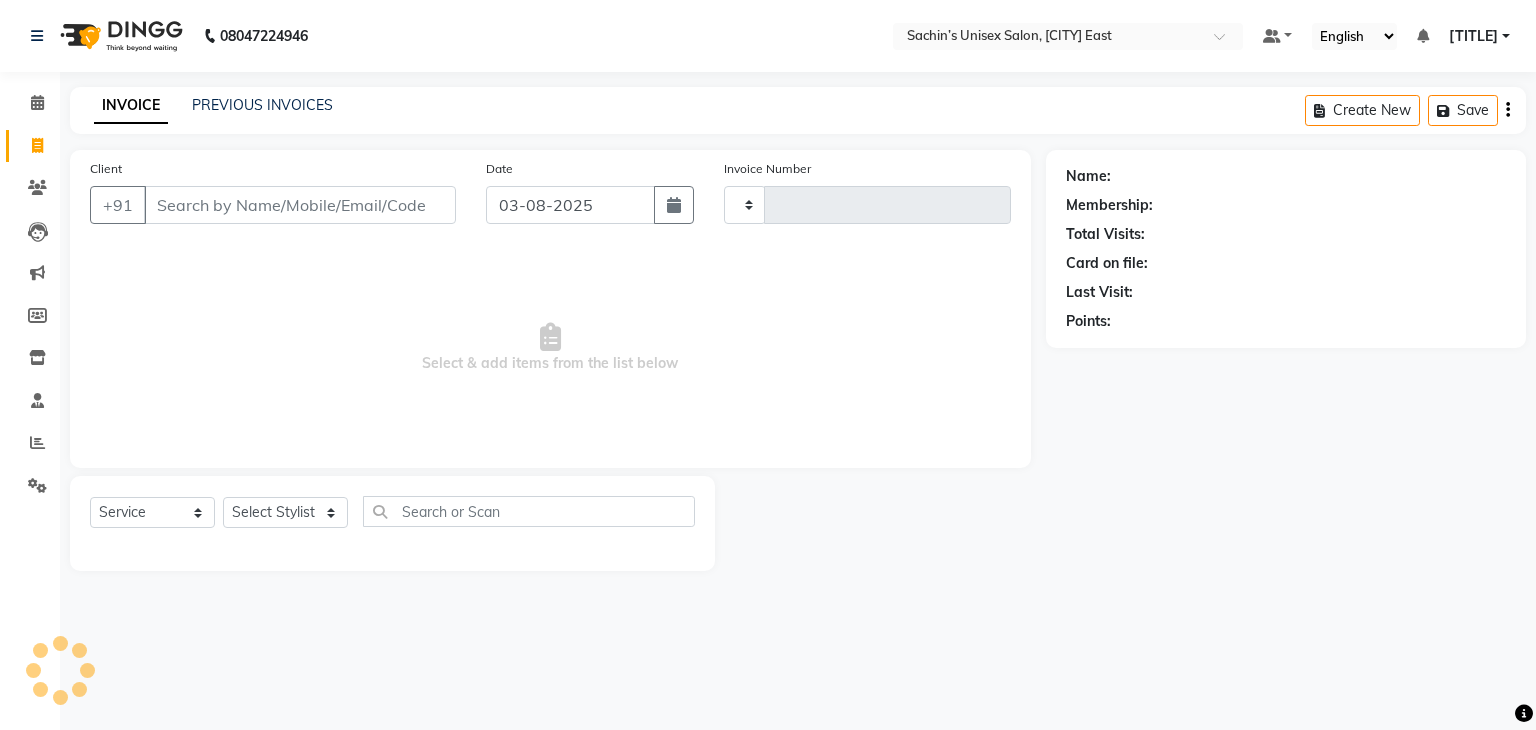 type on "0036" 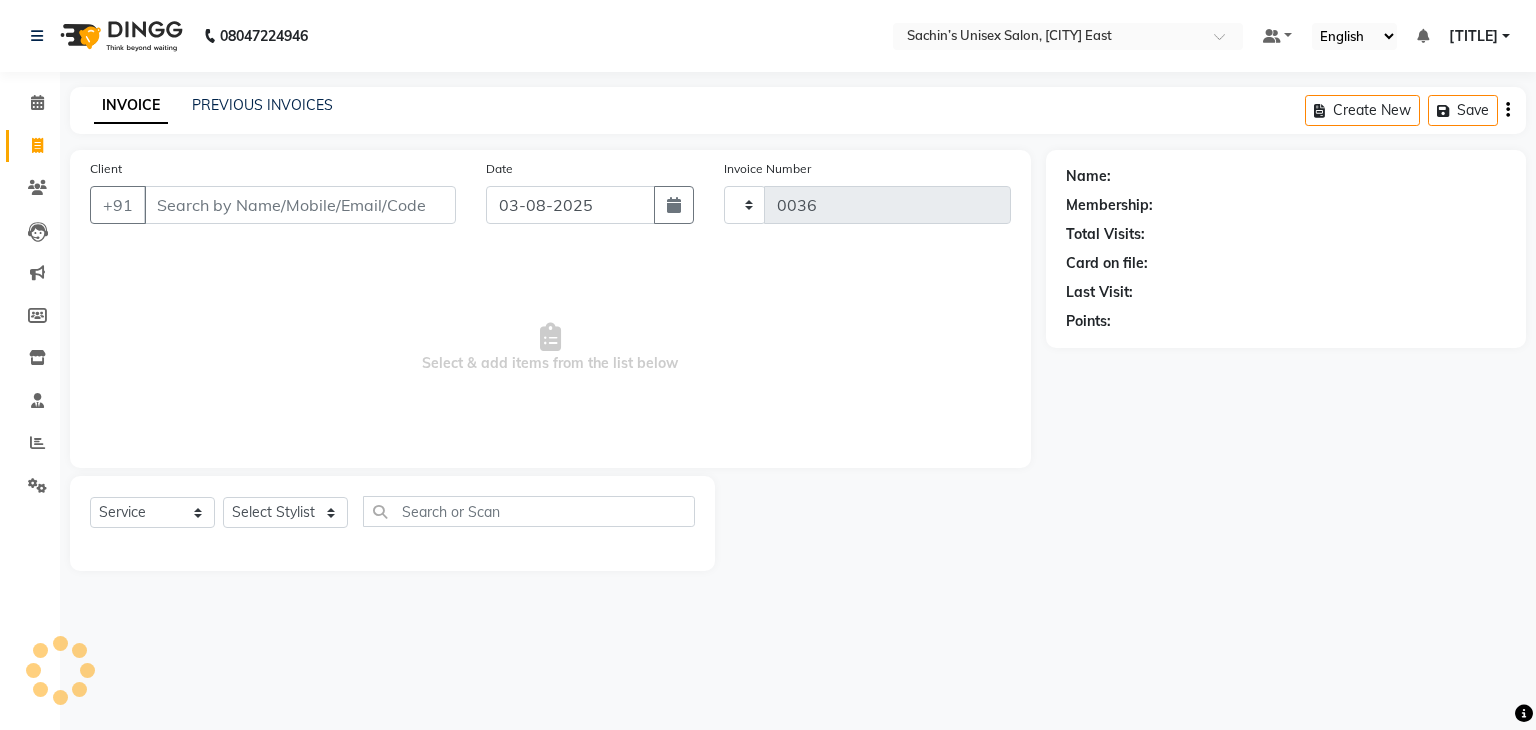 select on "8637" 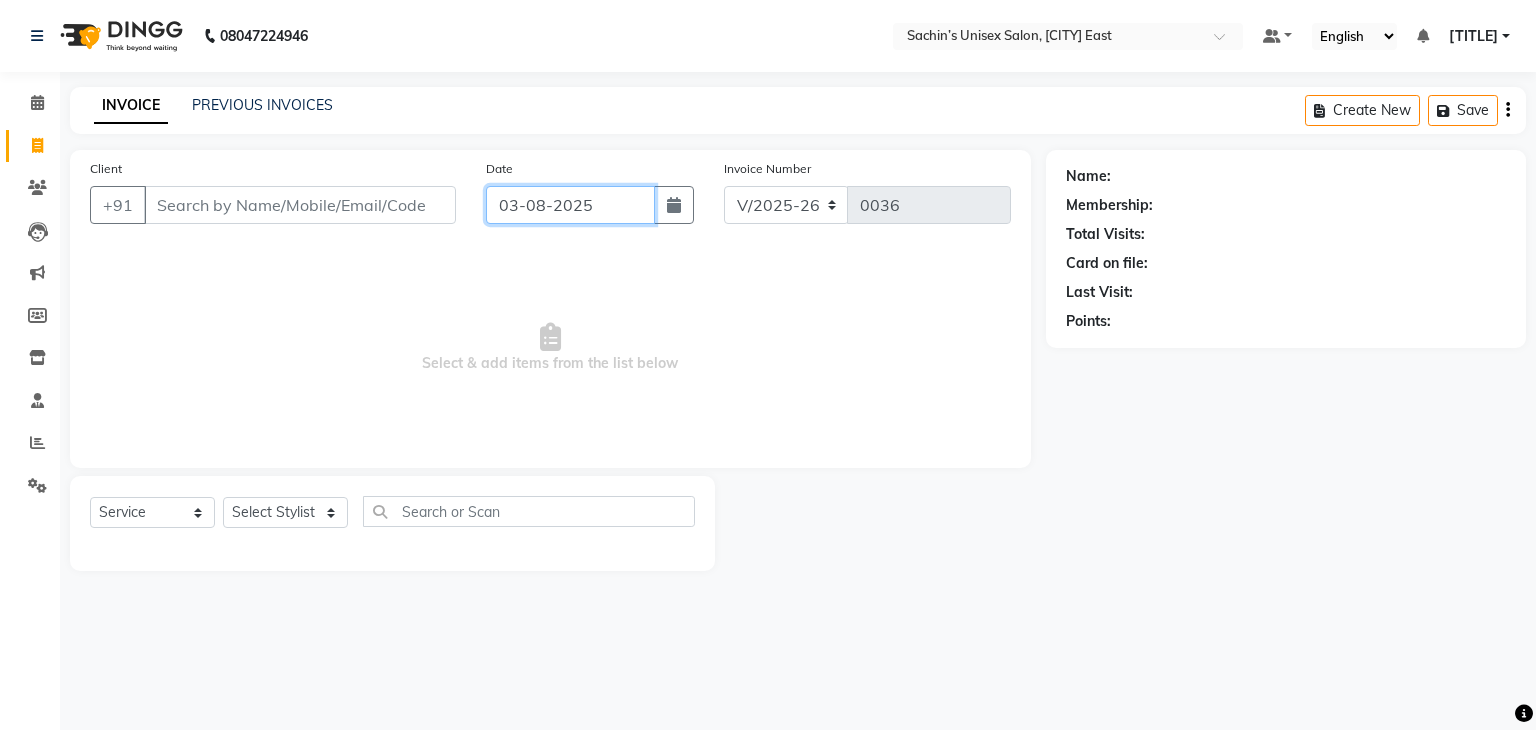 click on "03-08-2025" 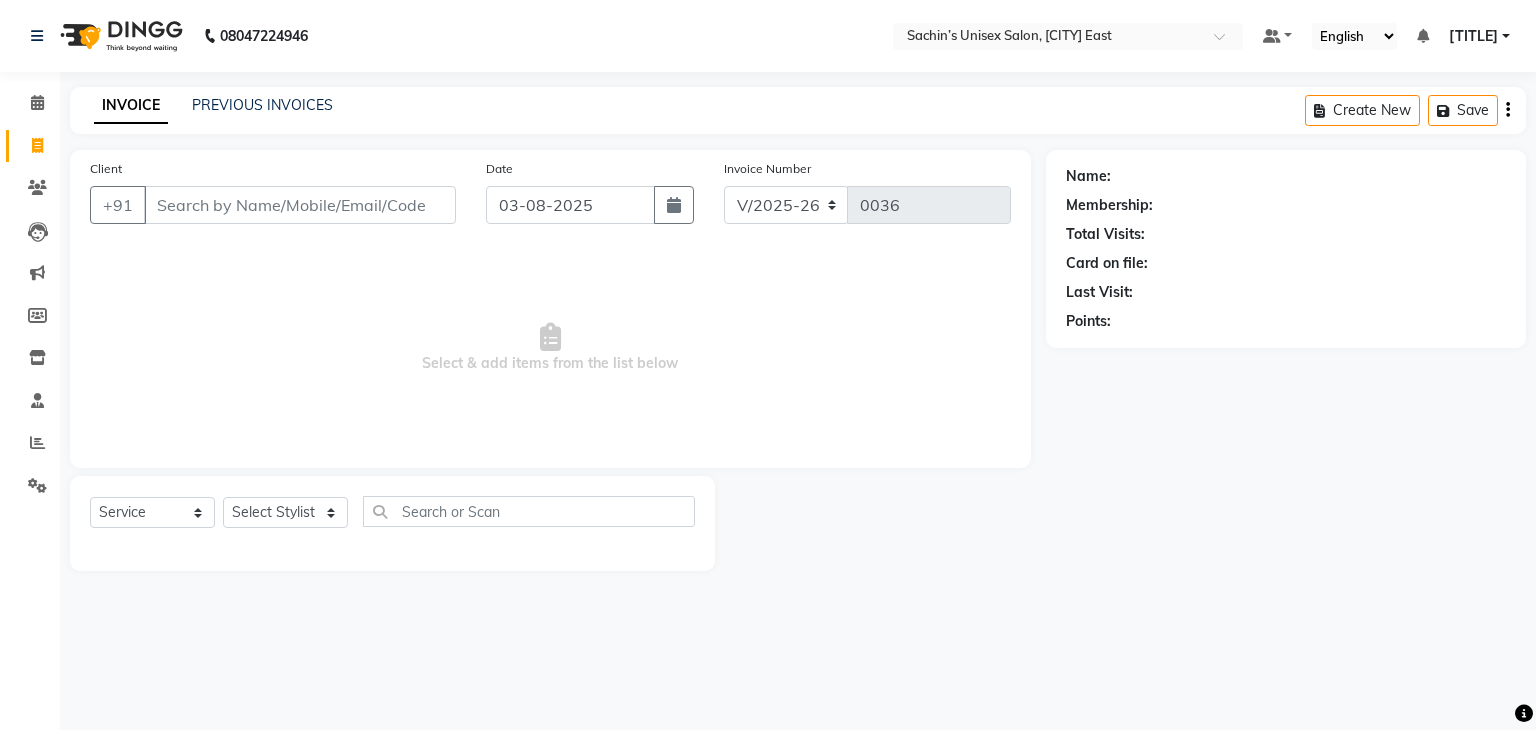 select on "8" 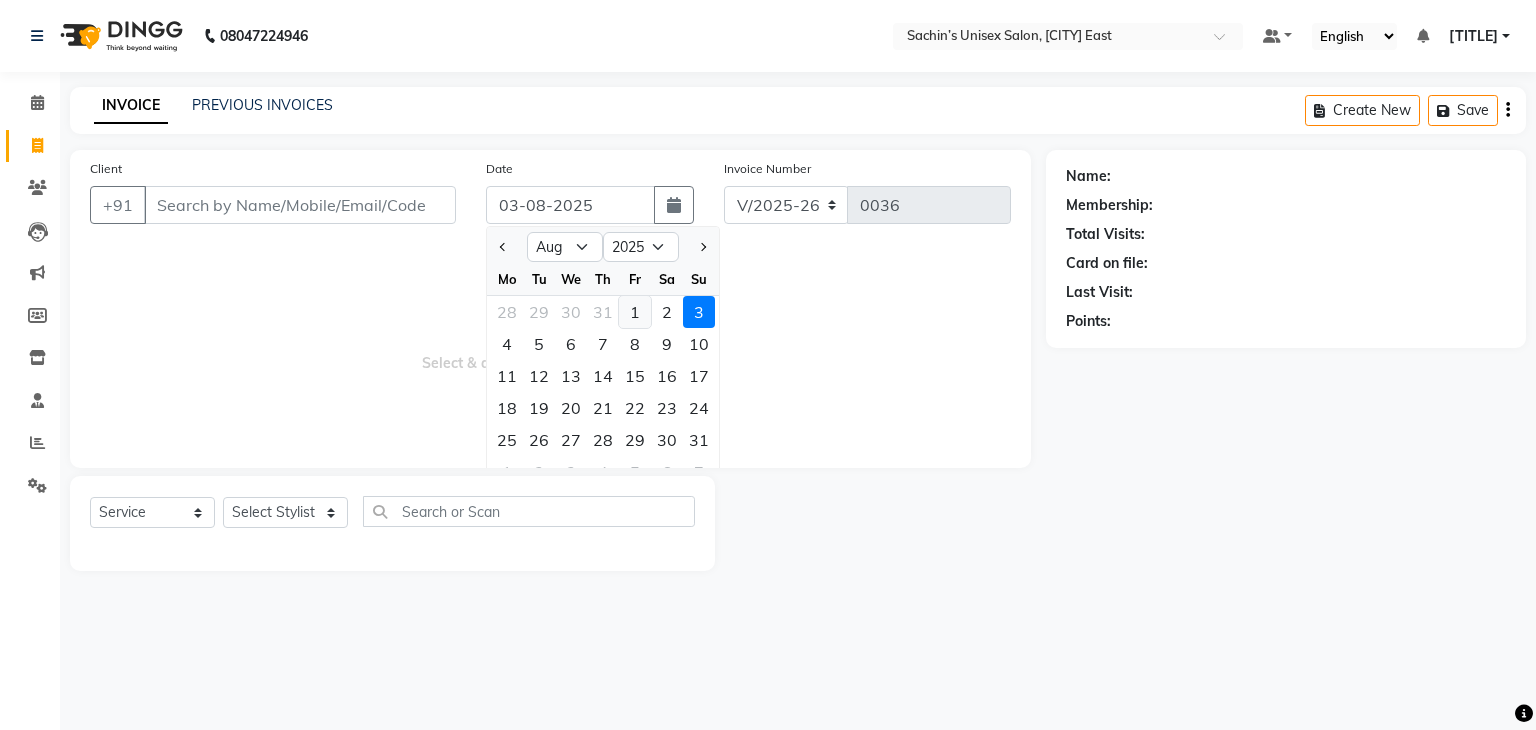 click on "1" 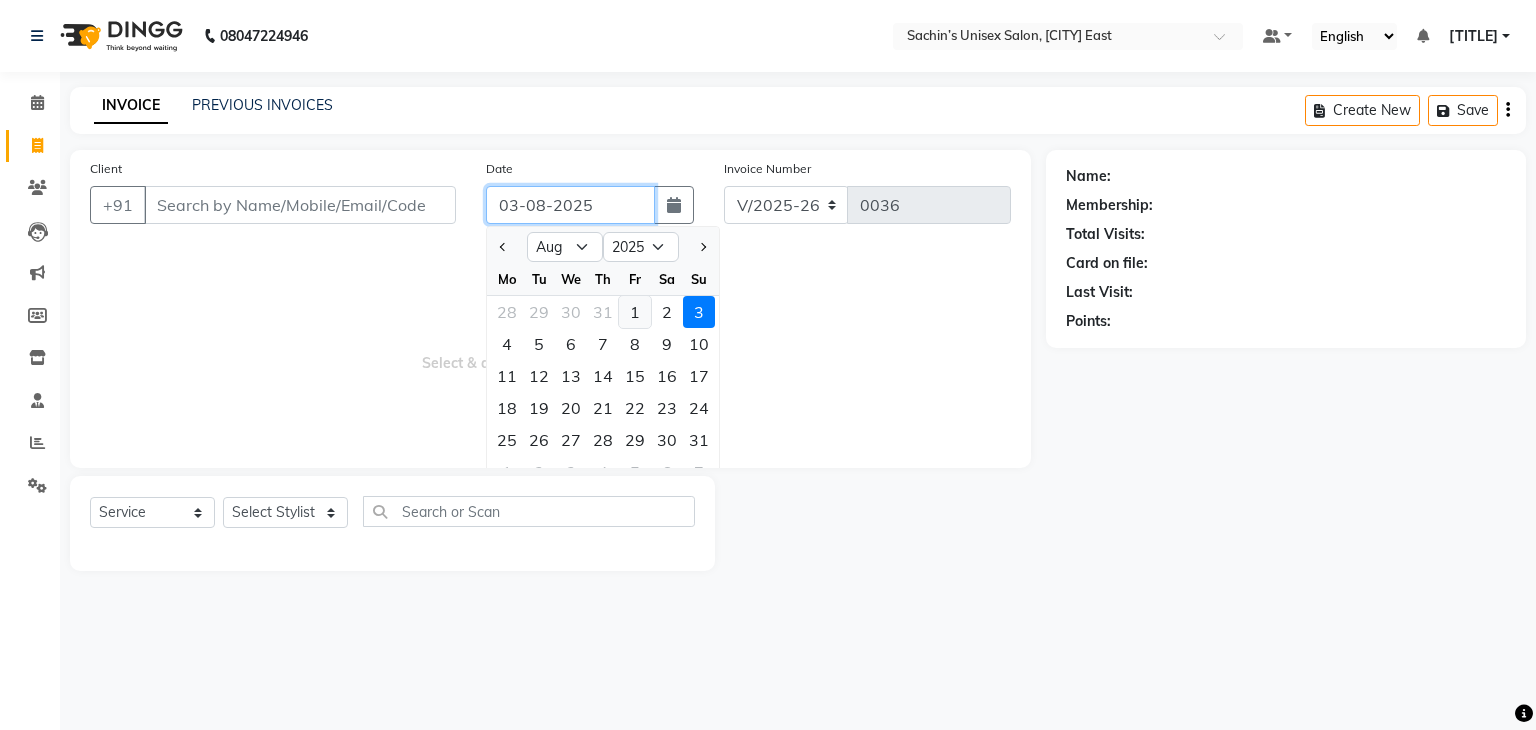 type on "01-08-2025" 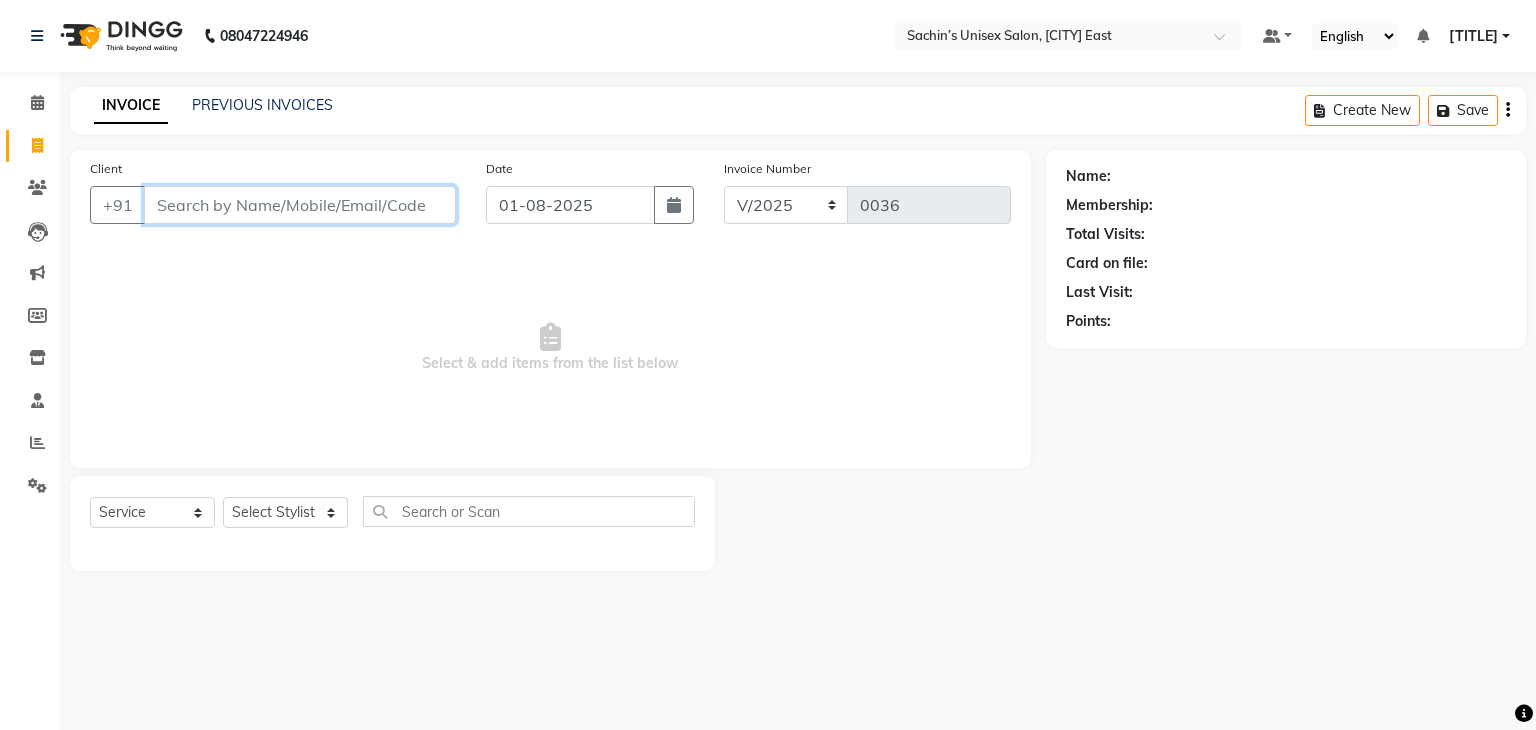 click on "Client" at bounding box center [300, 205] 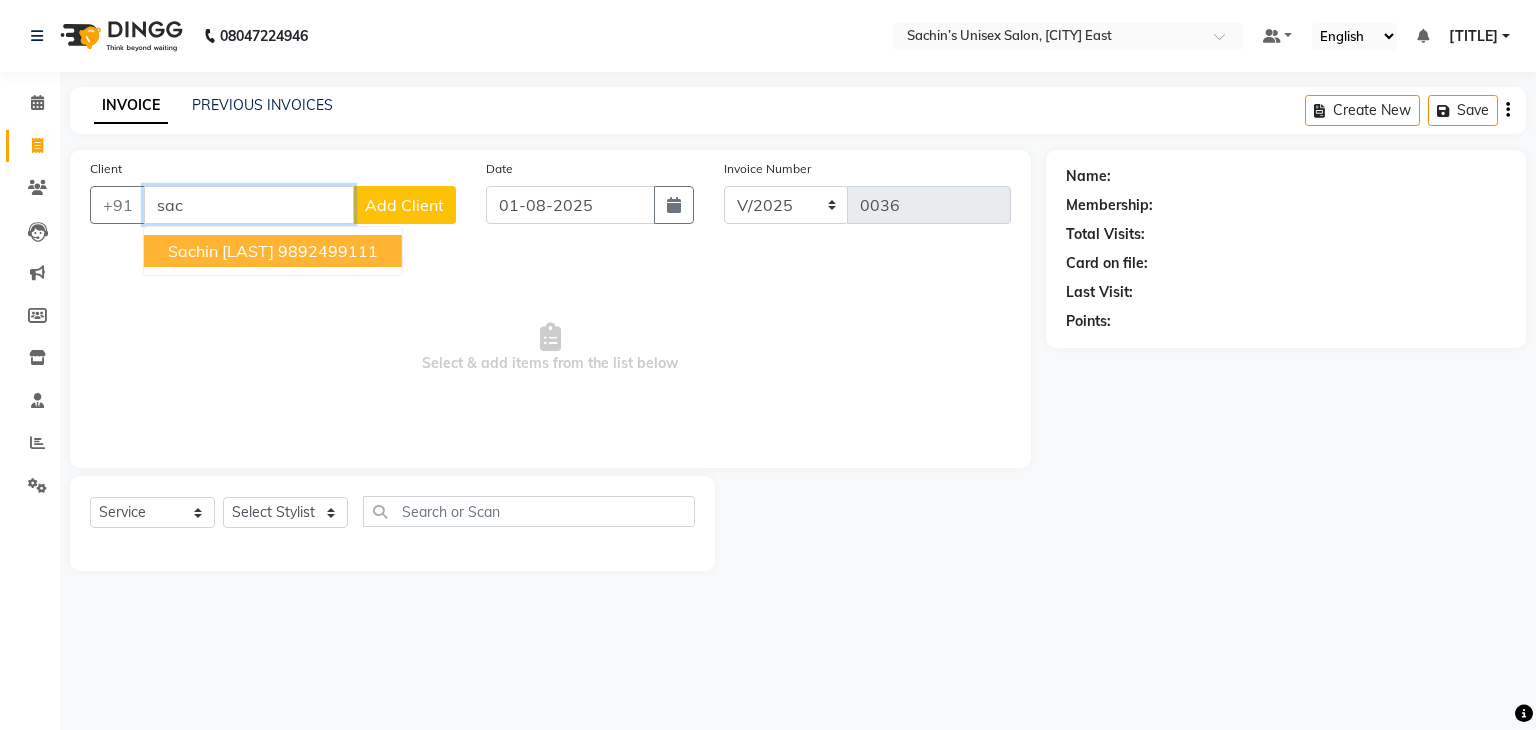 click on "[FIRST] [LAST]" at bounding box center (221, 251) 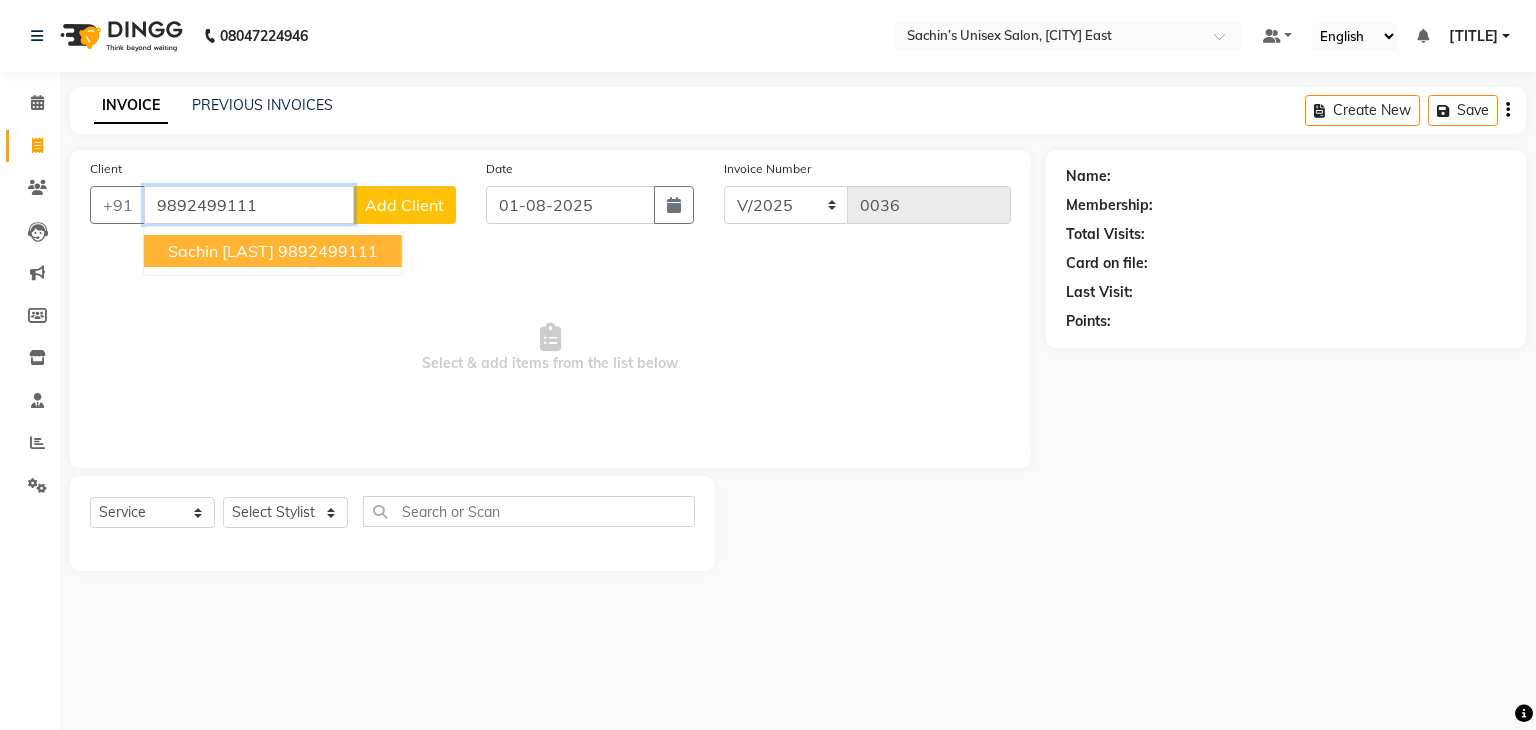 type on "9892499111" 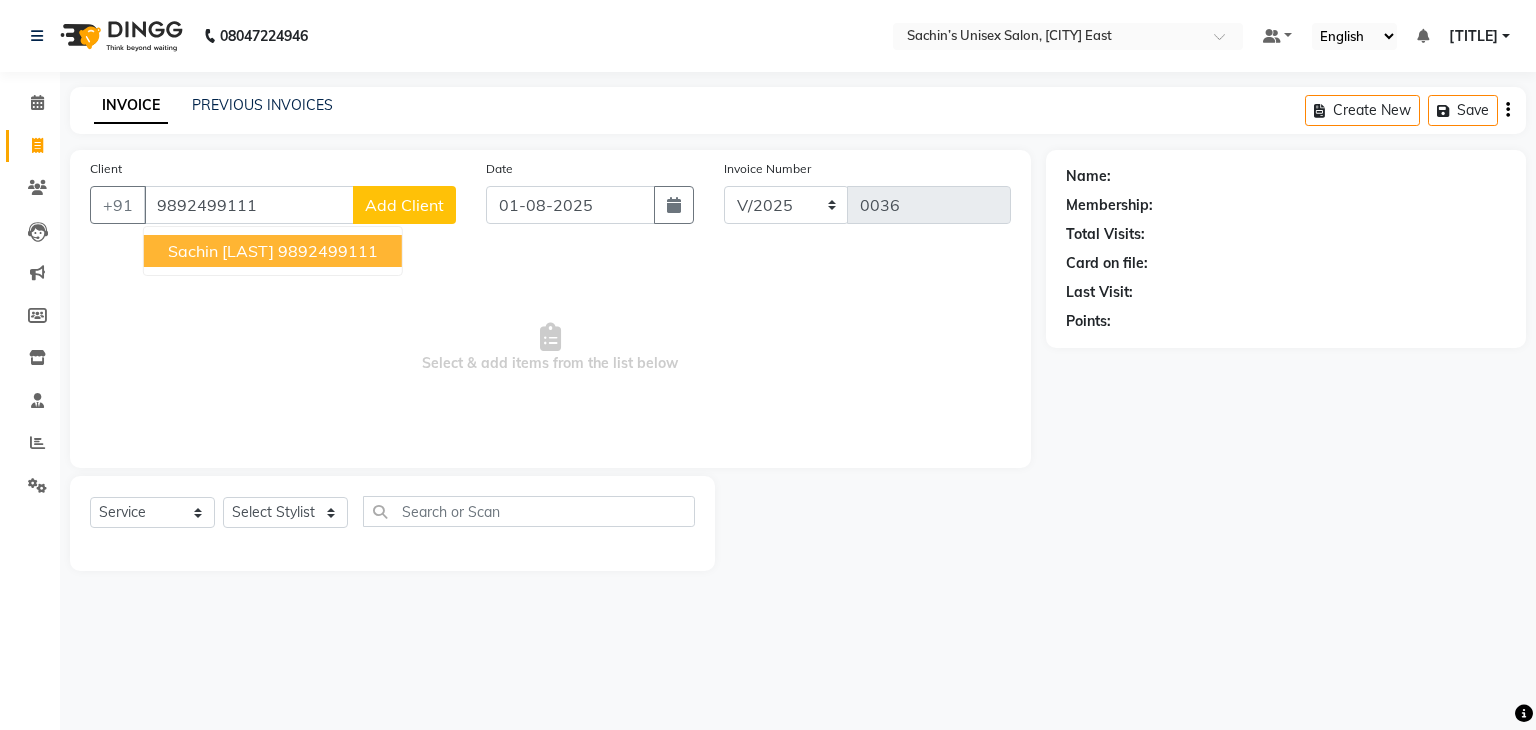 select on "1: Object" 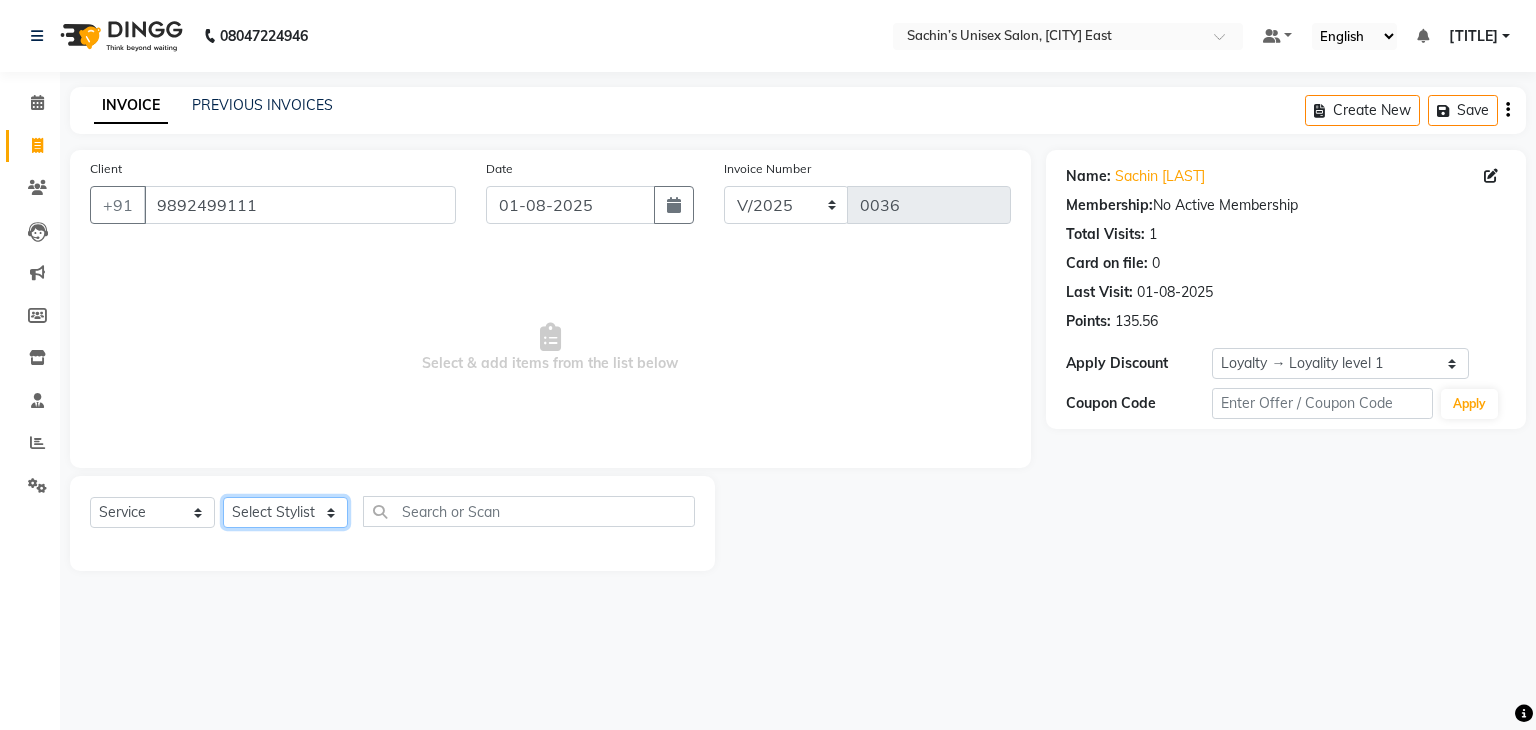 click on "Select Stylist [FIRST] [CITY] Manager [FIRST] [FIRST] [LAST] [LAST]" 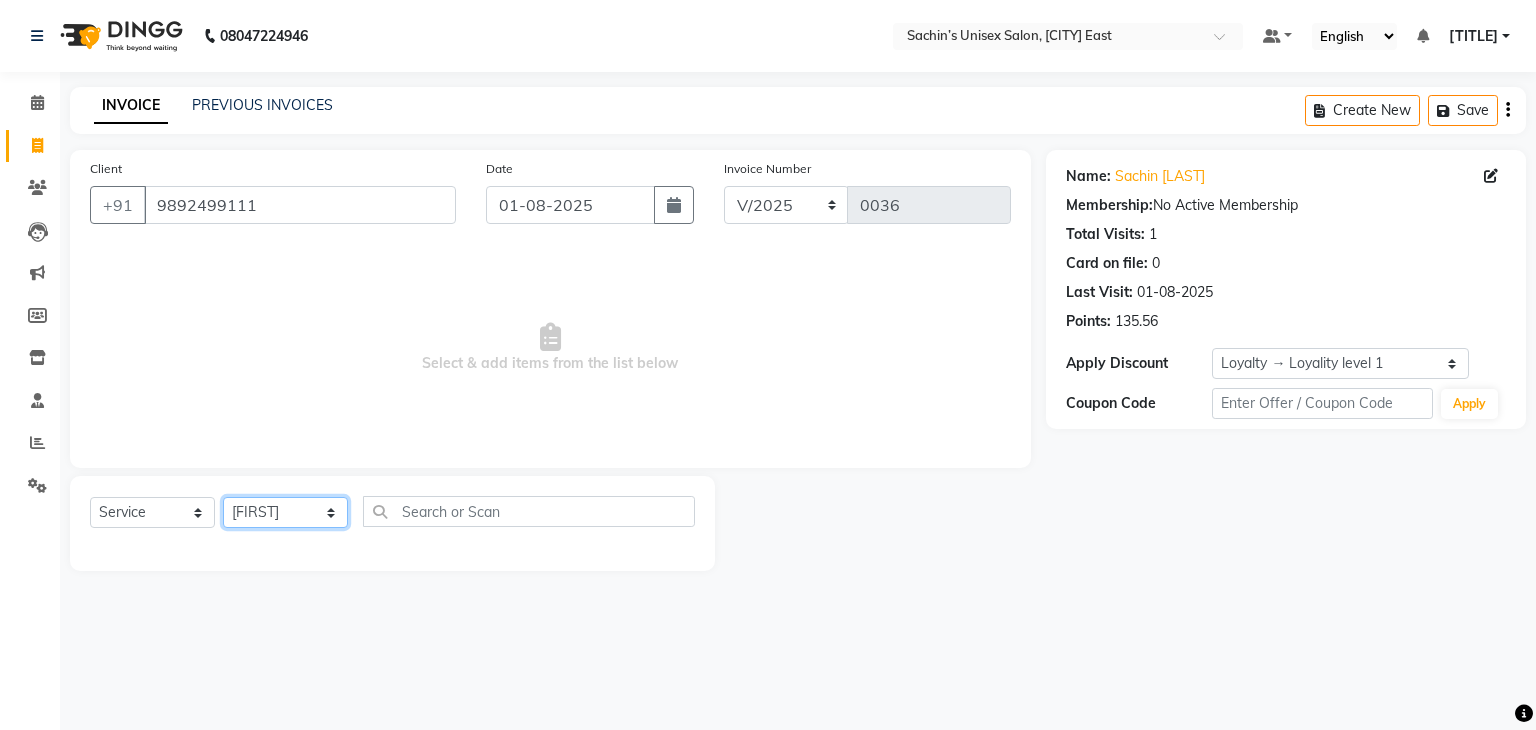 click on "Select Stylist [FIRST] [CITY] Manager [FIRST] [FIRST] [LAST] [LAST]" 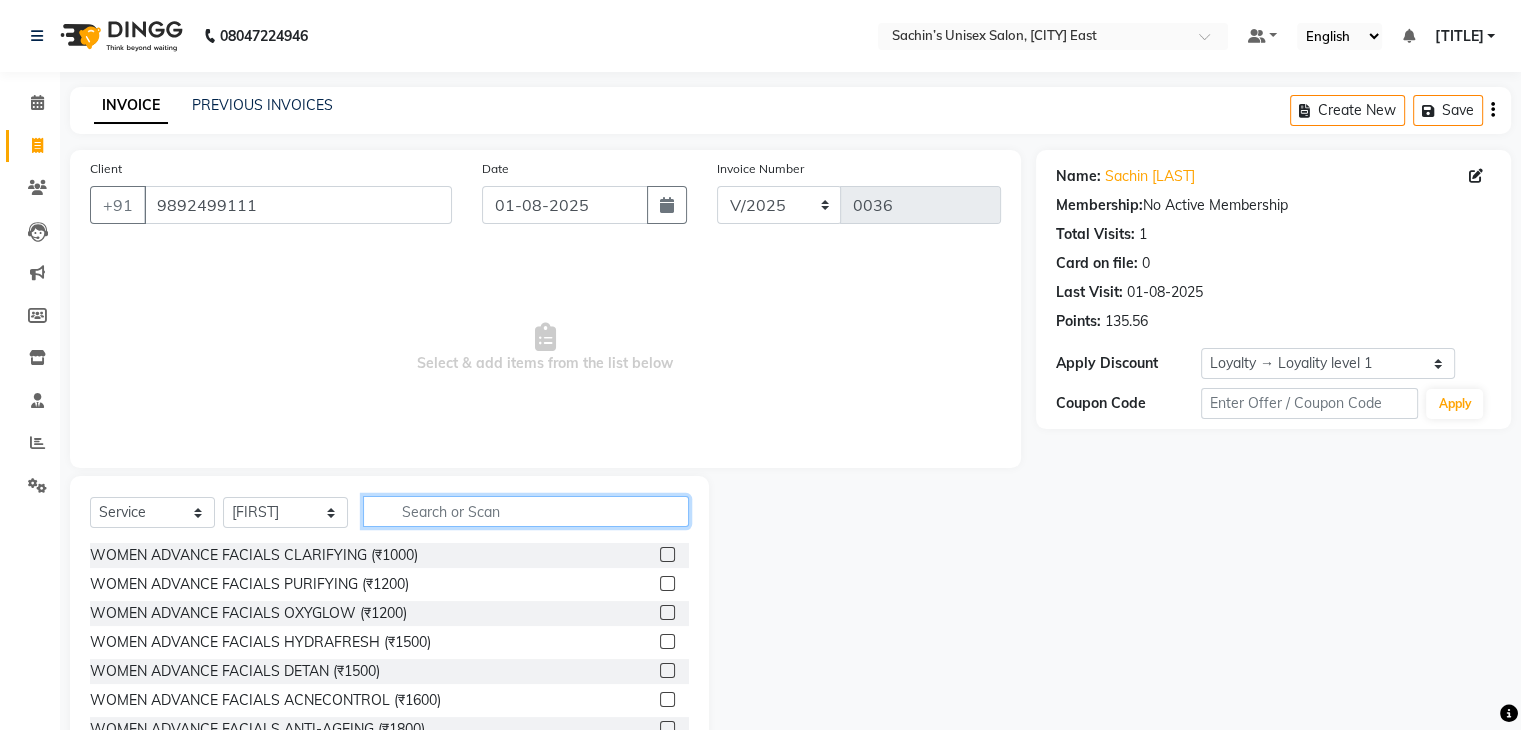 click 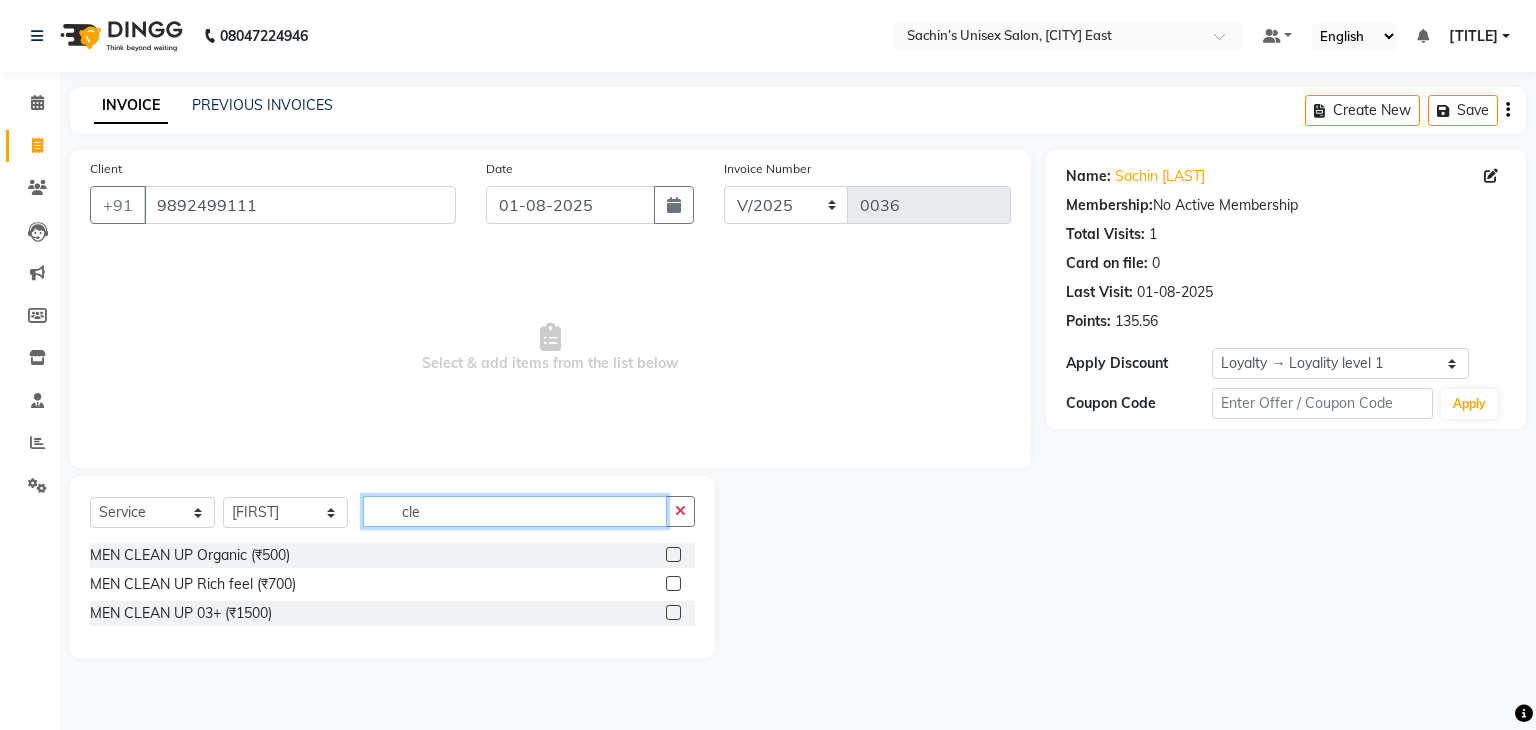 type on "cle" 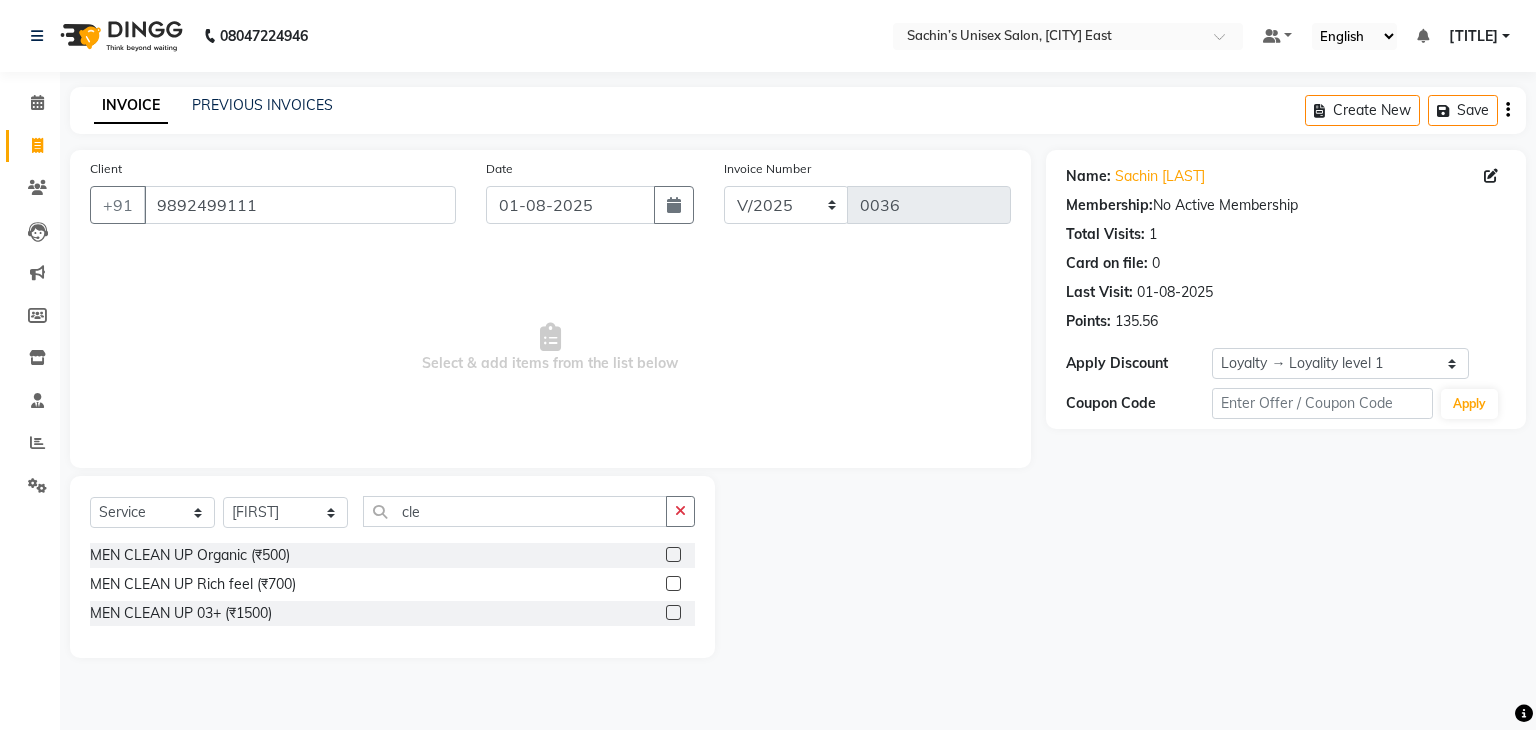 click 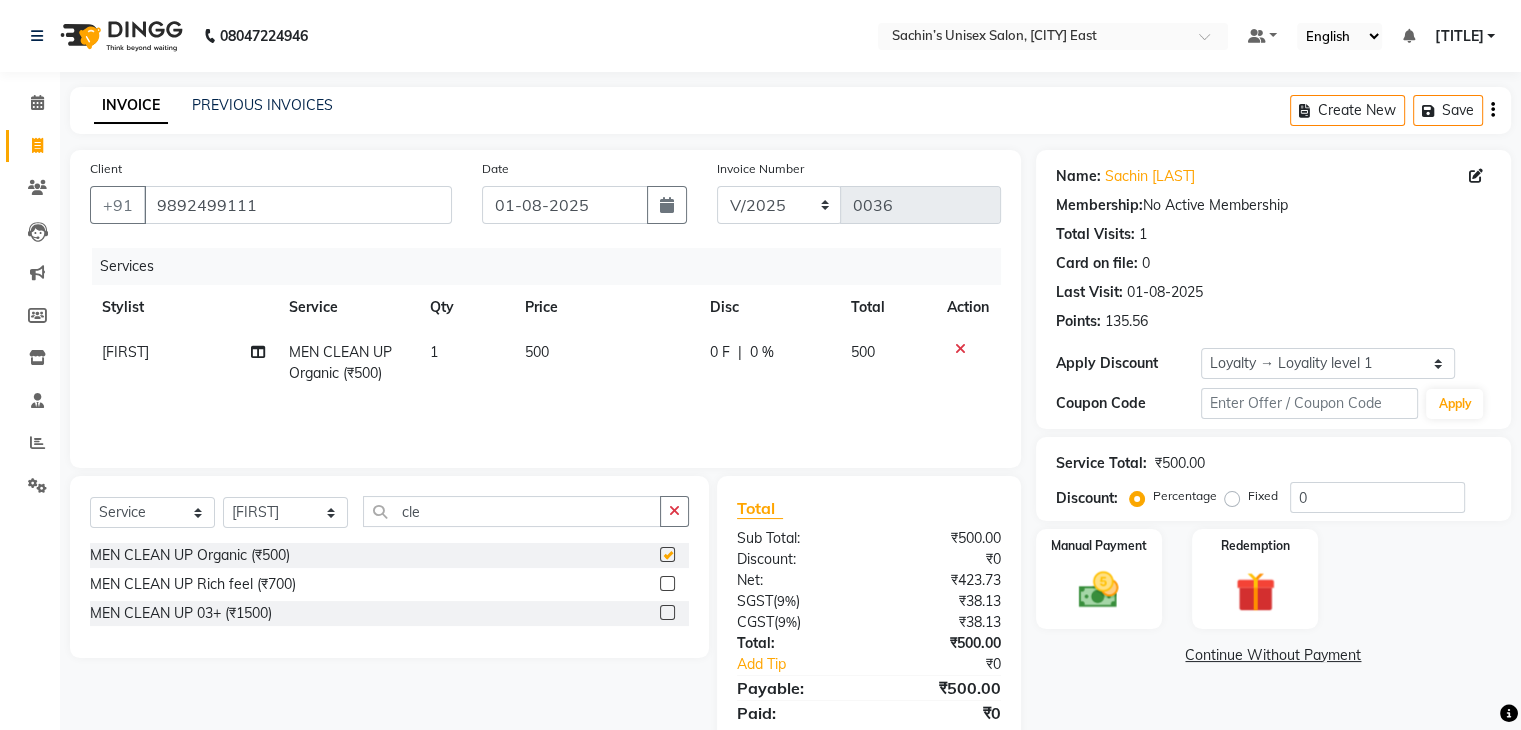 checkbox on "false" 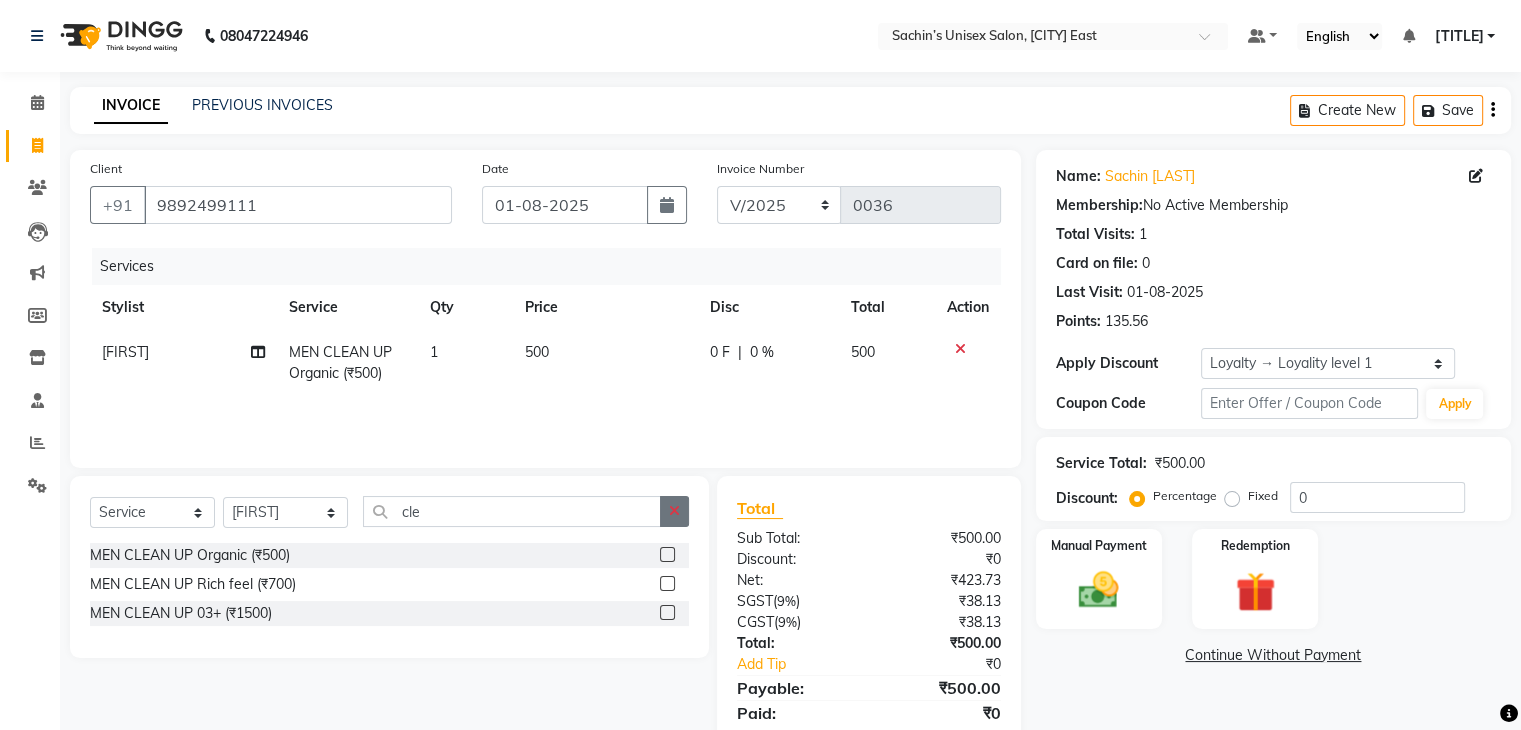 click 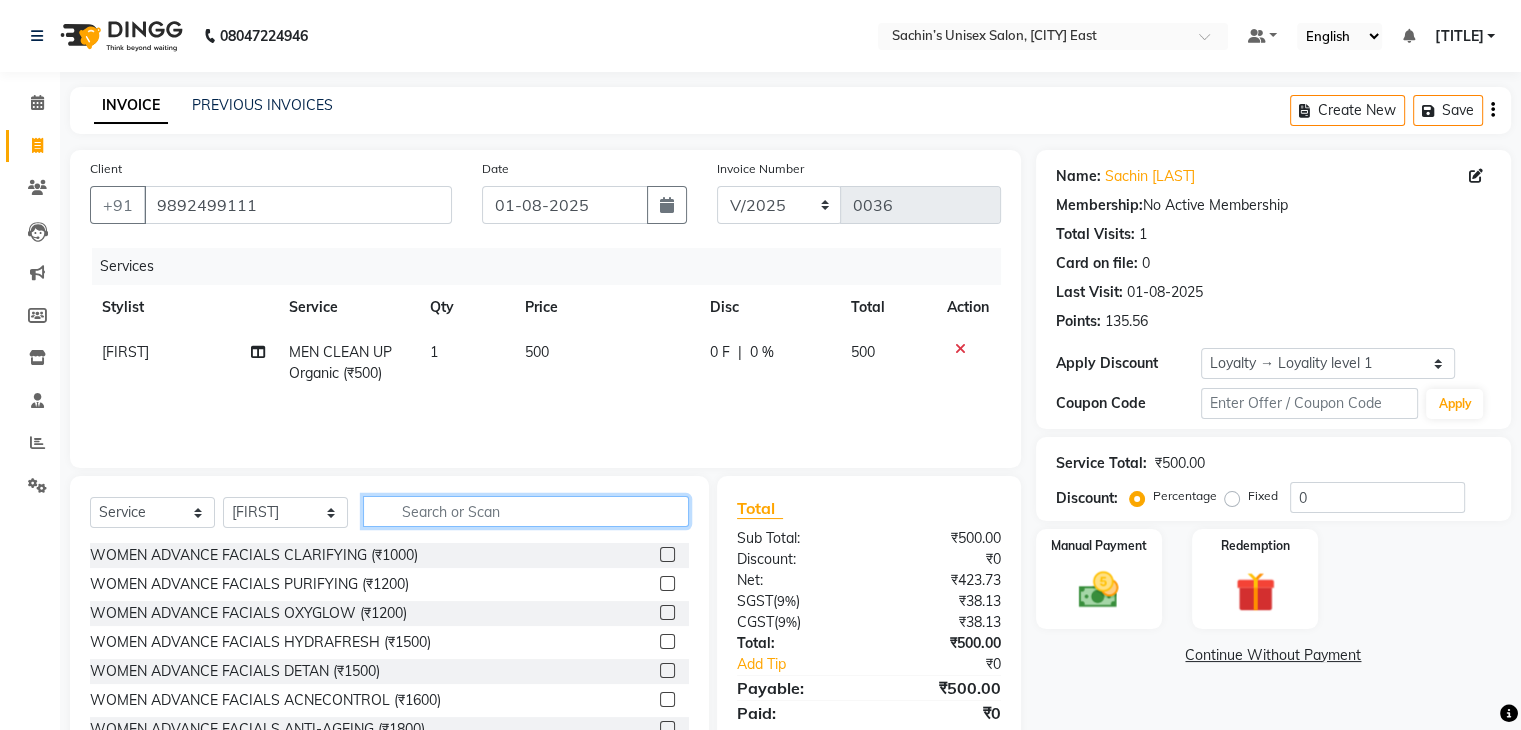 drag, startPoint x: 680, startPoint y: 506, endPoint x: 406, endPoint y: 509, distance: 274.01642 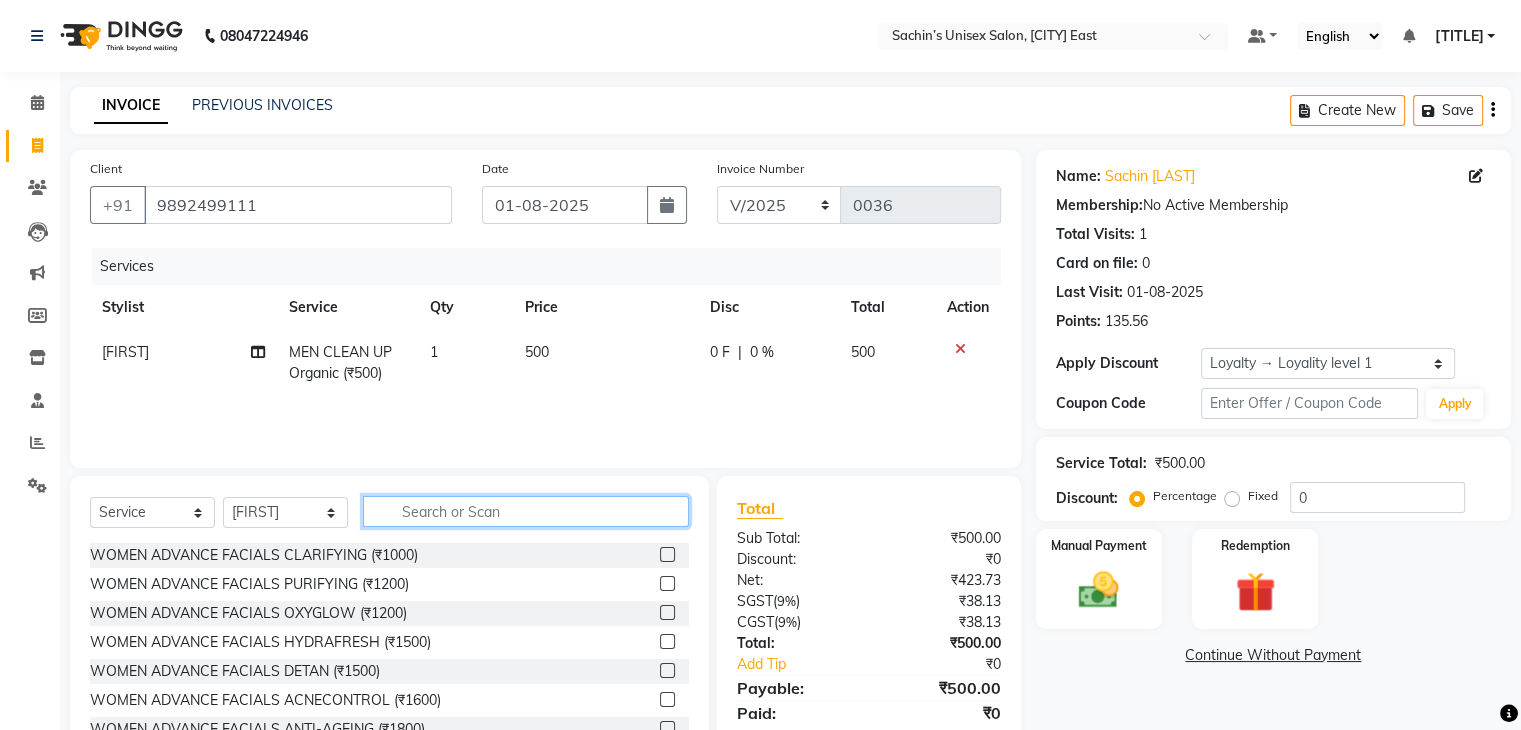click 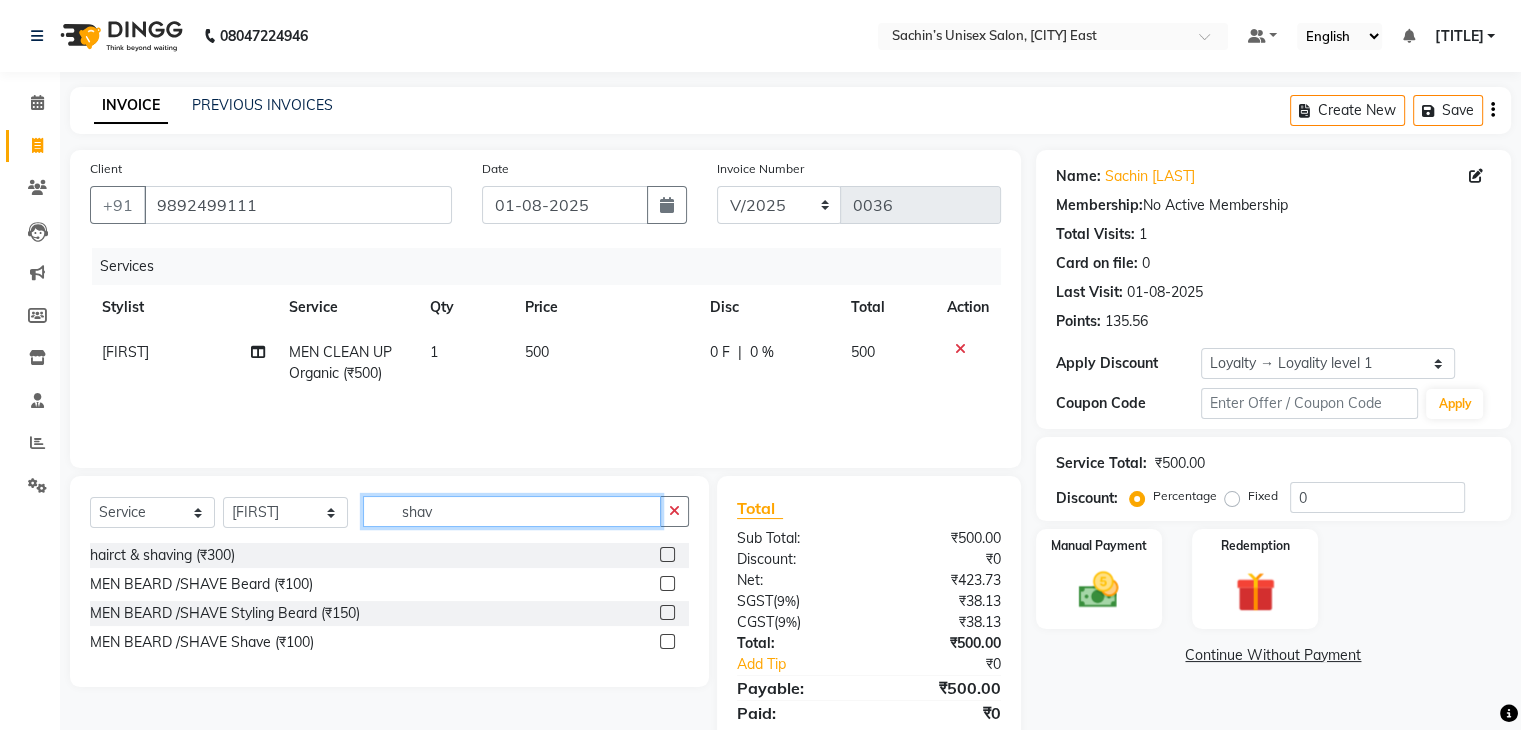 type on "shav" 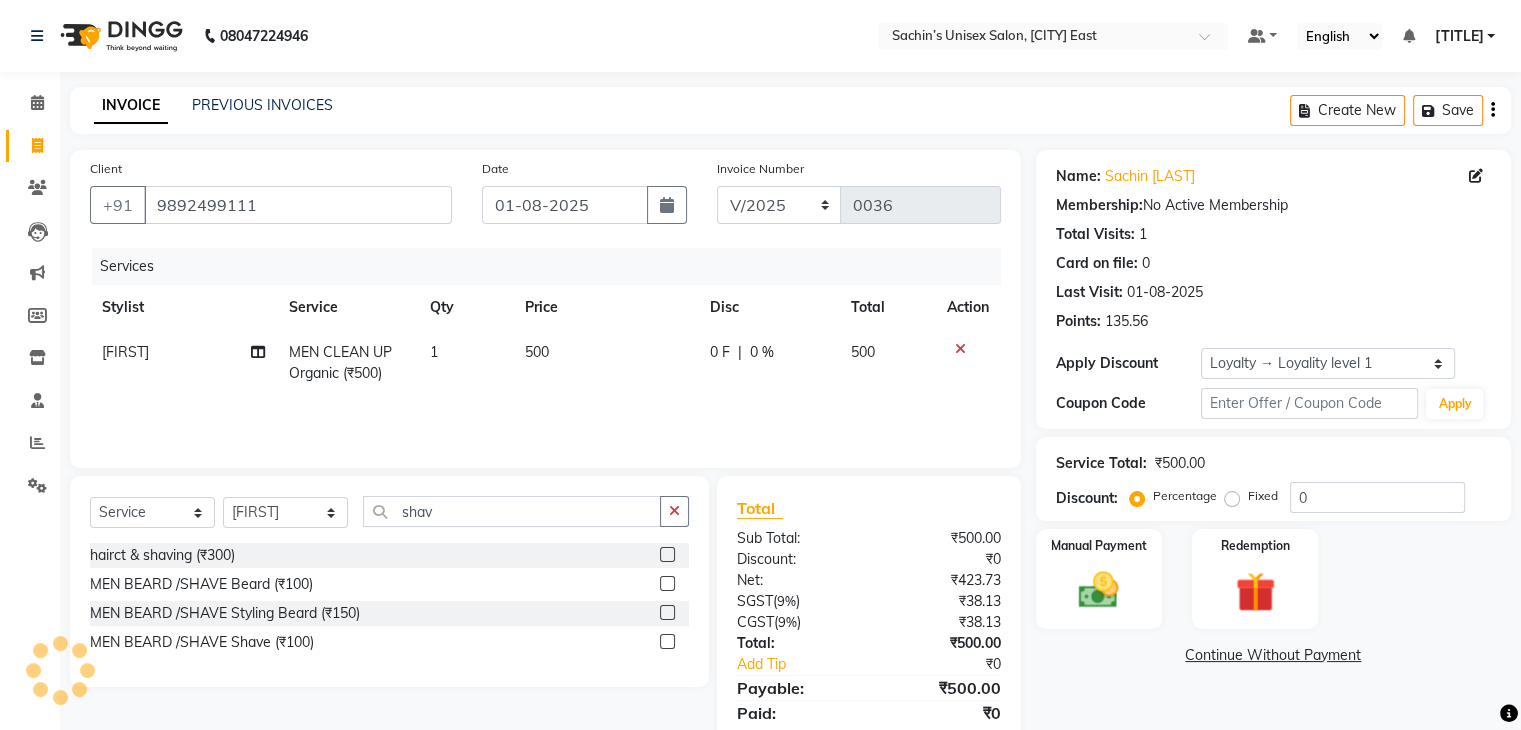 click 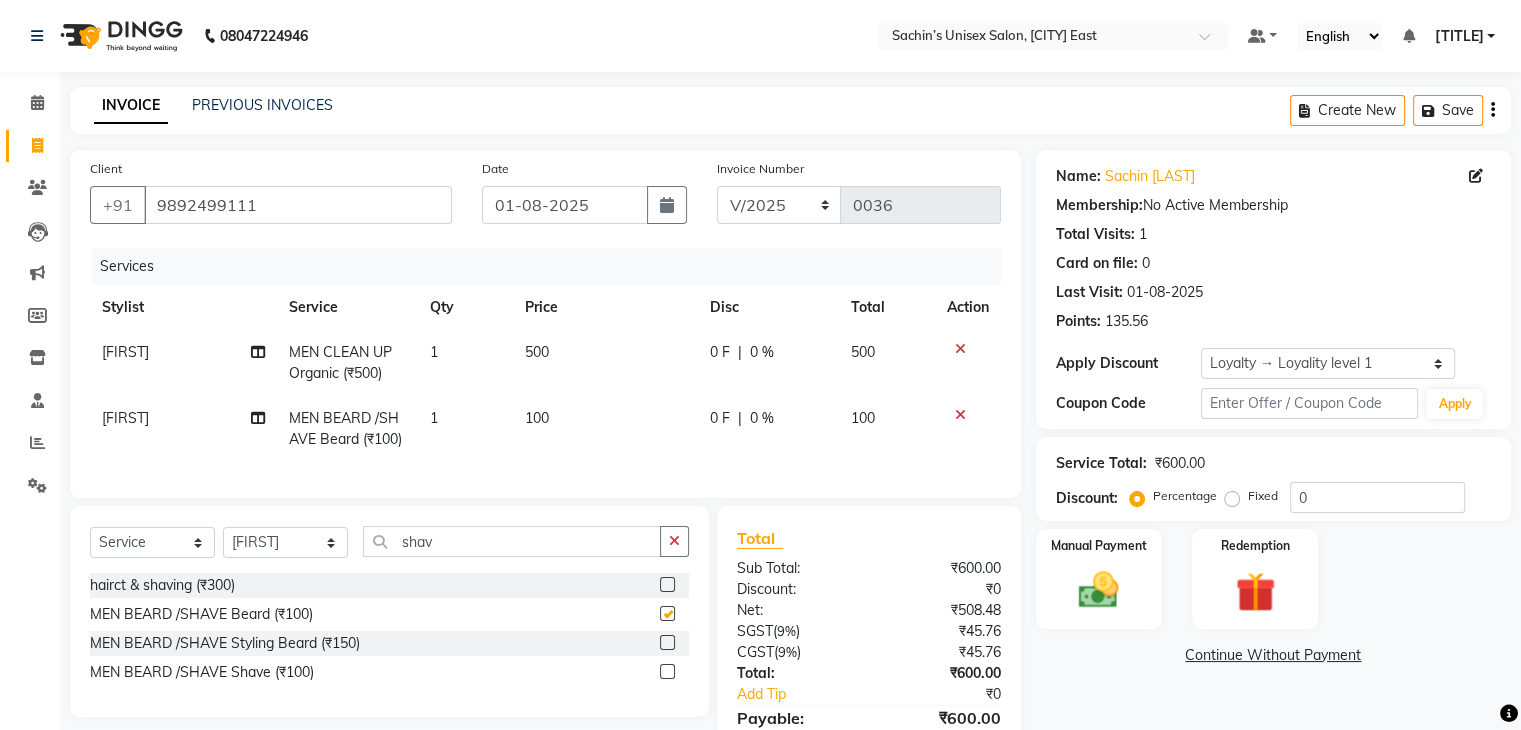 checkbox on "false" 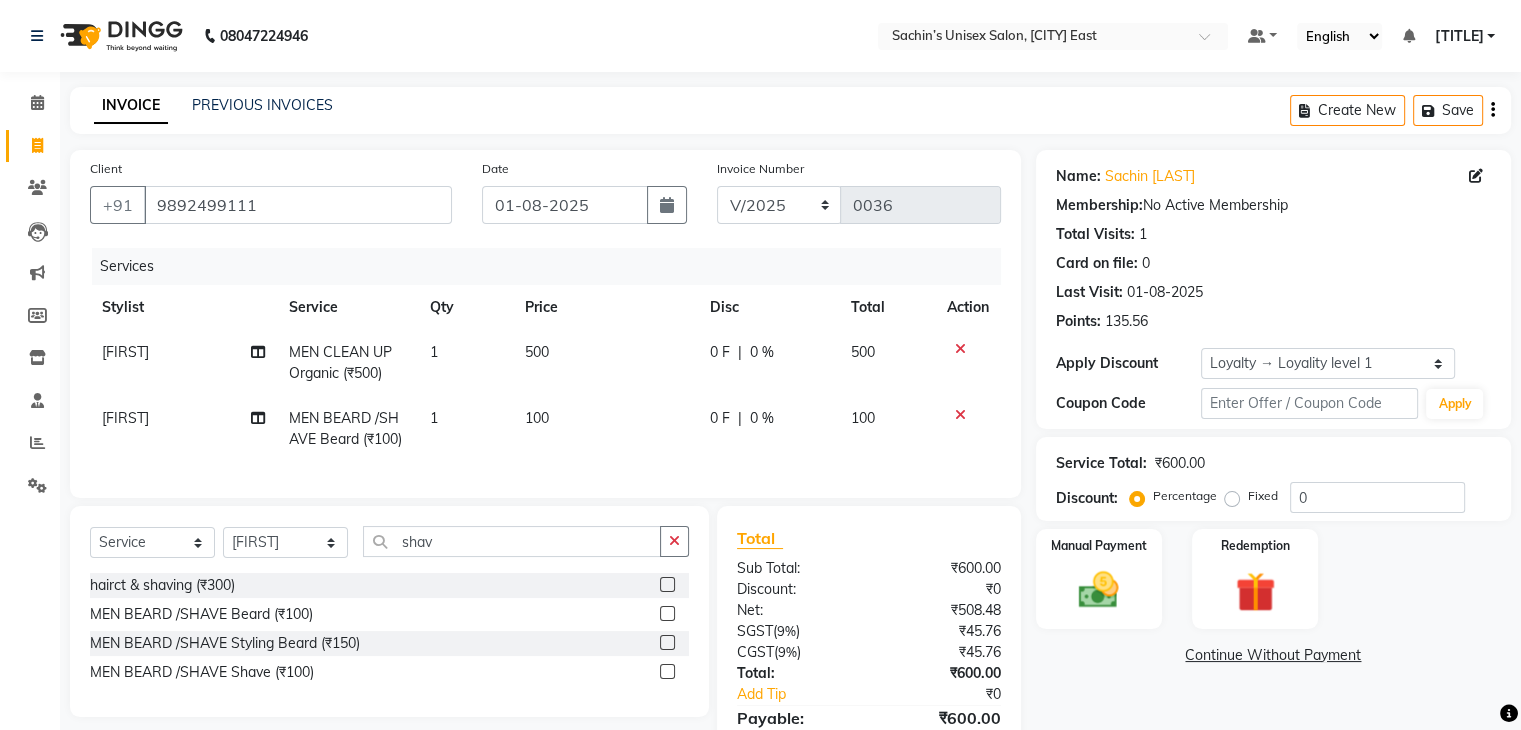 scroll, scrollTop: 116, scrollLeft: 0, axis: vertical 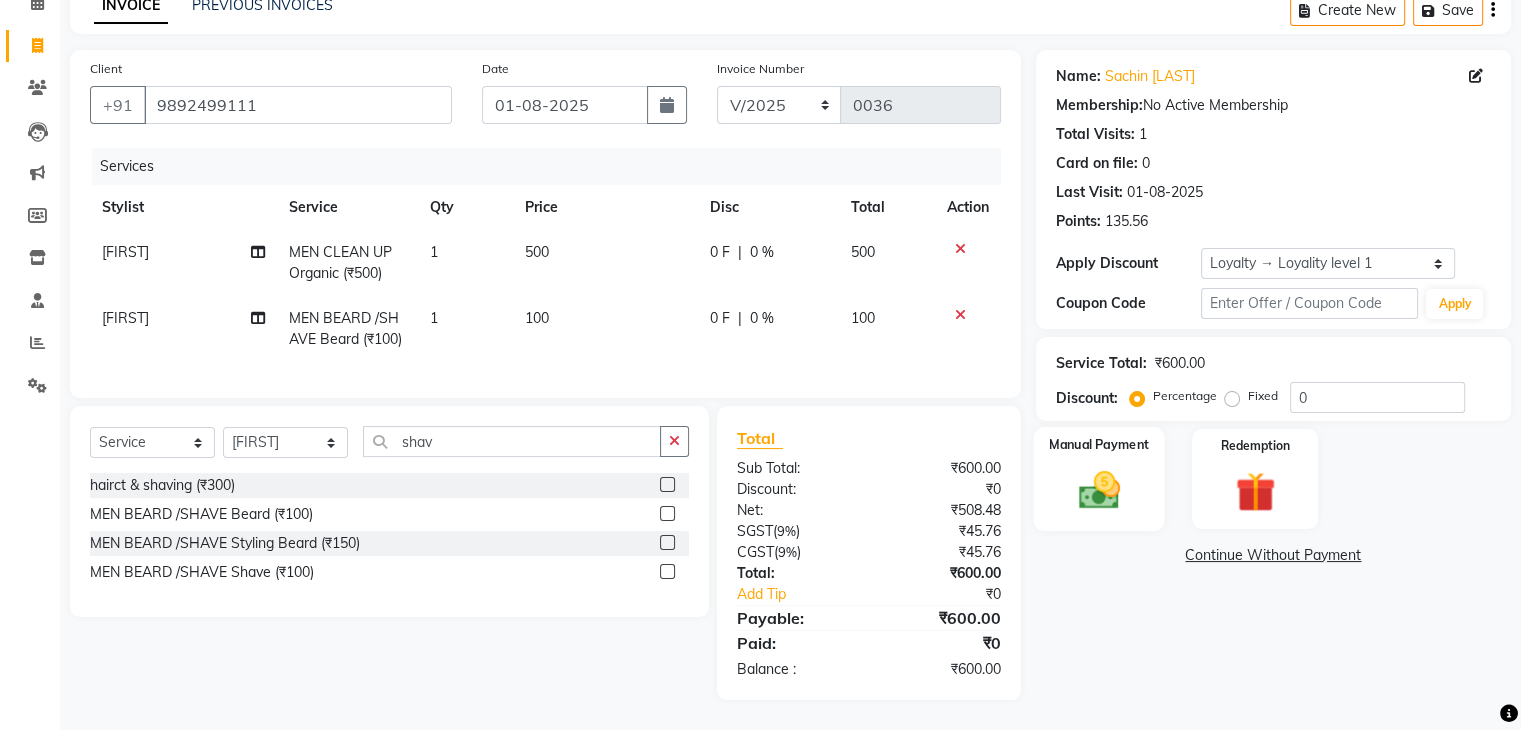 click 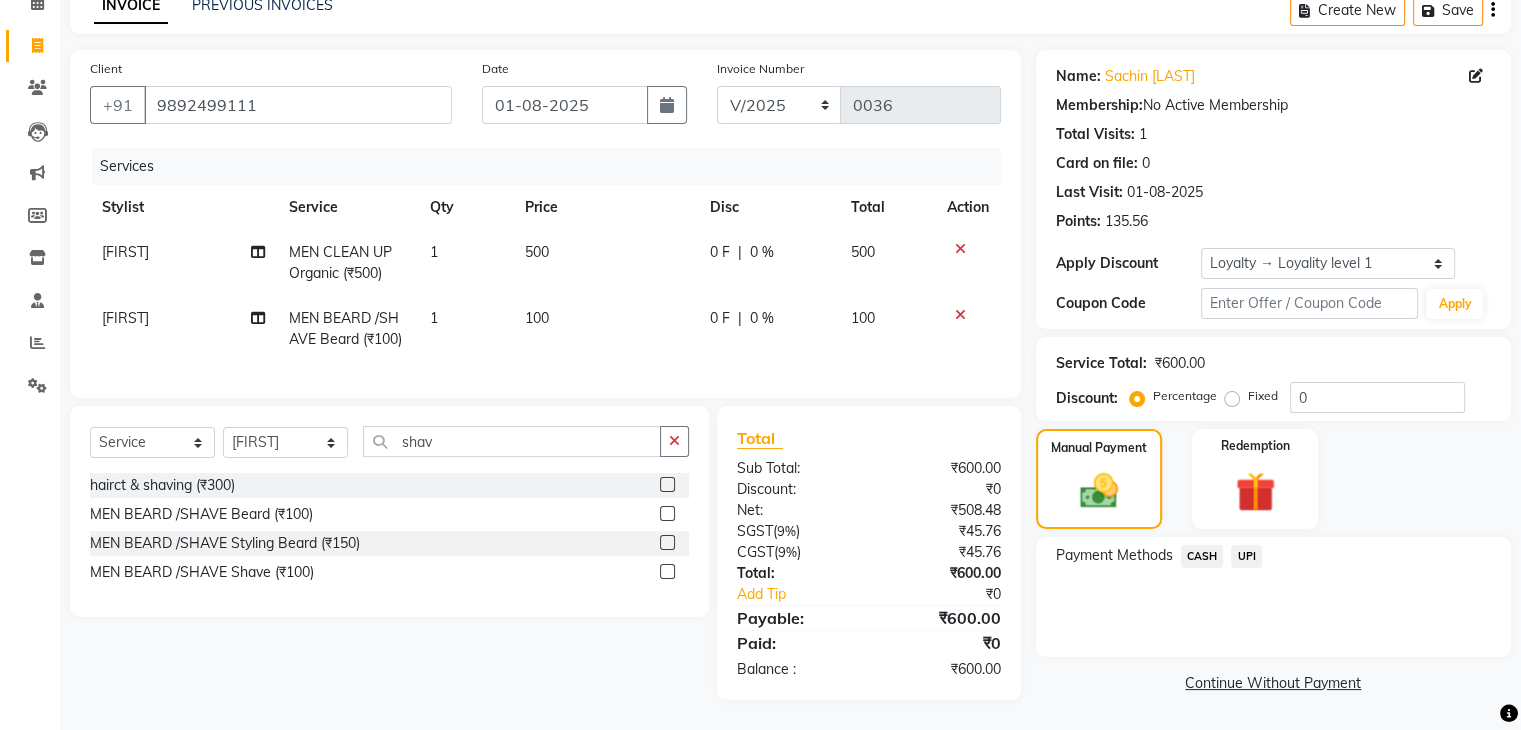 click on "UPI" 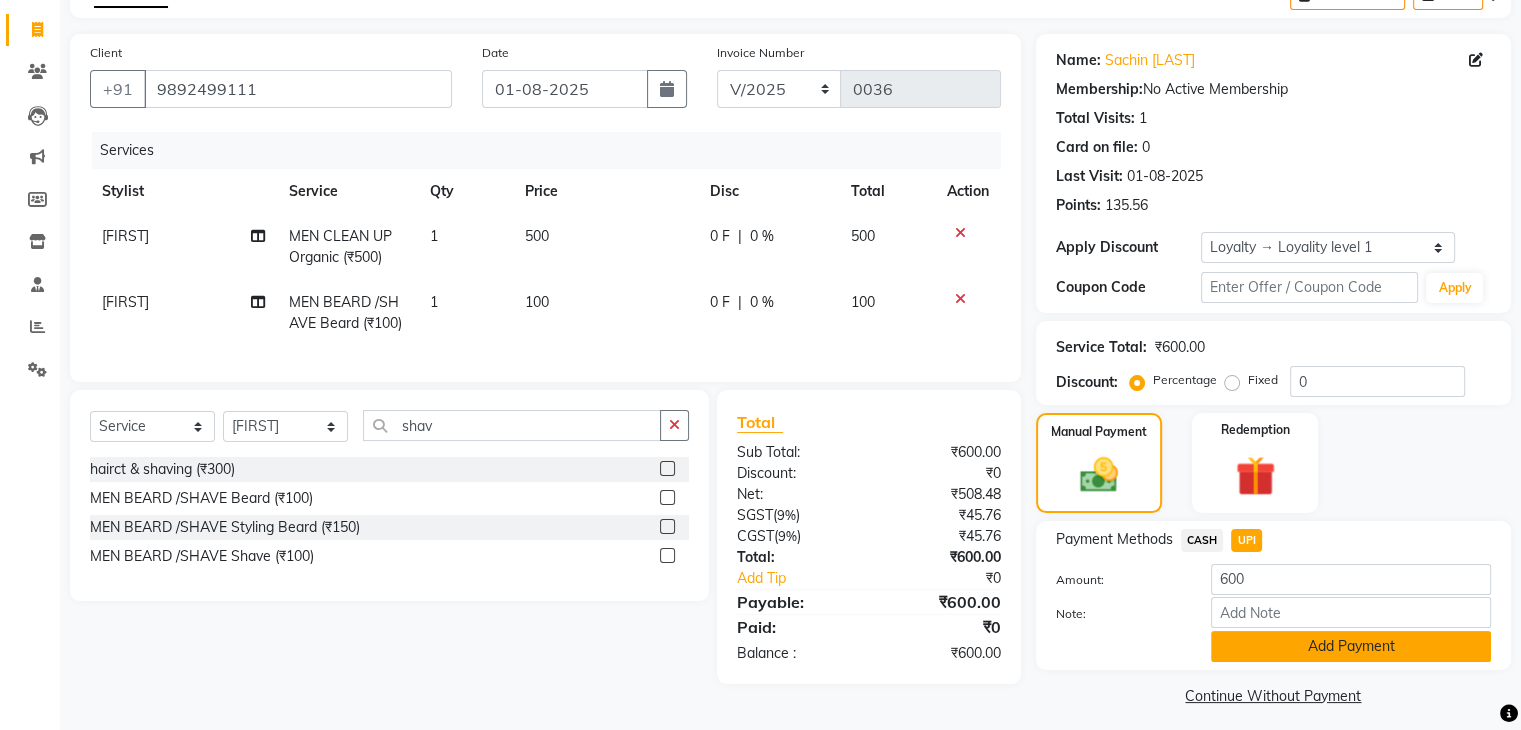 click on "Add Payment" 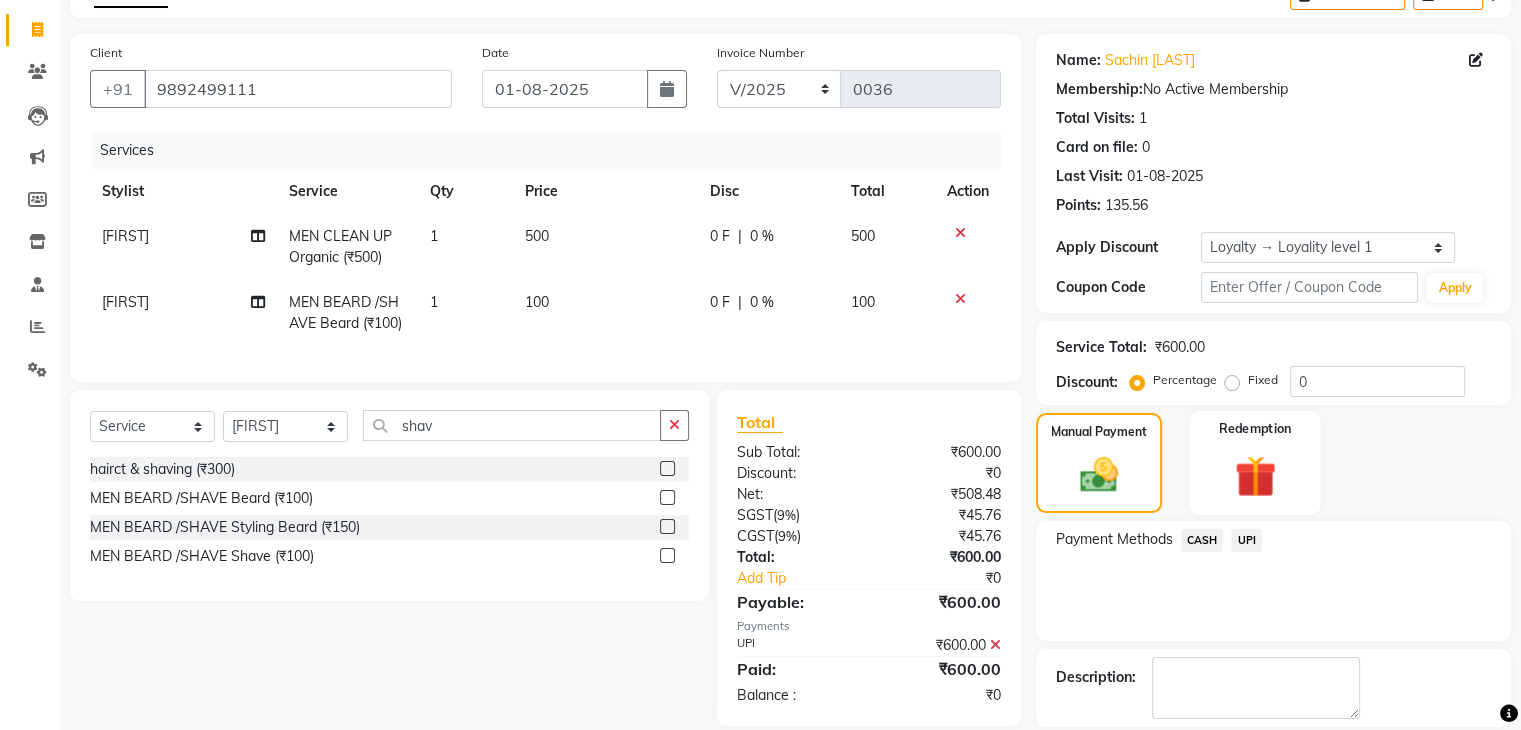 scroll, scrollTop: 258, scrollLeft: 0, axis: vertical 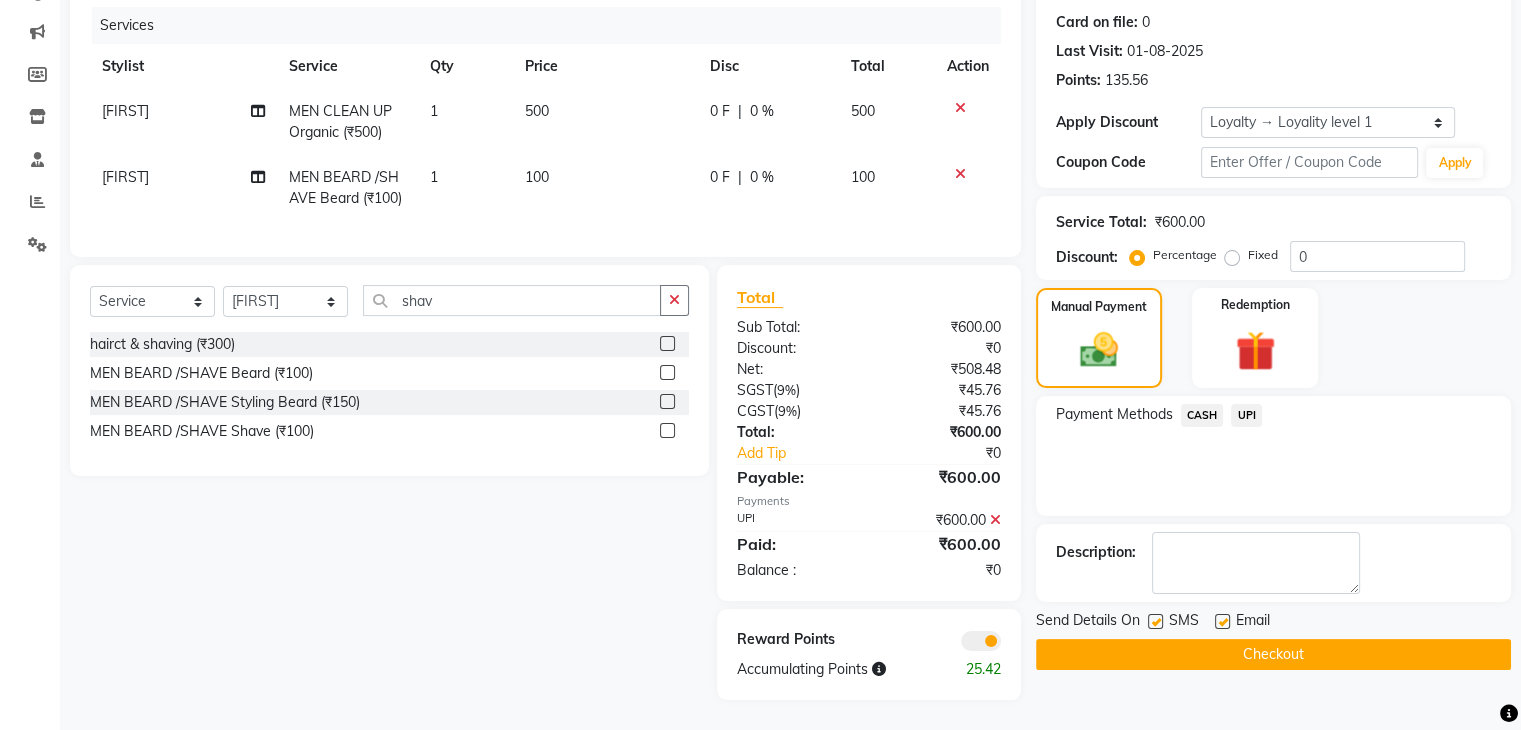 click on "Checkout" 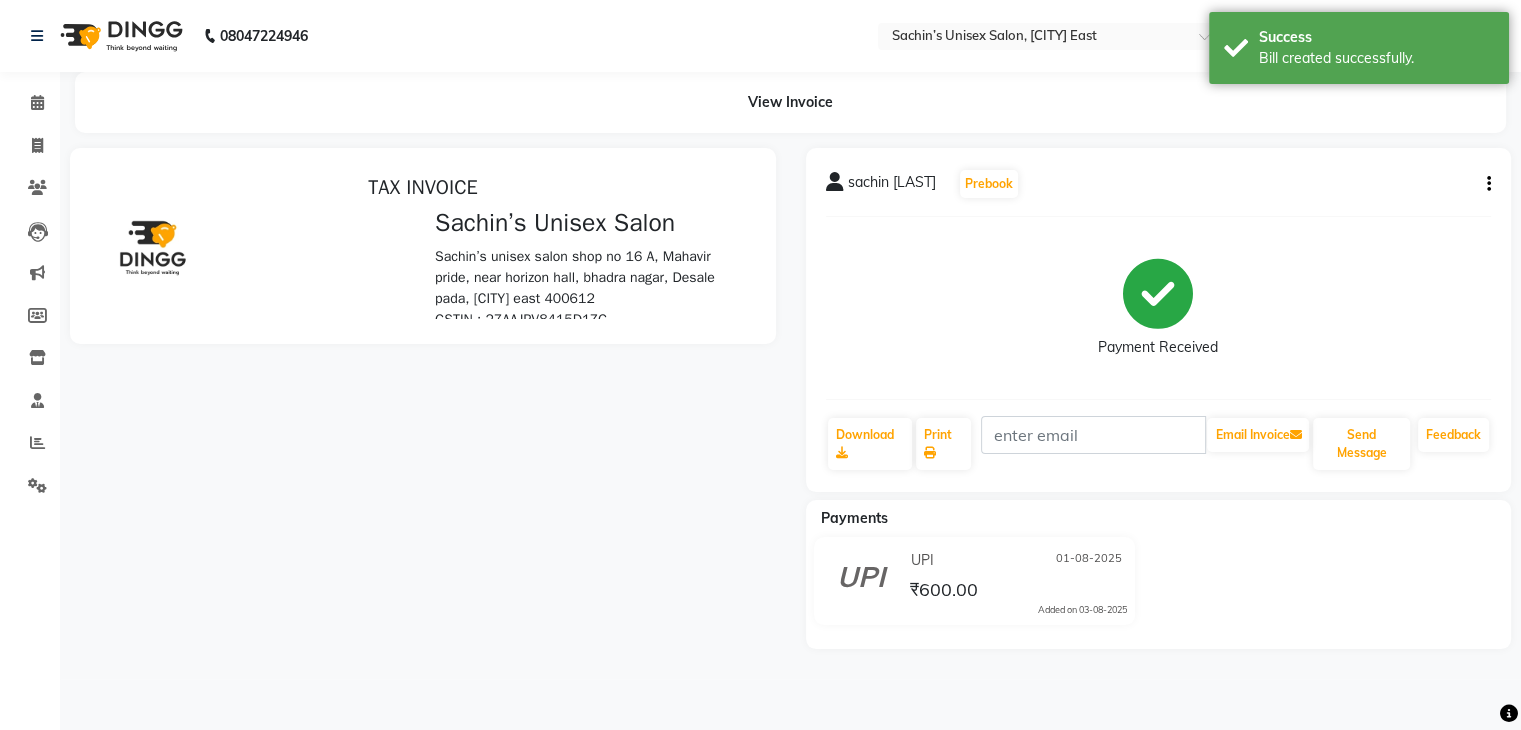scroll, scrollTop: 0, scrollLeft: 0, axis: both 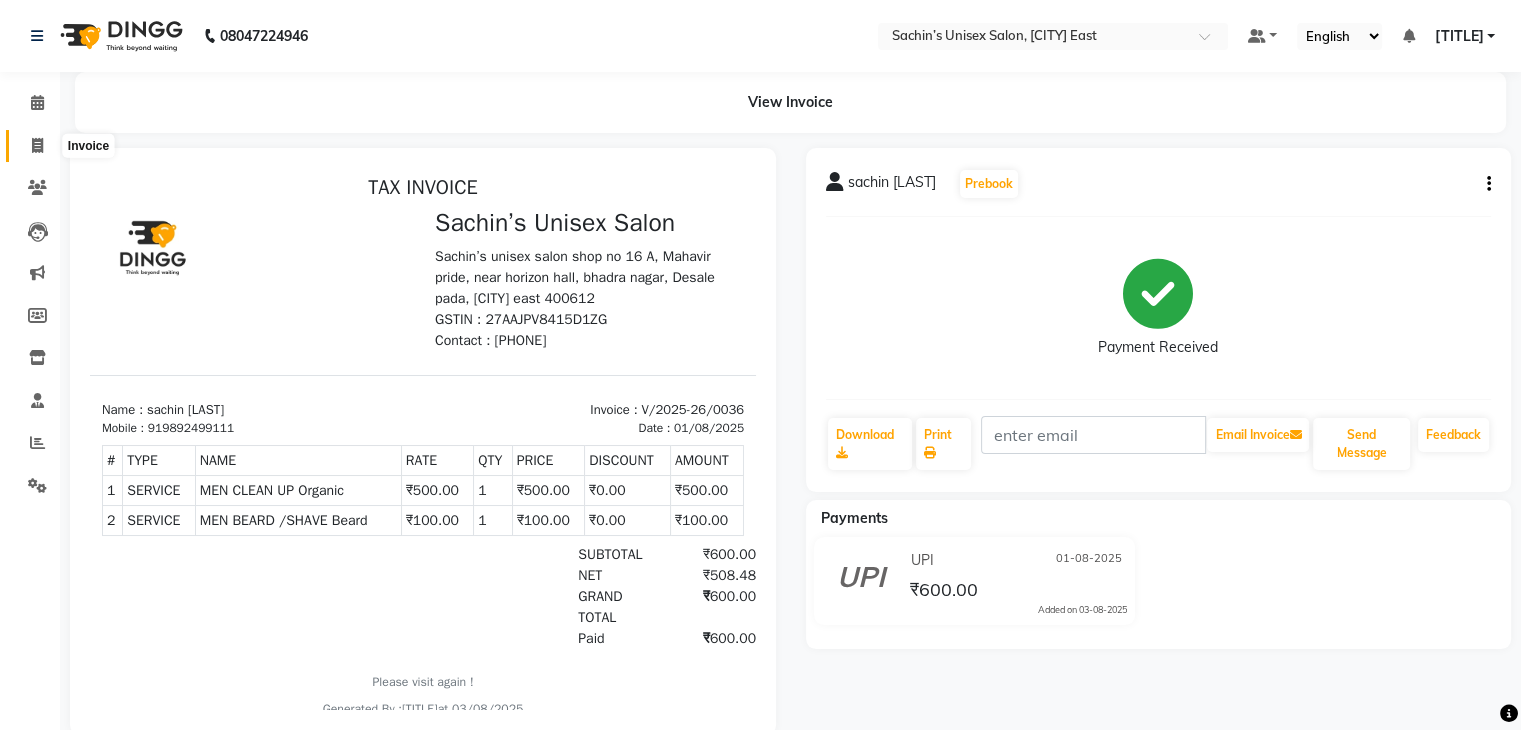 click 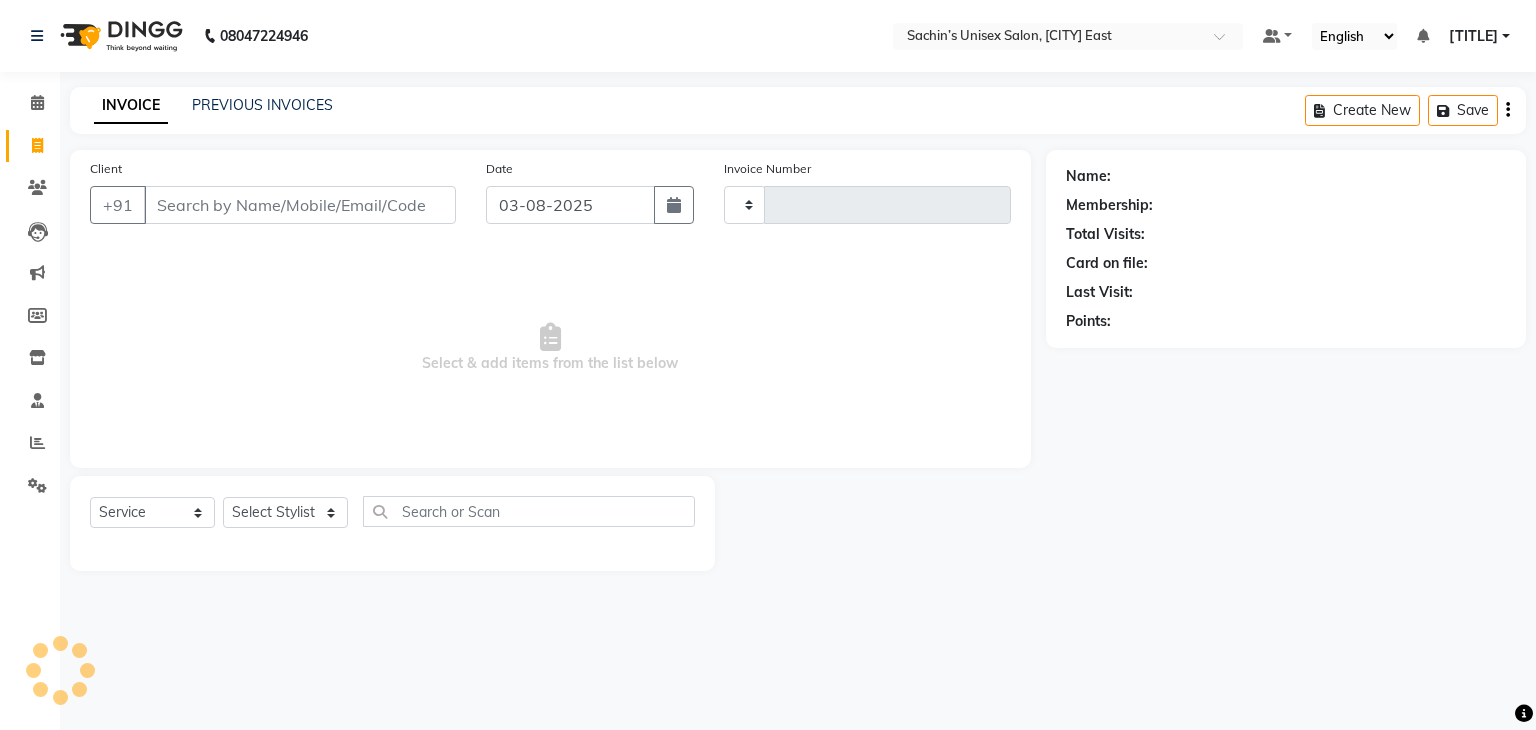 type on "0037" 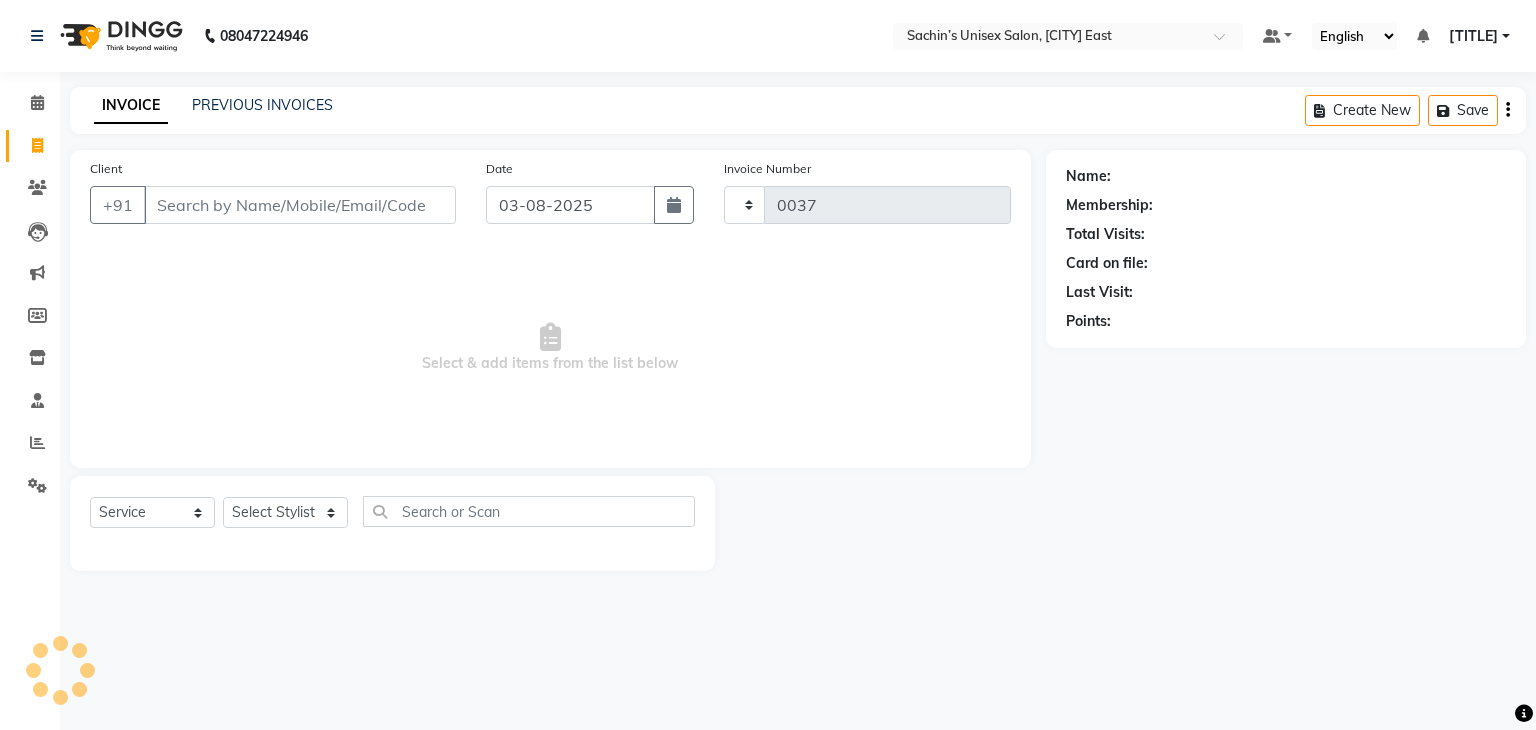select on "8637" 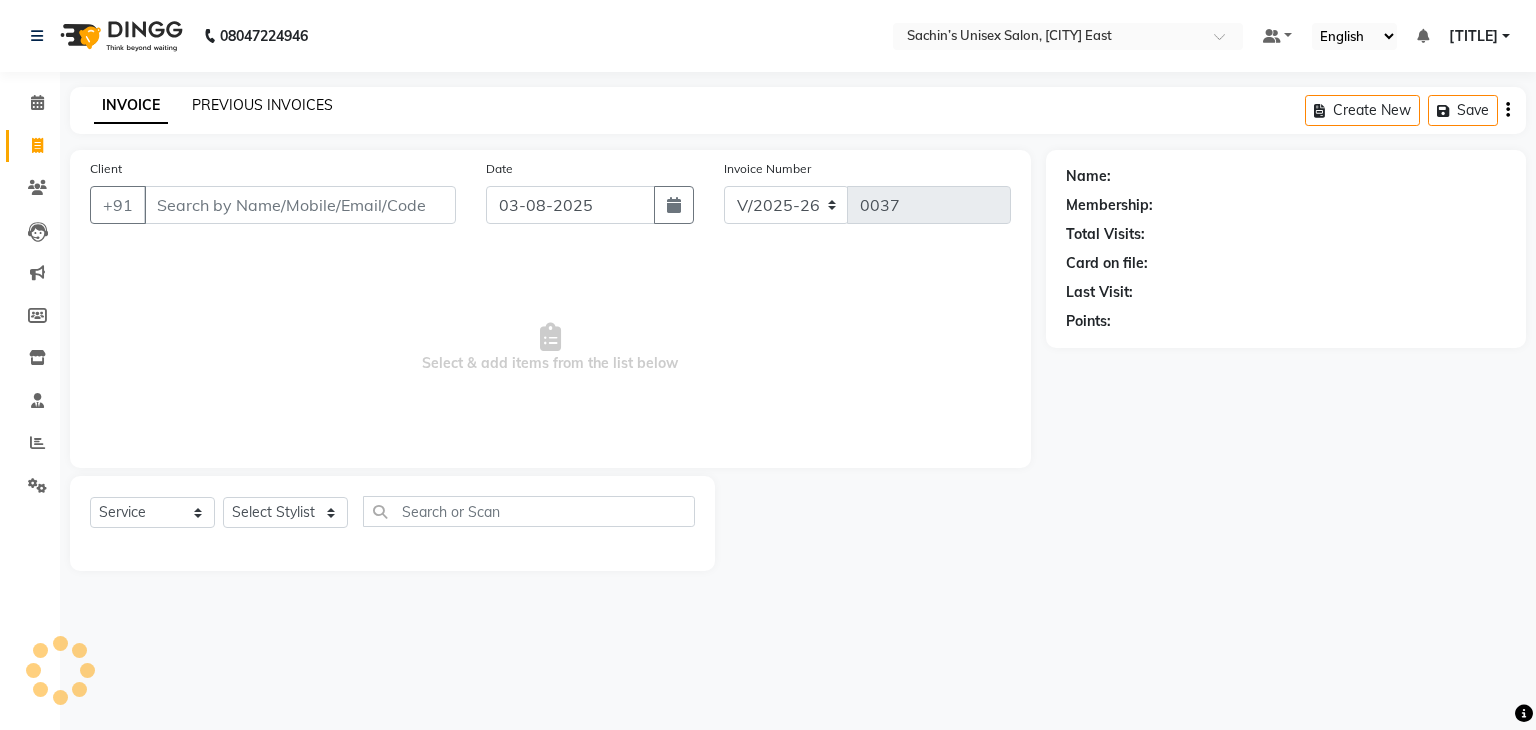 click on "PREVIOUS INVOICES" 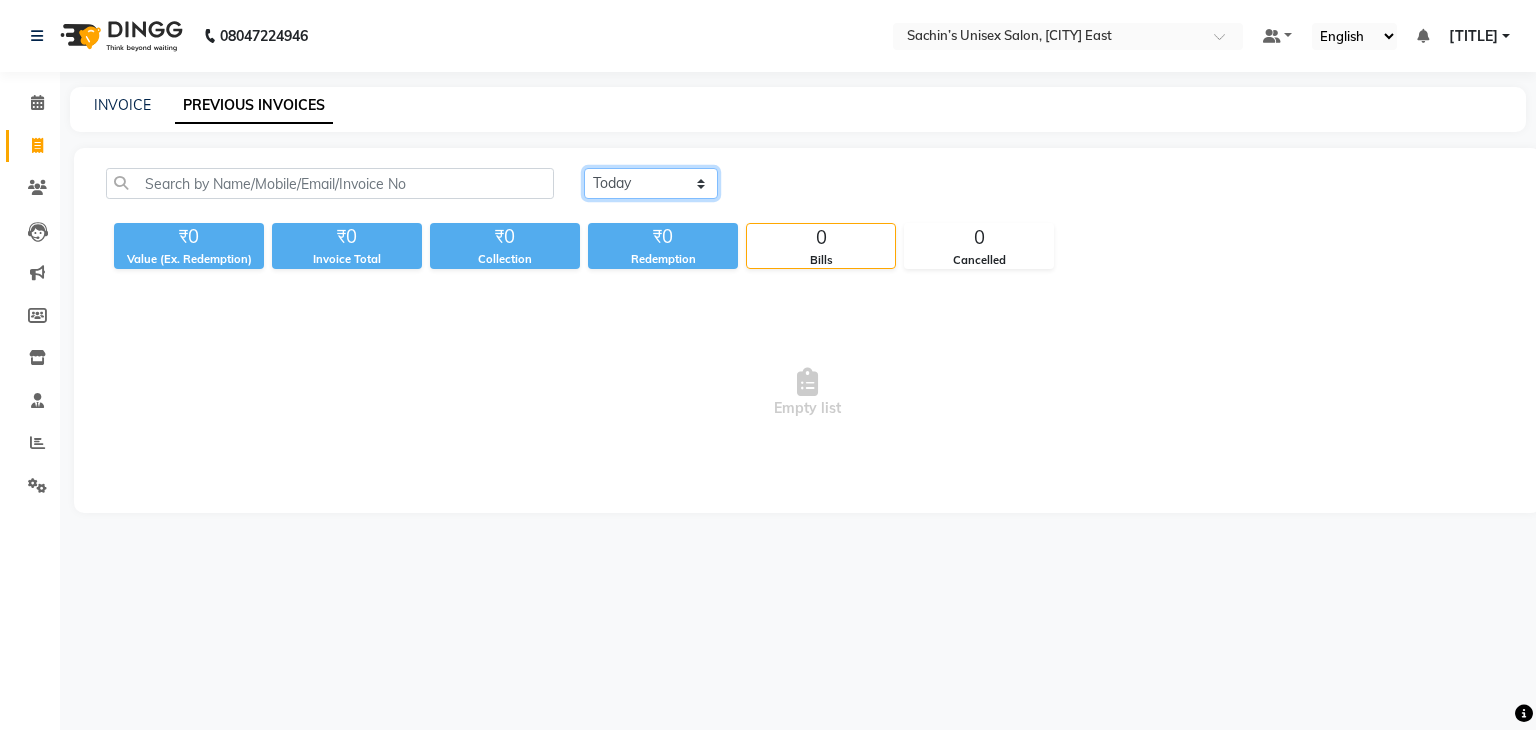 click on "Today Yesterday Custom Range" 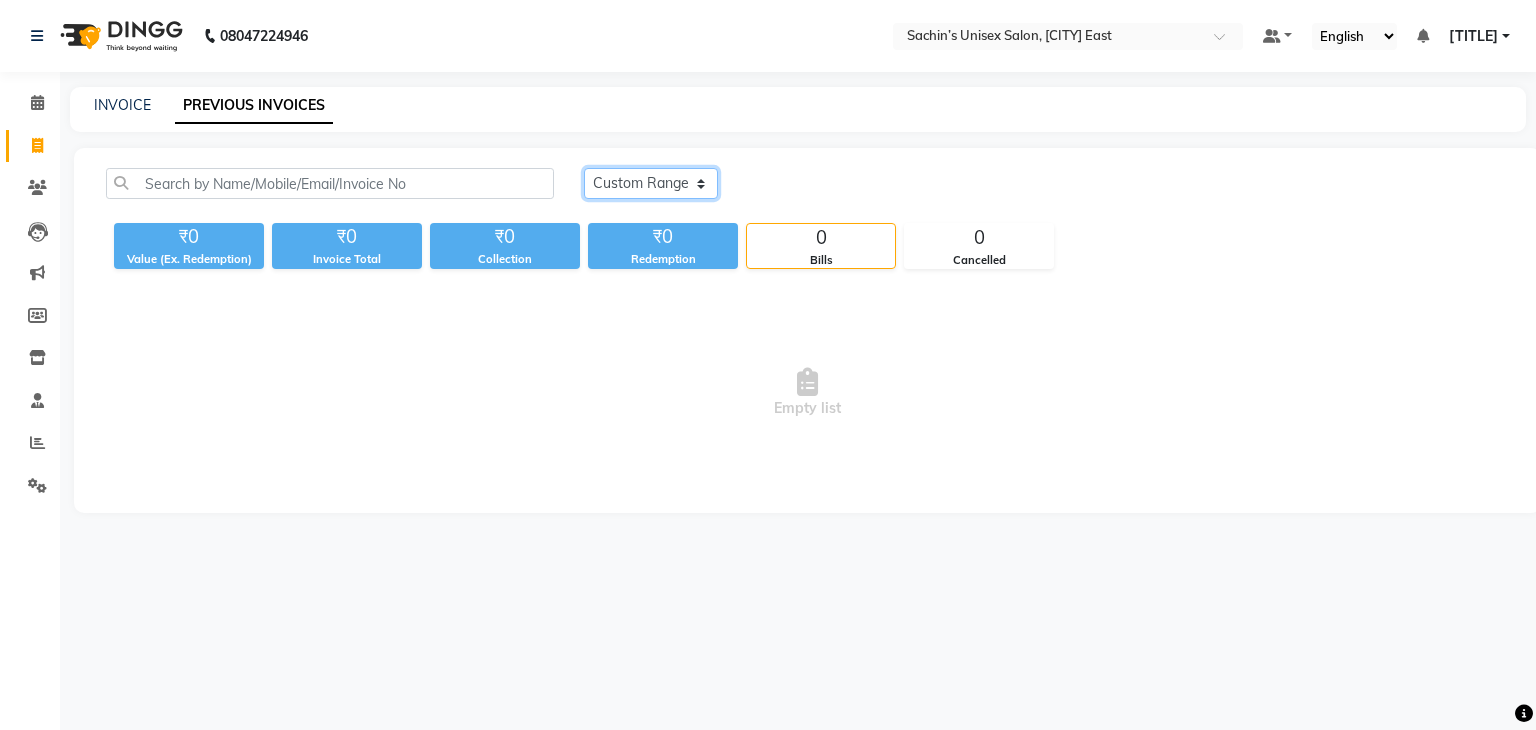 click on "Today Yesterday Custom Range" 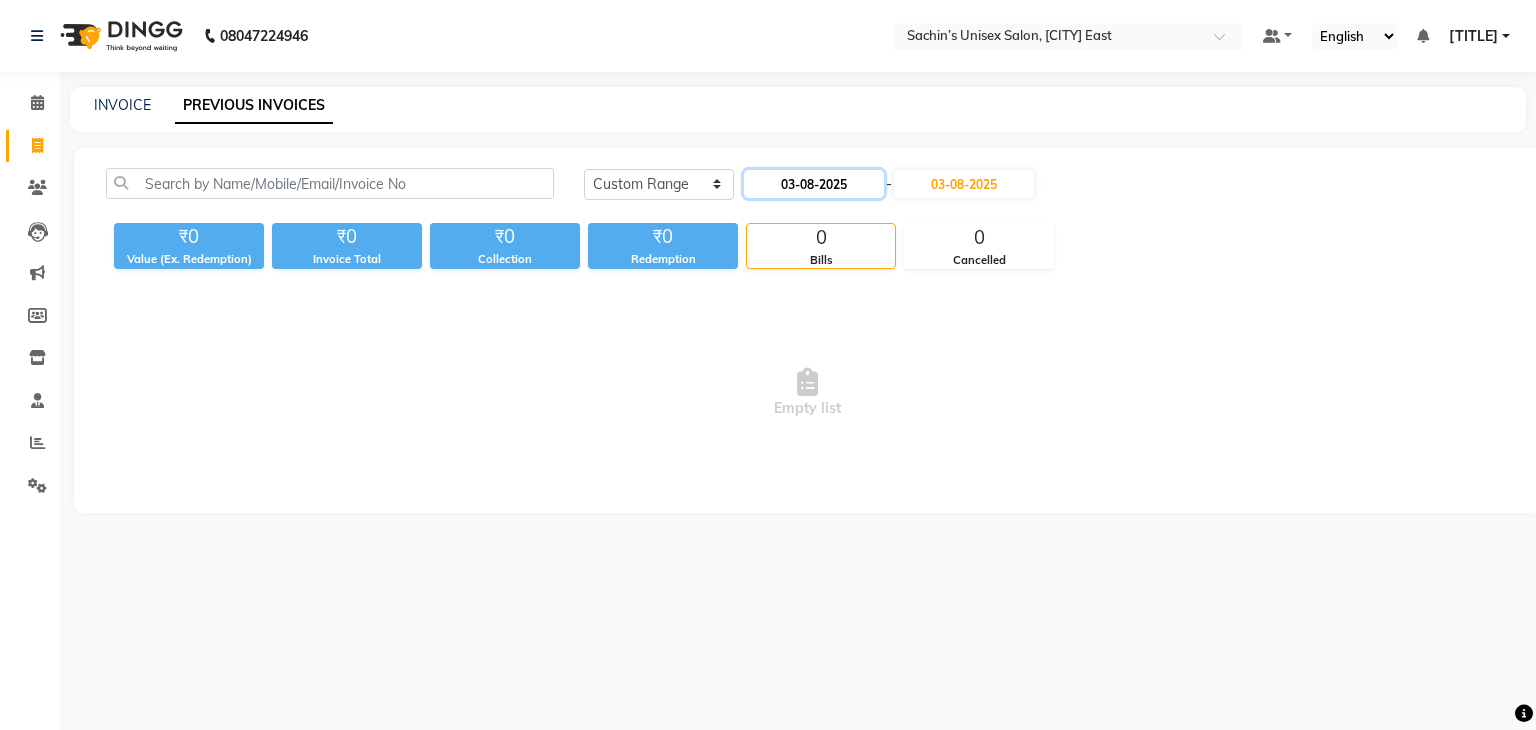 click on "03-08-2025" 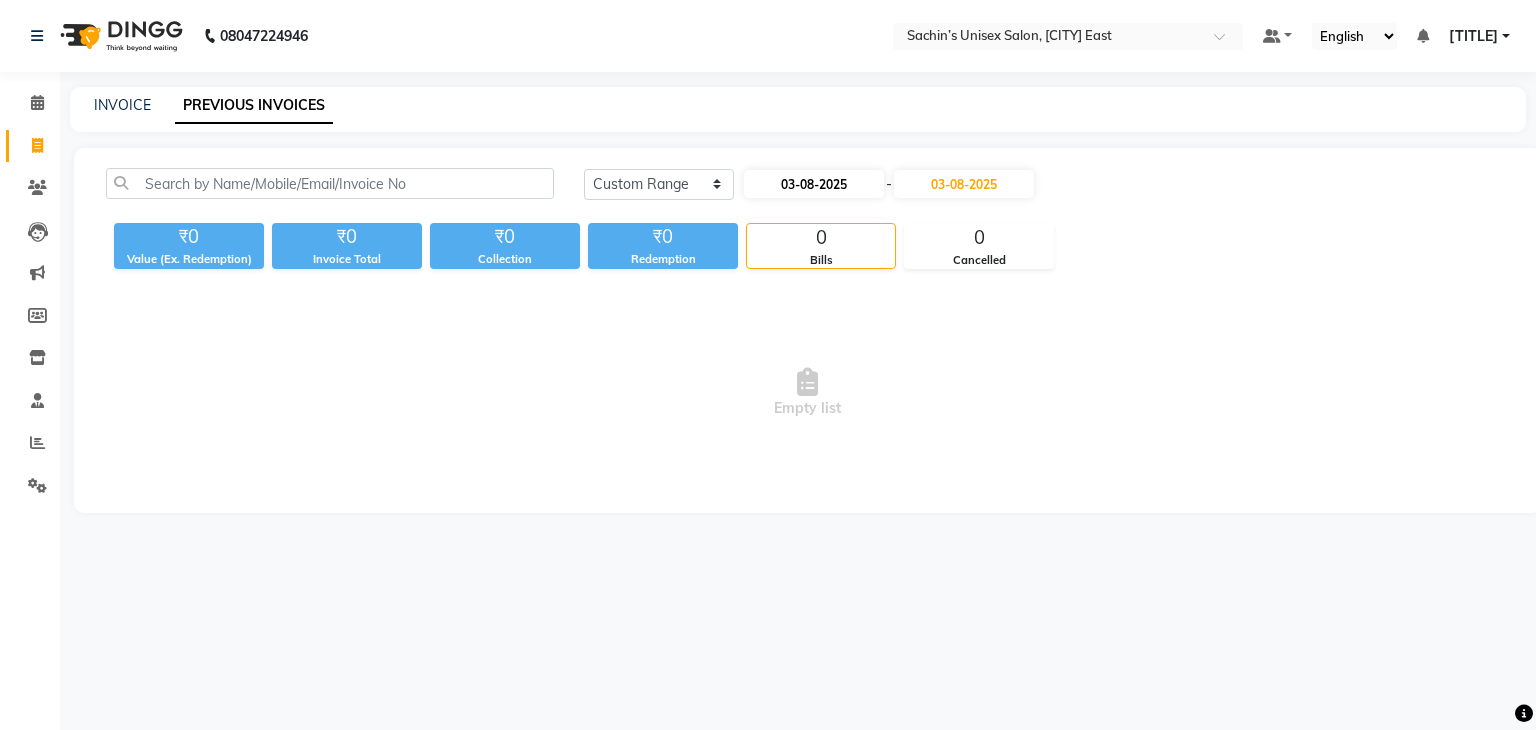 select on "8" 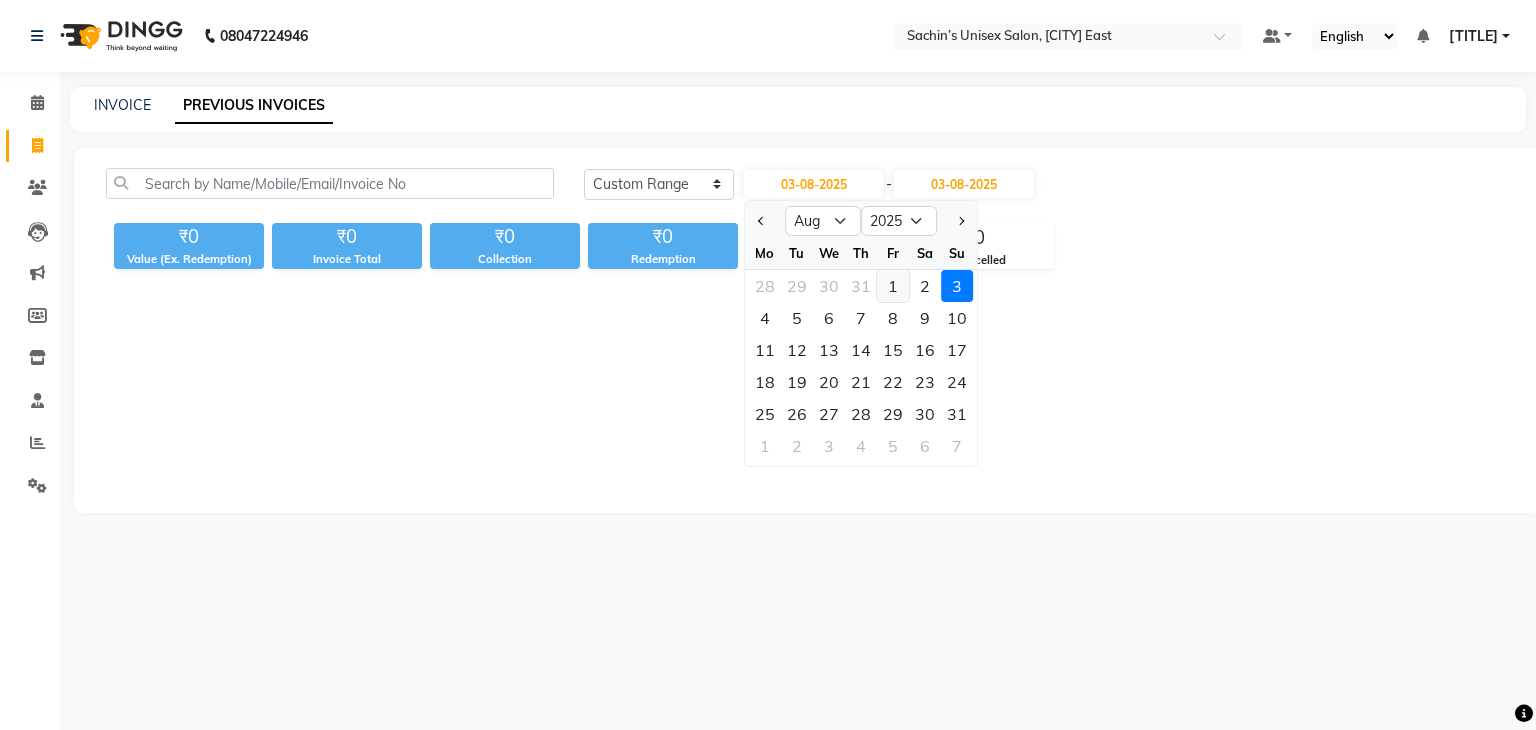 click on "1" 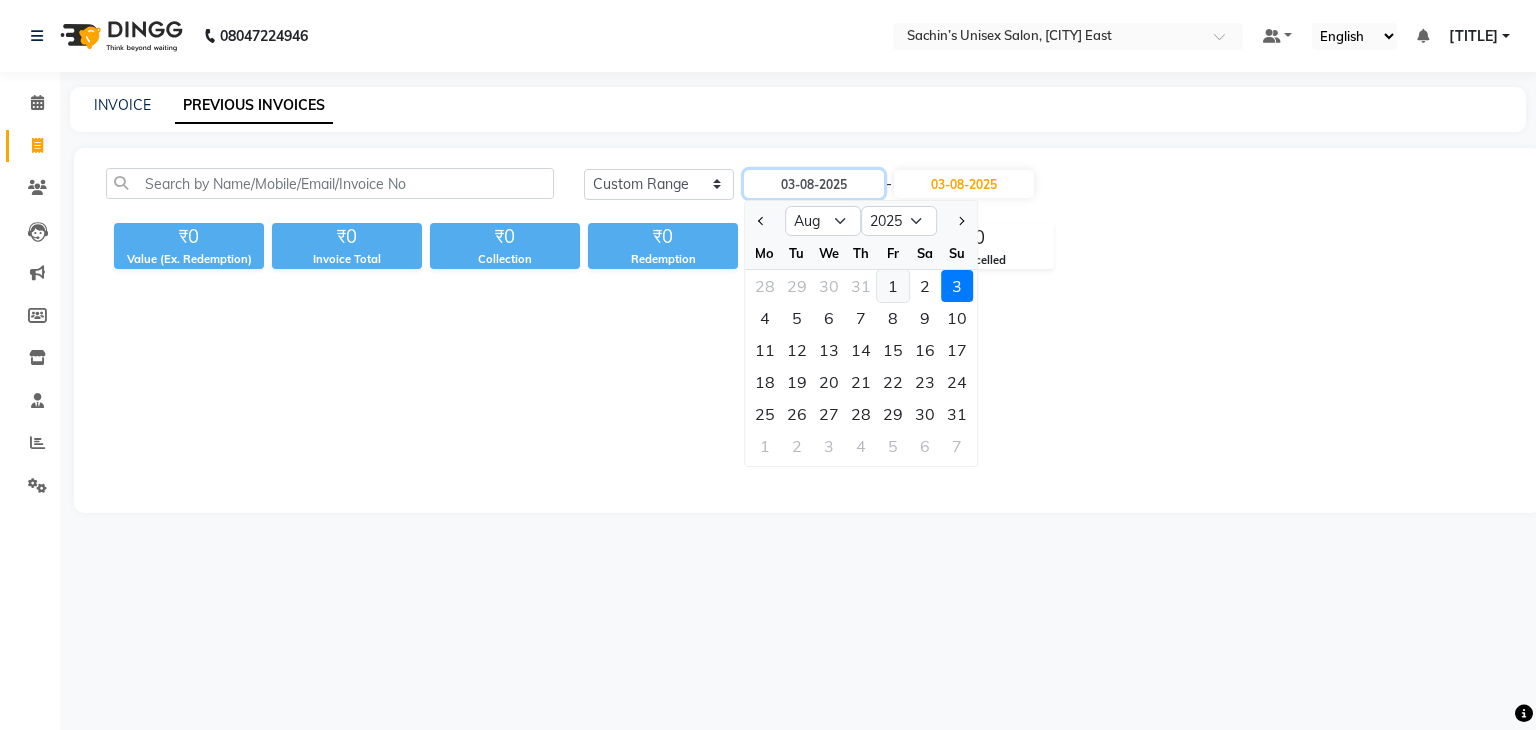 type on "01-08-2025" 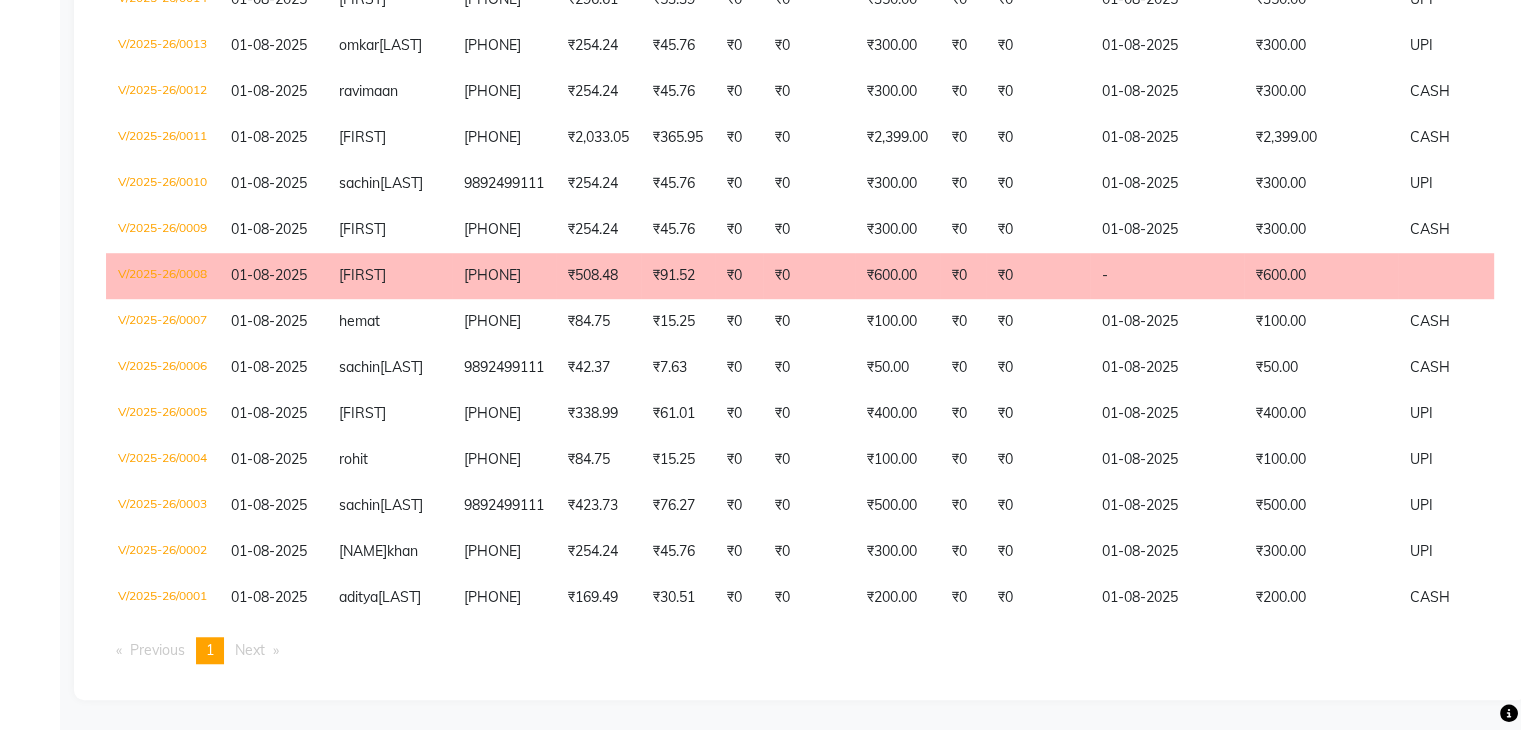 scroll, scrollTop: 1515, scrollLeft: 0, axis: vertical 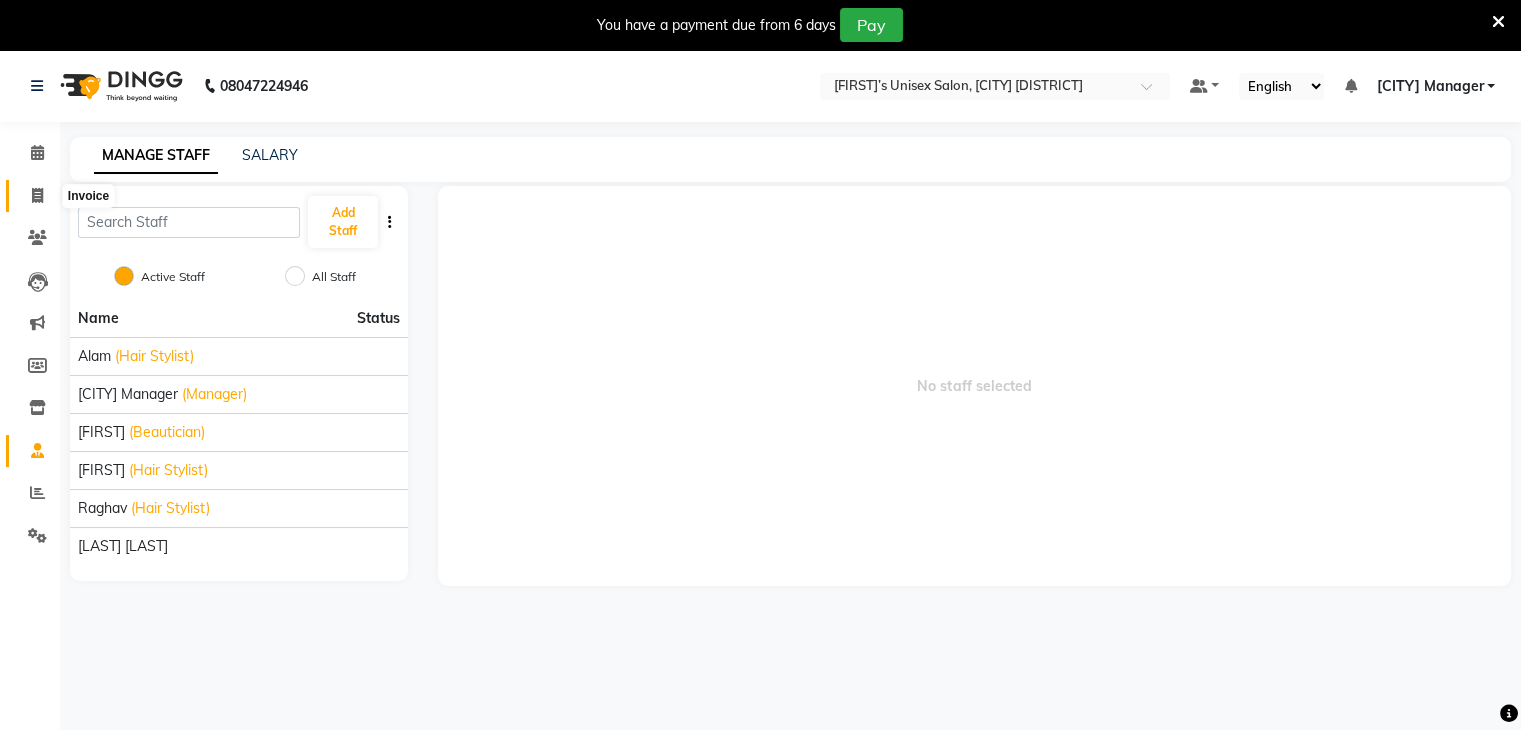 click 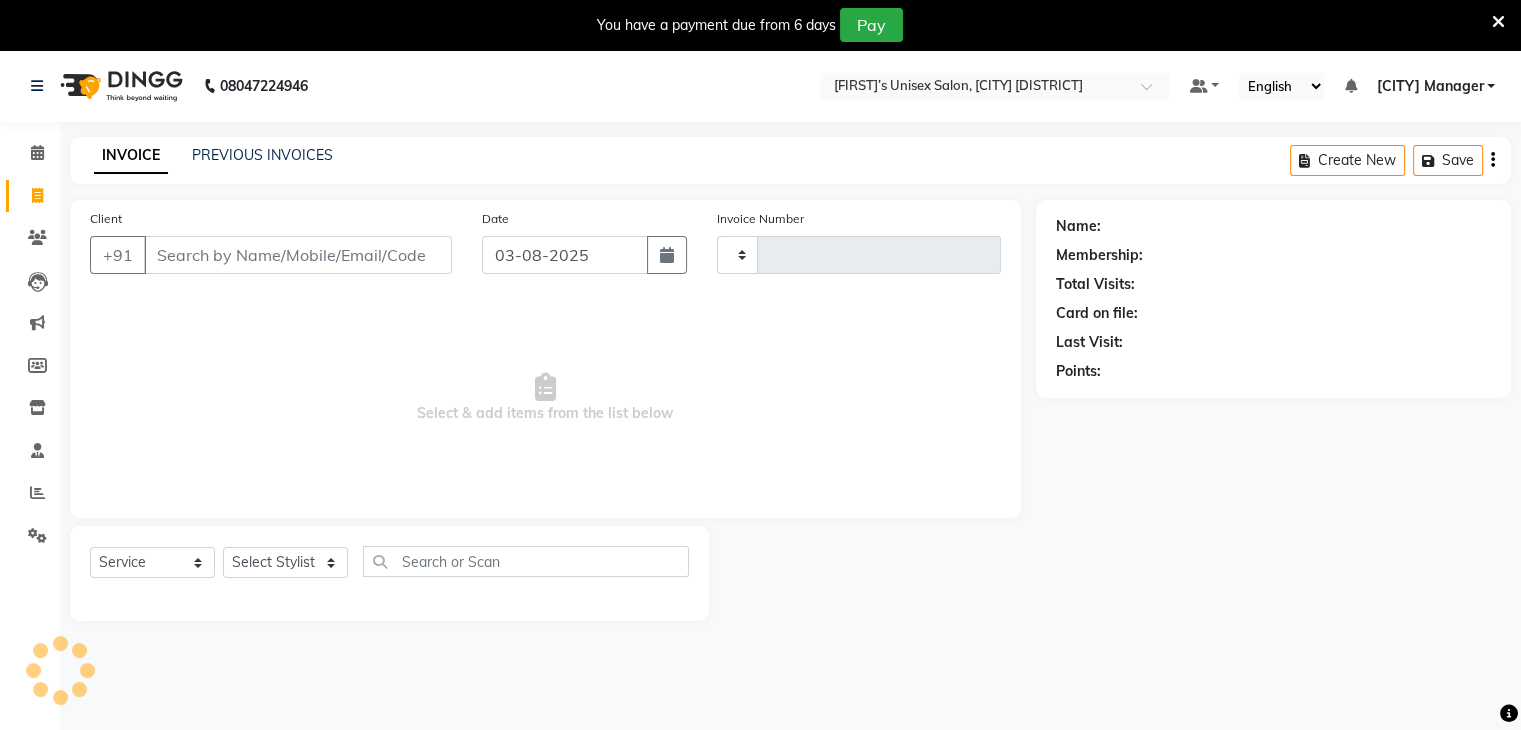 scroll, scrollTop: 50, scrollLeft: 0, axis: vertical 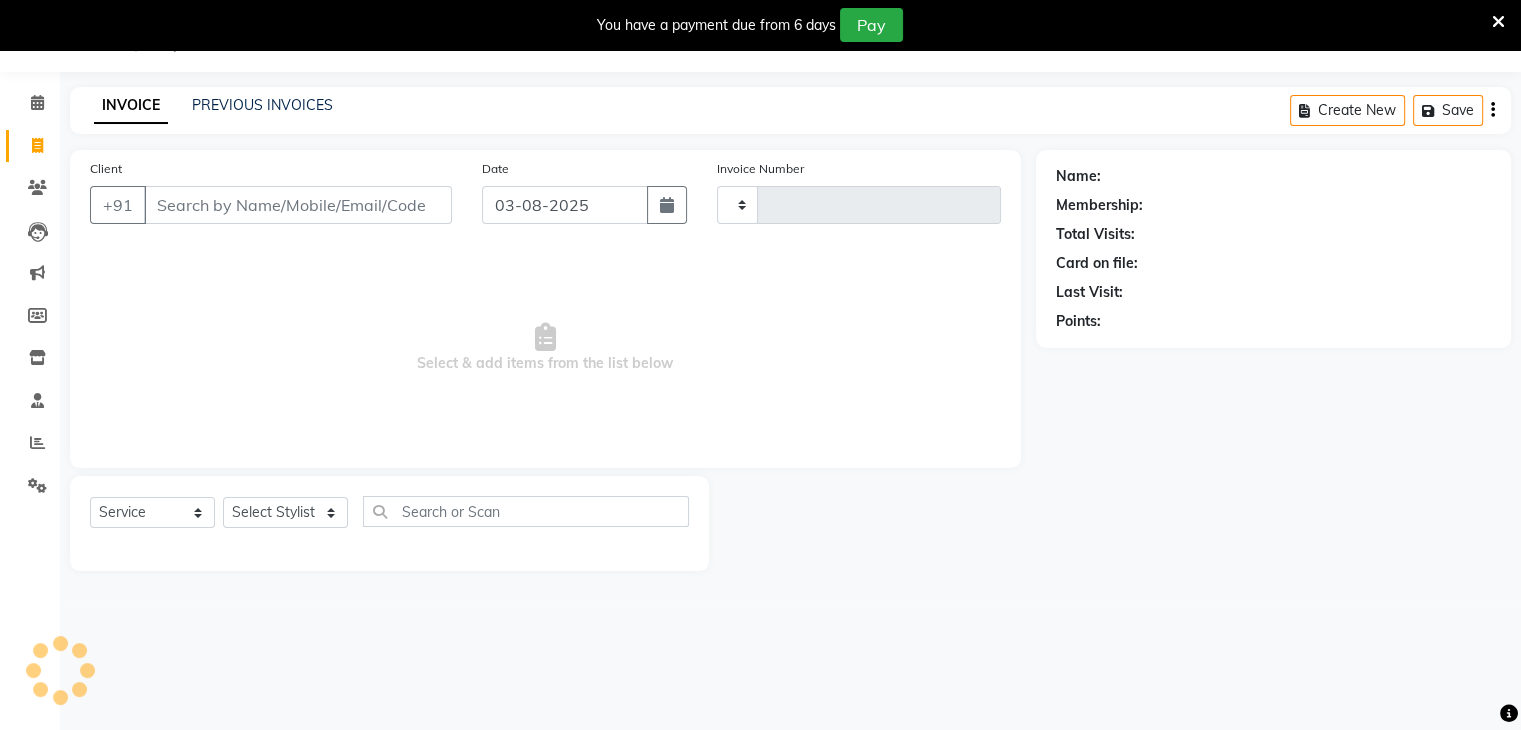 type on "0037" 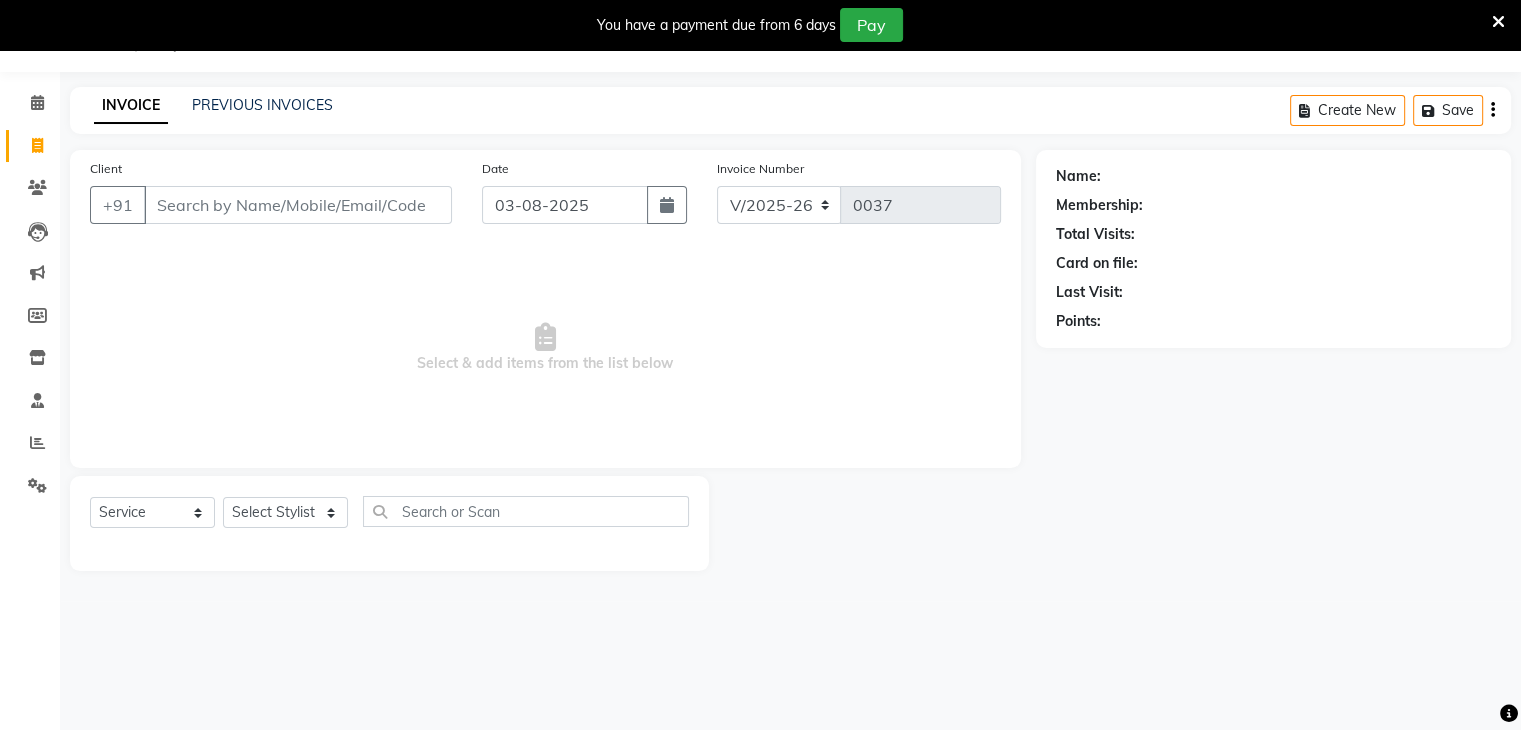 click on "INVOICE PREVIOUS INVOICES Create New   Save" 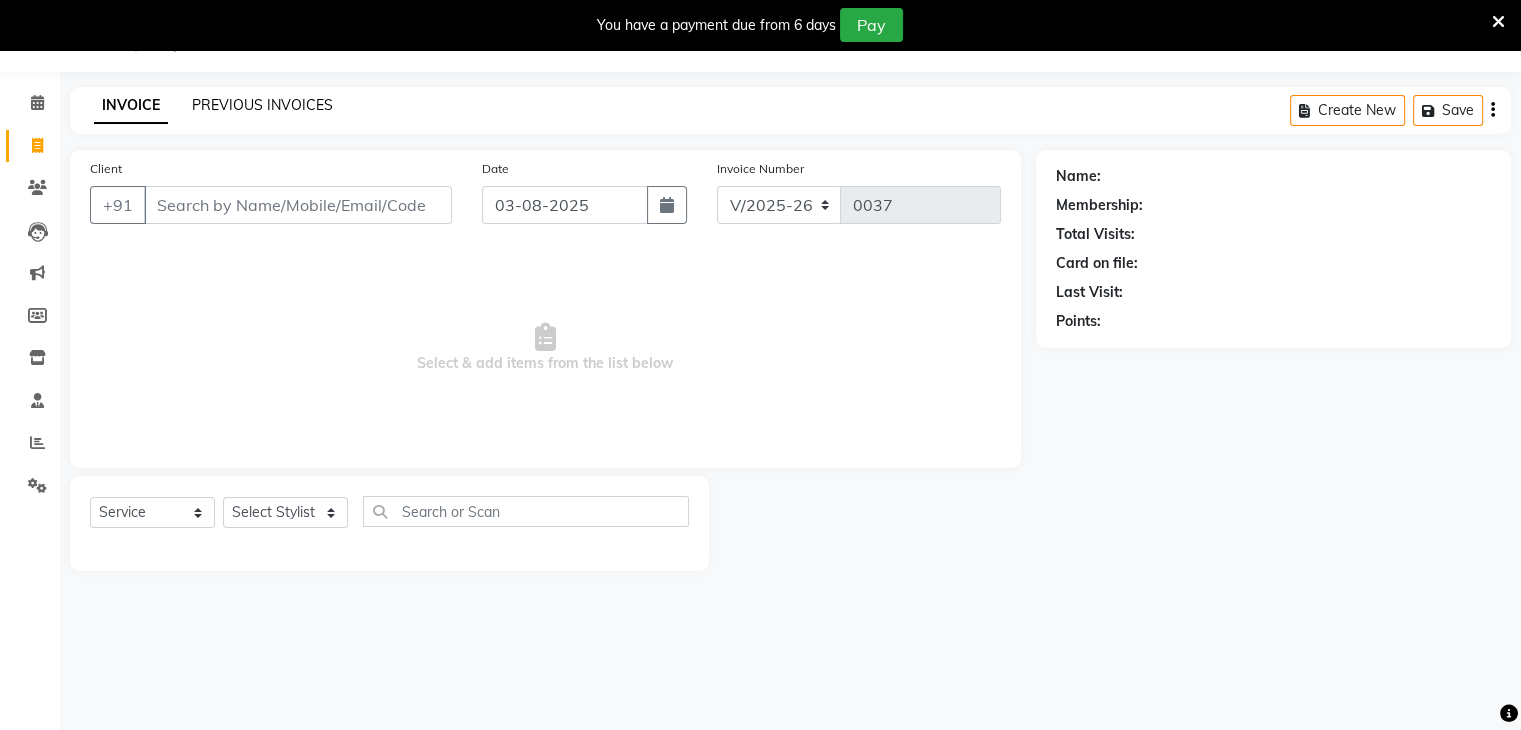 click on "PREVIOUS INVOICES" 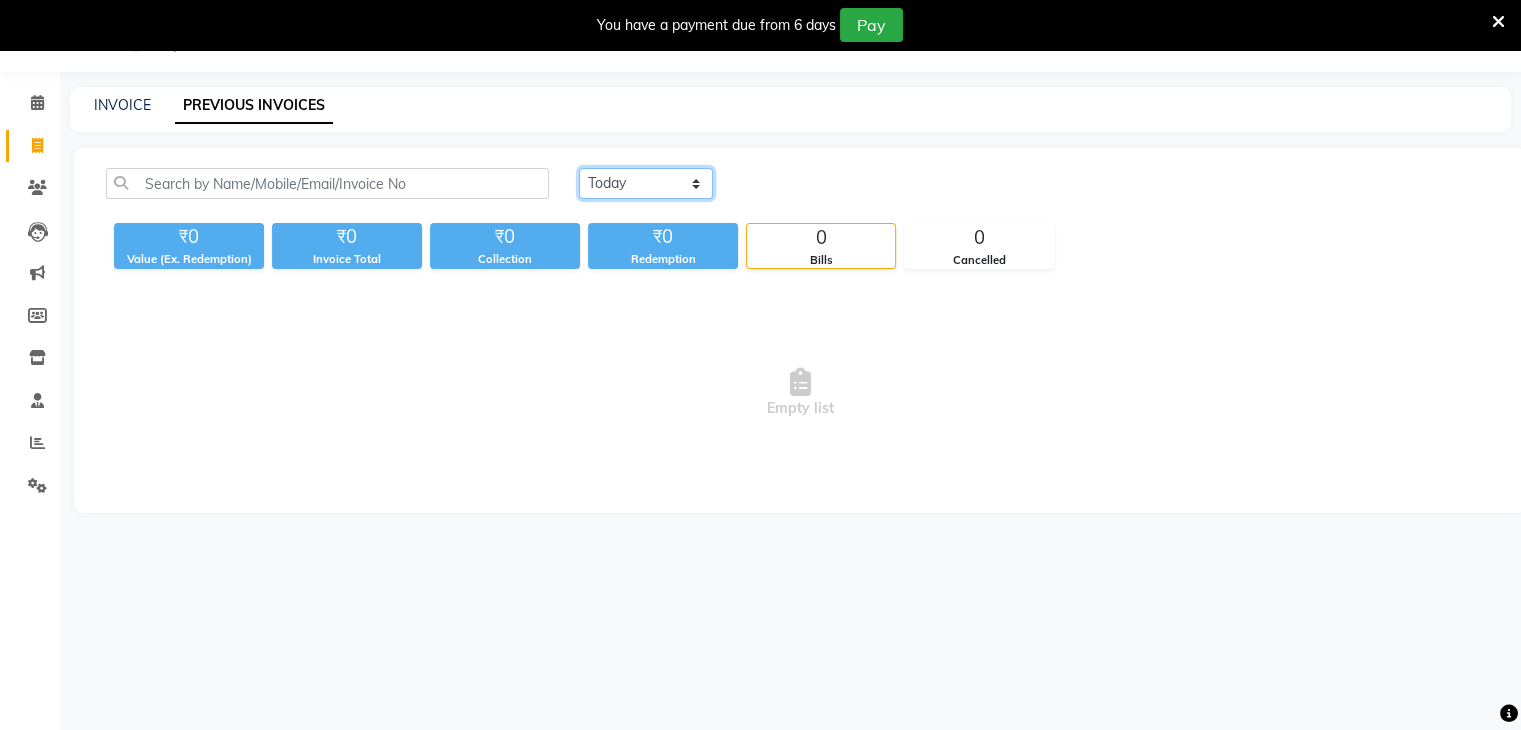 click on "Today Yesterday Custom Range" 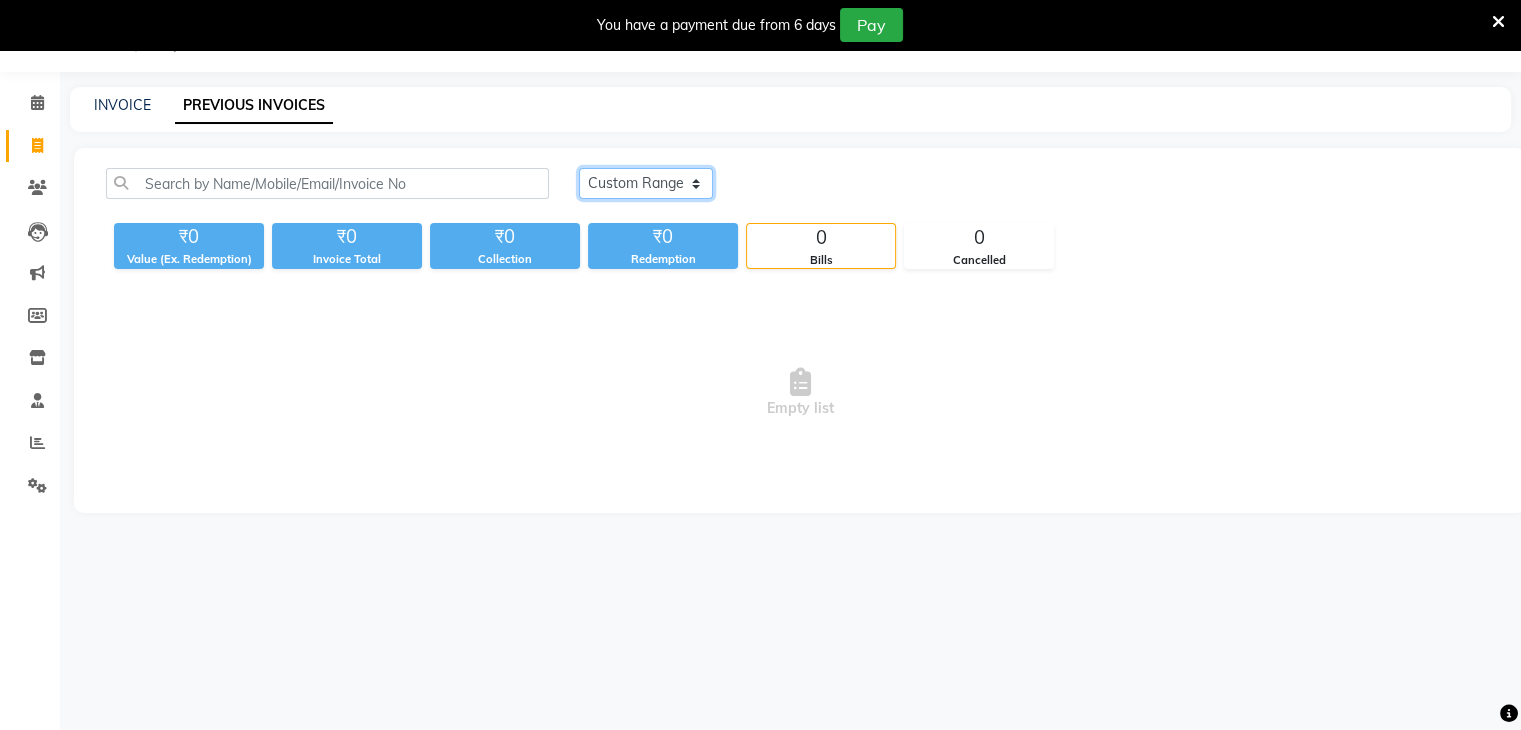 click on "Today Yesterday Custom Range" 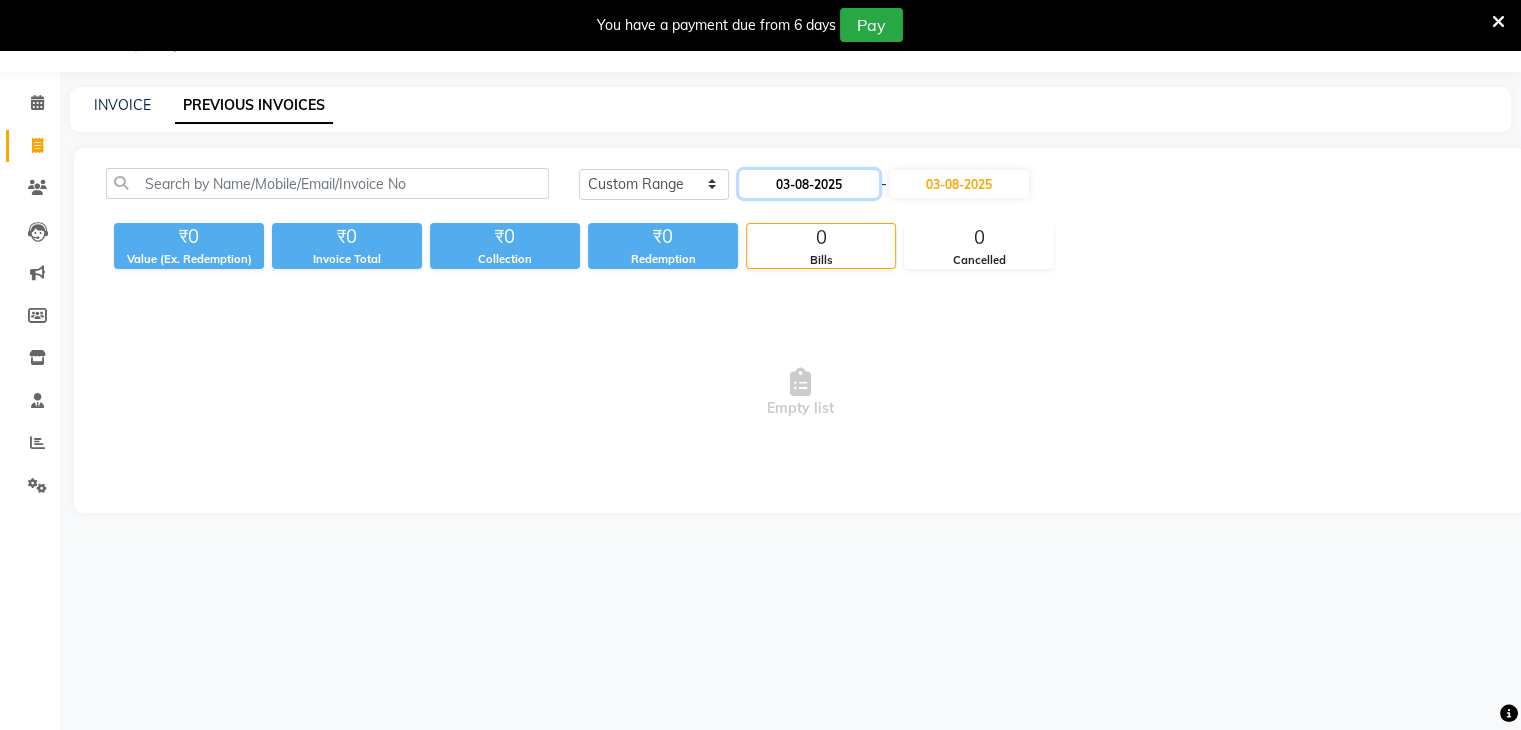 click on "03-08-2025" 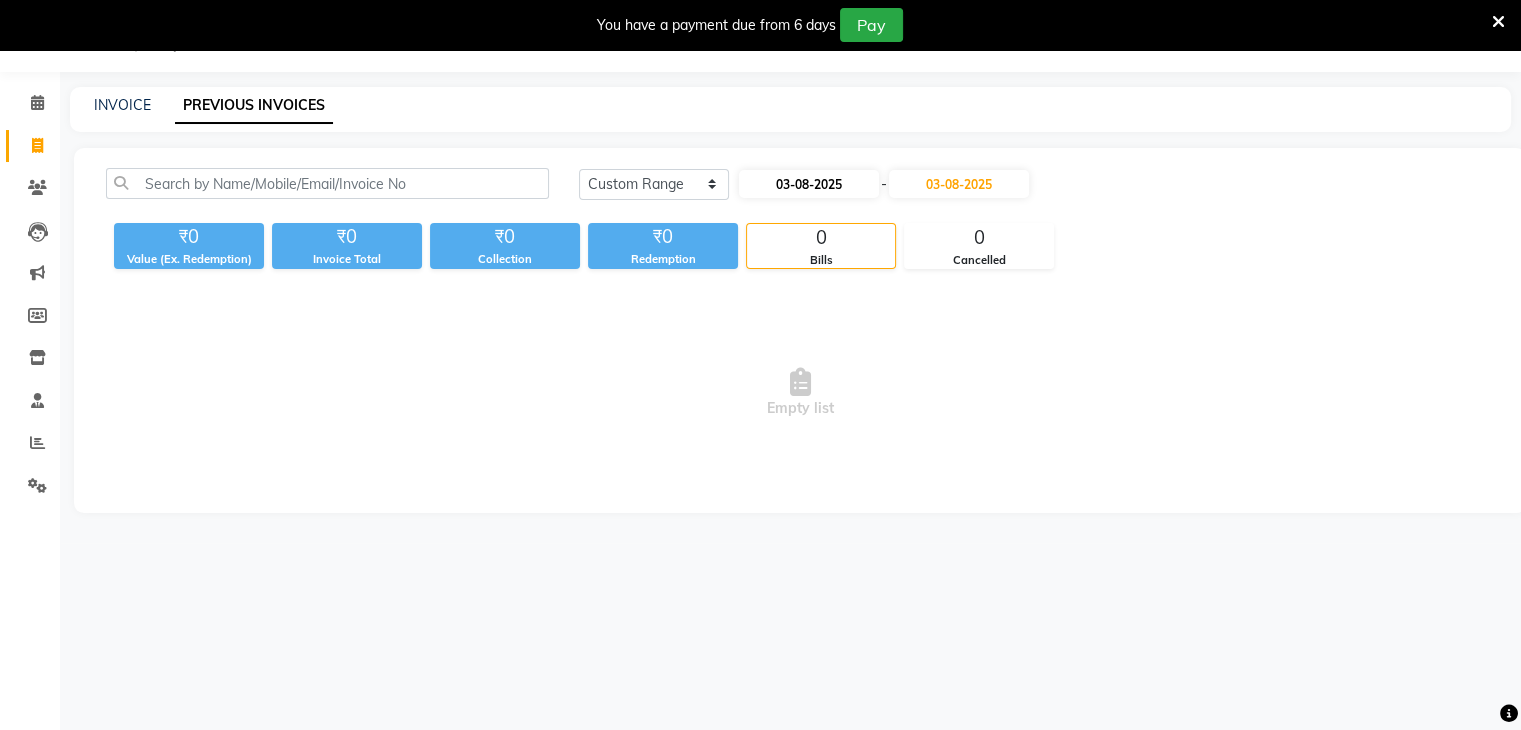 select on "8" 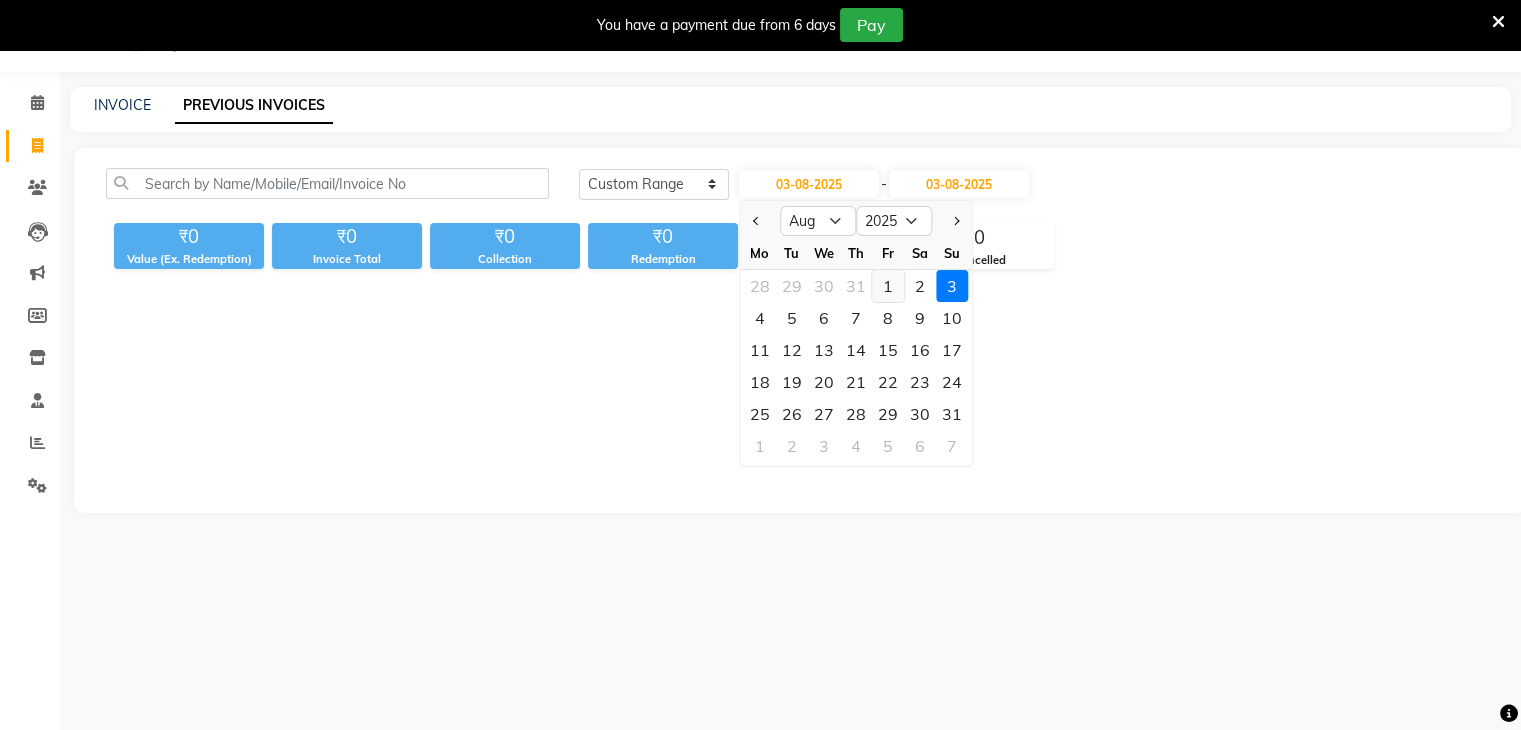 click on "1" 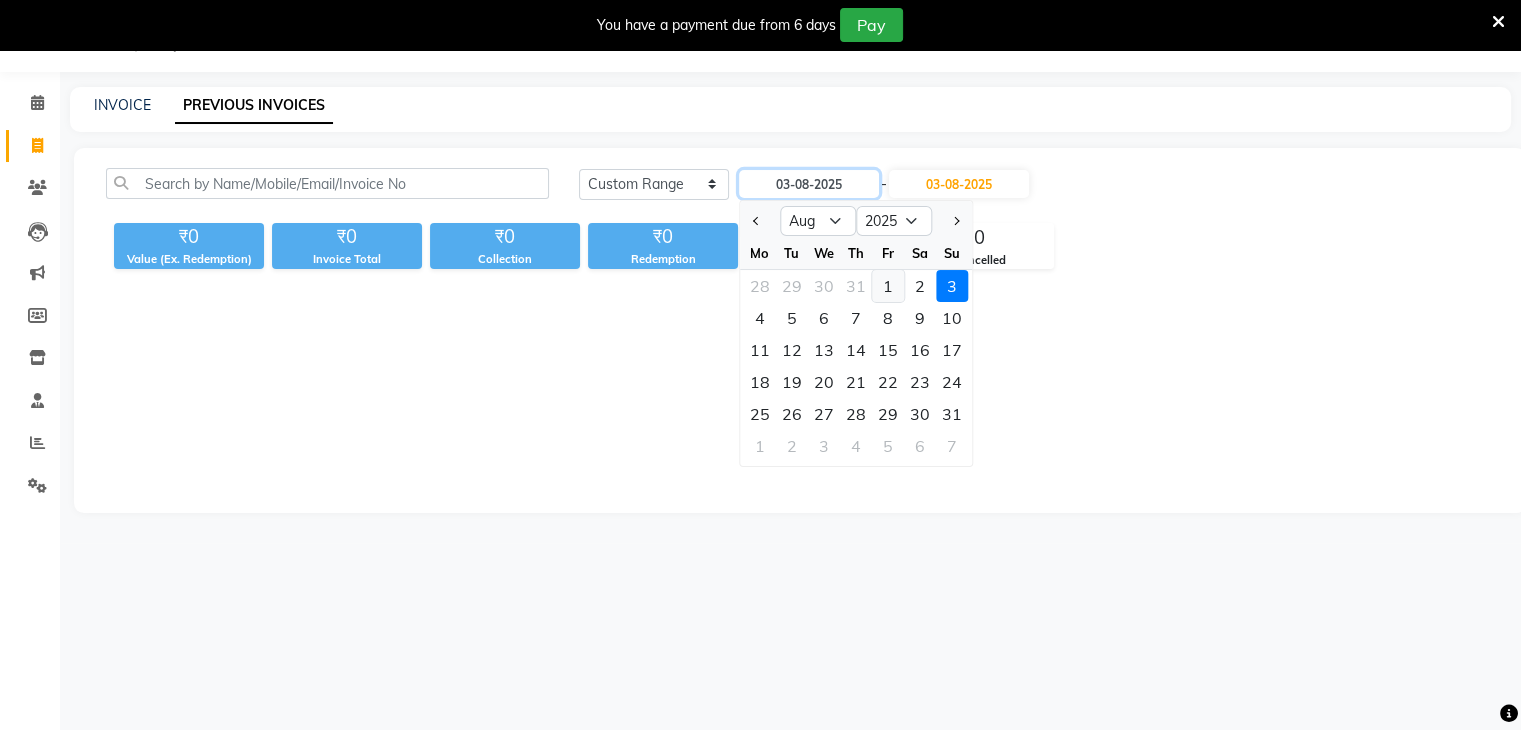 type on "01-08-2025" 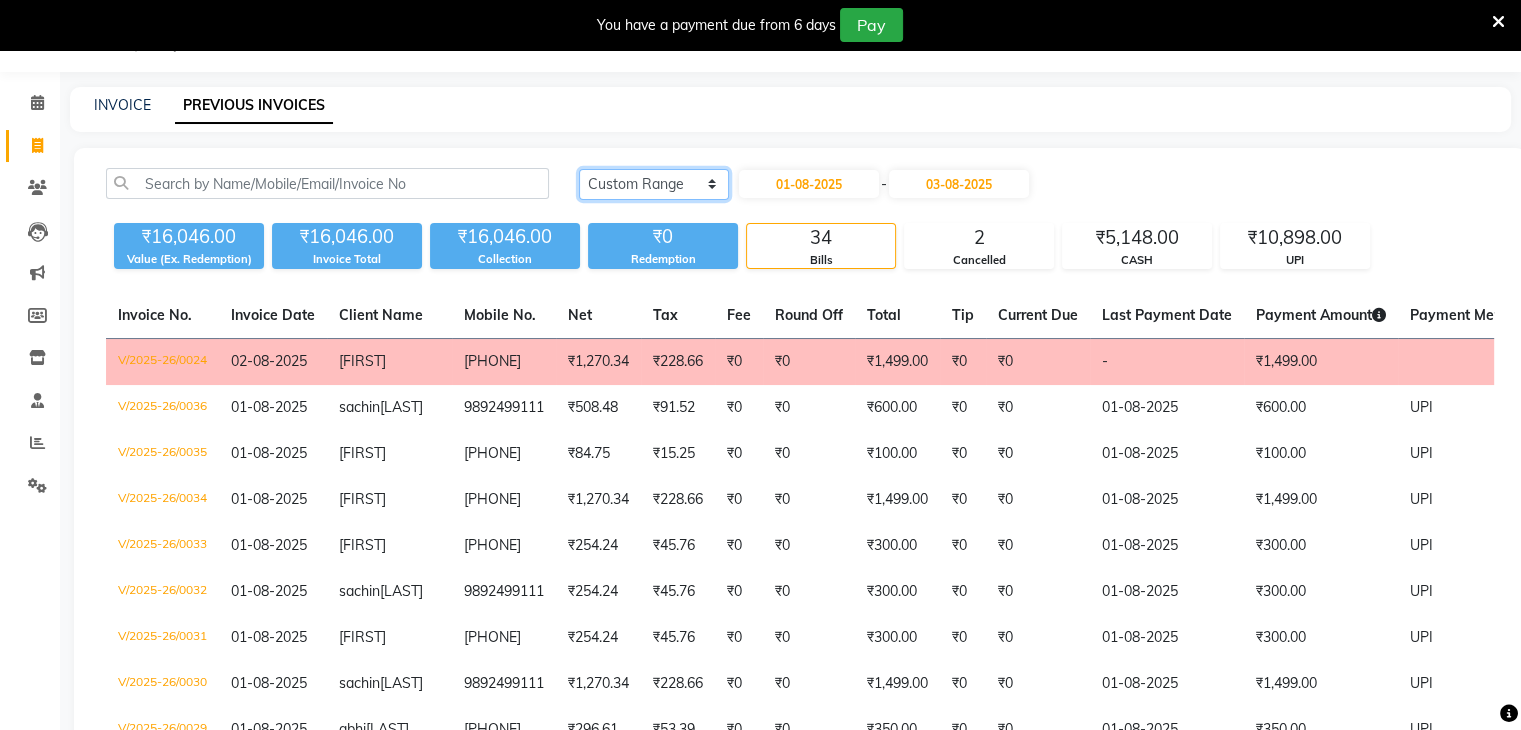 click on "Today Yesterday Custom Range" 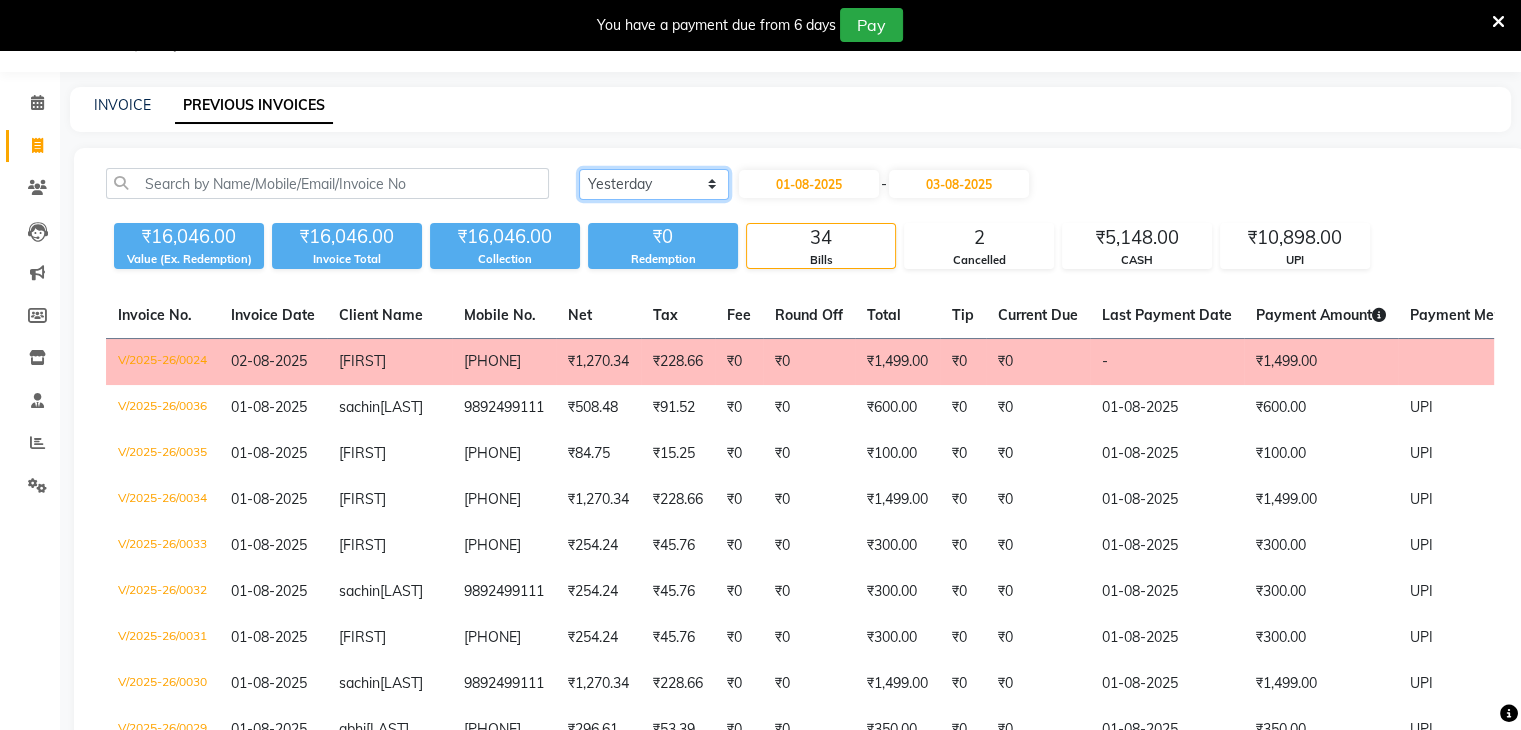 click on "Today Yesterday Custom Range" 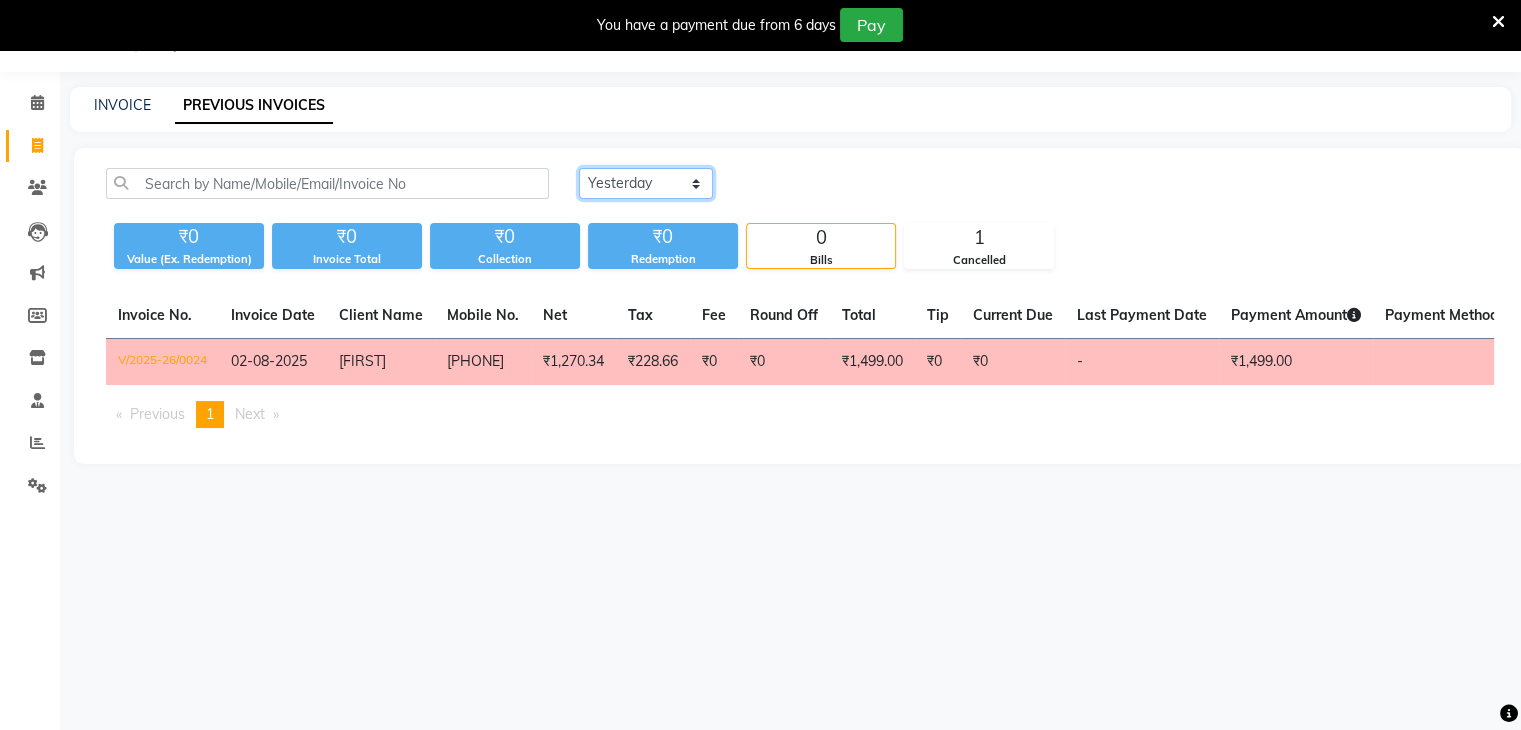 click on "Today Yesterday Custom Range" 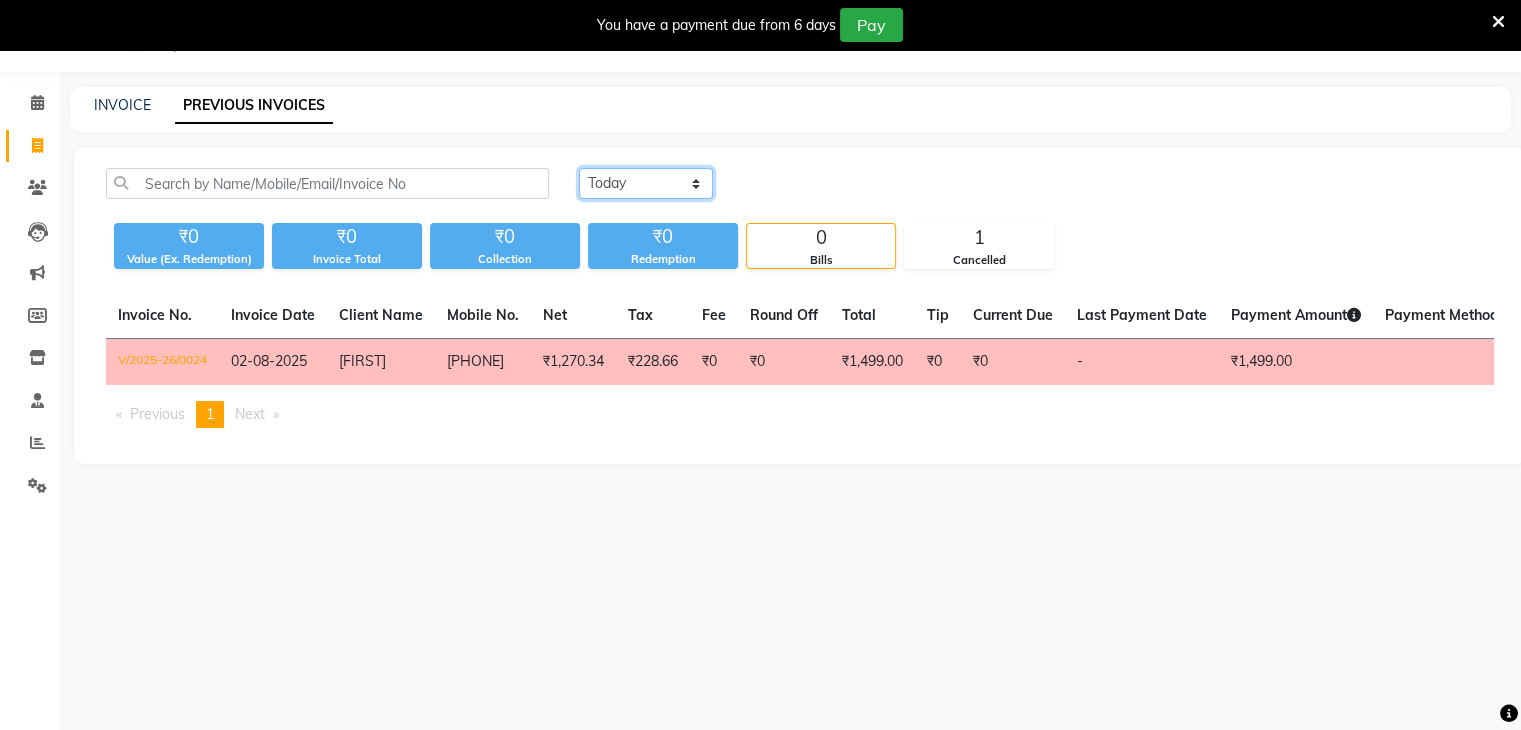 click on "Today Yesterday Custom Range" 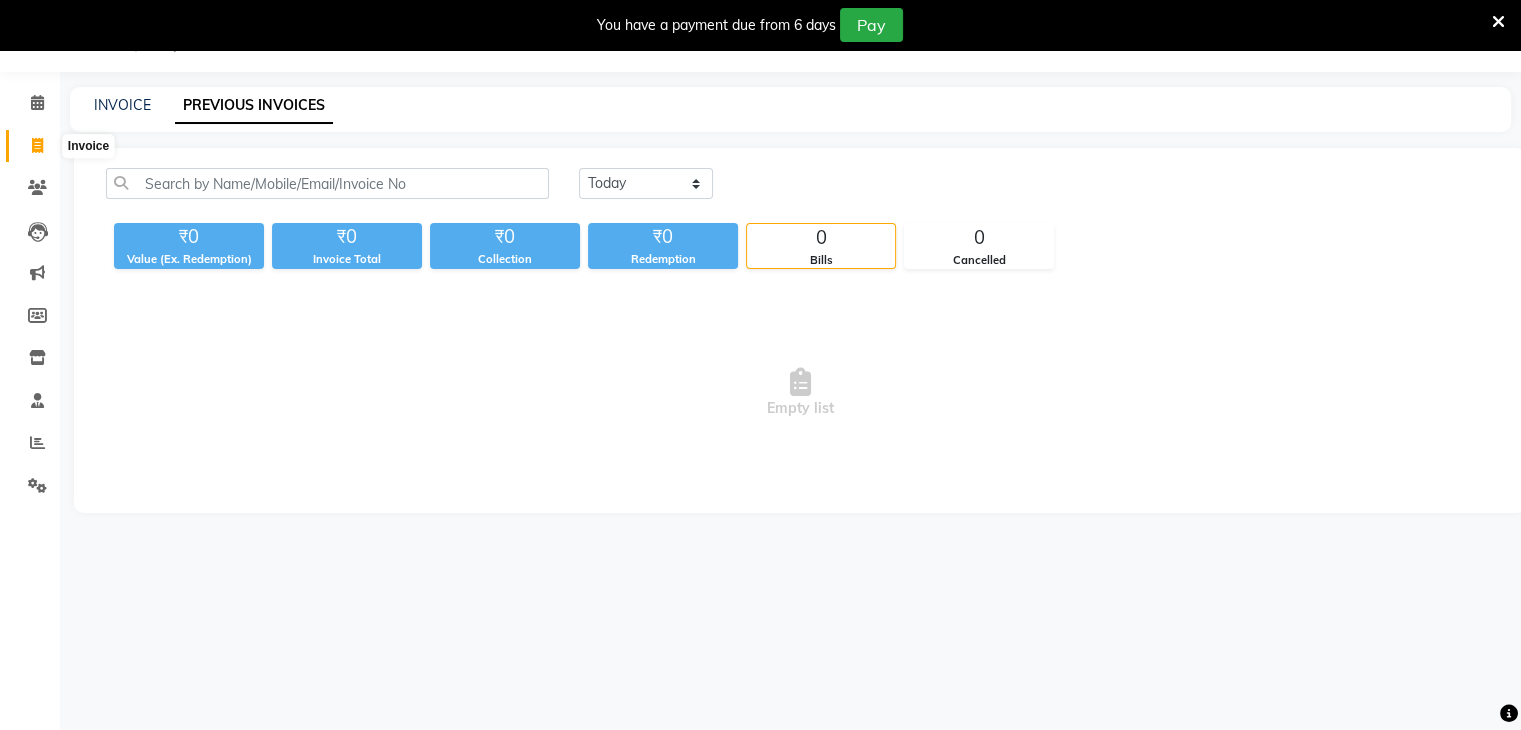 click 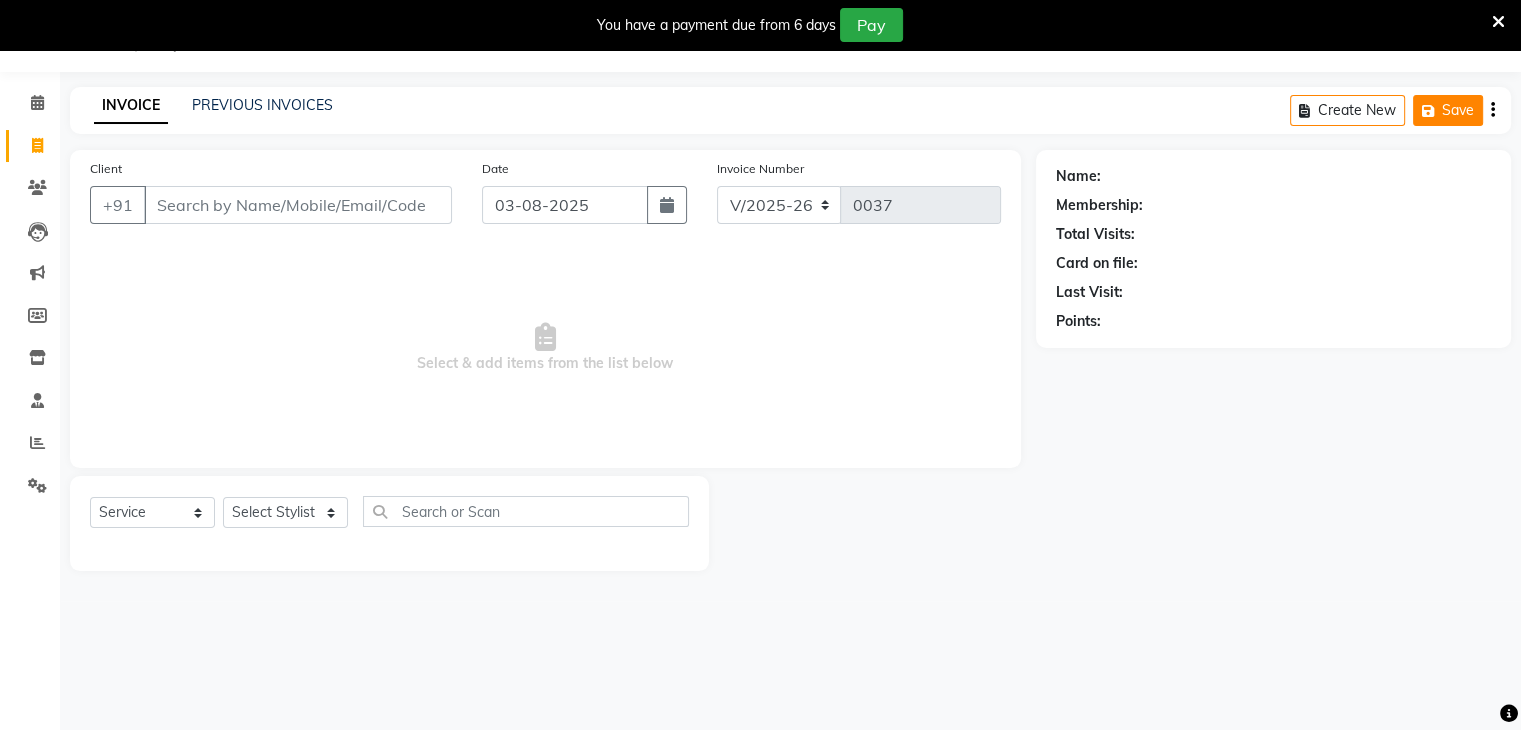click on "Save" 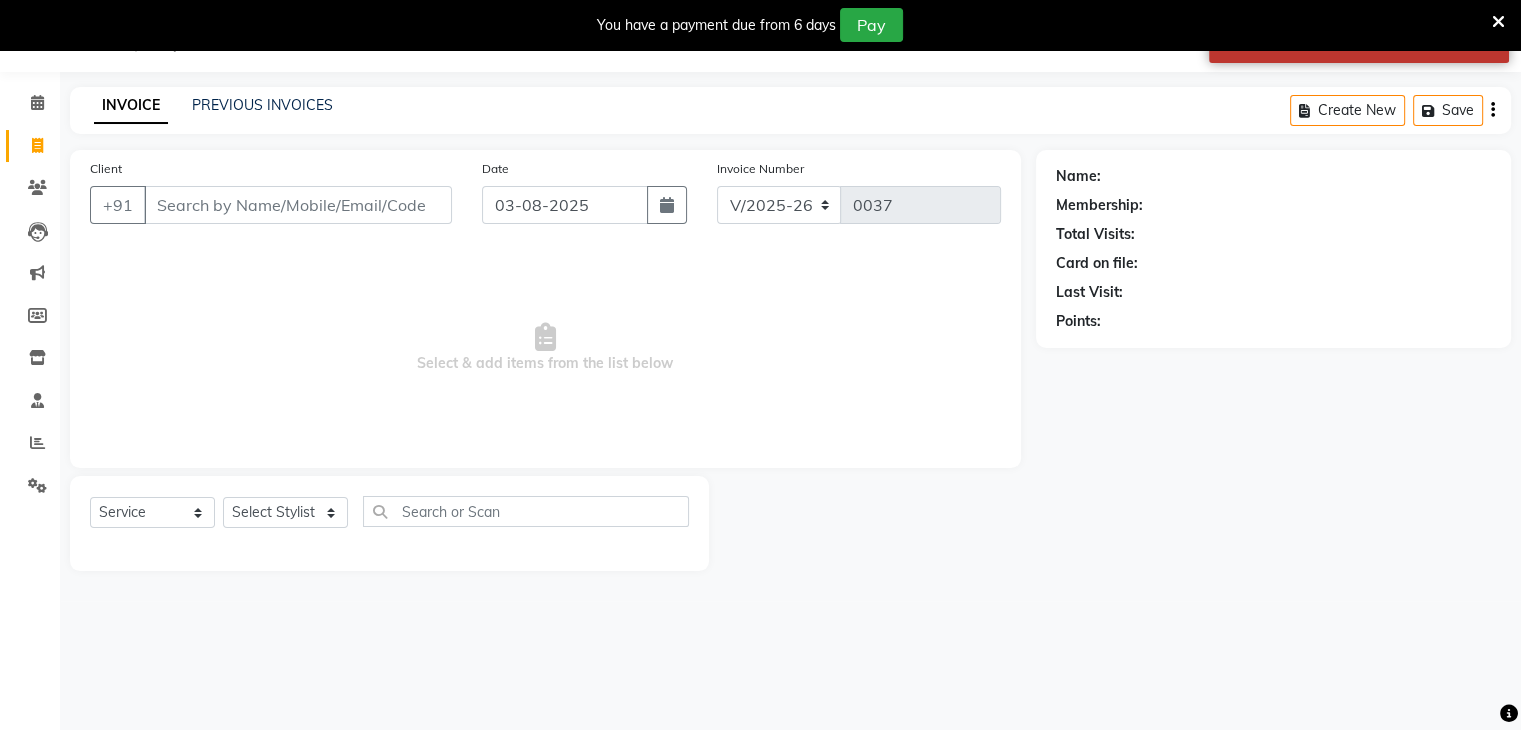 click on "Create New   Save" 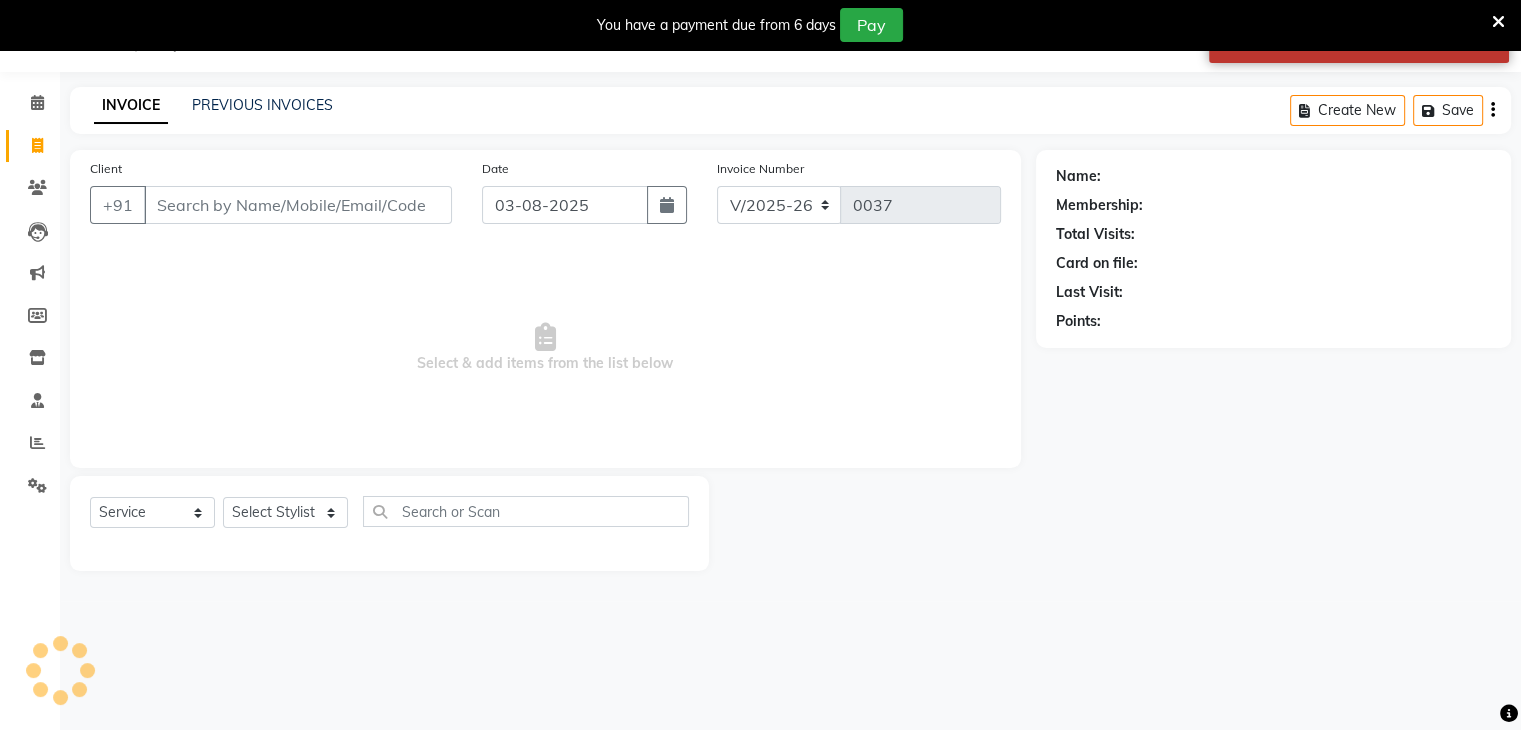 click on "Name: Membership: Total Visits: Card on file: Last Visit:  Points:" 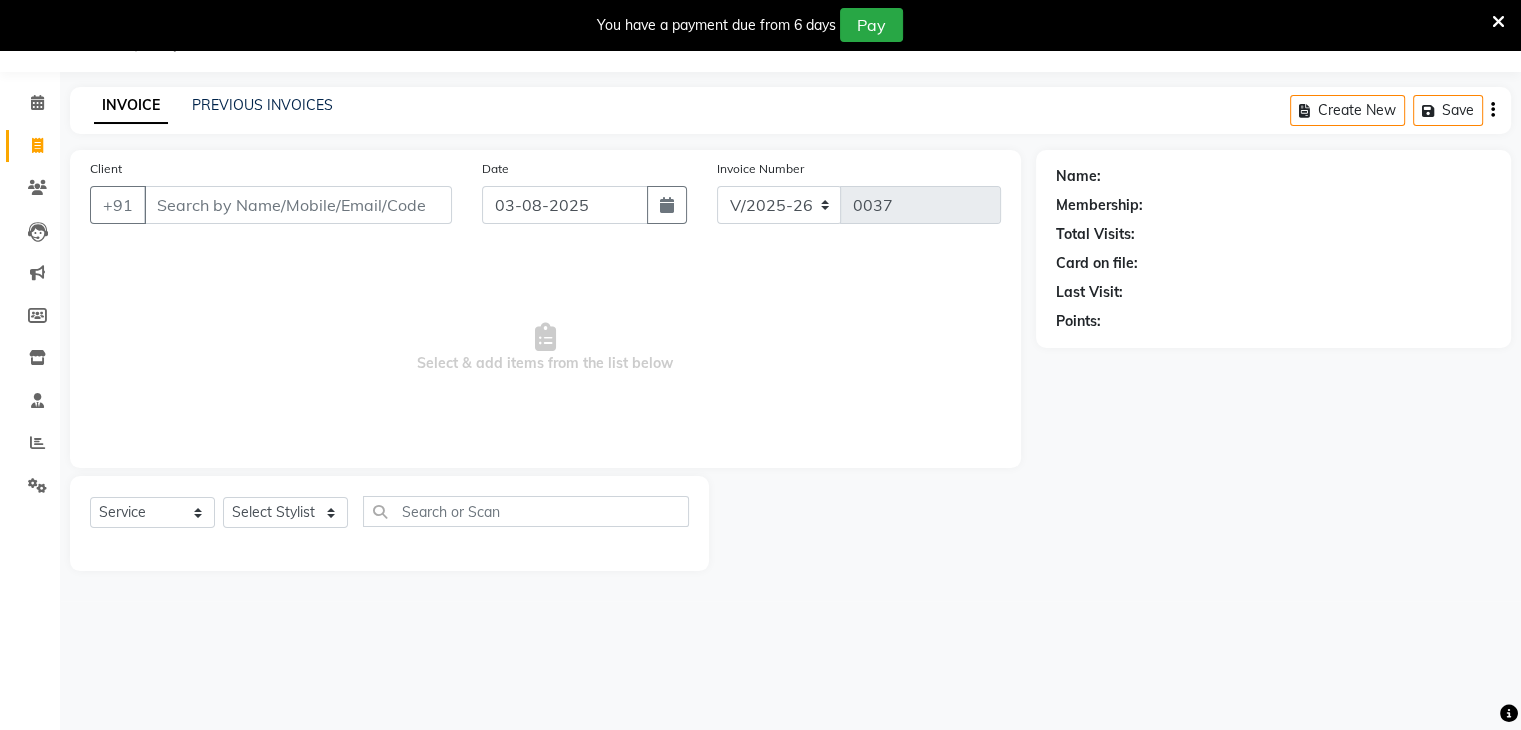 click at bounding box center [1498, 22] 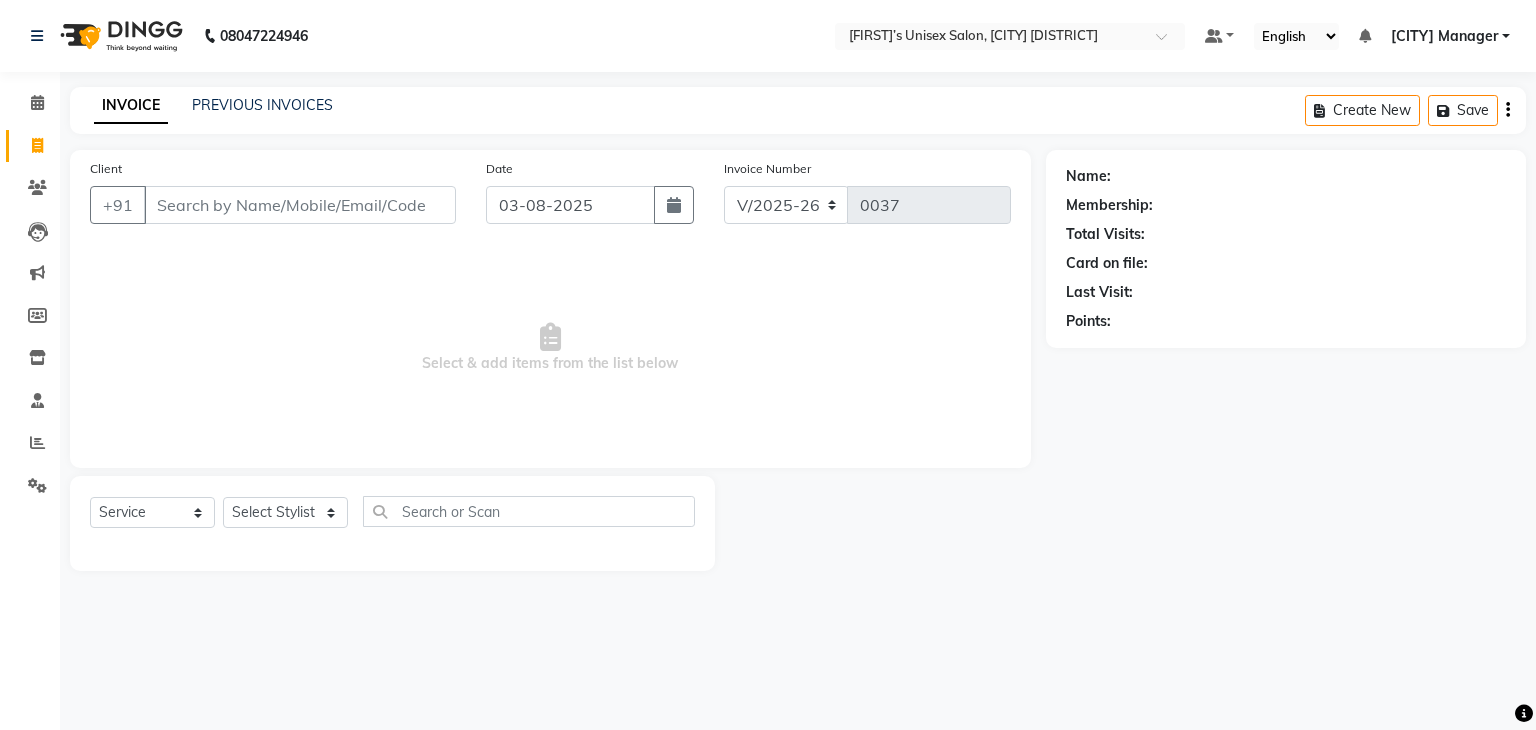 click 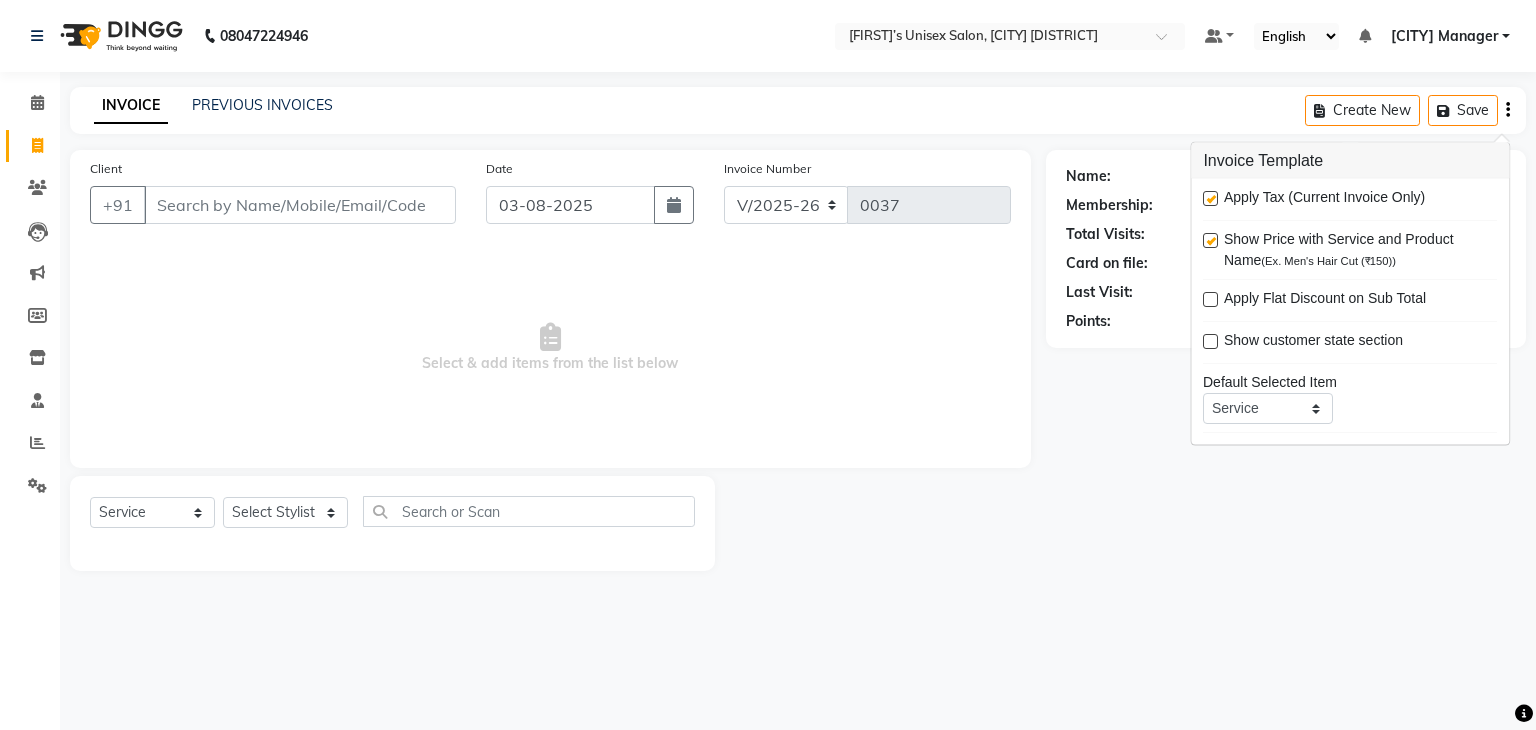 click on "Name: Membership: Total Visits: Card on file: Last Visit:  Points:" 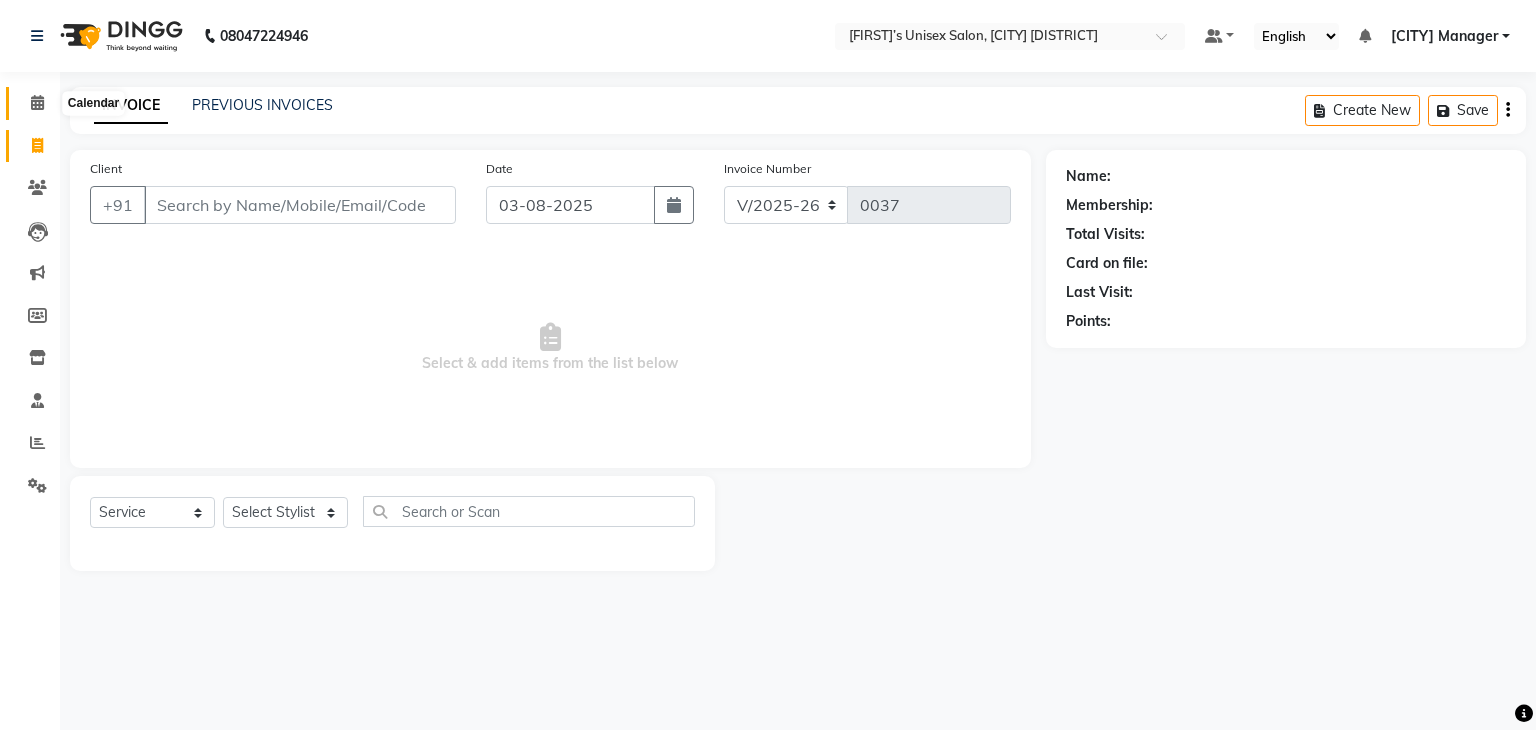 click 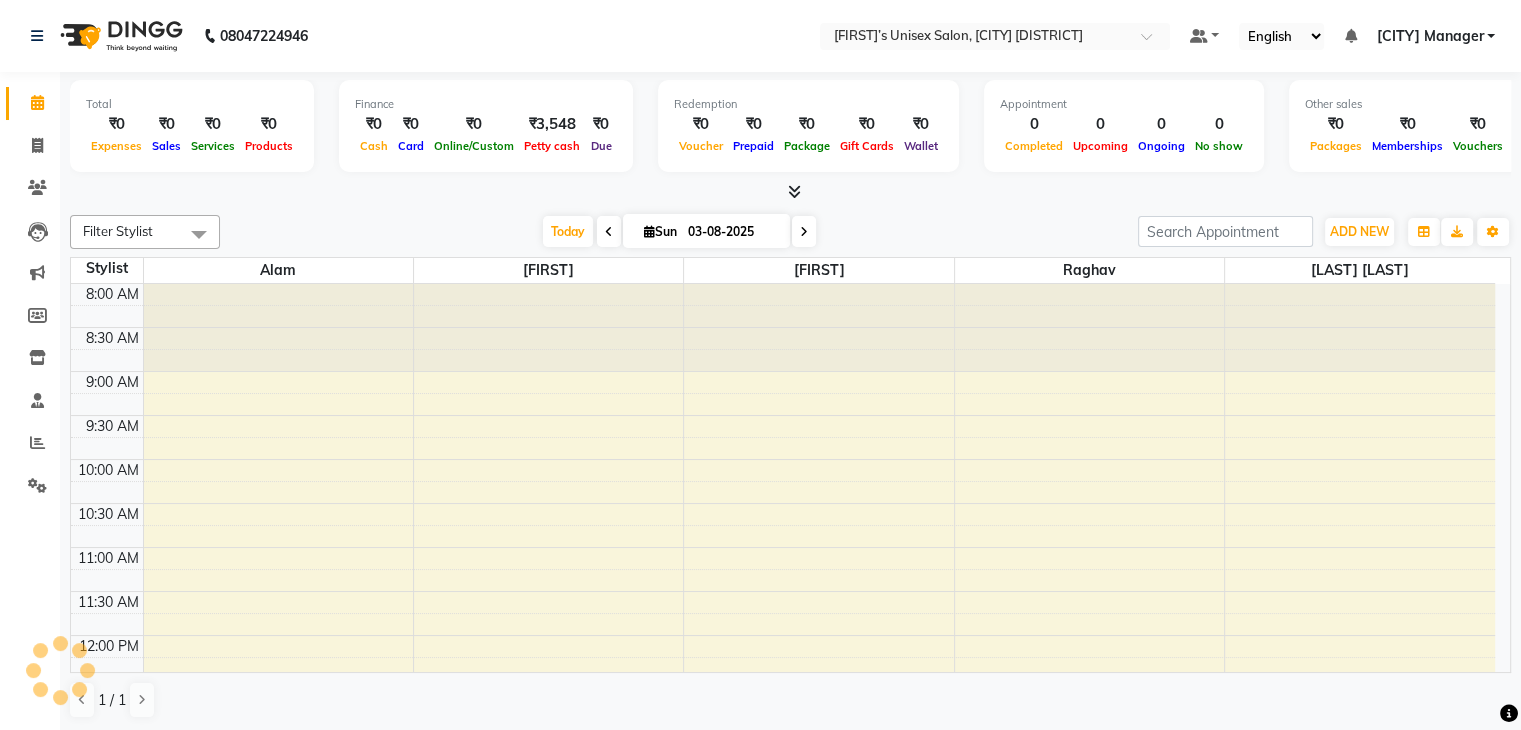 scroll, scrollTop: 0, scrollLeft: 0, axis: both 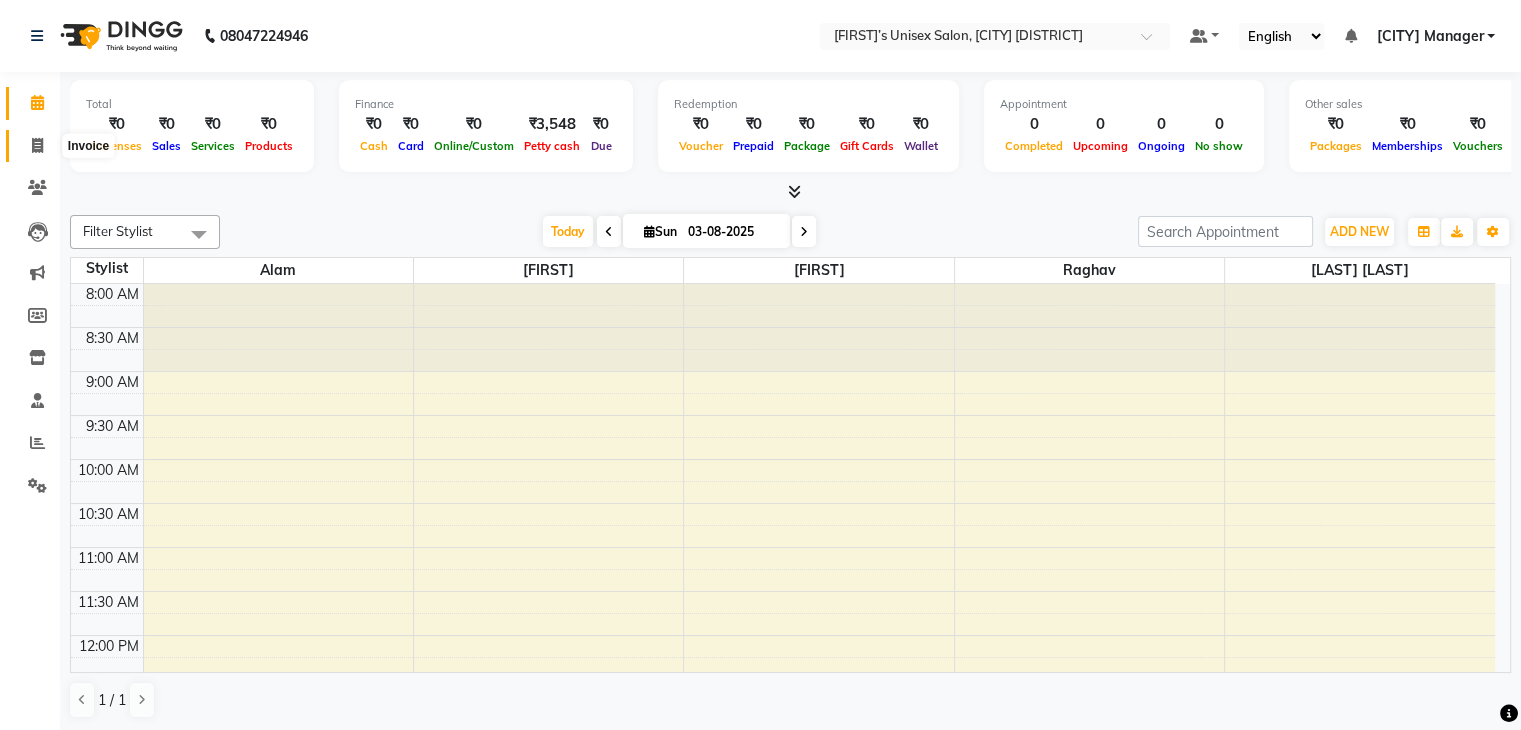 click 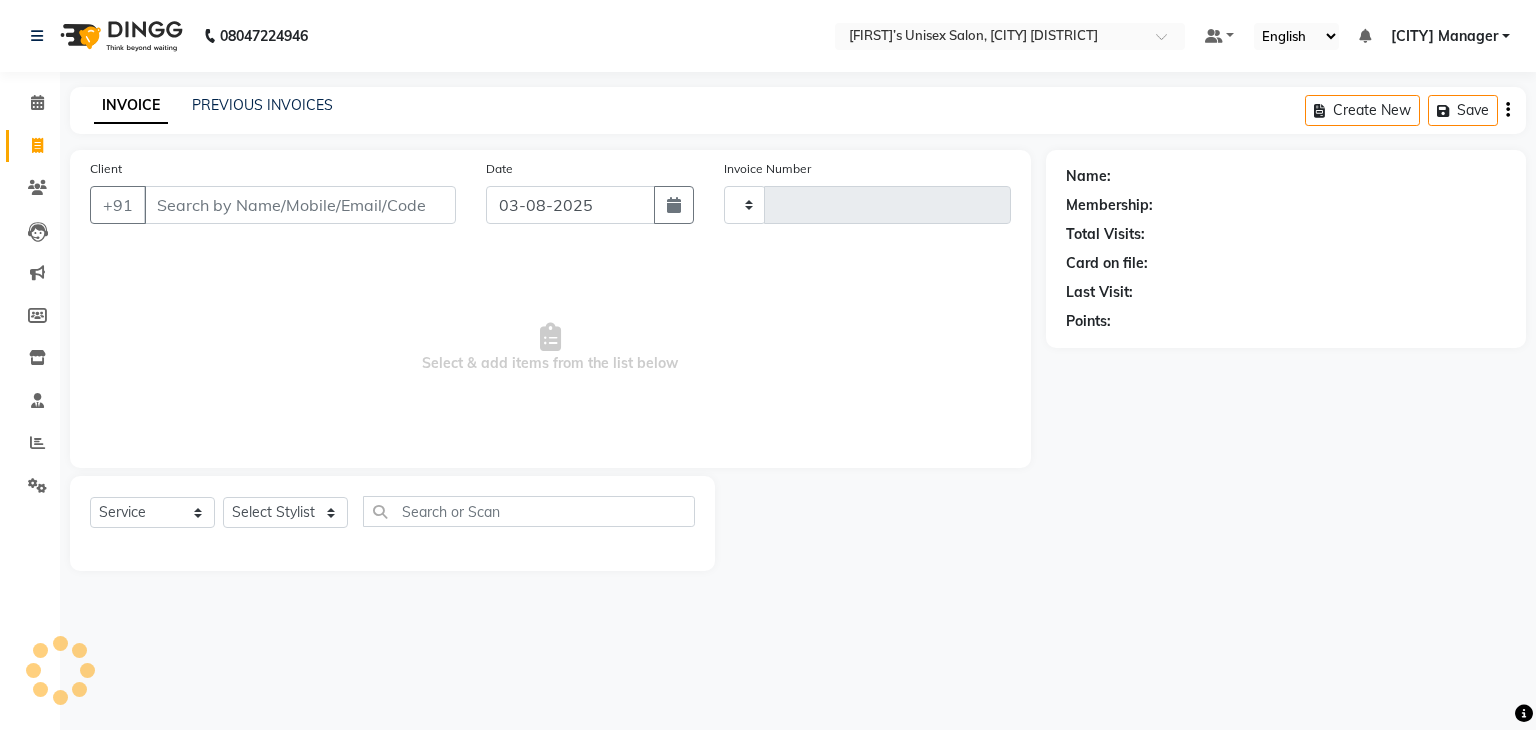 type on "0037" 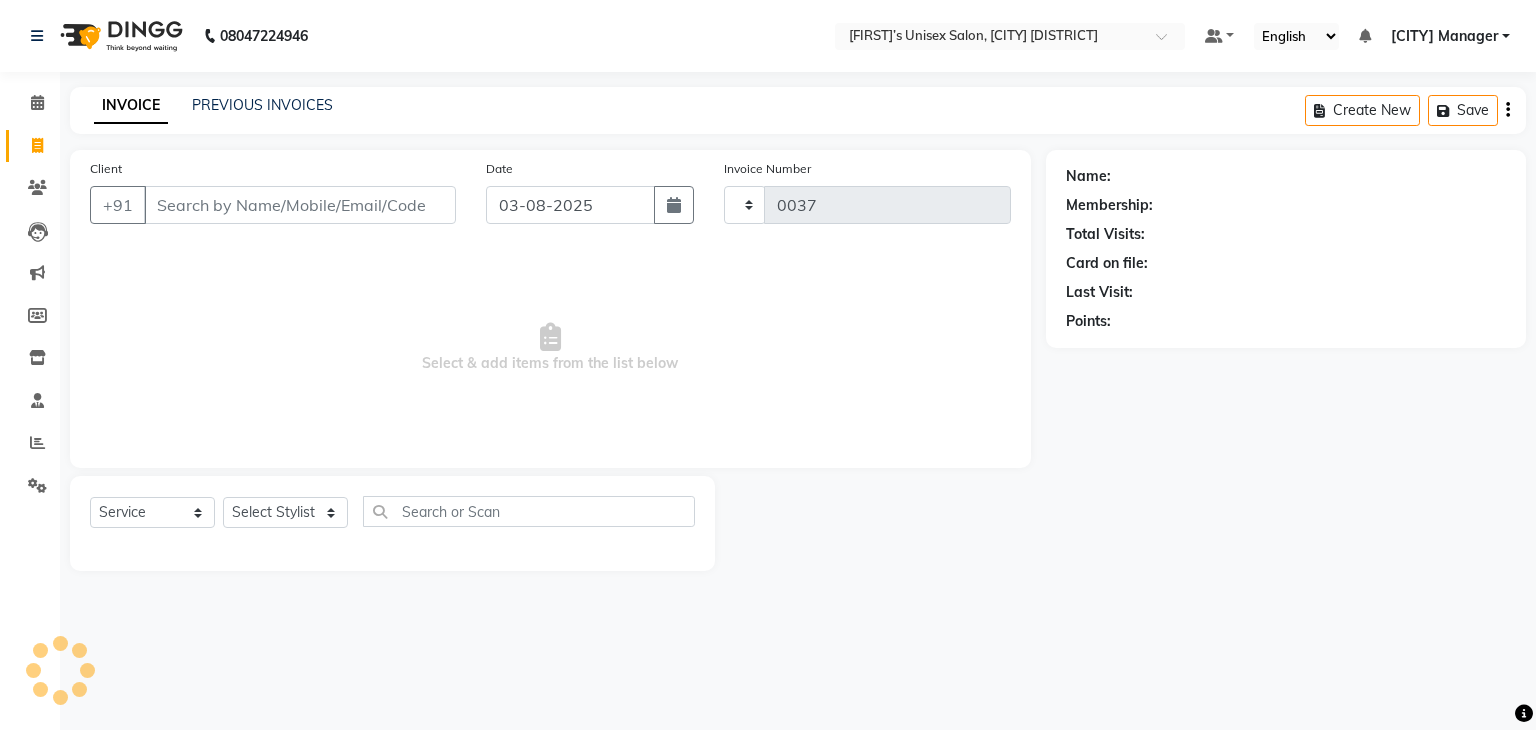 select on "8637" 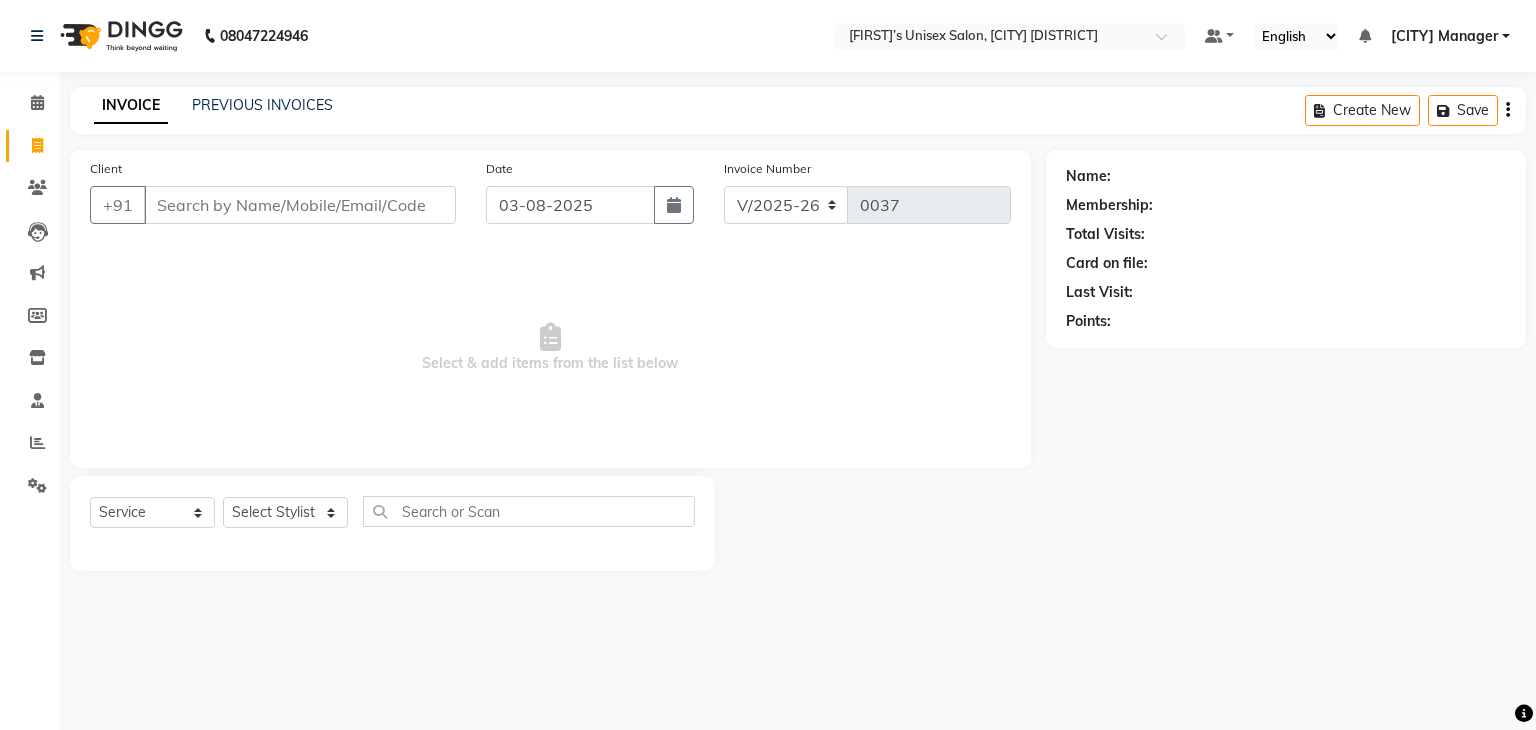 click on "English ENGLISH Español العربية मराठी हिंदी ગુજરાતી தமிழ் 中文" at bounding box center [1296, 36] 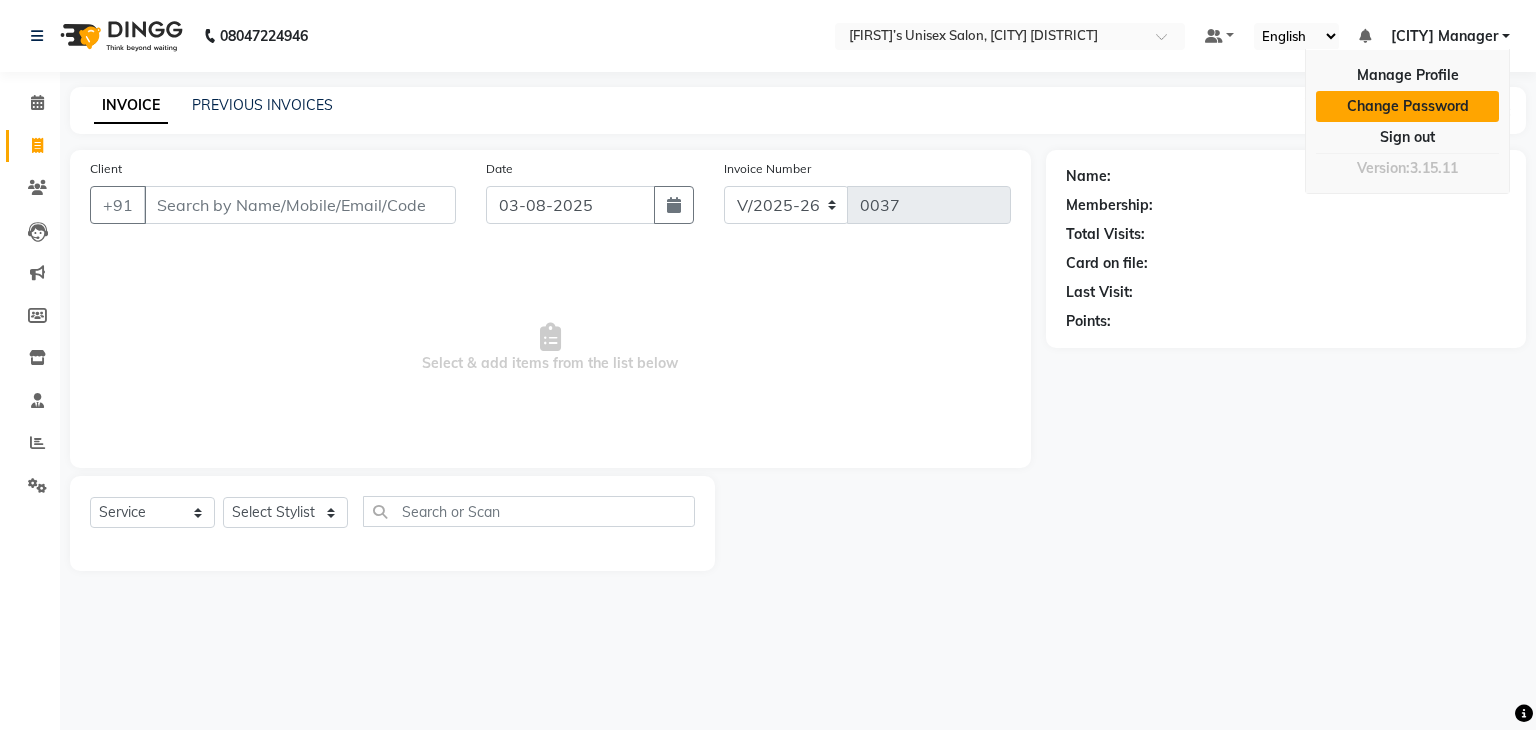 click on "Change Password" at bounding box center [1407, 106] 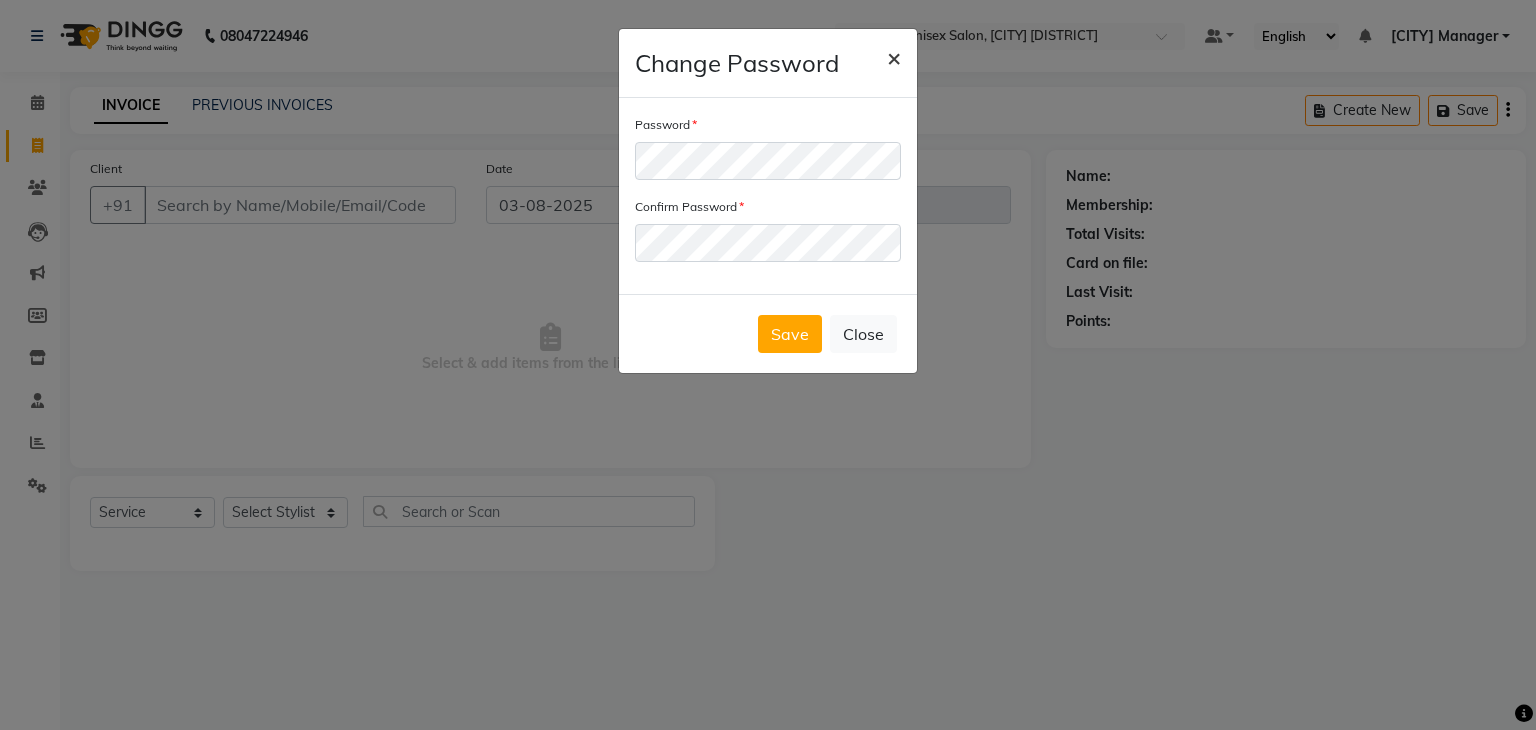 click on "×" 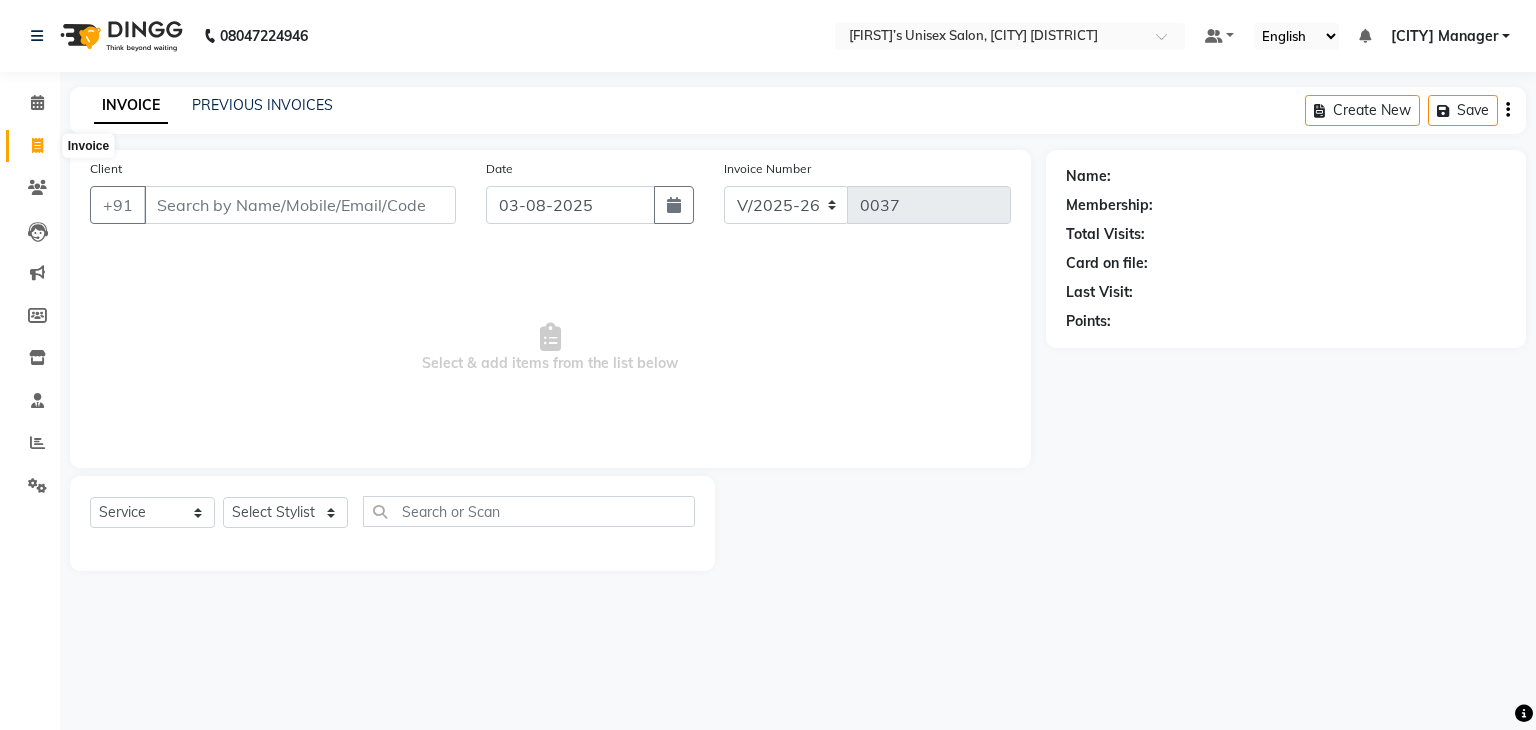 click 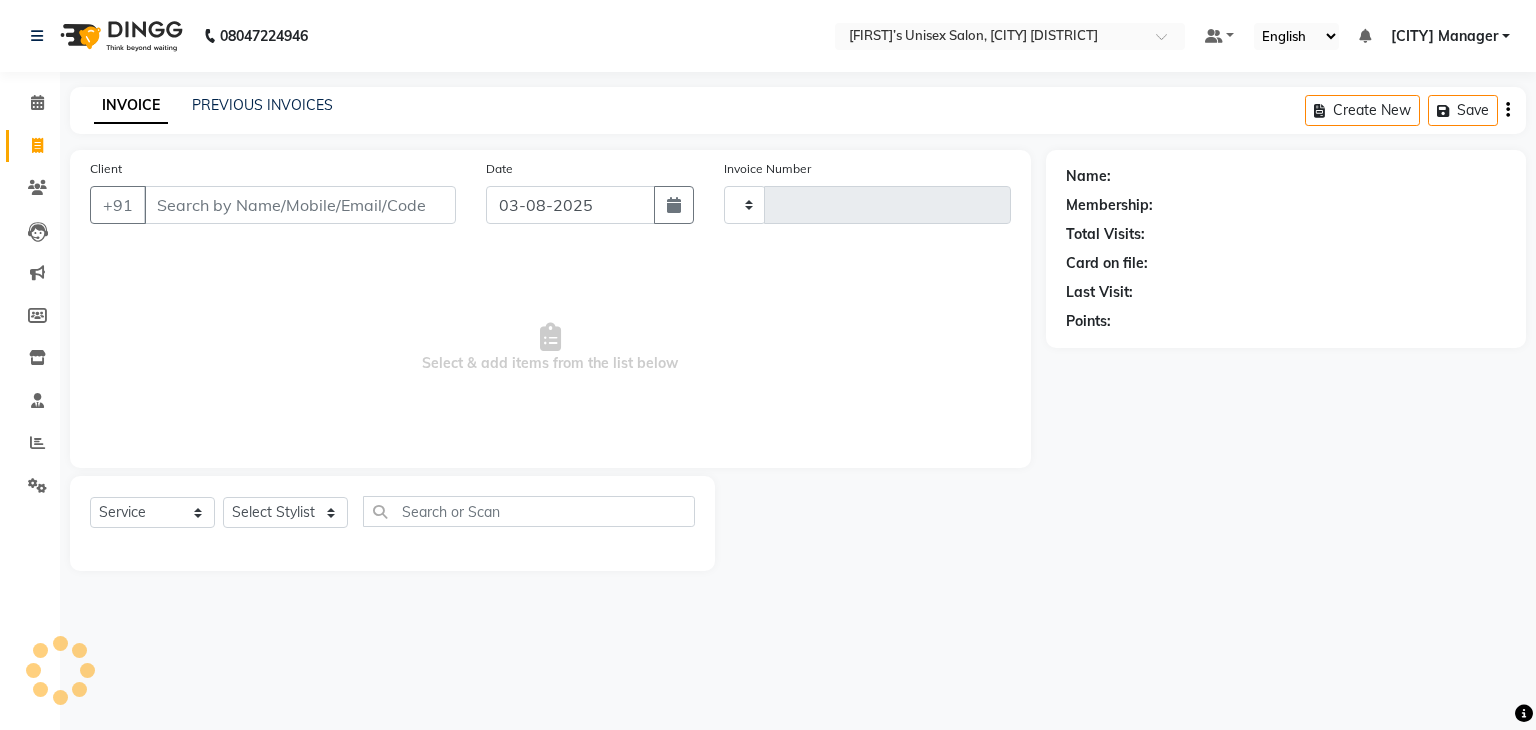 type on "0037" 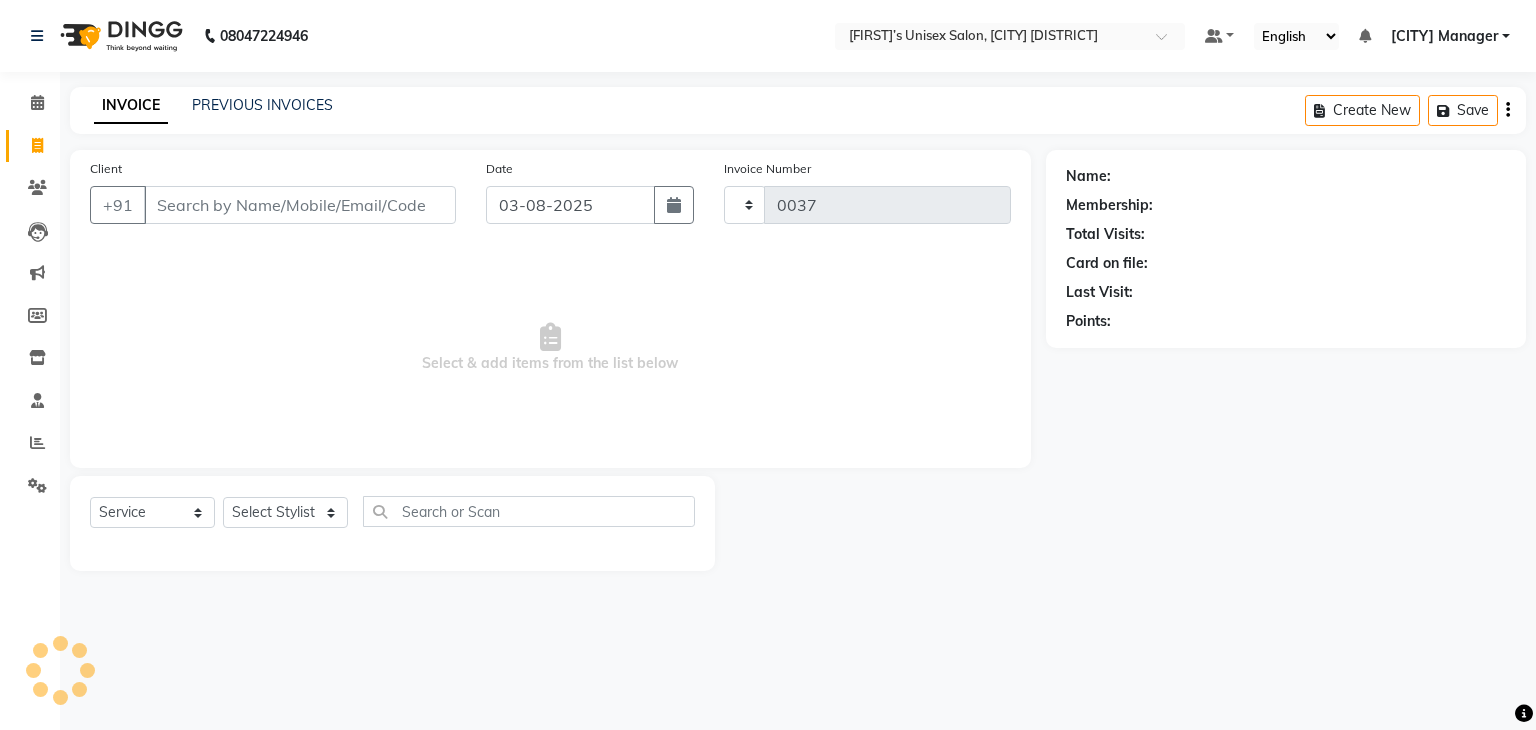 select on "8637" 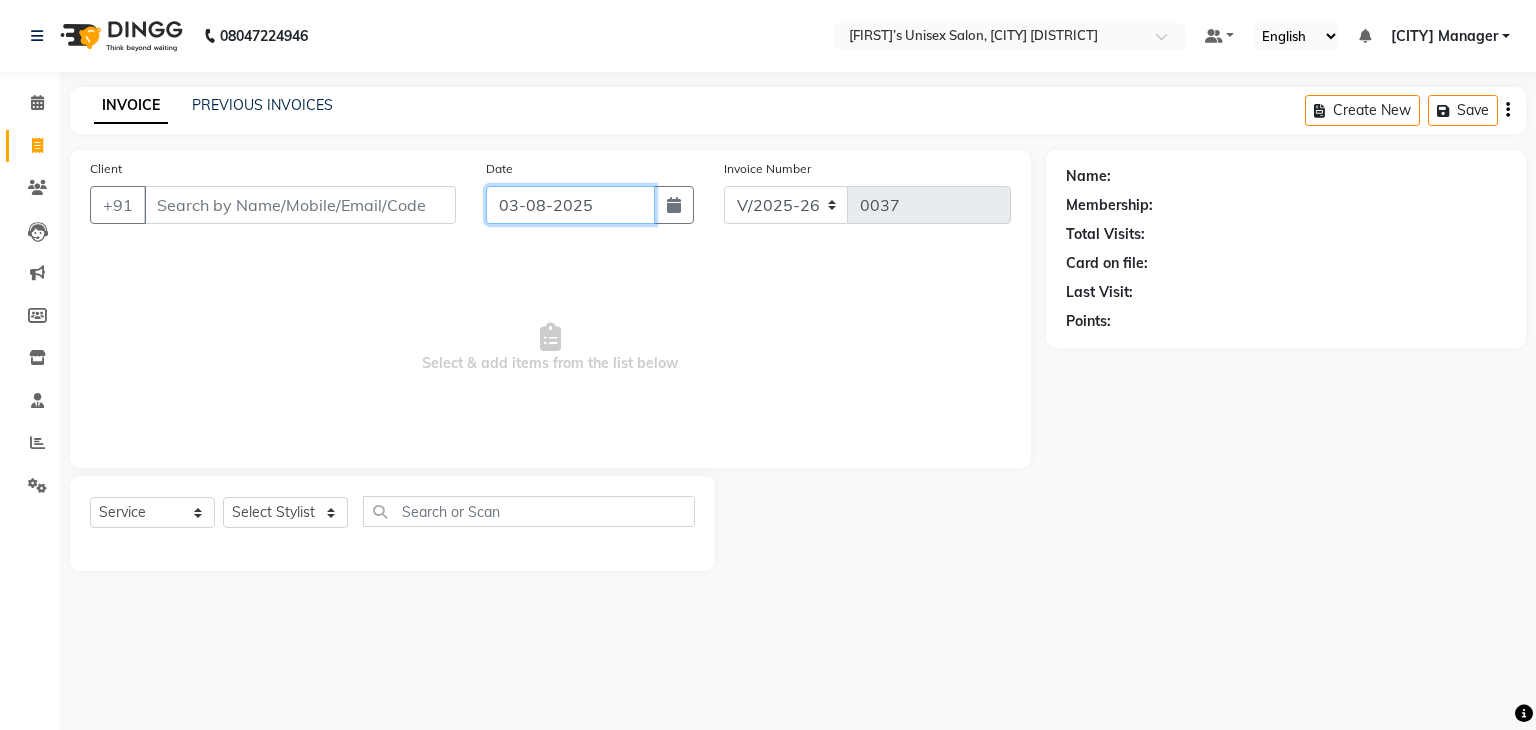 click on "03-08-2025" 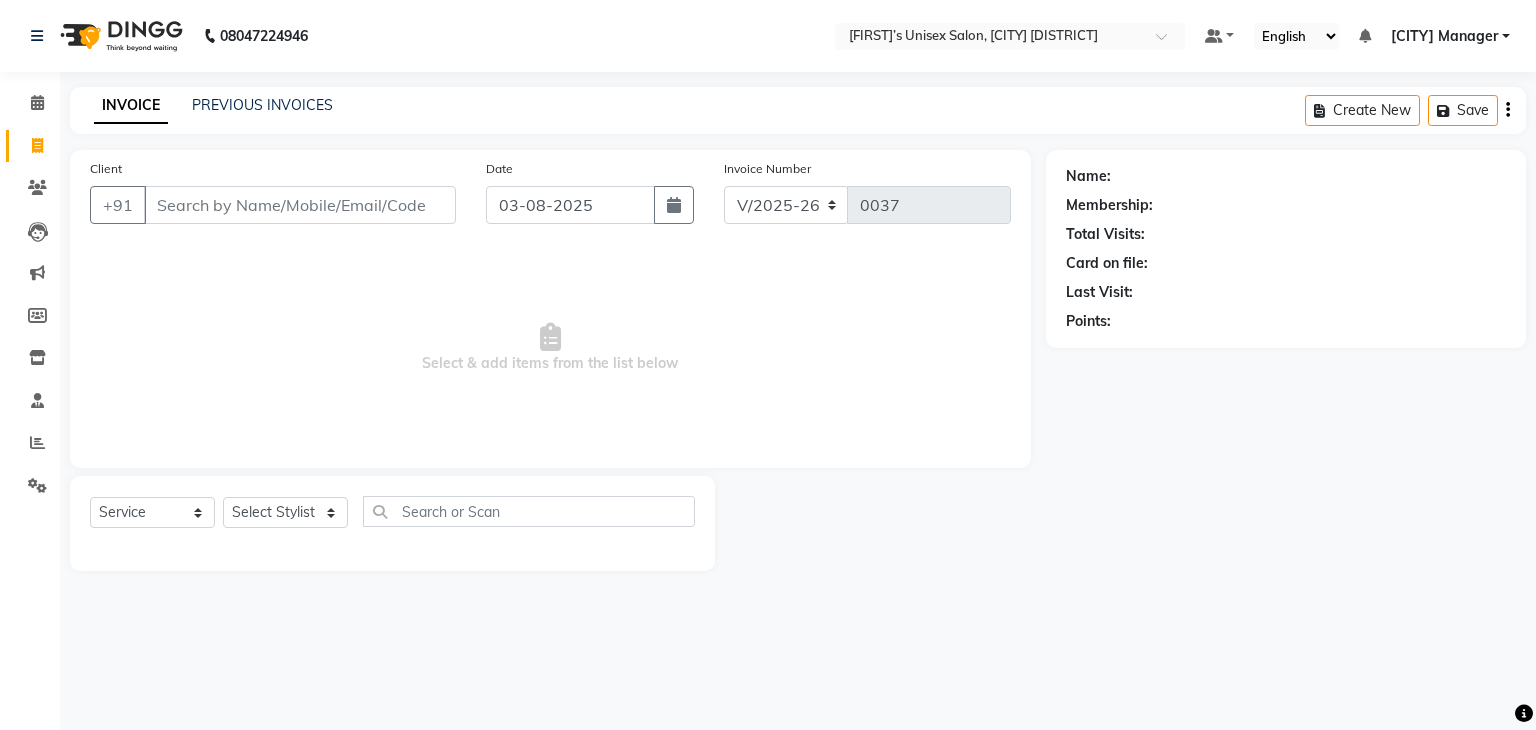 select on "8" 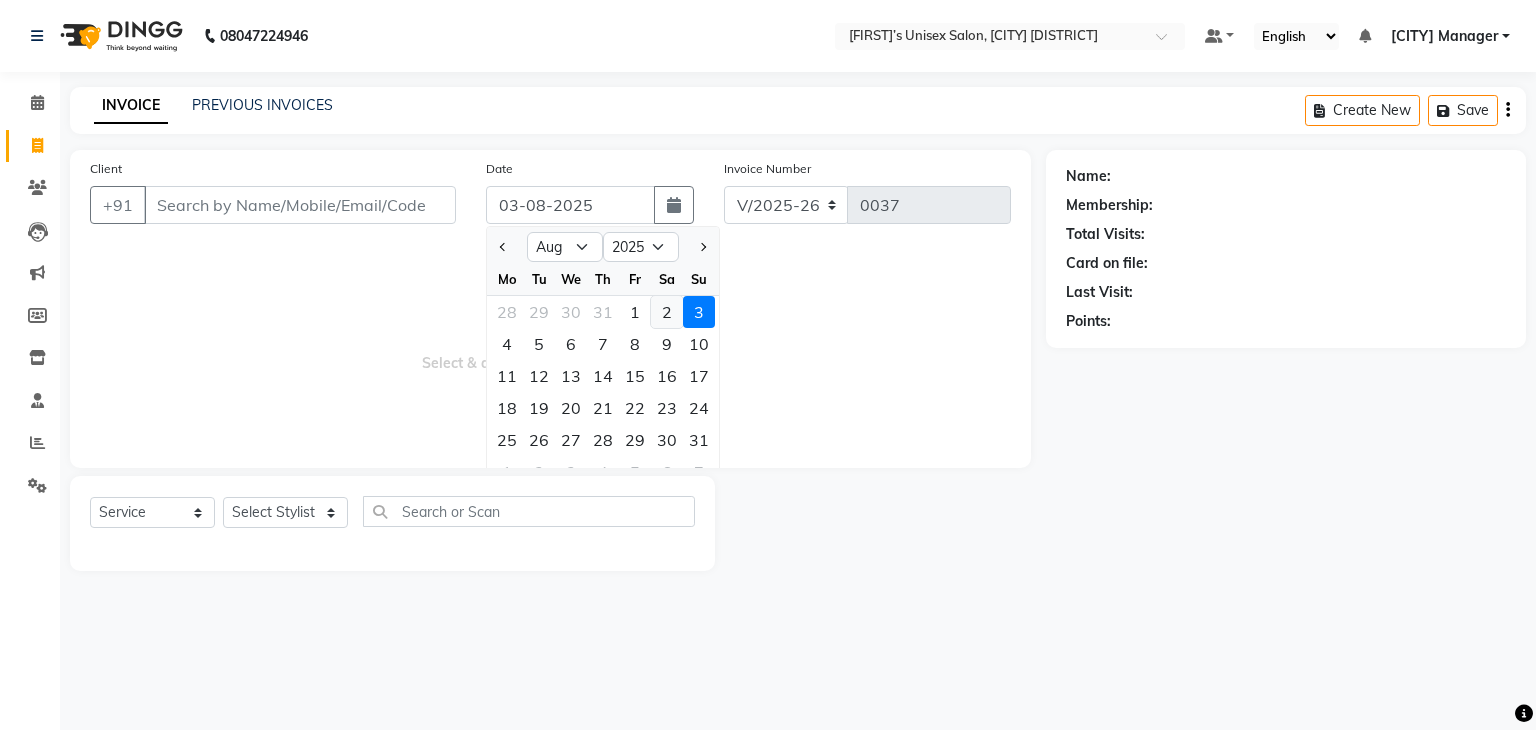 click on "2" 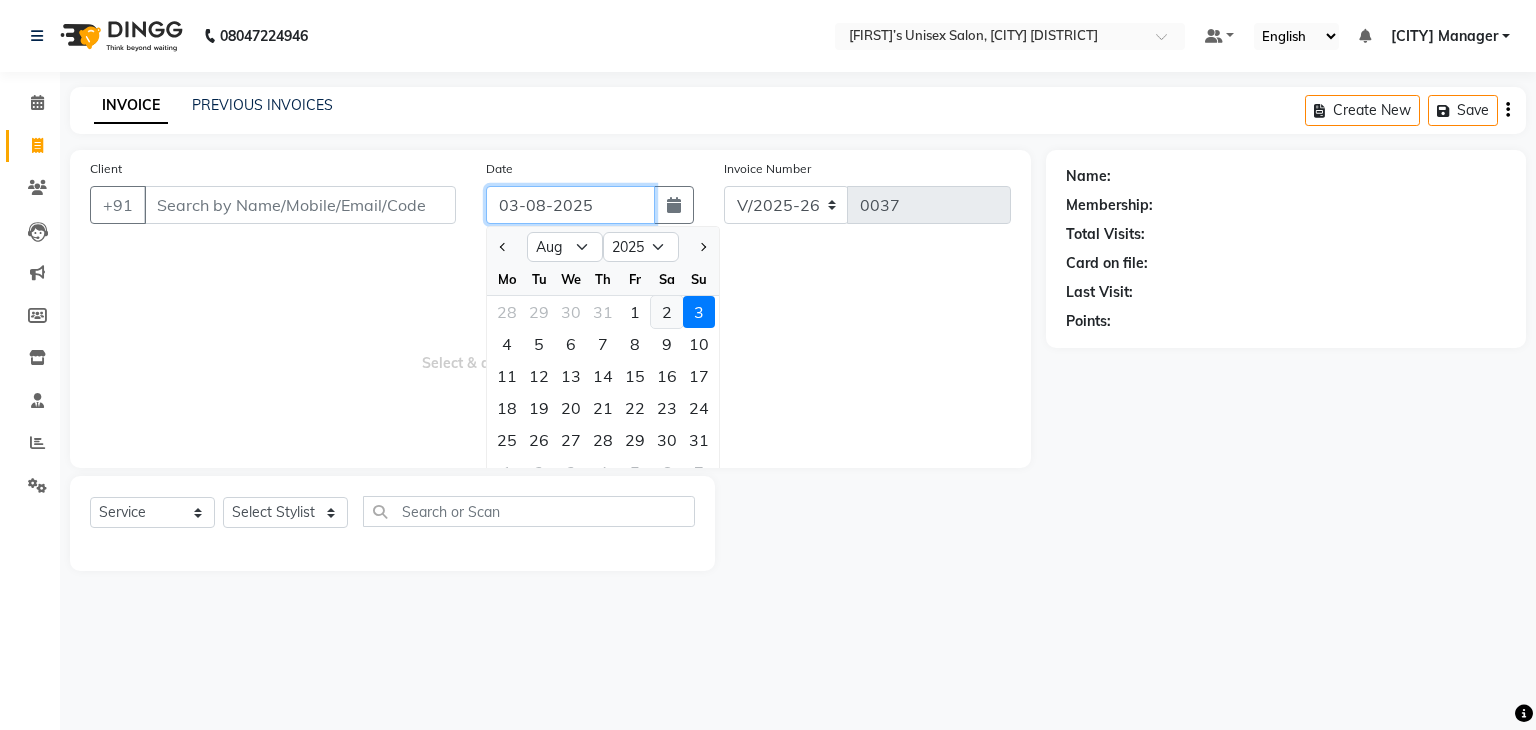 type on "02-08-2025" 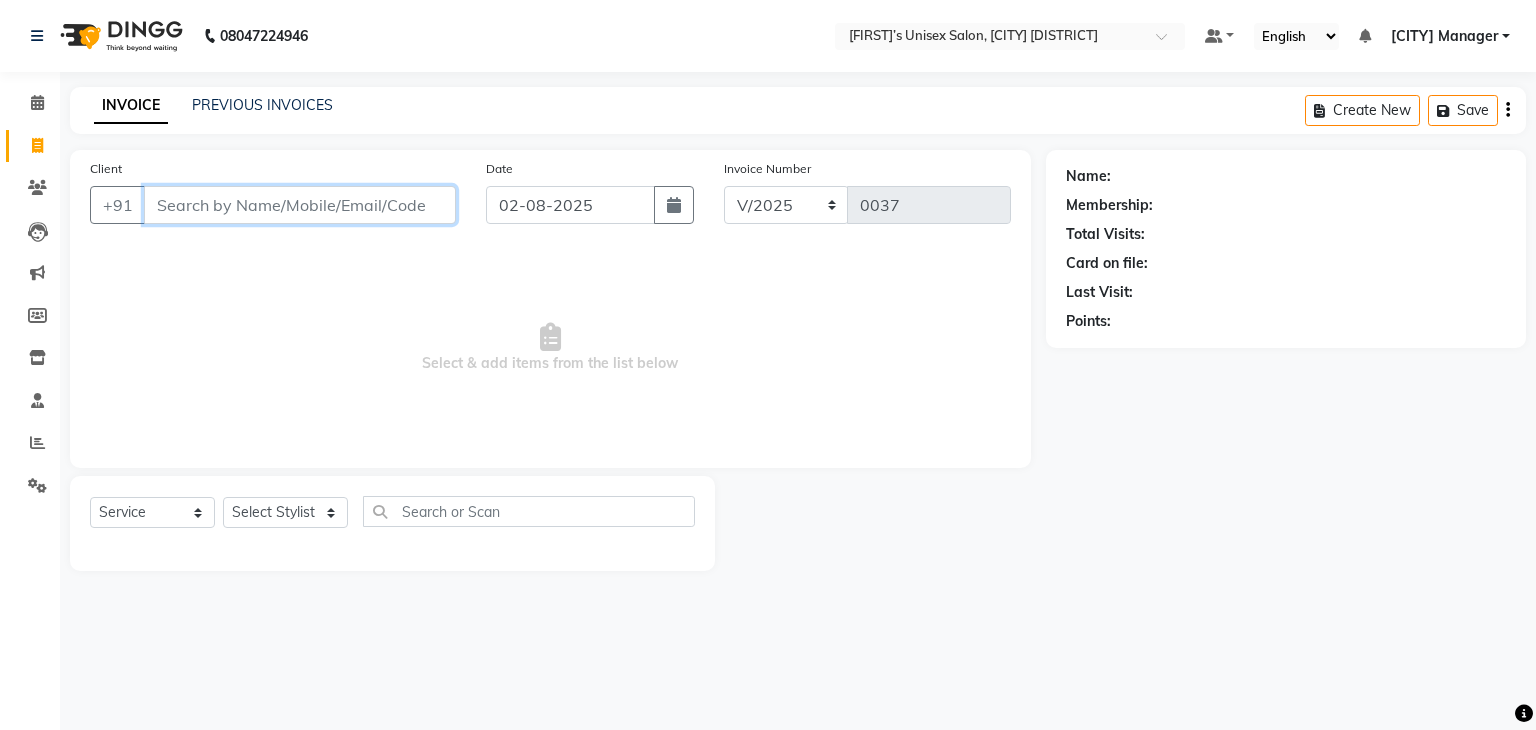 click on "Client" at bounding box center [300, 205] 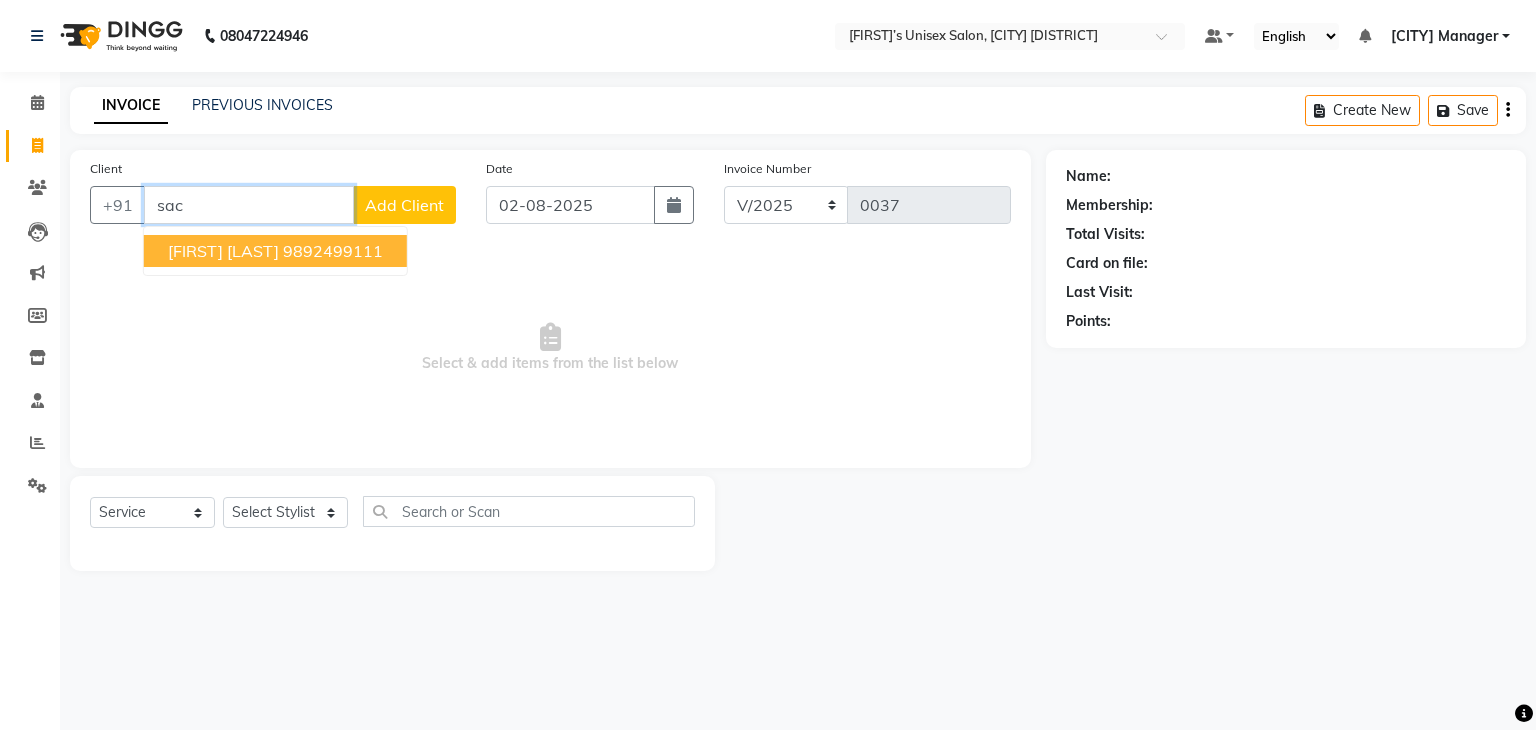 click on "9892499111" at bounding box center (333, 251) 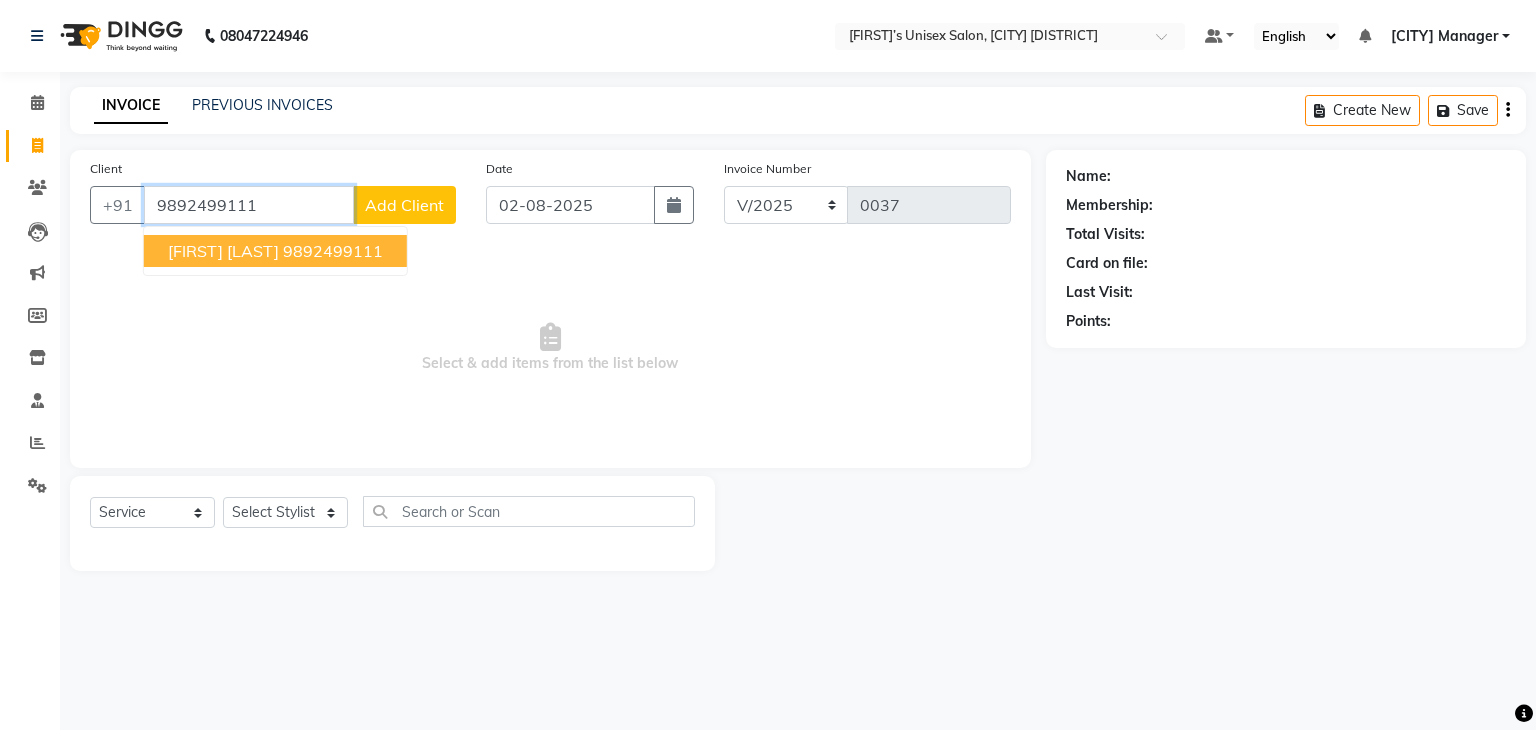 type on "9892499111" 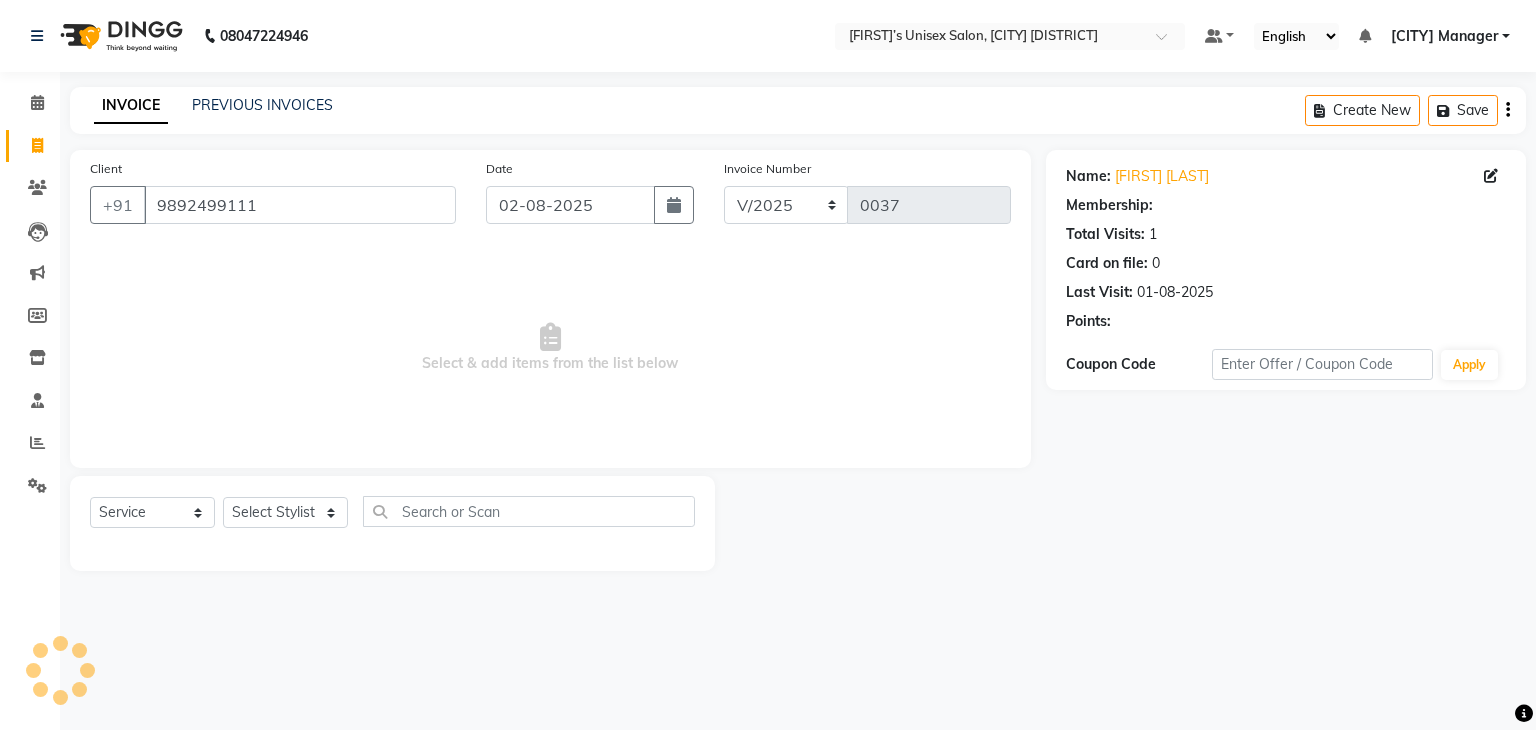 select on "1: Object" 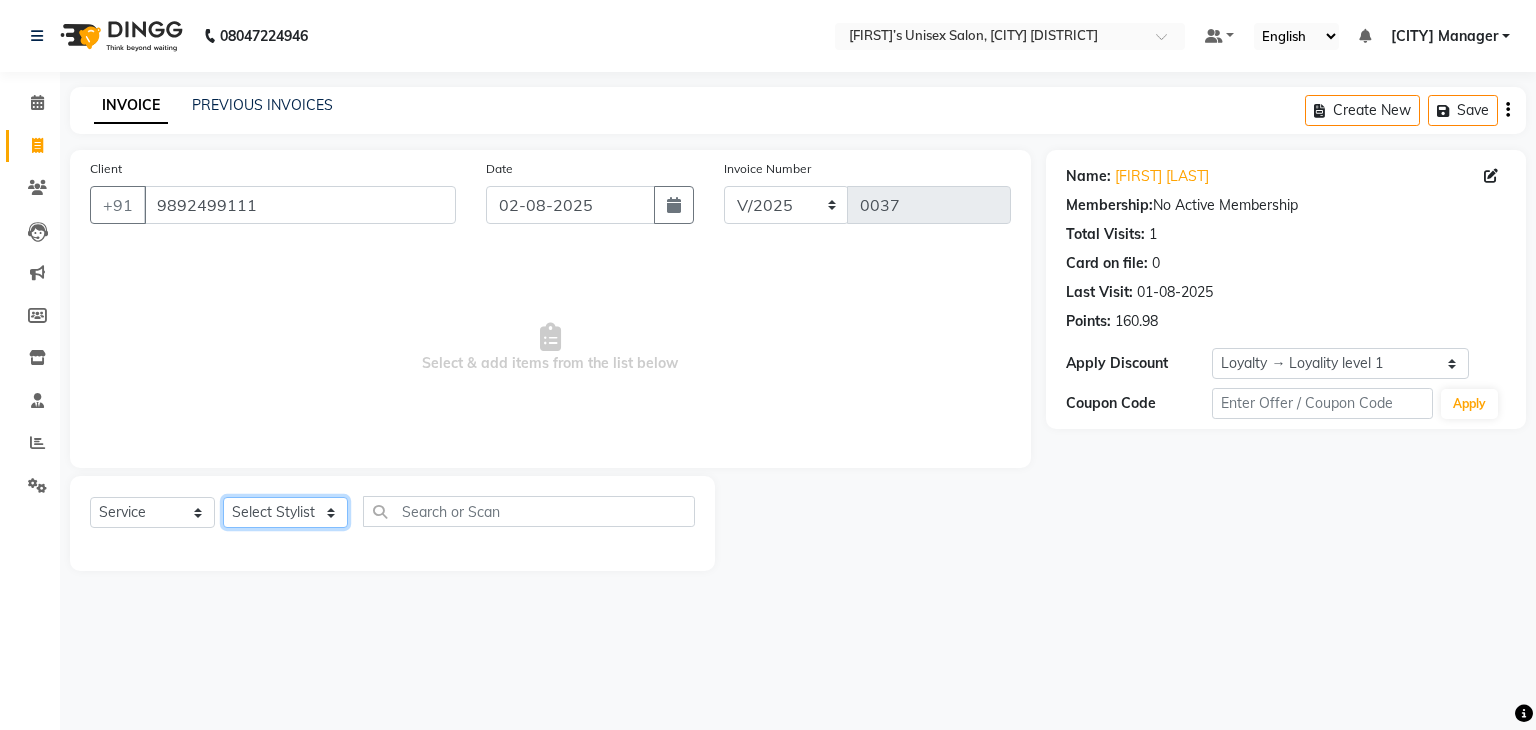 click on "Select Stylist [FIRST] [CITY] Manager [FIRST] [FIRST] [LAST] [LAST]" 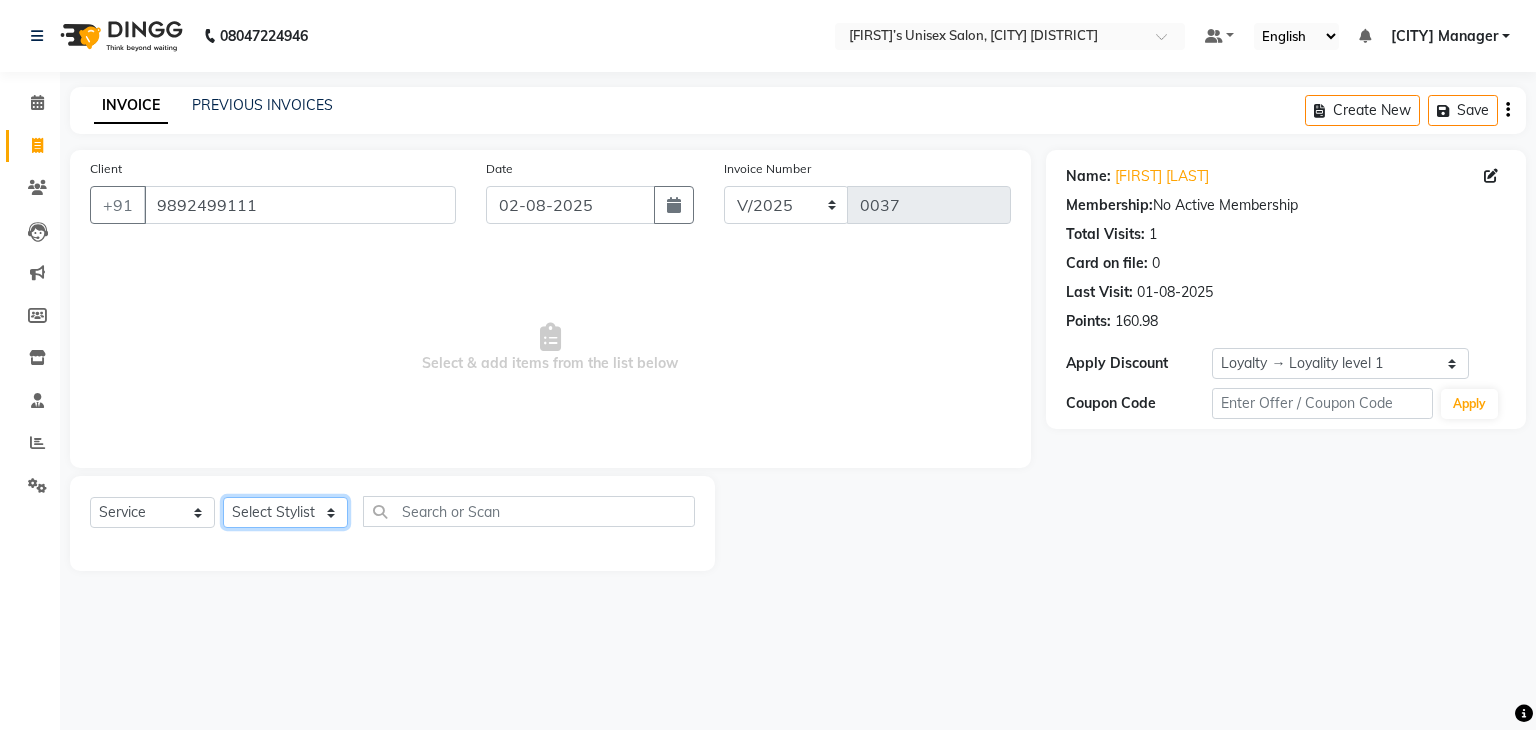 select on "86910" 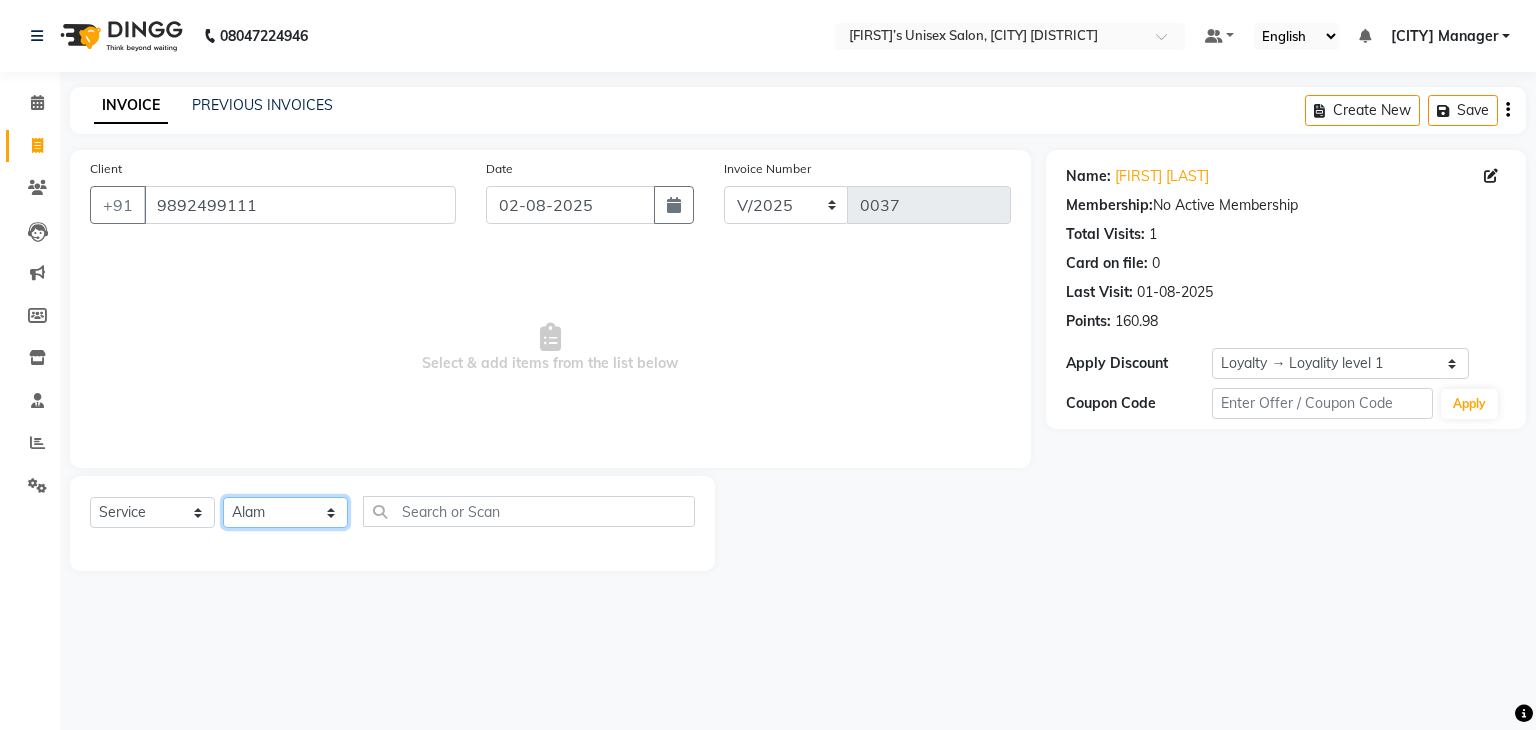click on "Select Stylist [FIRST] [CITY] Manager [FIRST] [FIRST] [LAST] [LAST]" 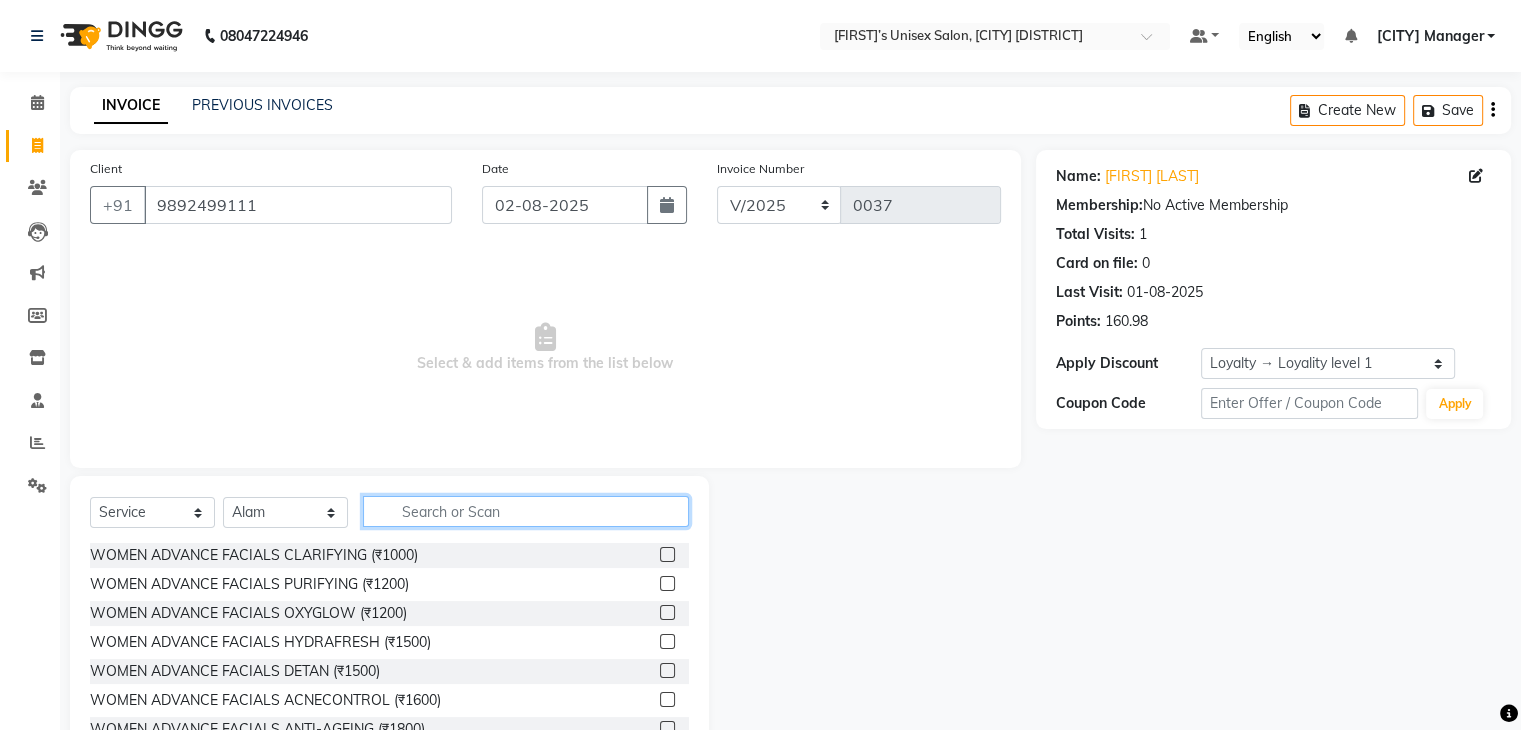 click 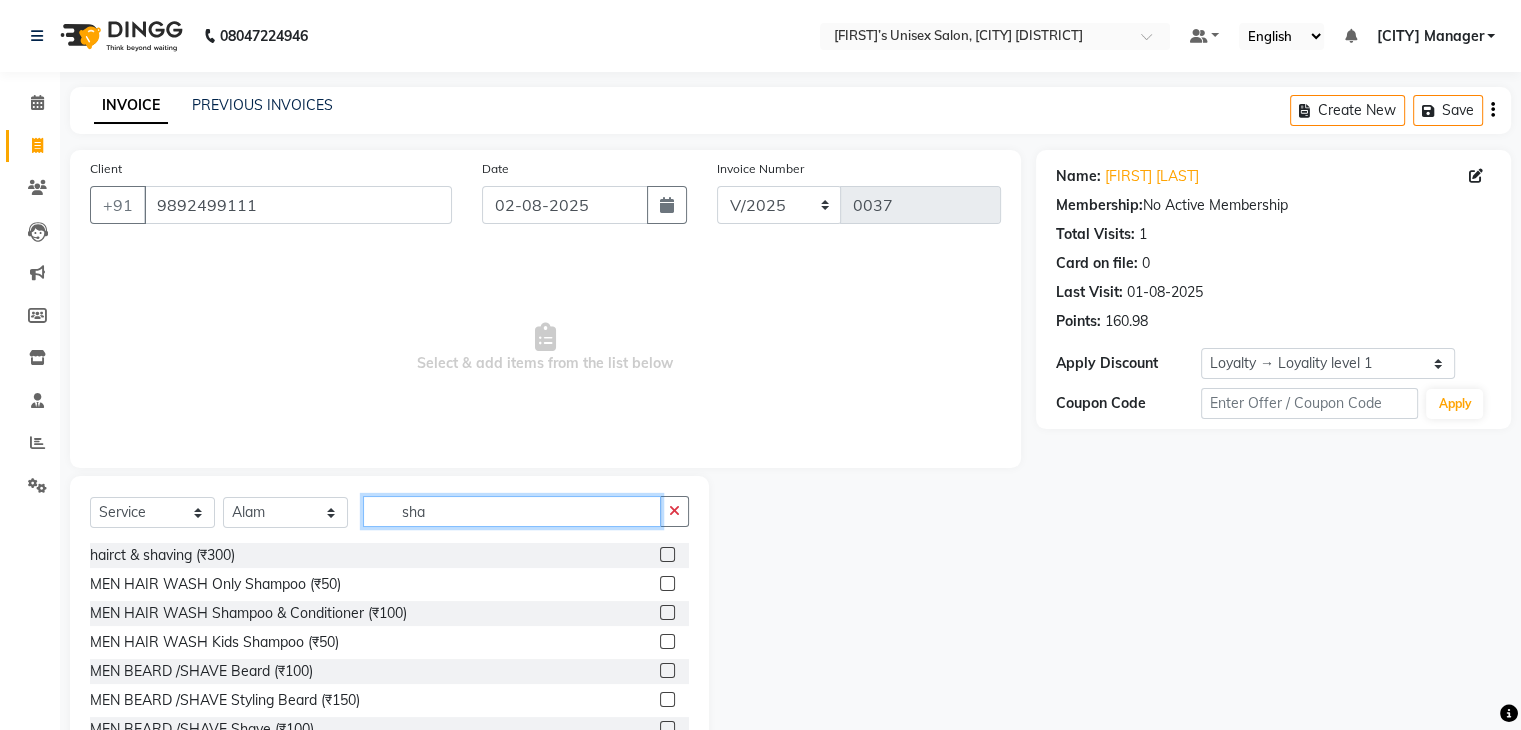 scroll, scrollTop: 60, scrollLeft: 0, axis: vertical 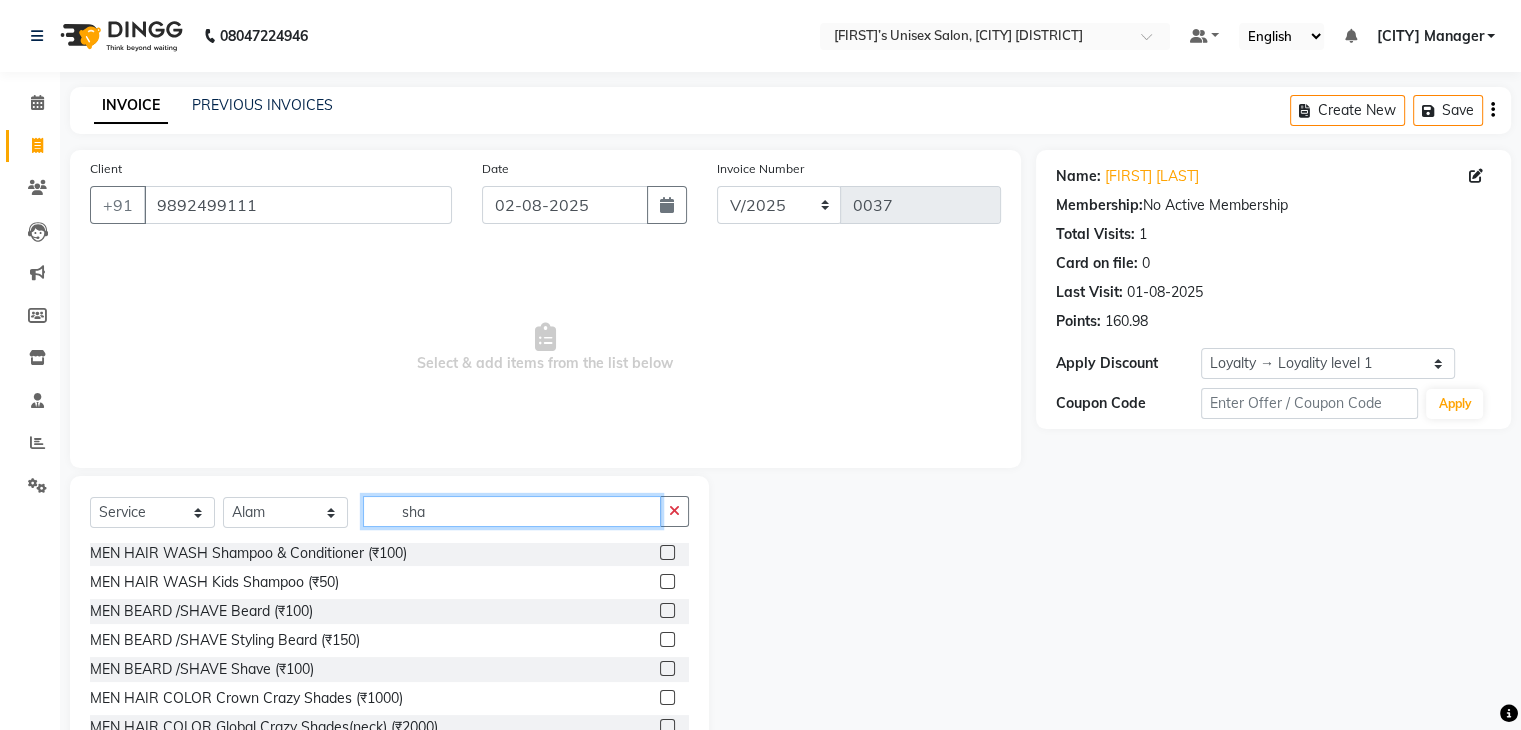 type on "sha" 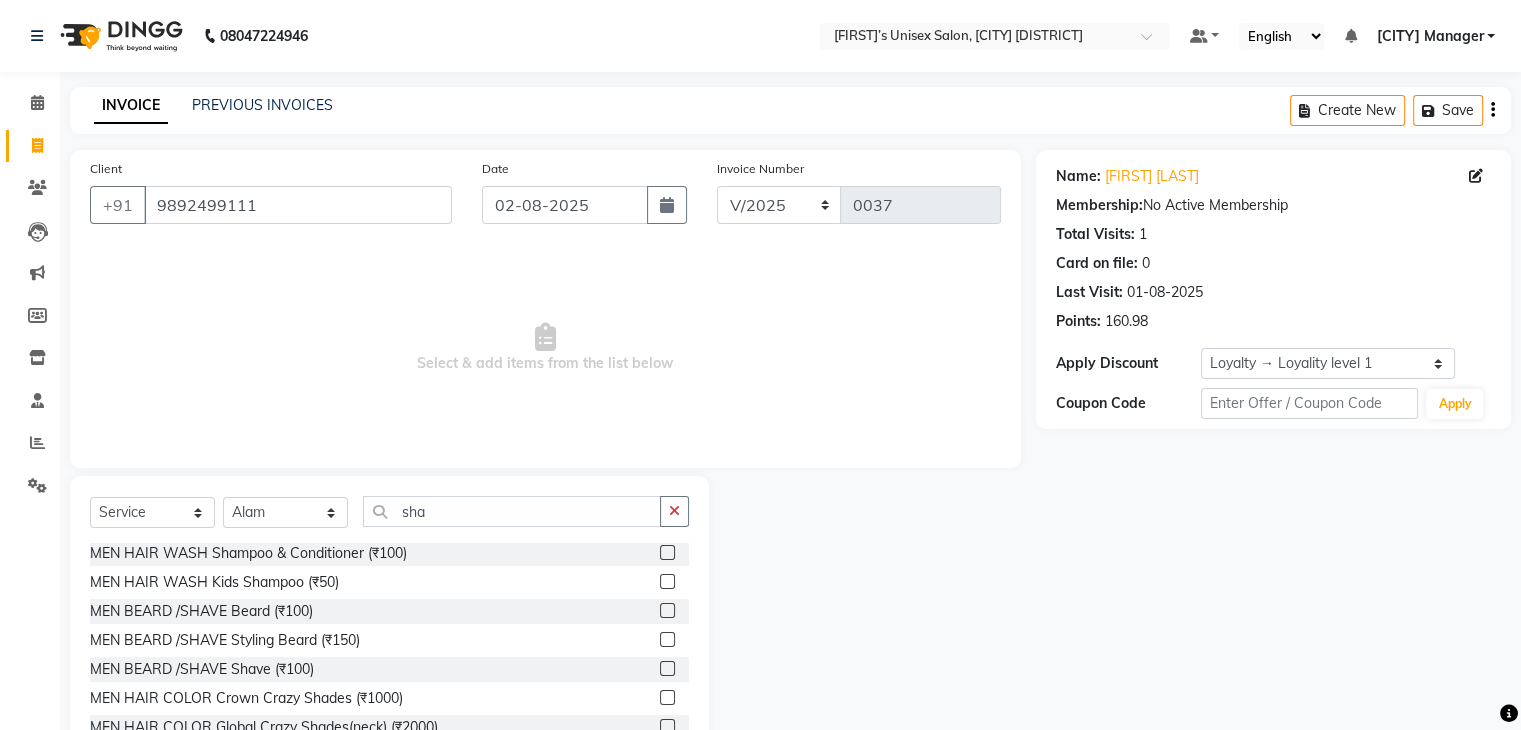click 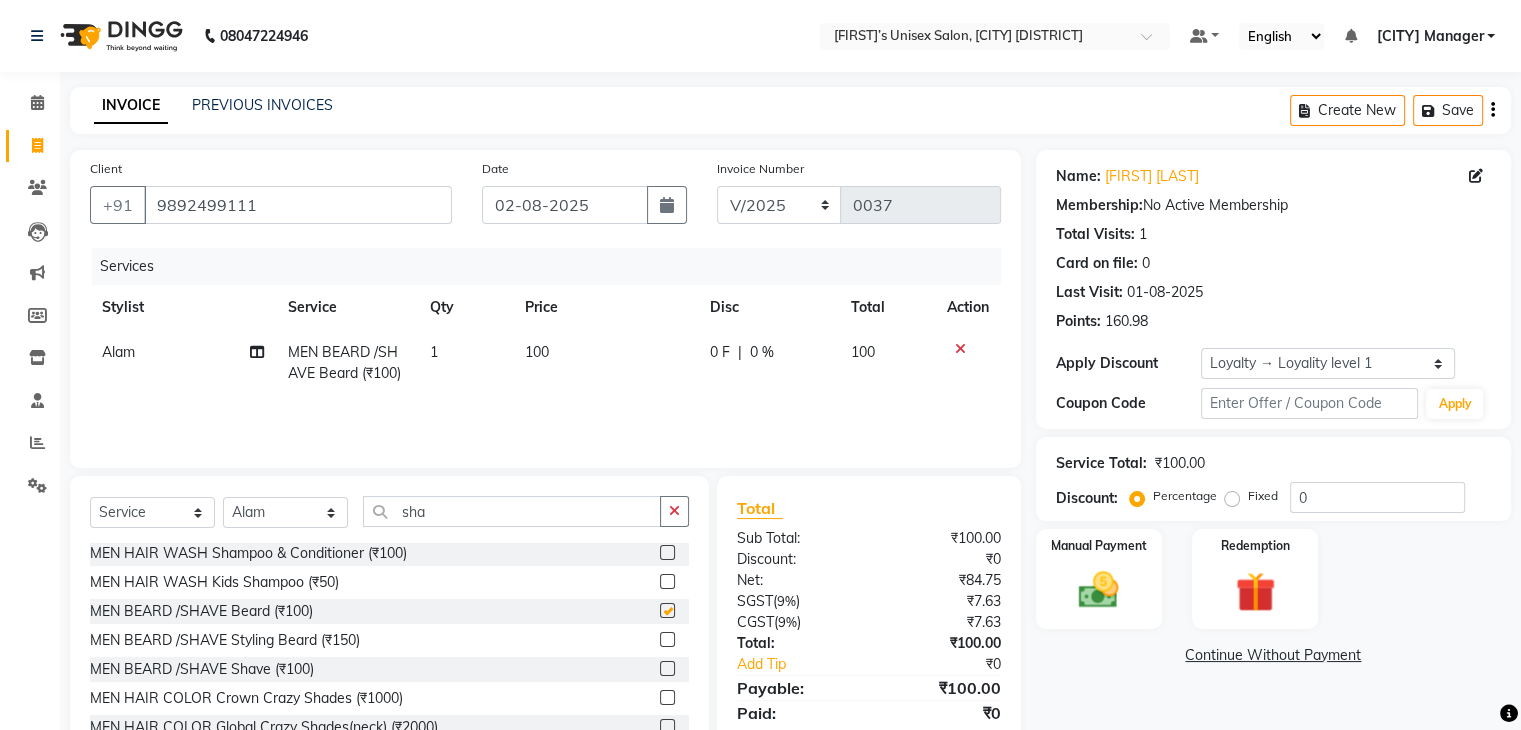 checkbox on "false" 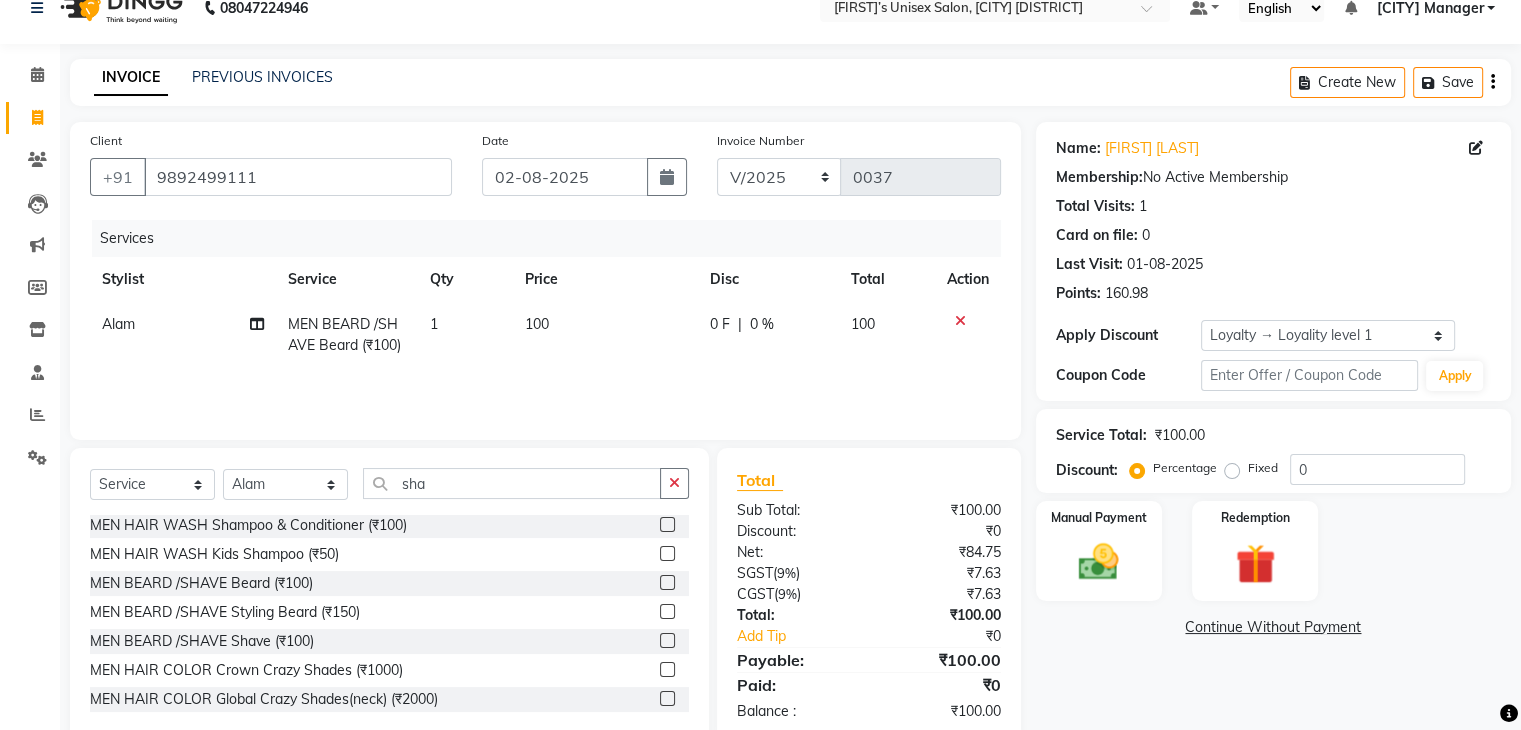 scroll, scrollTop: 72, scrollLeft: 0, axis: vertical 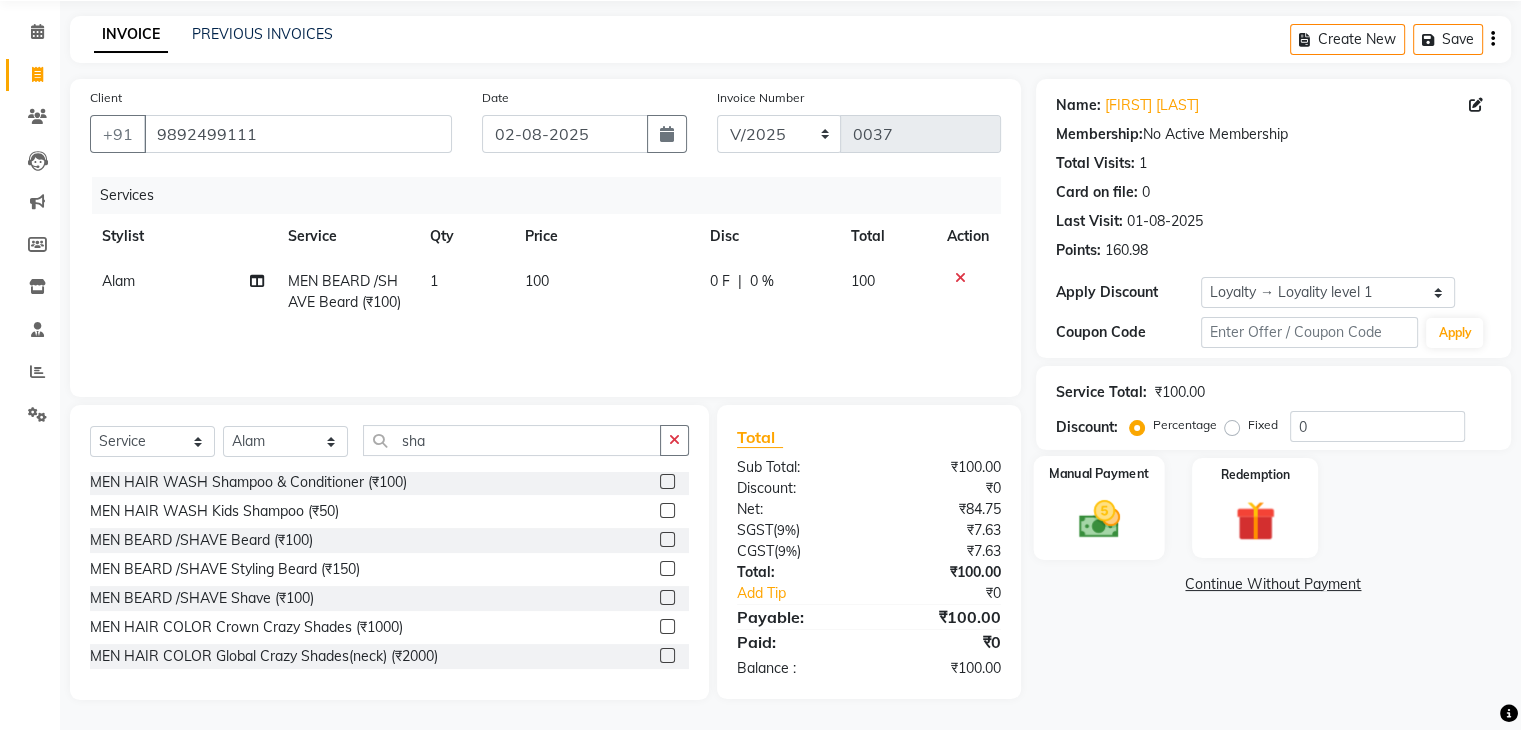 click 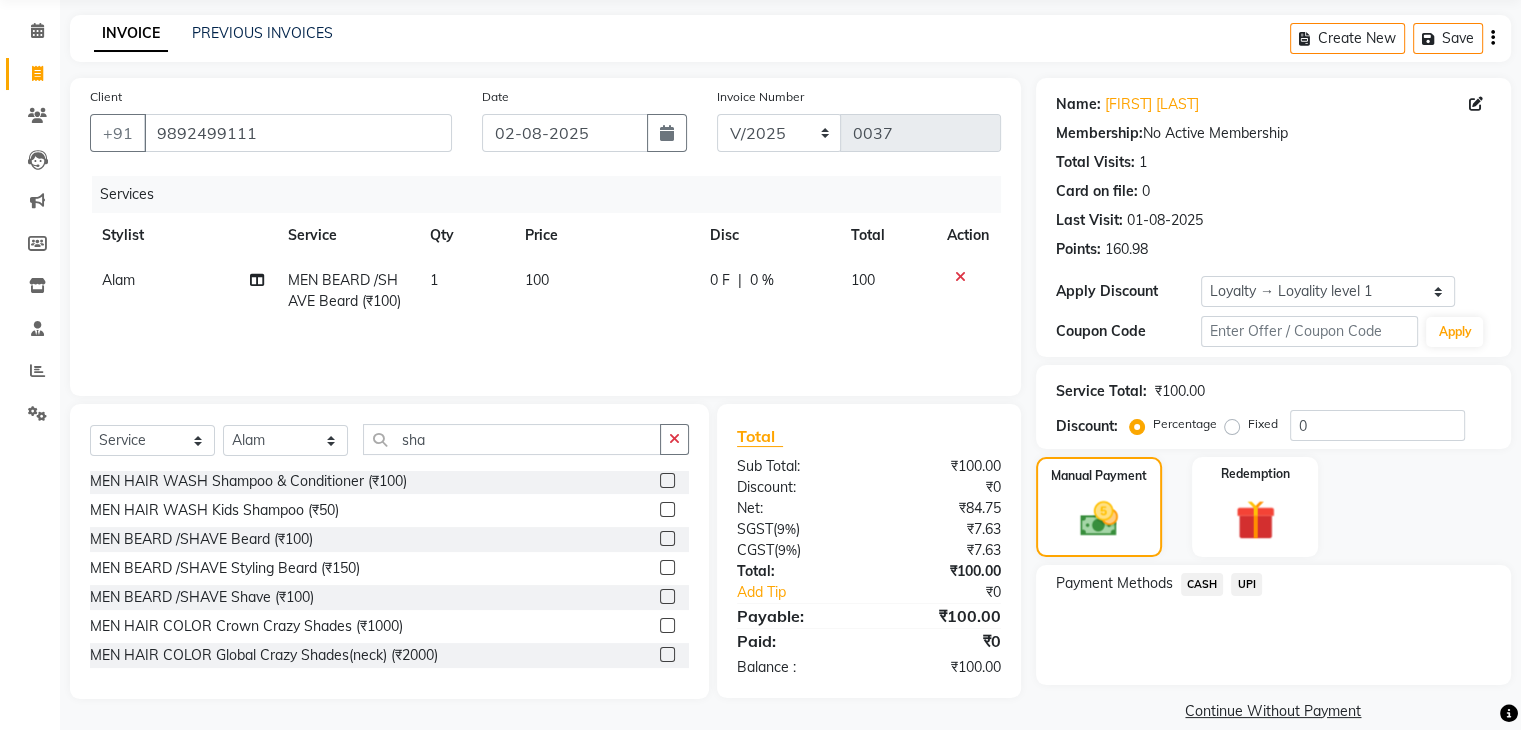 click on "CASH" 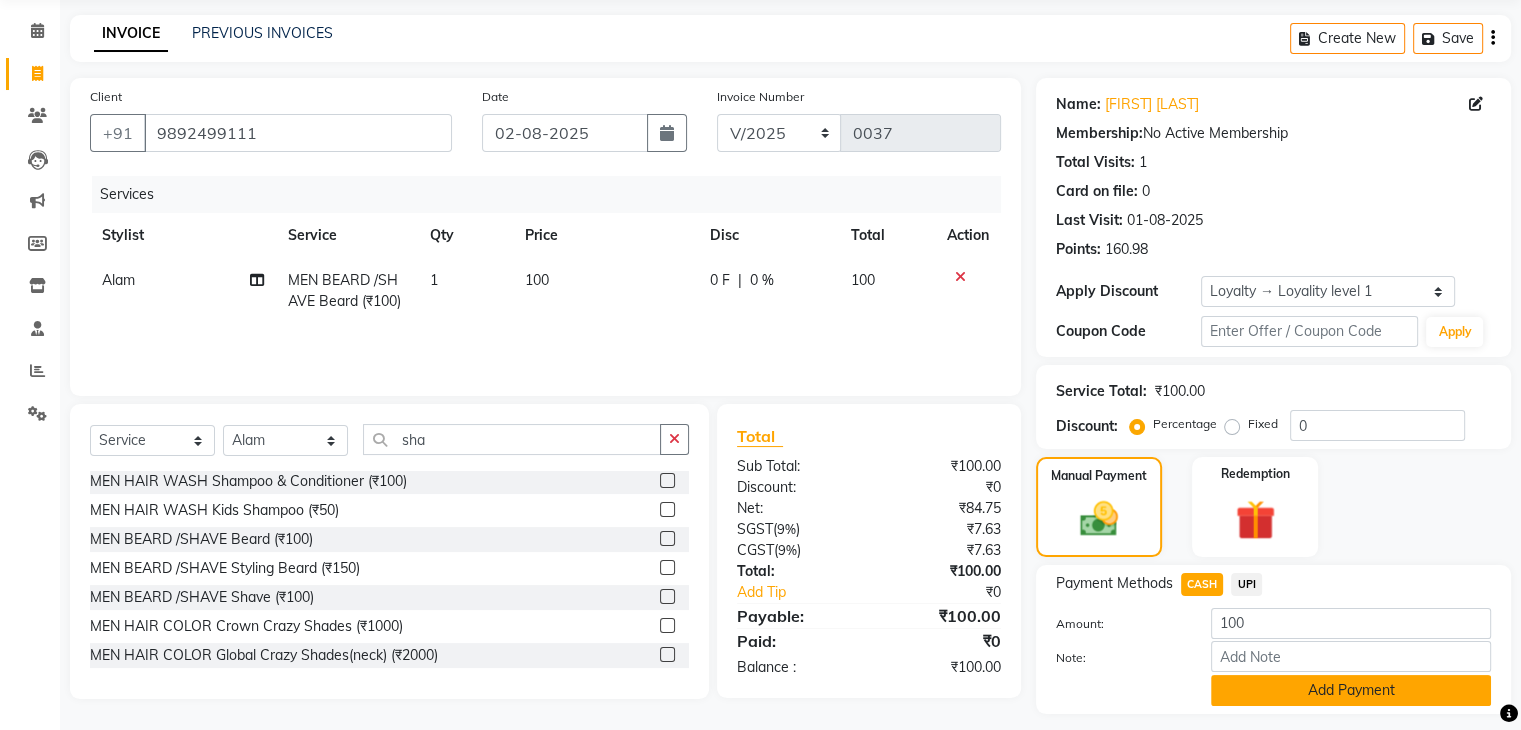 click on "Add Payment" 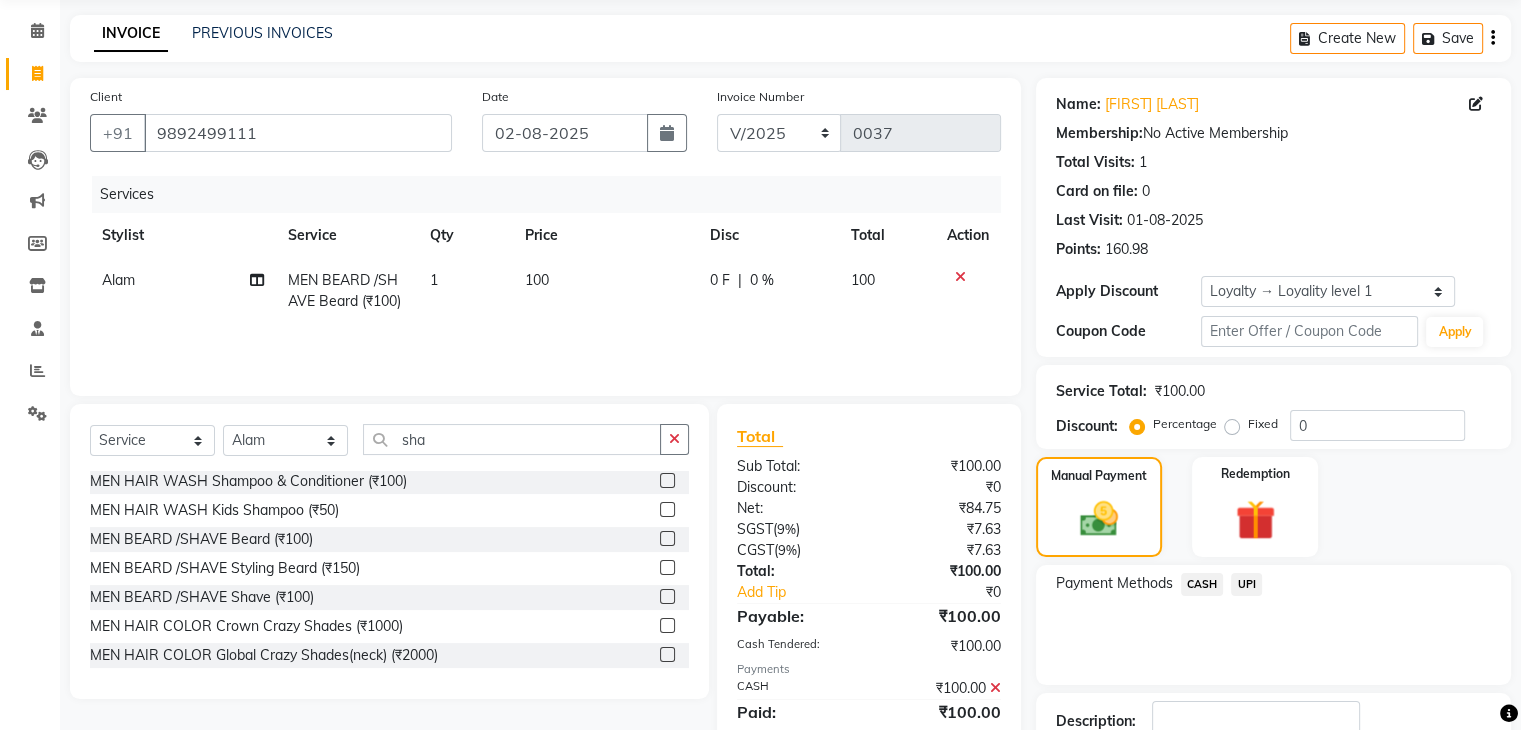 scroll, scrollTop: 242, scrollLeft: 0, axis: vertical 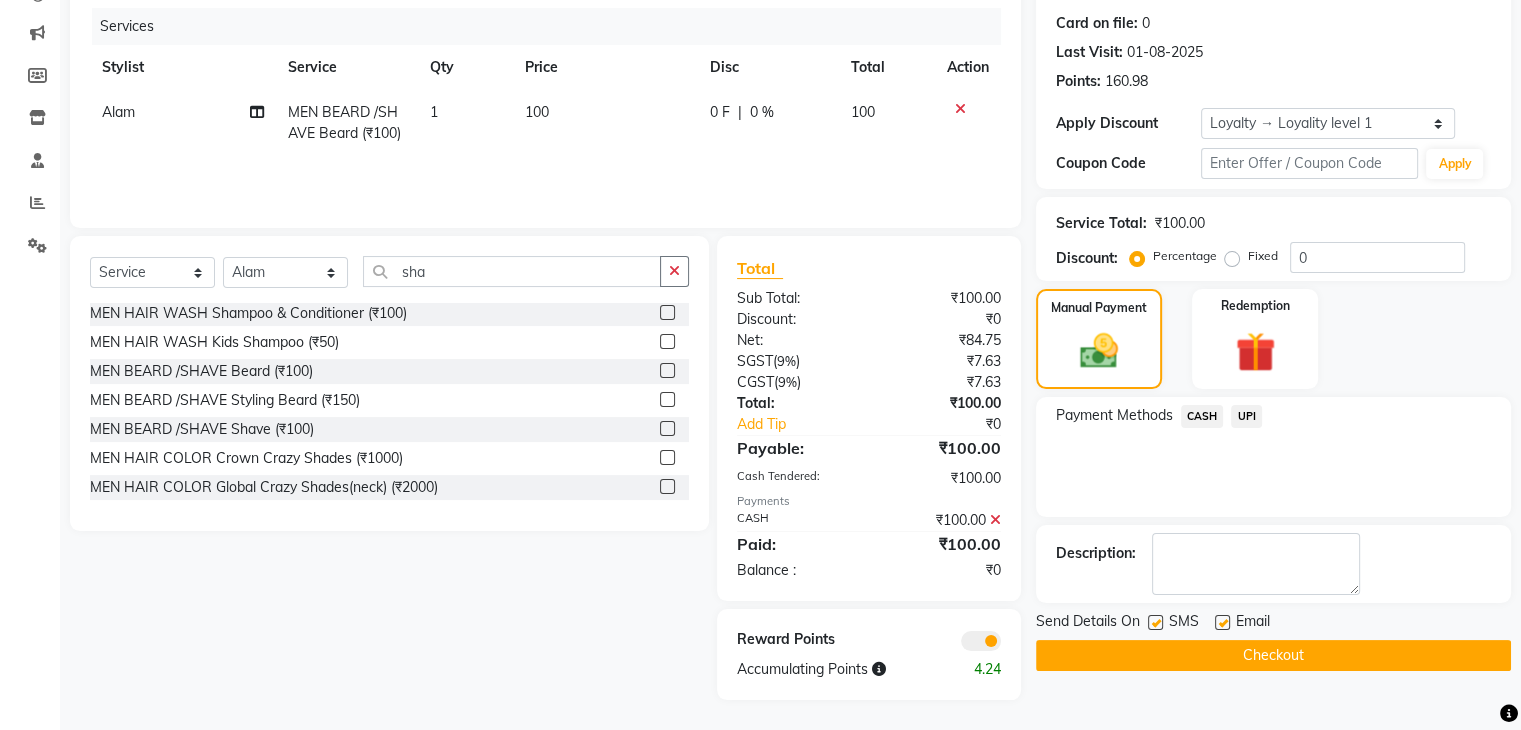 click on "Checkout" 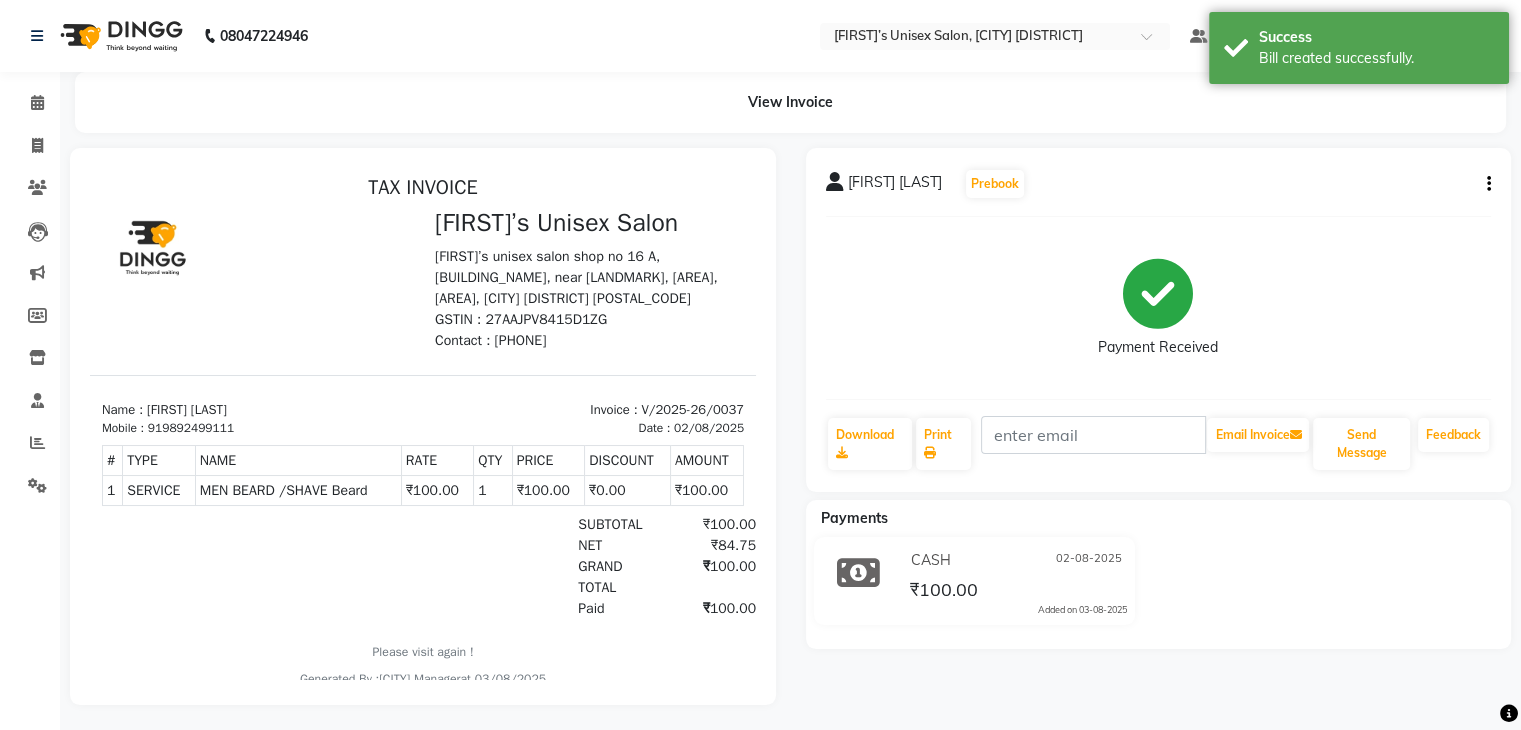 scroll, scrollTop: 0, scrollLeft: 0, axis: both 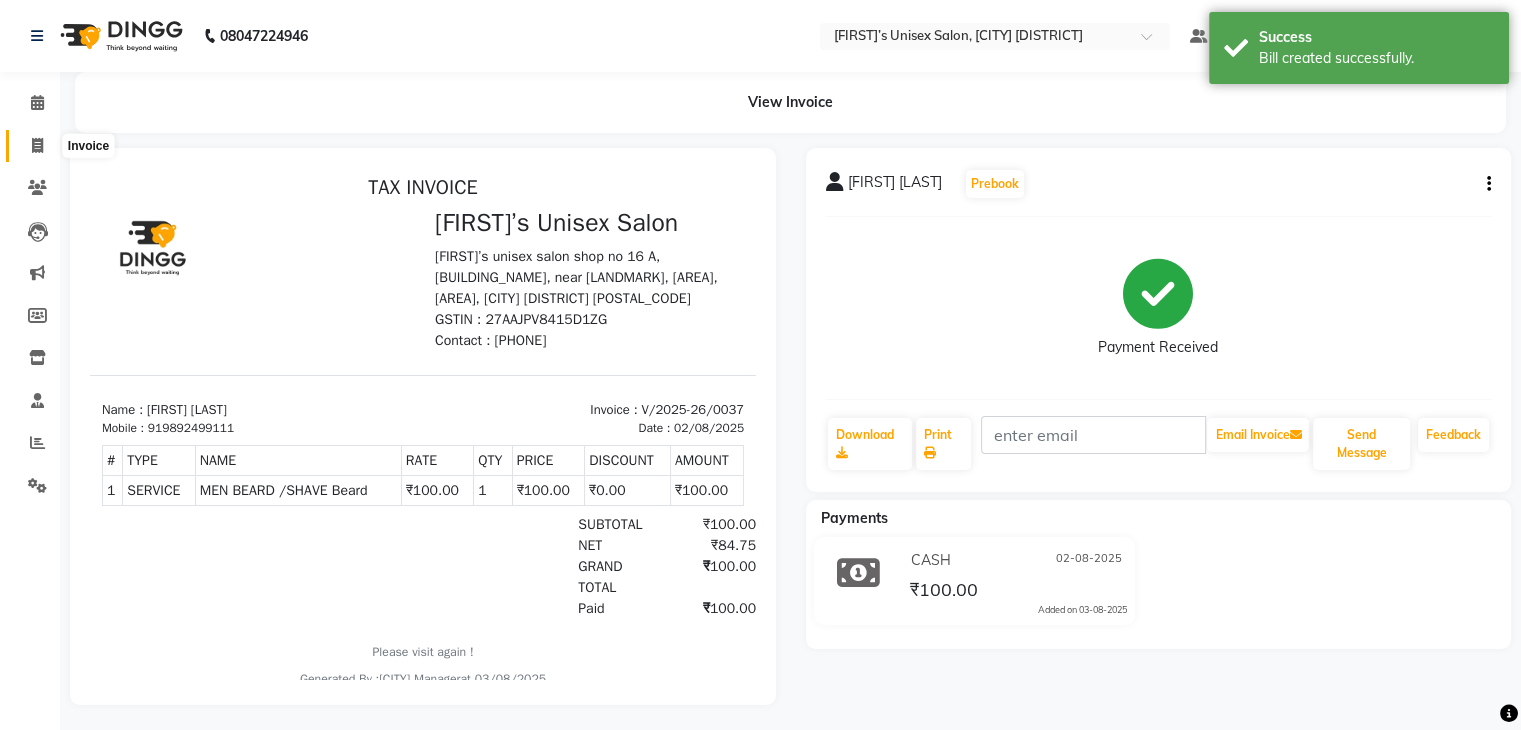 click 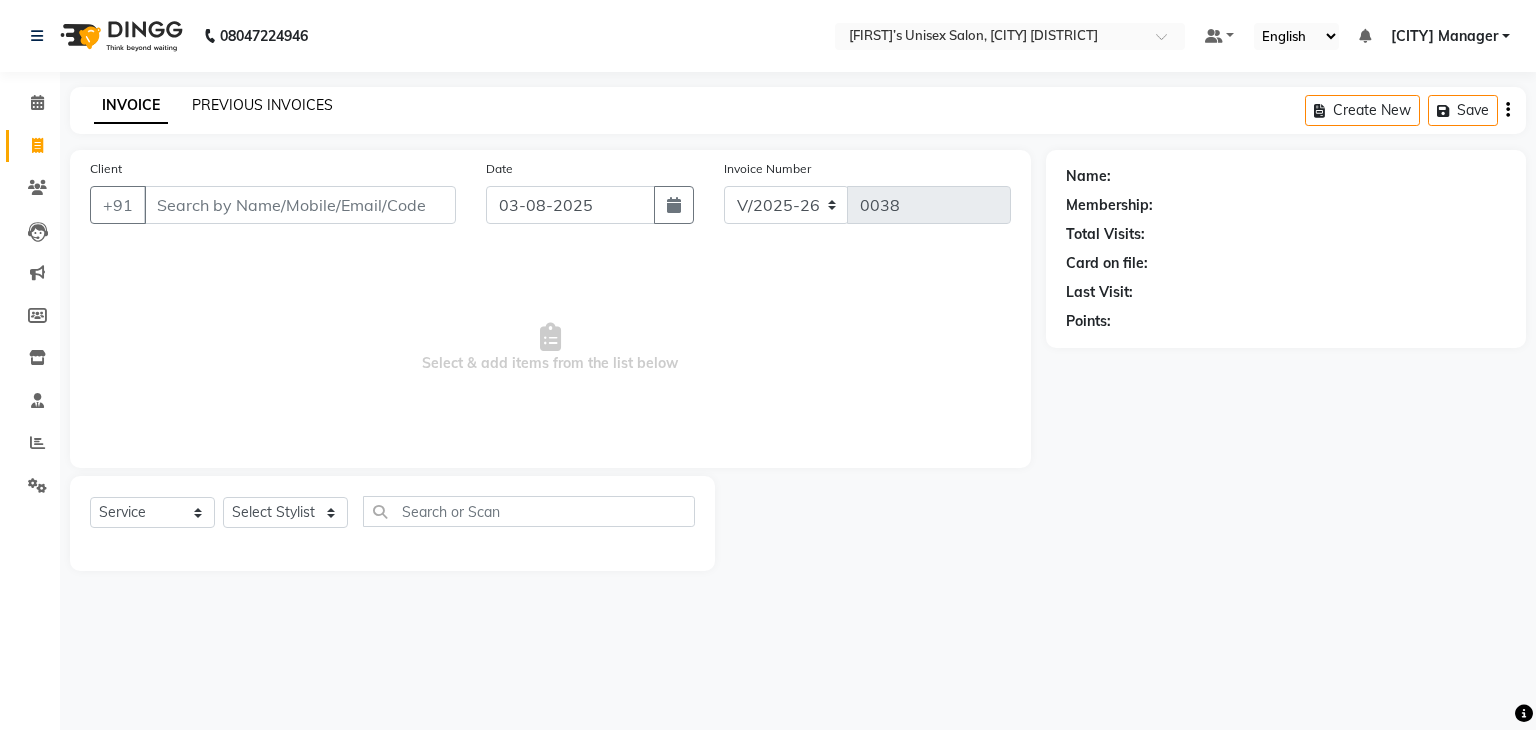 click on "PREVIOUS INVOICES" 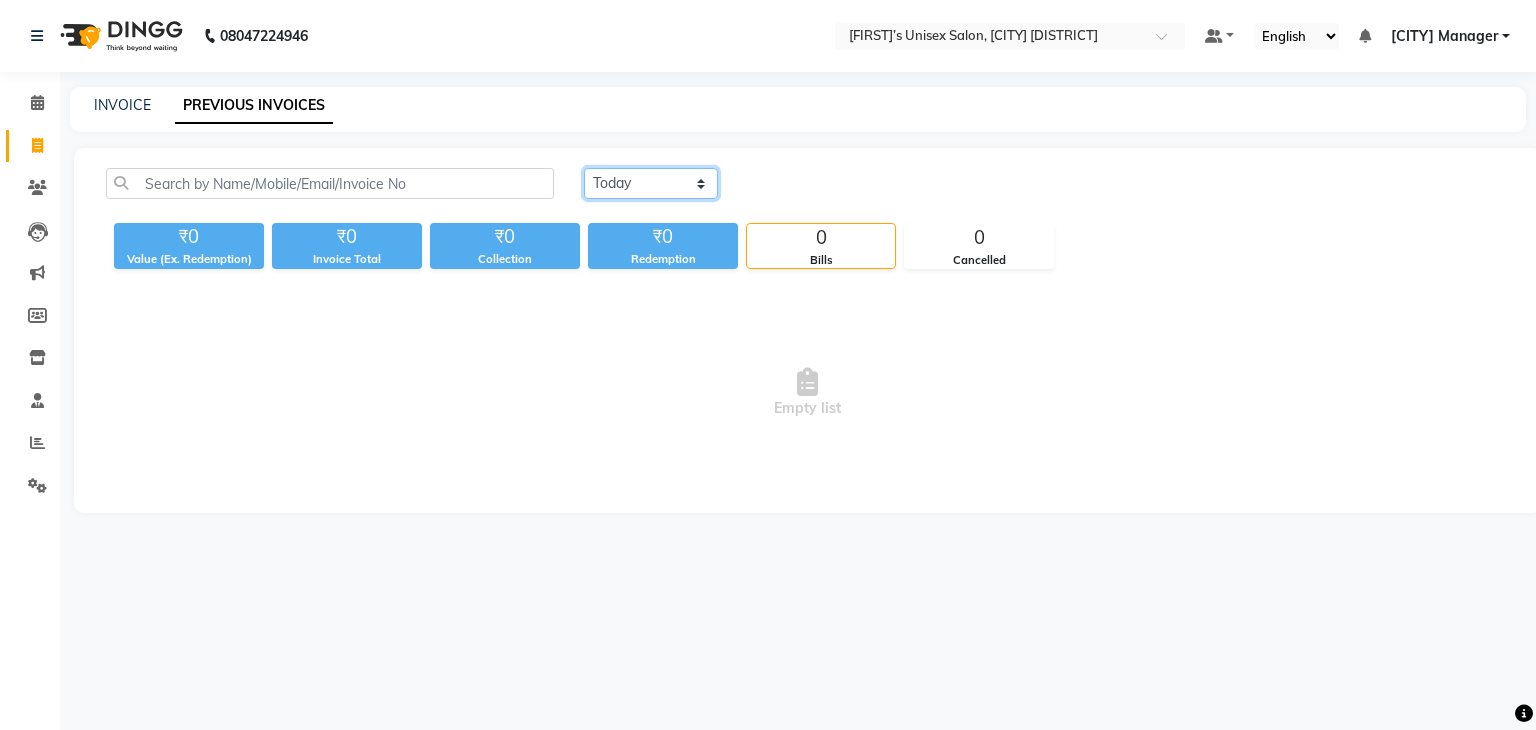 click on "Today Yesterday Custom Range" 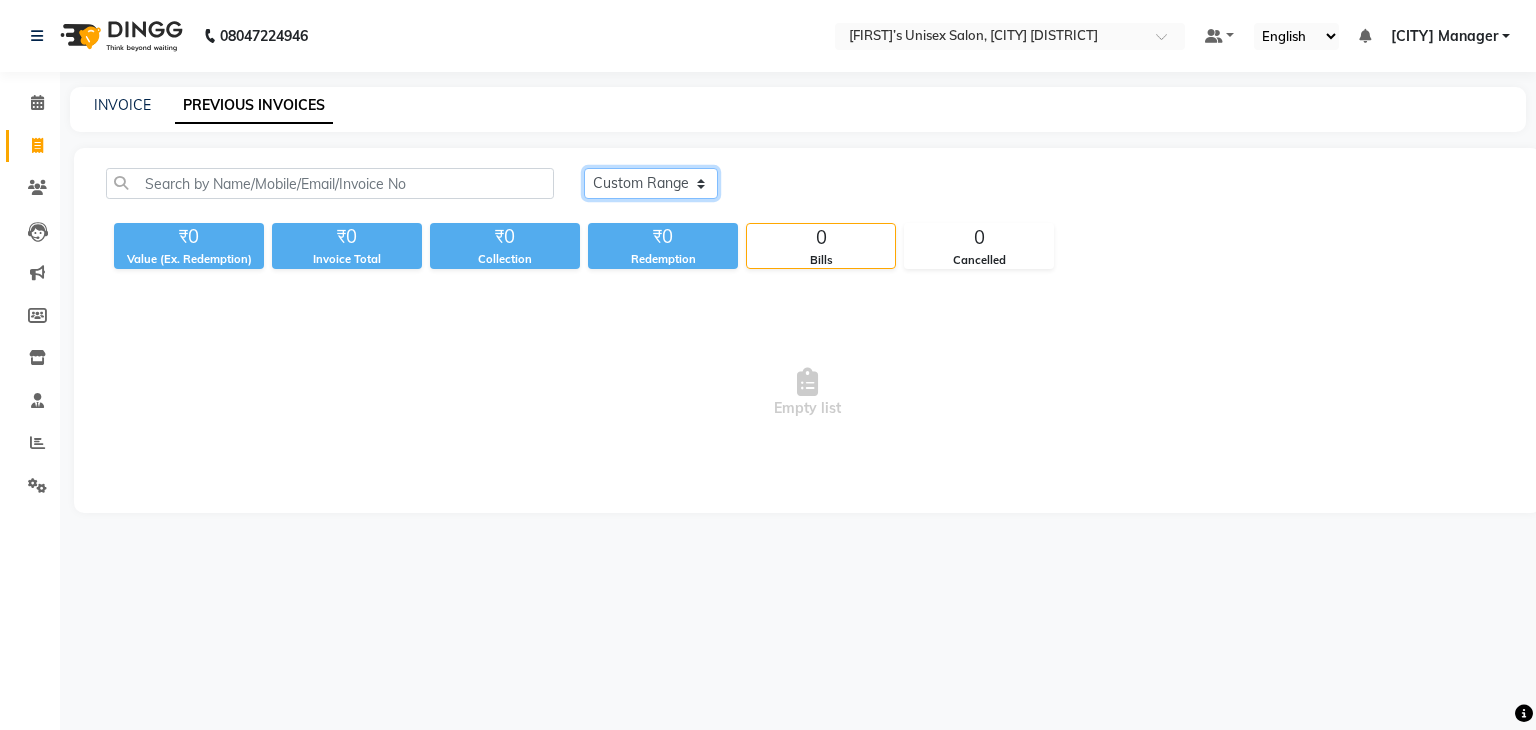 click on "Today Yesterday Custom Range" 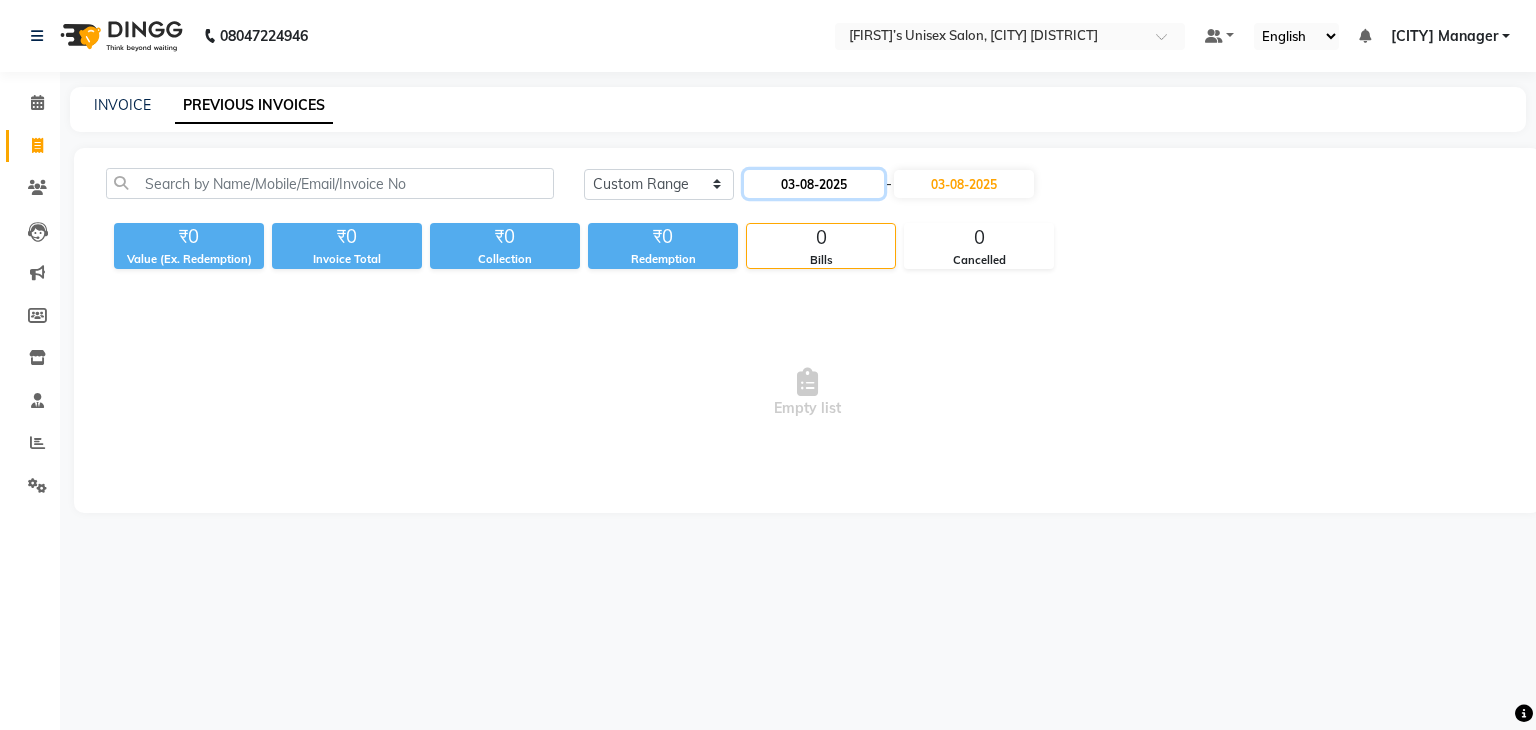 click on "03-08-2025" 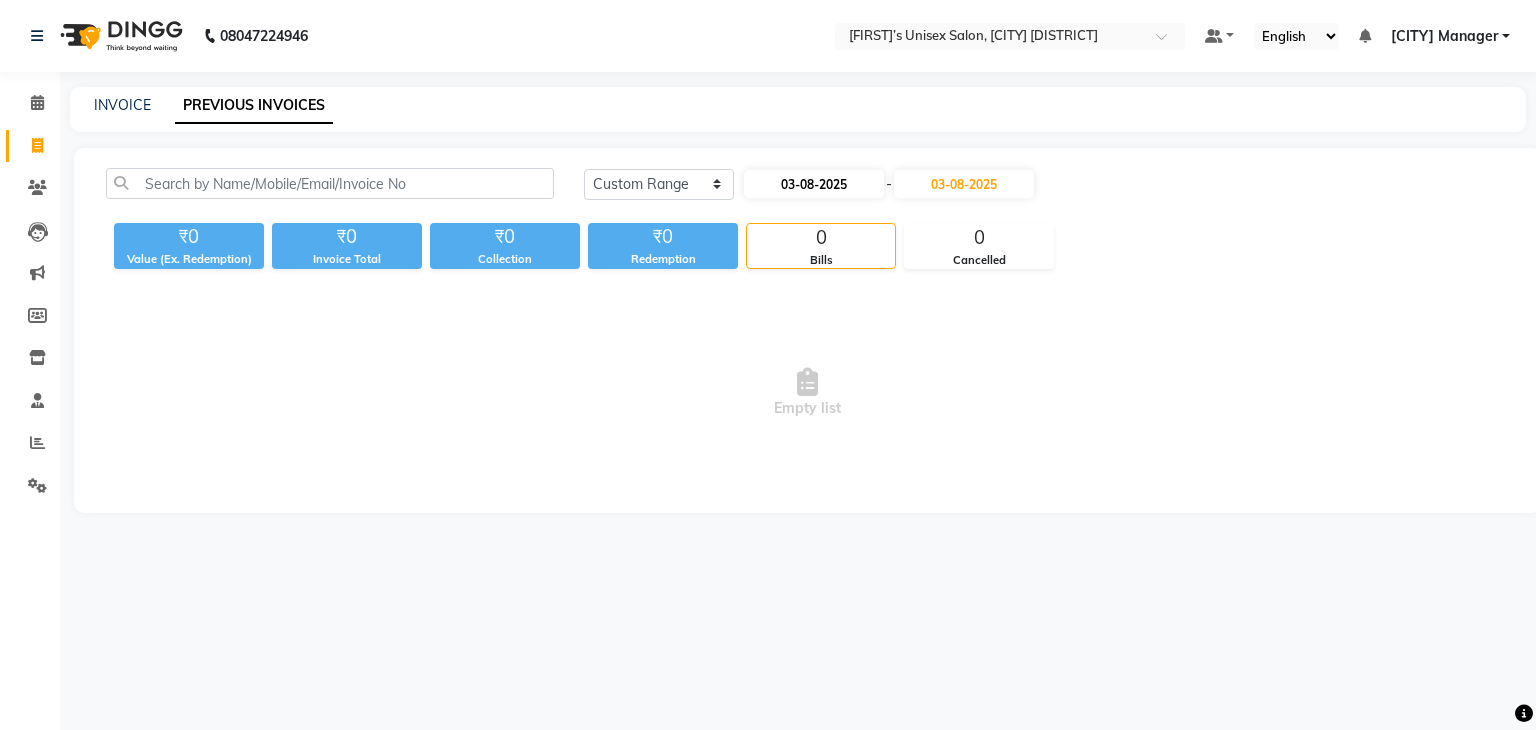 select on "8" 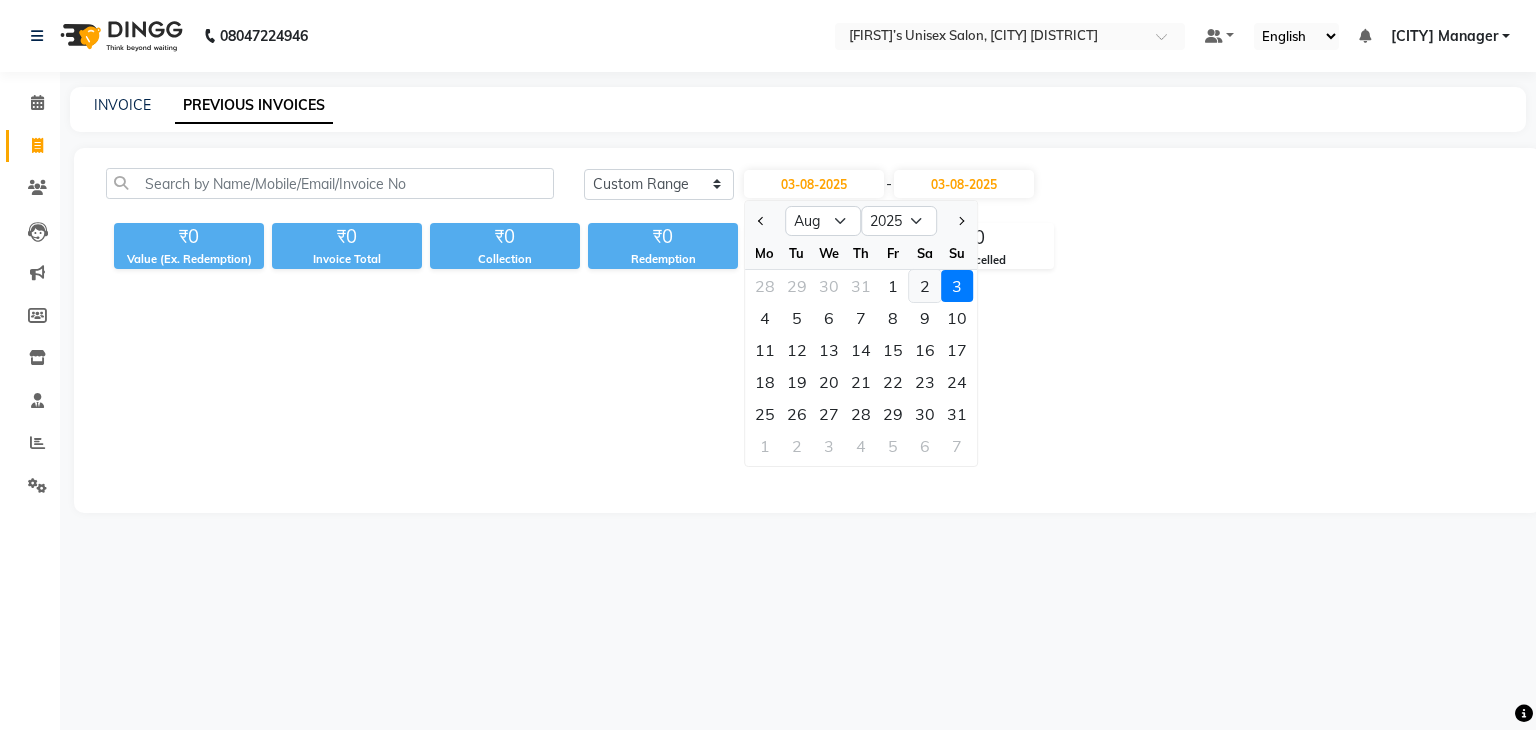 click on "2" 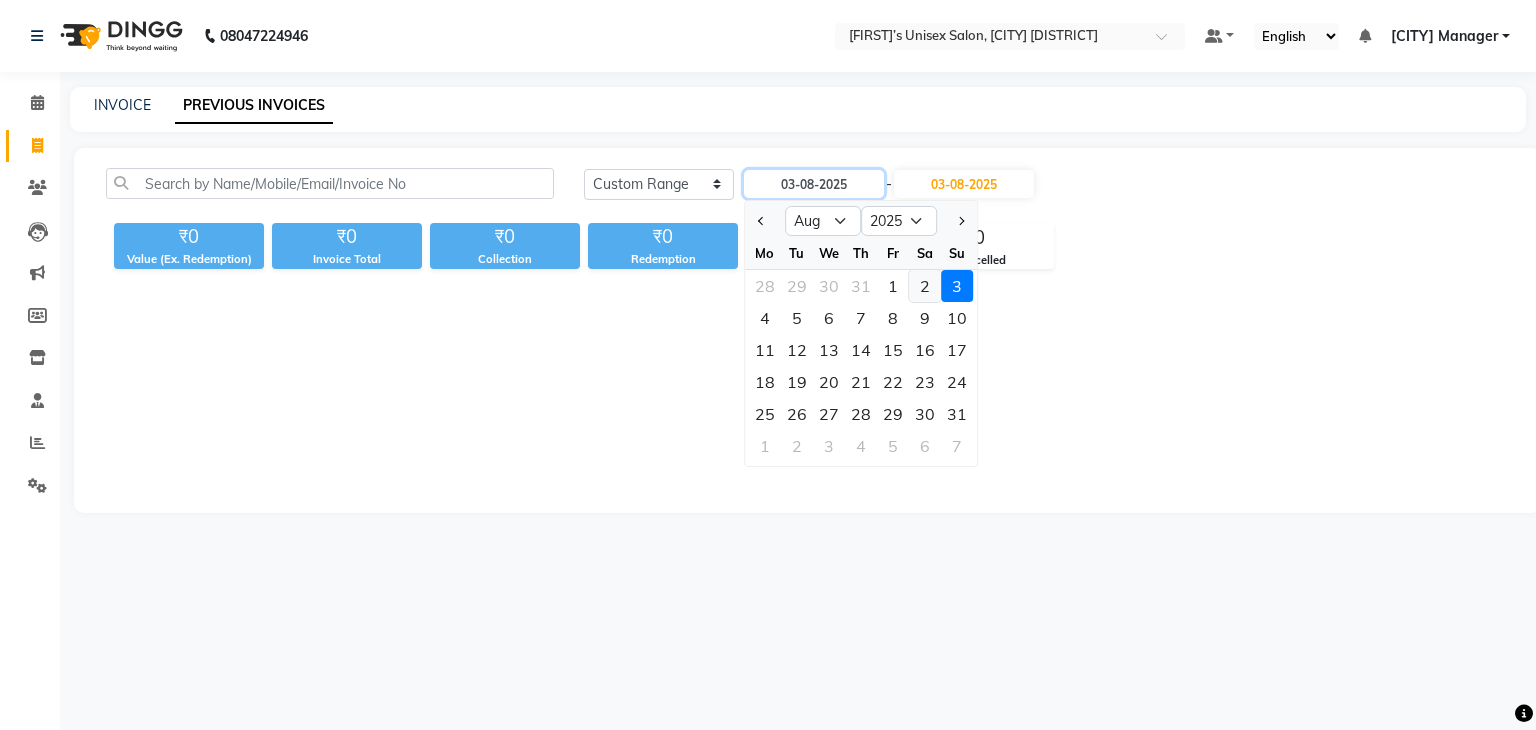 type on "02-08-2025" 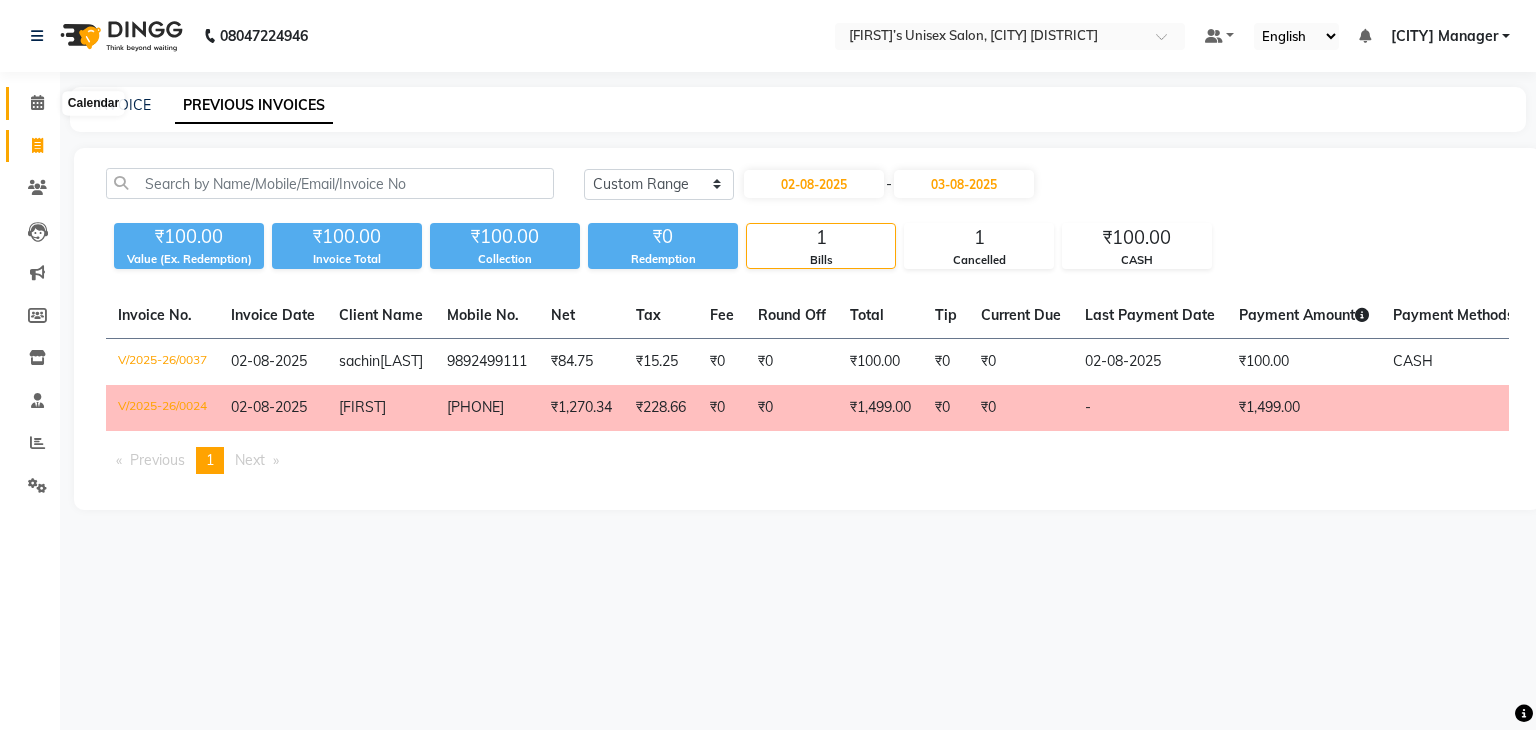 click 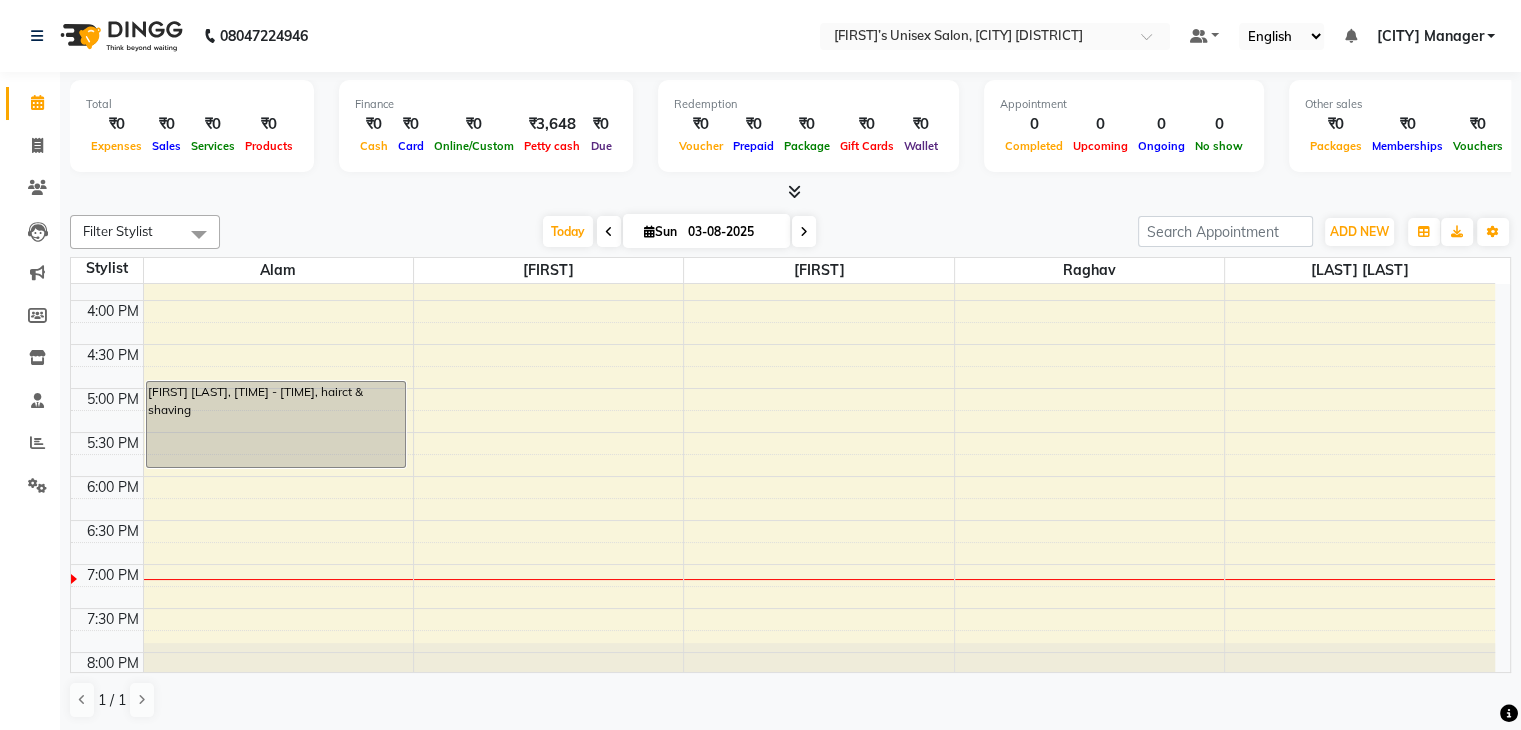 scroll, scrollTop: 744, scrollLeft: 0, axis: vertical 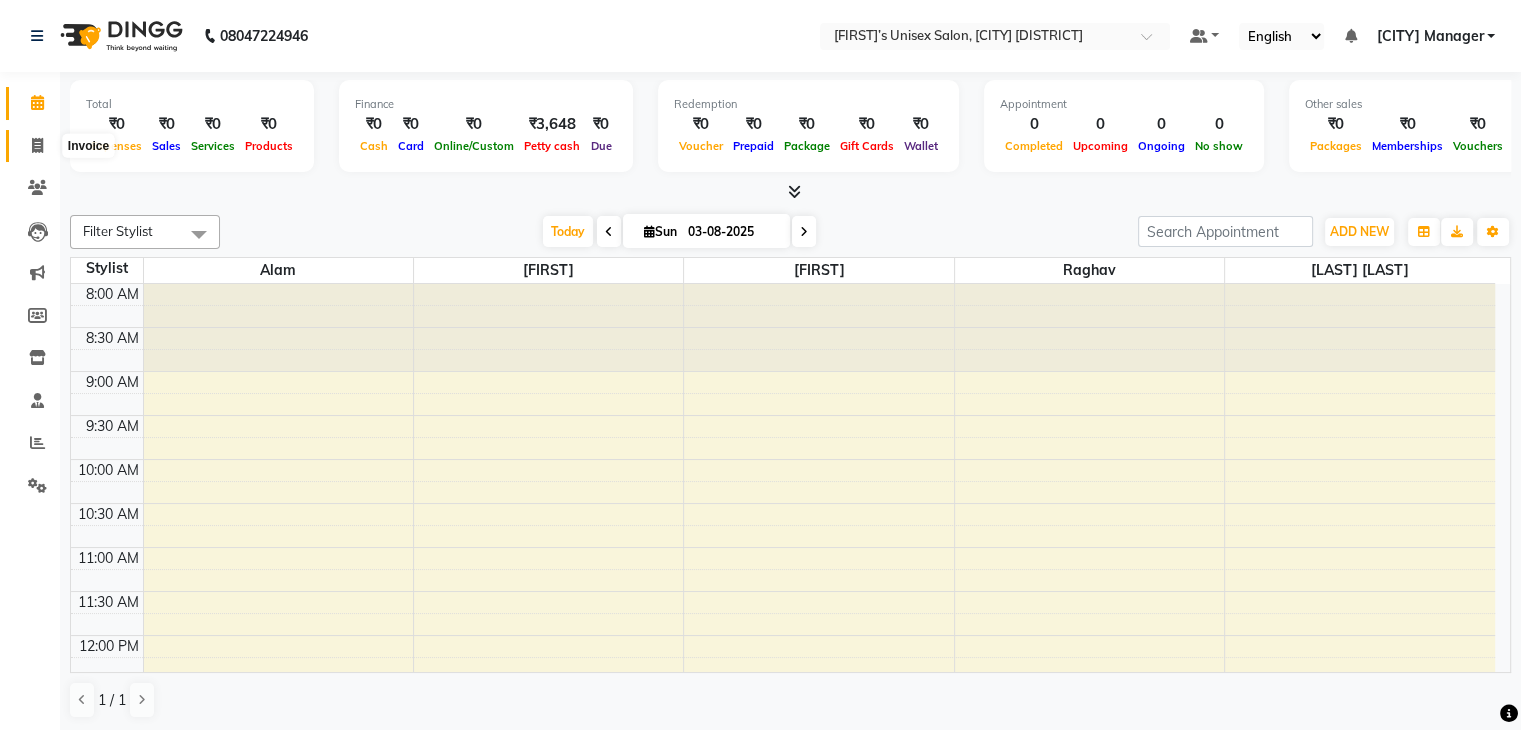 click 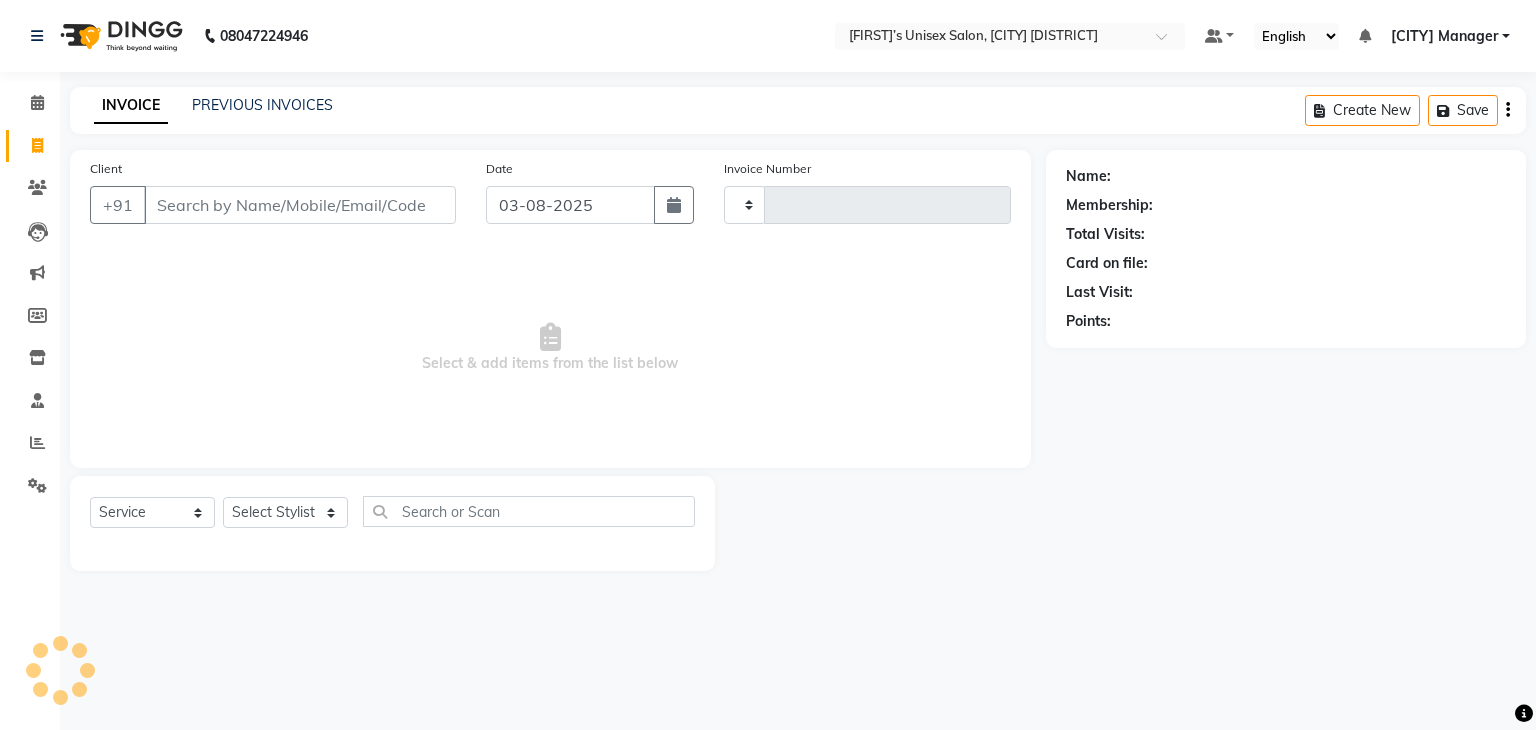 type on "0038" 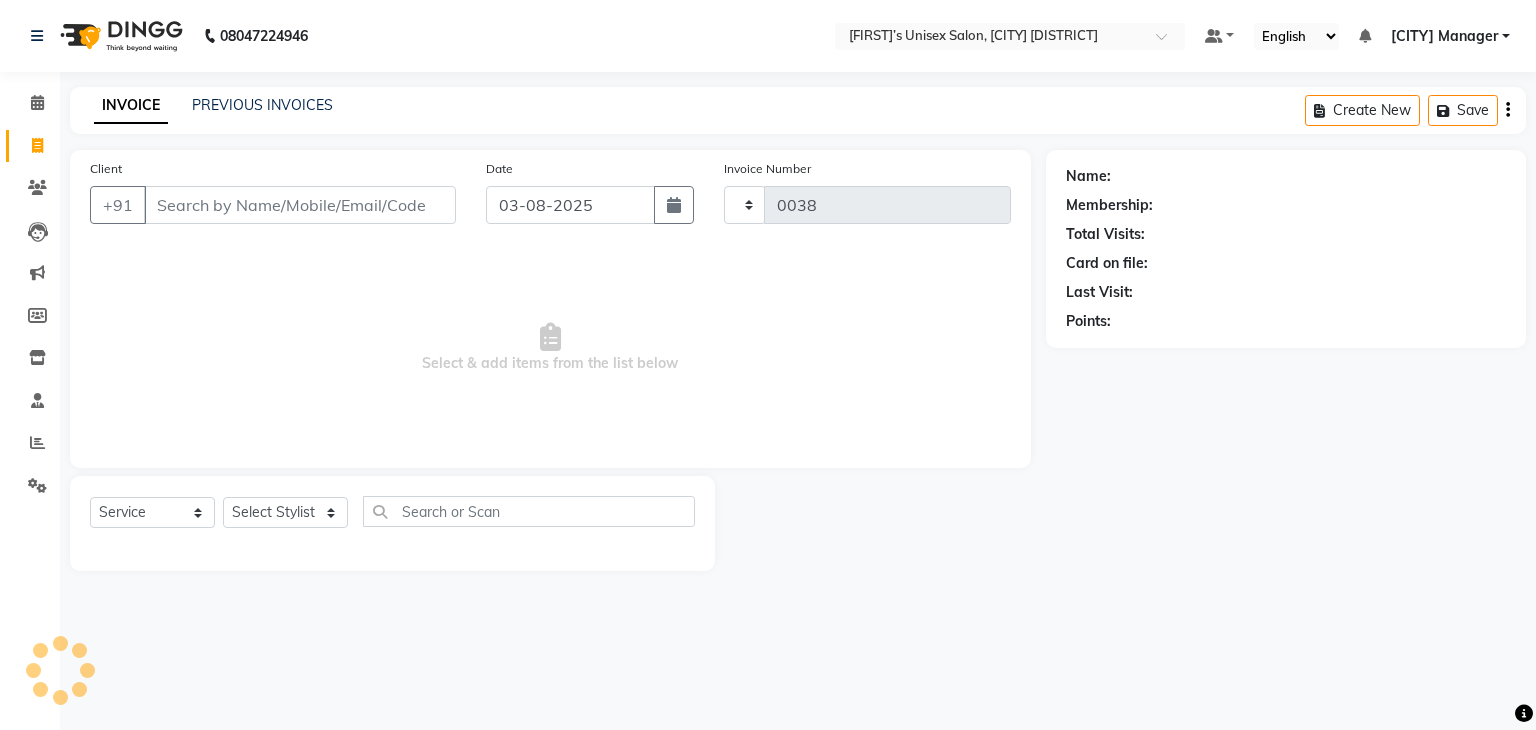 select on "8637" 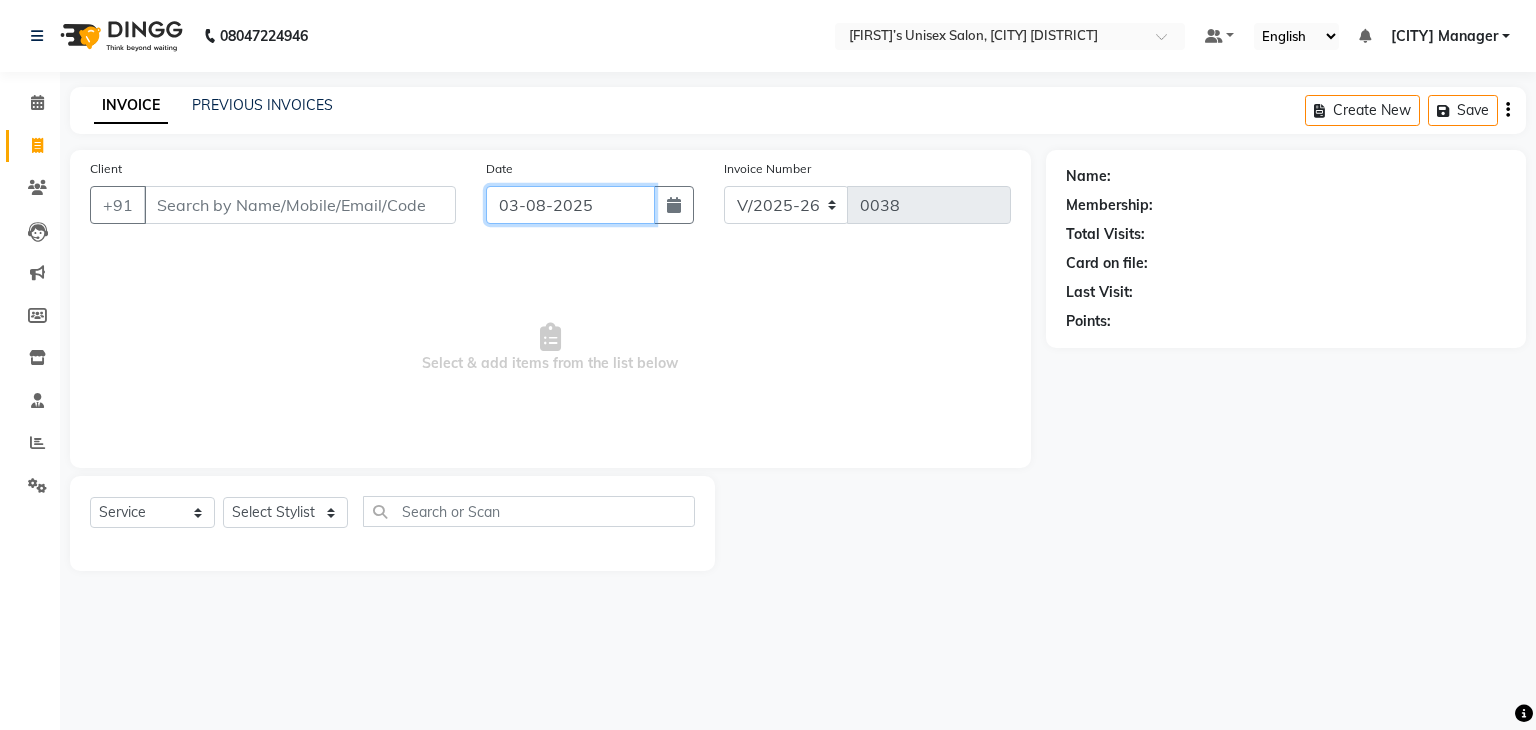 click on "03-08-2025" 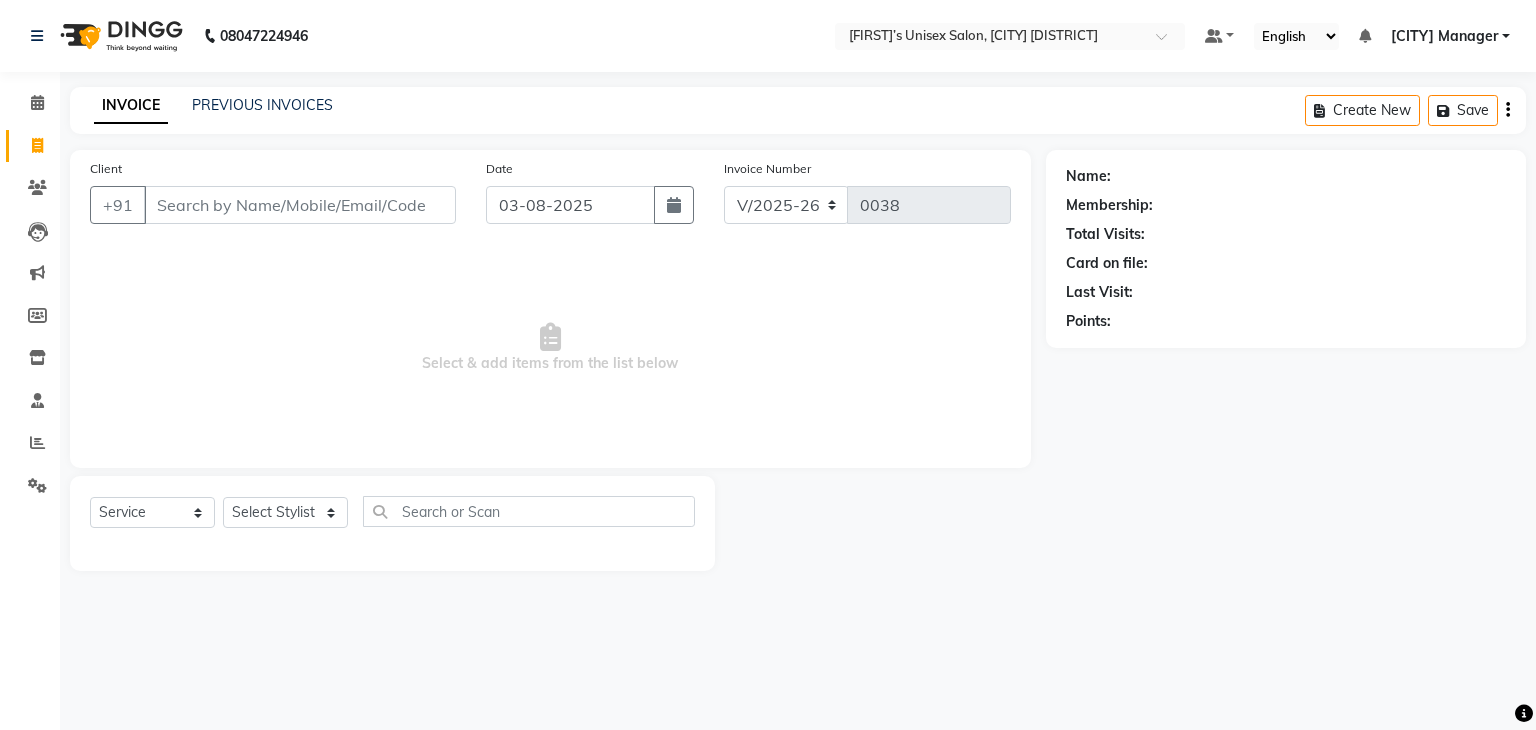 select on "8" 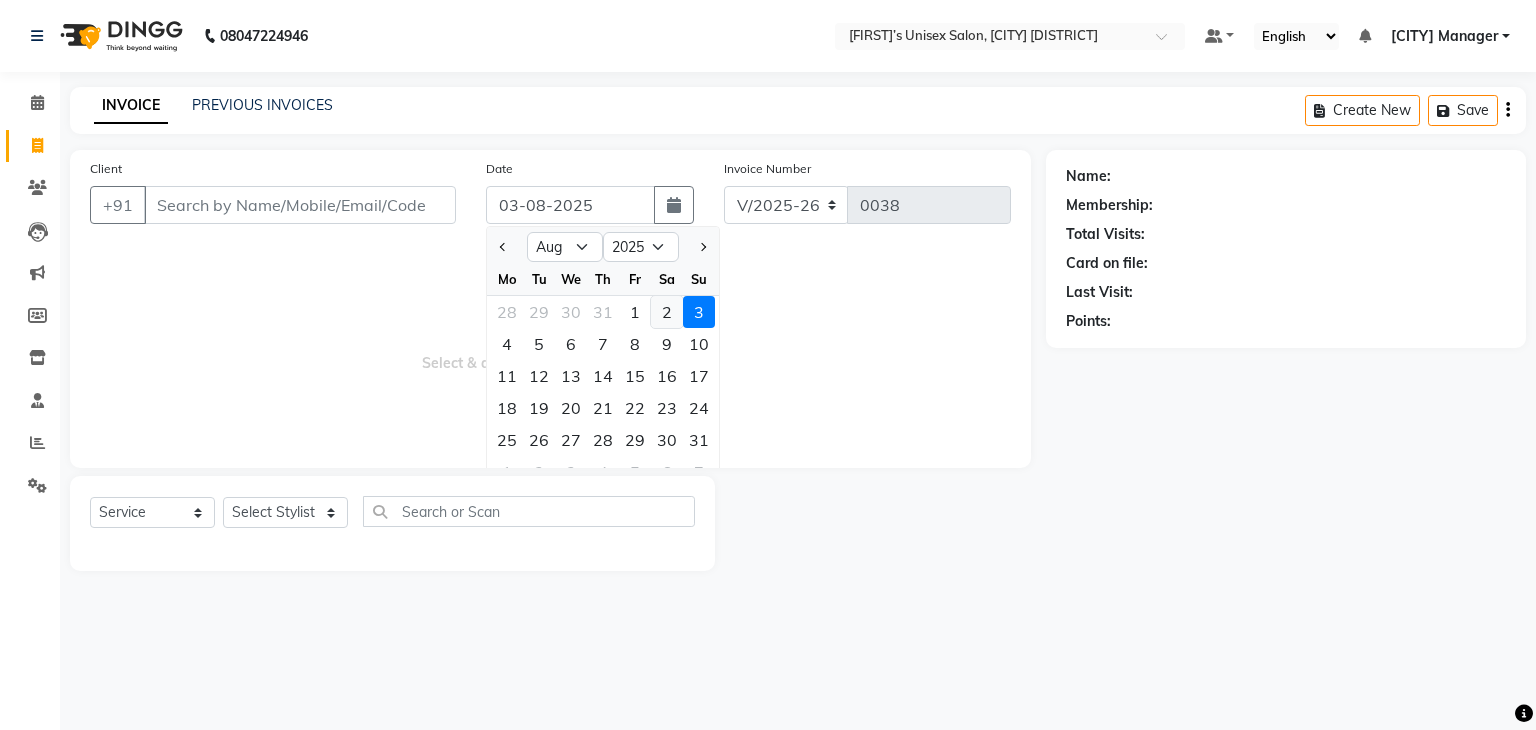 click on "2" 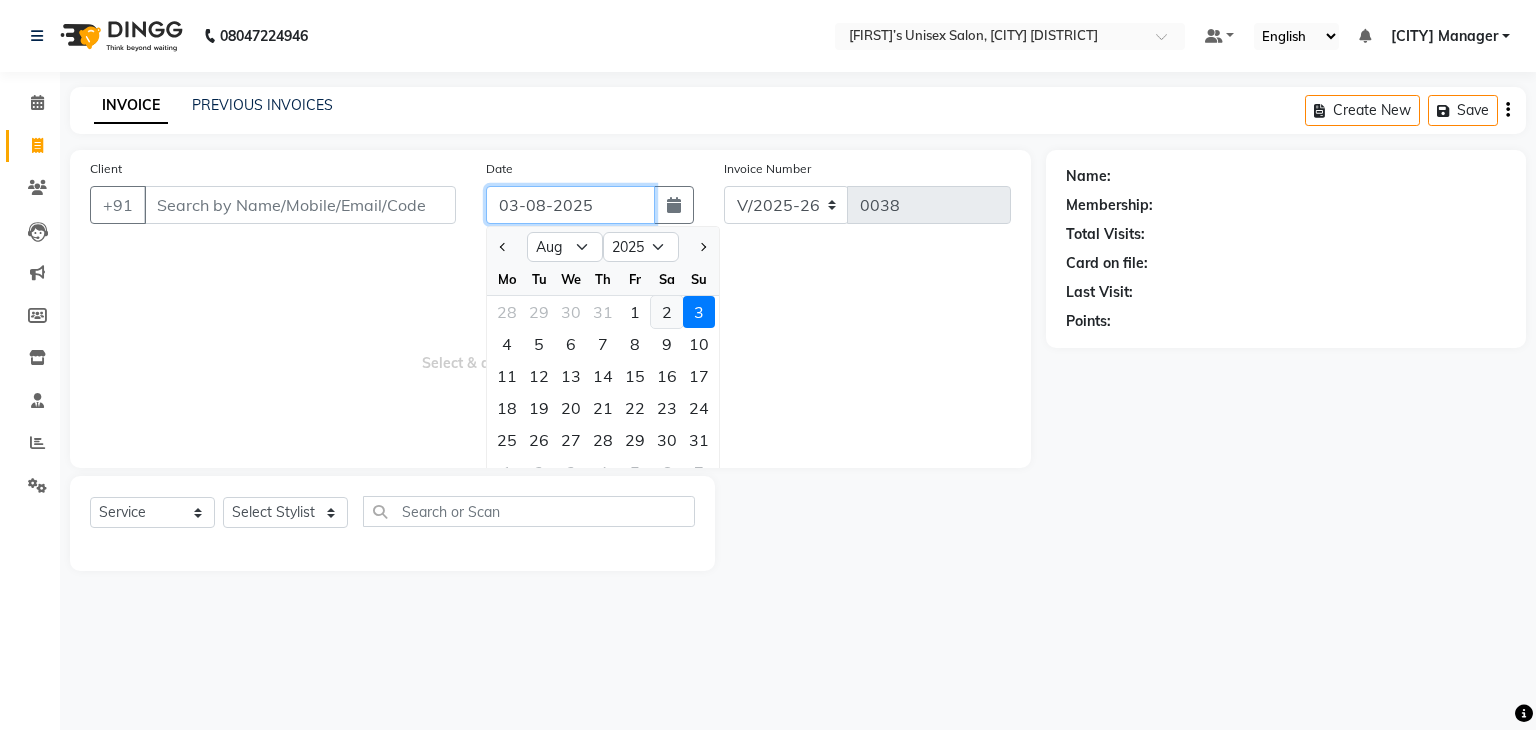 type on "02-08-2025" 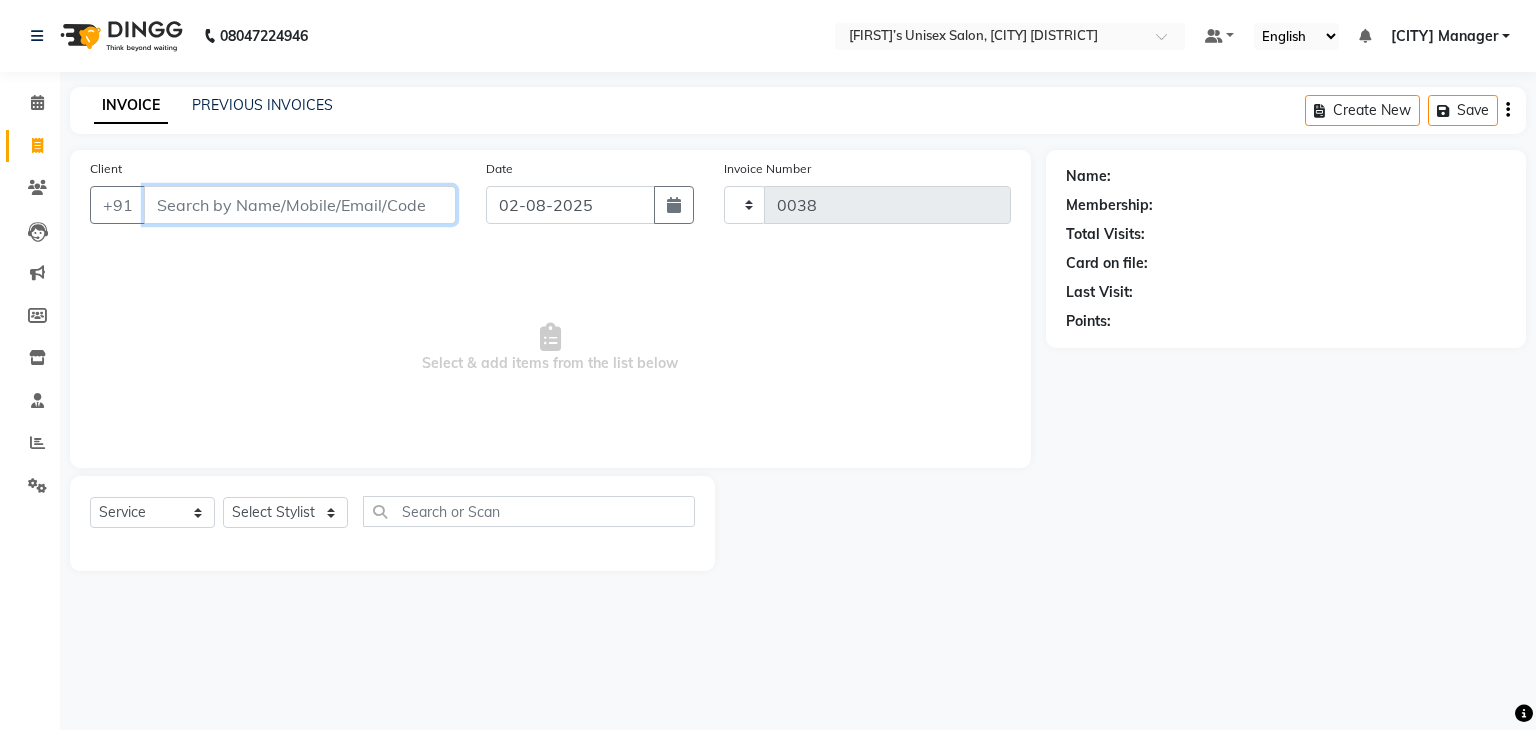 click on "Client" at bounding box center (300, 205) 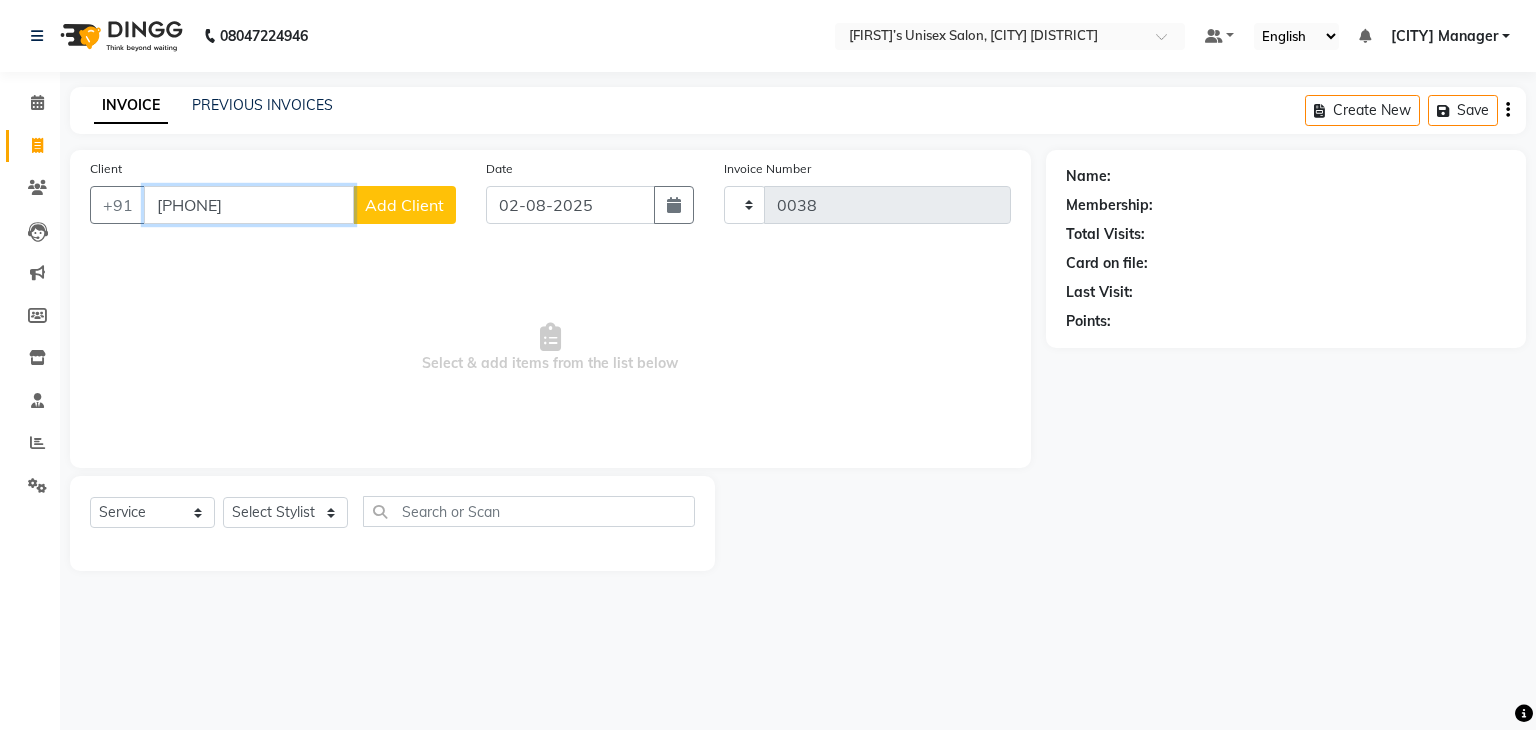 type on "[PHONE]" 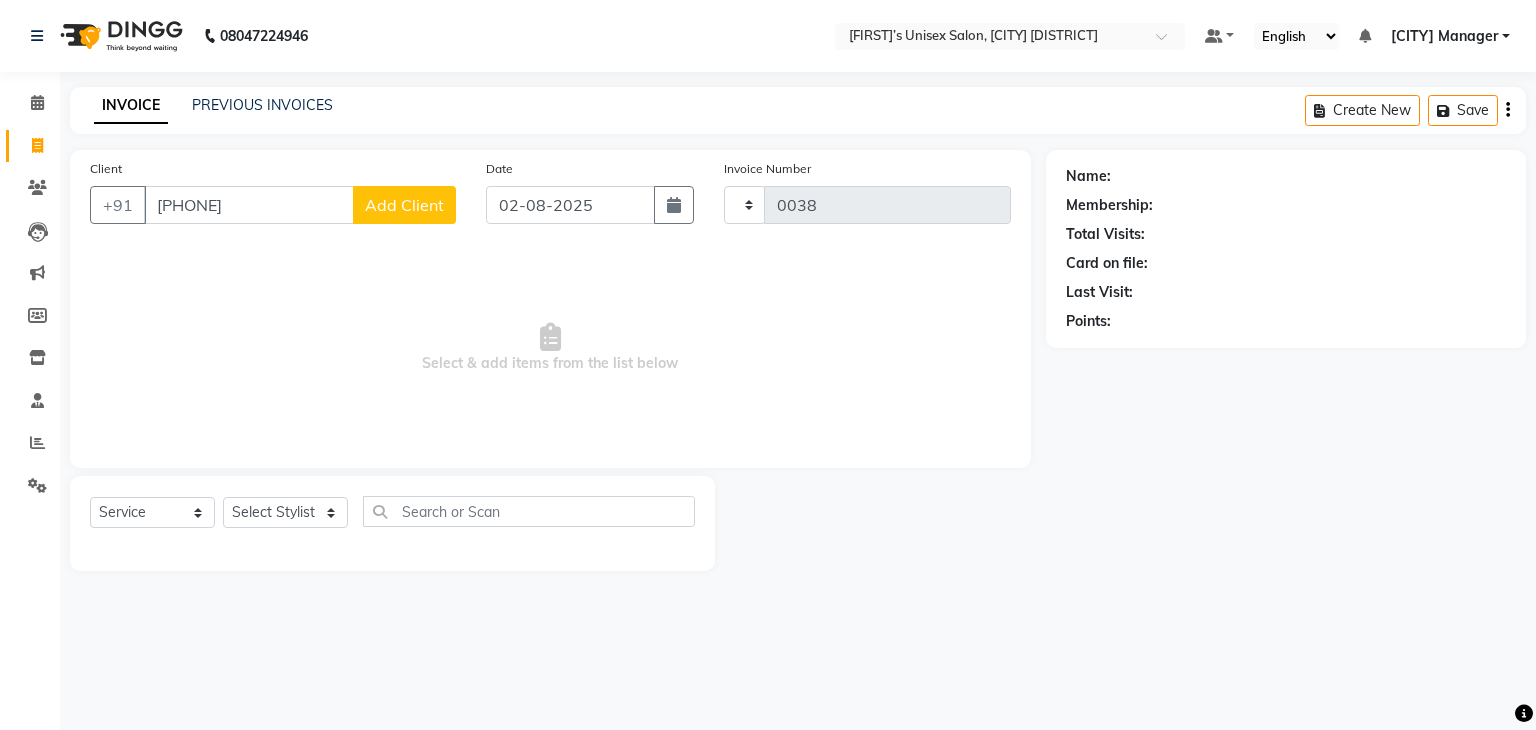 click on "Add Client" 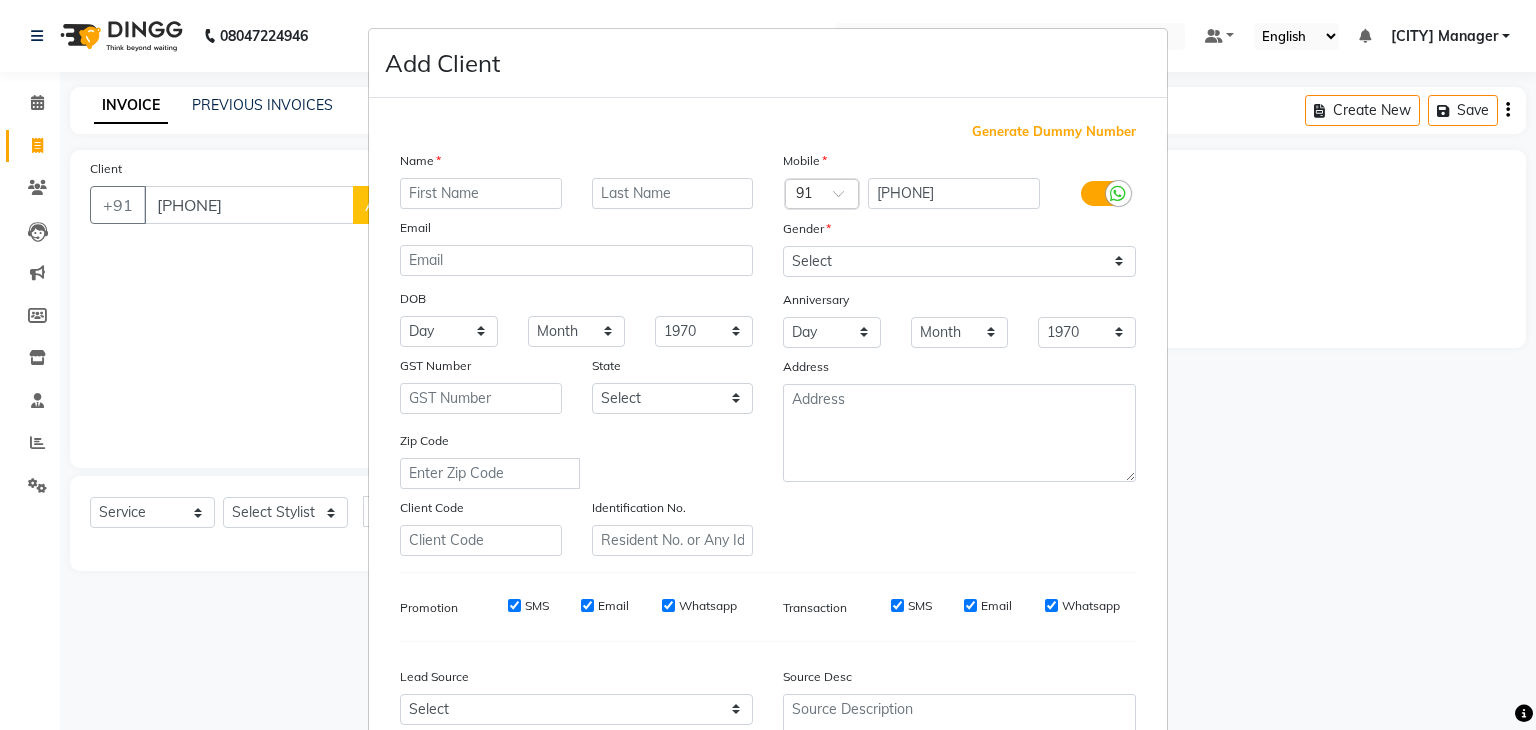 click at bounding box center (481, 193) 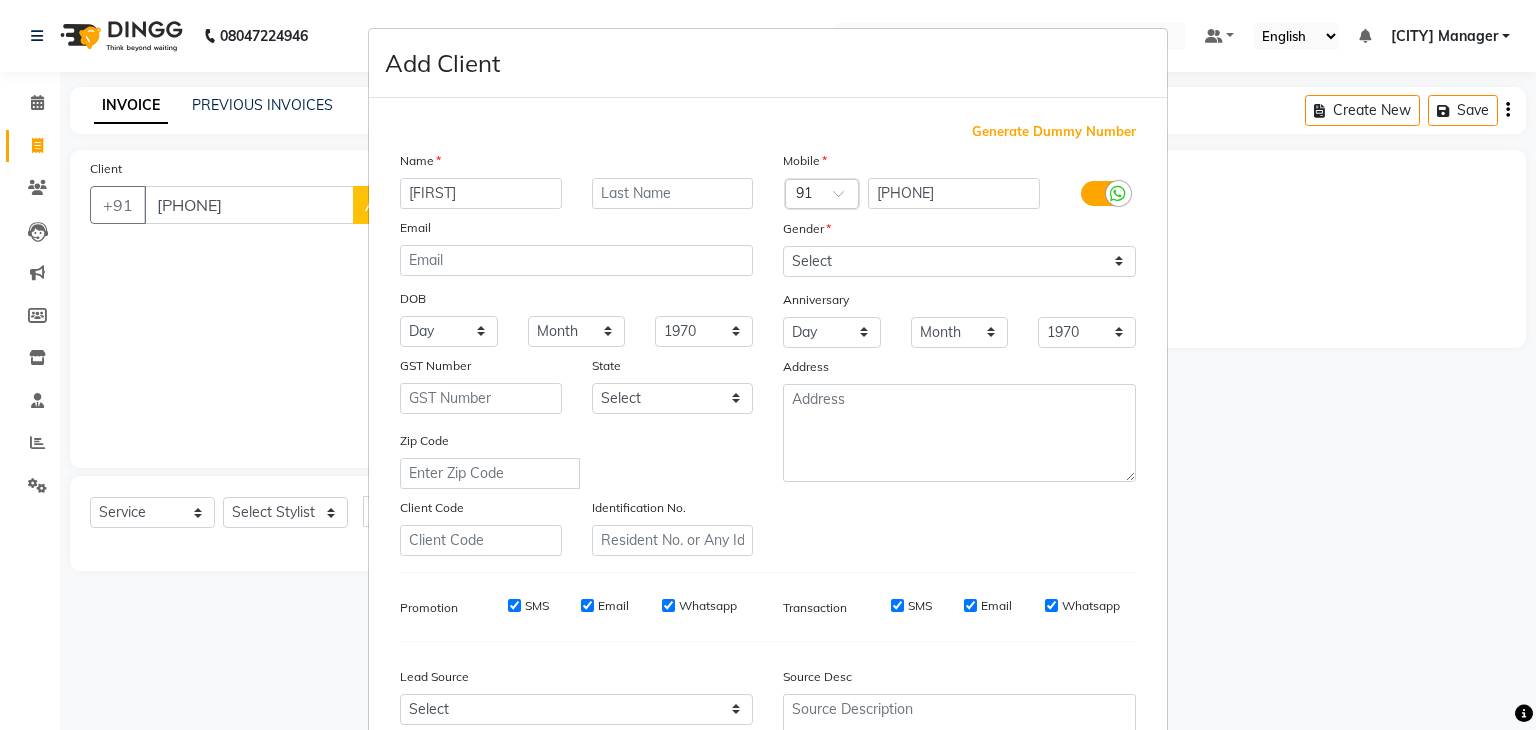 type on "[FIRST]" 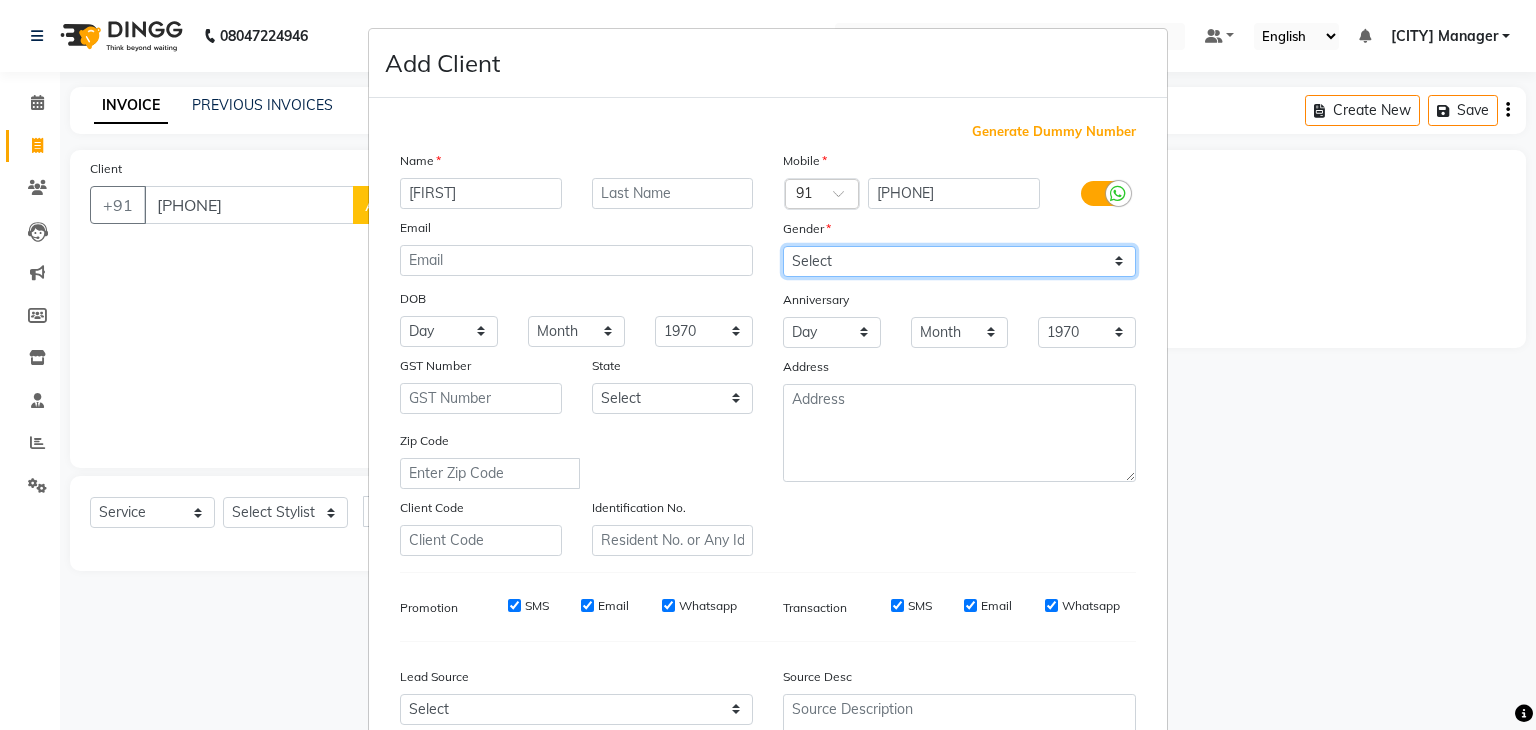 click on "Select Male Female Other Prefer Not To Say" at bounding box center [959, 261] 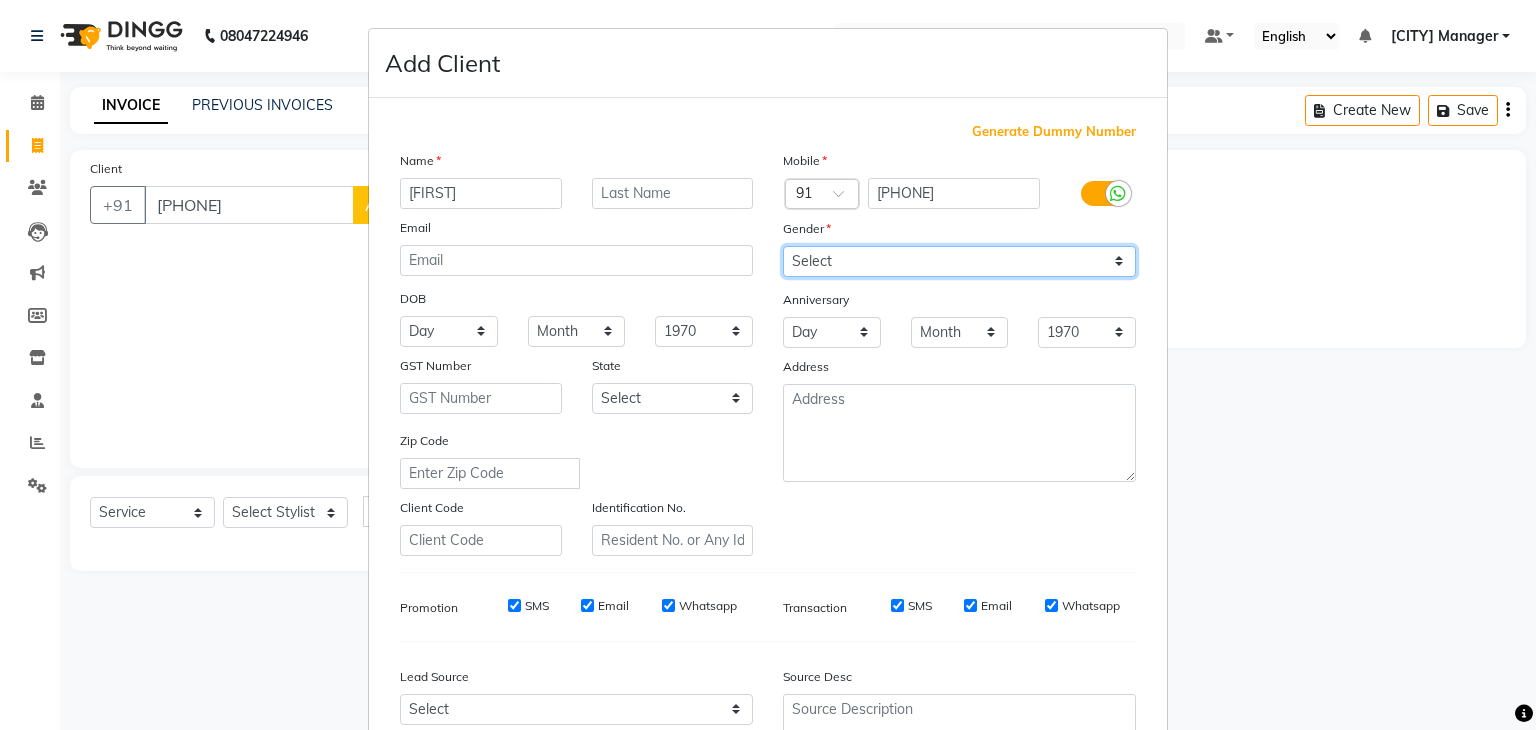 select on "male" 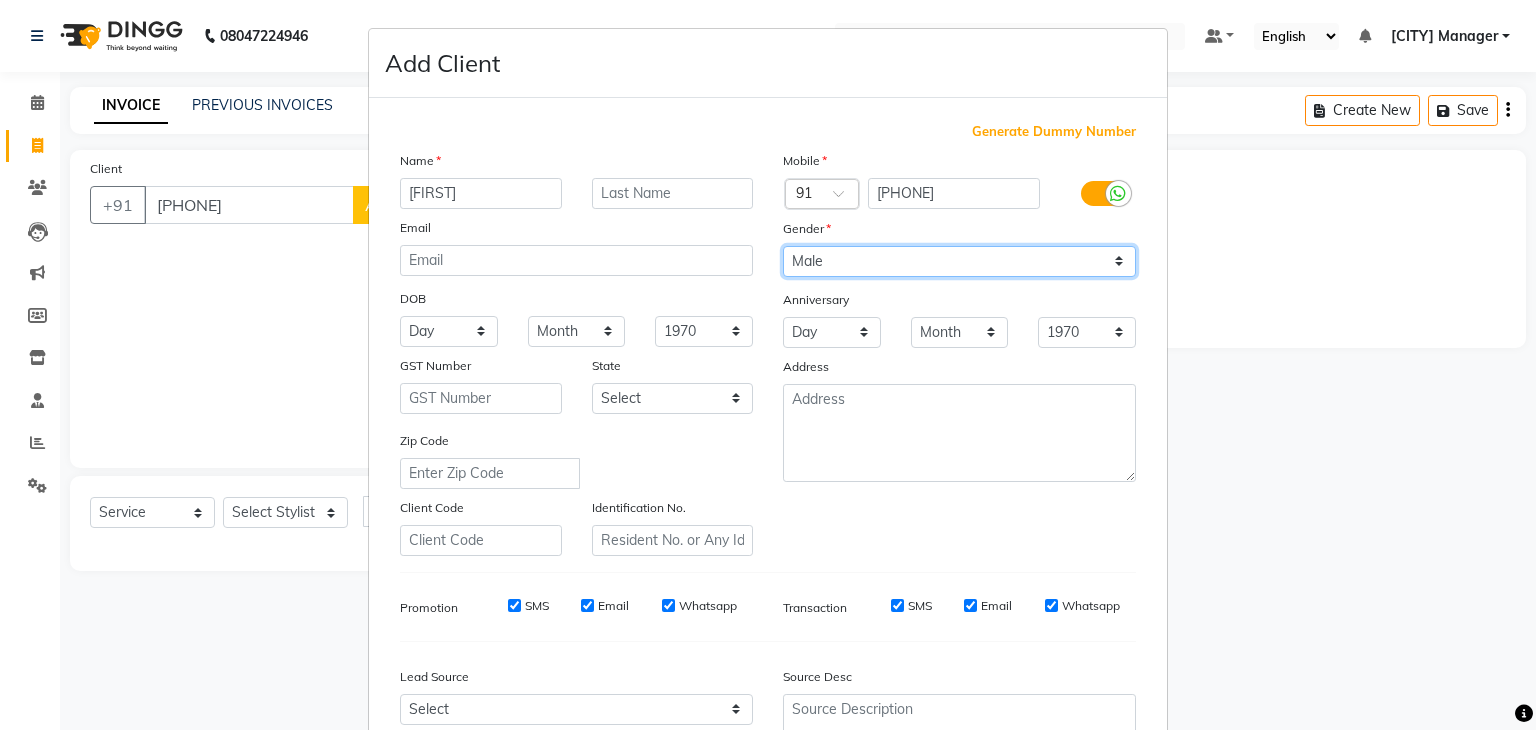 click on "Select Male Female Other Prefer Not To Say" at bounding box center (959, 261) 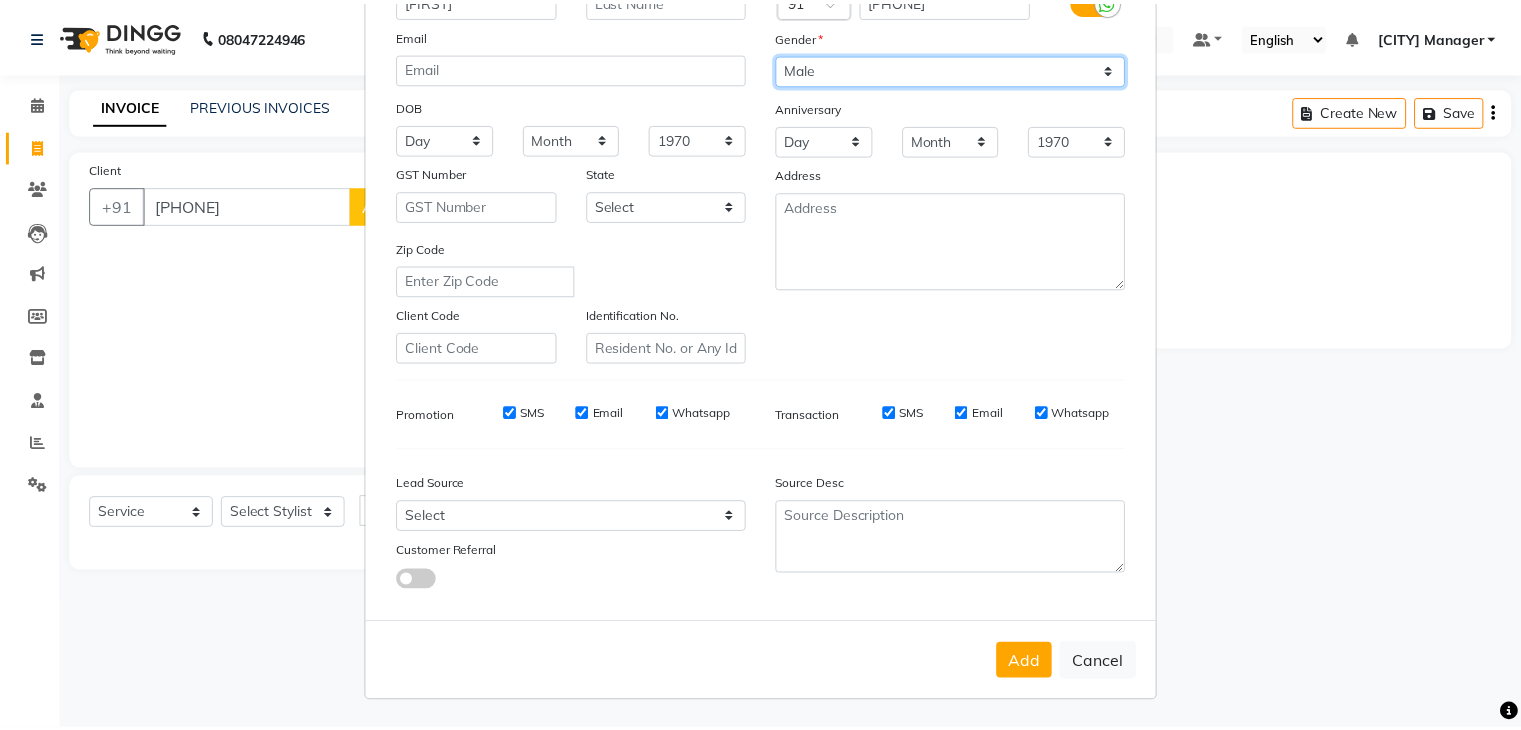 scroll, scrollTop: 203, scrollLeft: 0, axis: vertical 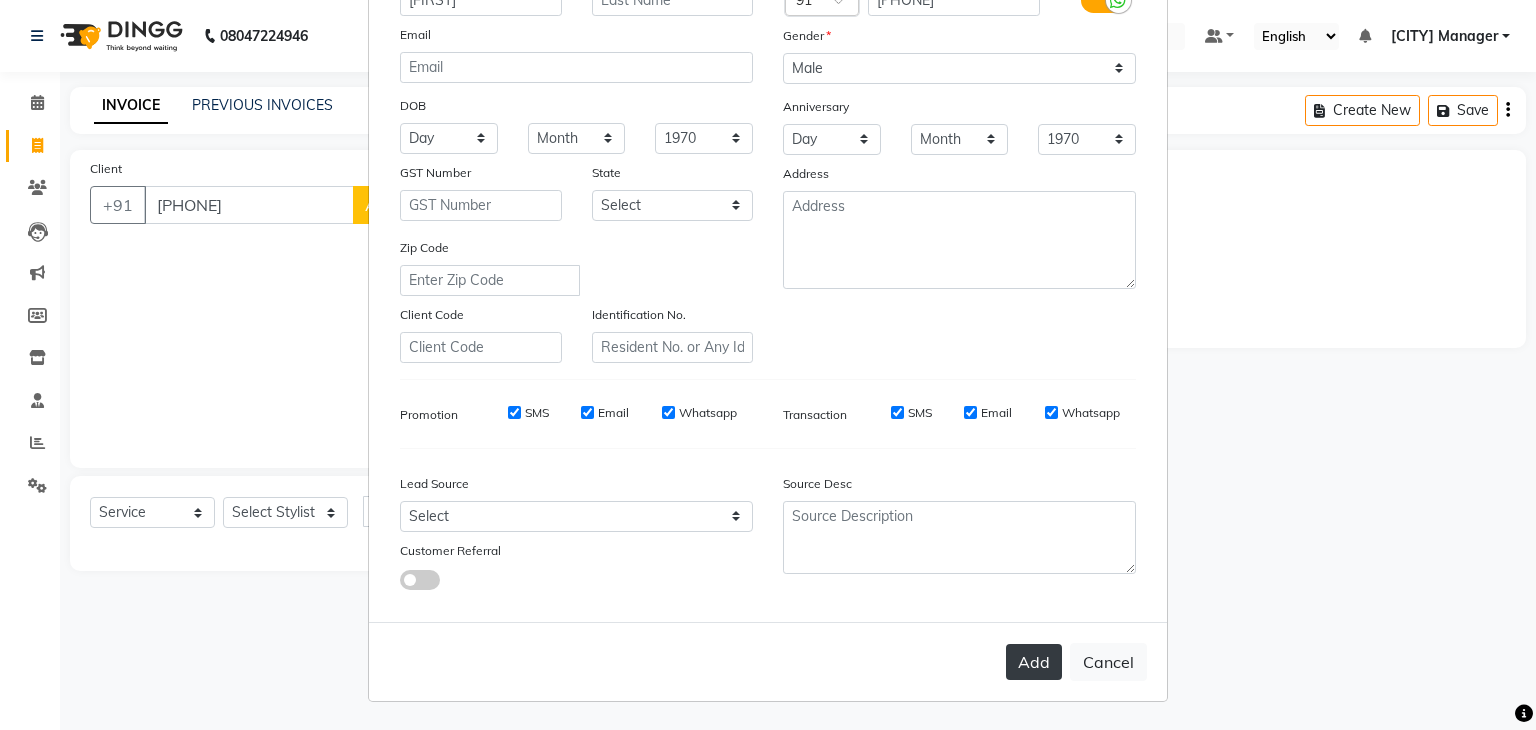 click on "Add" at bounding box center (1034, 662) 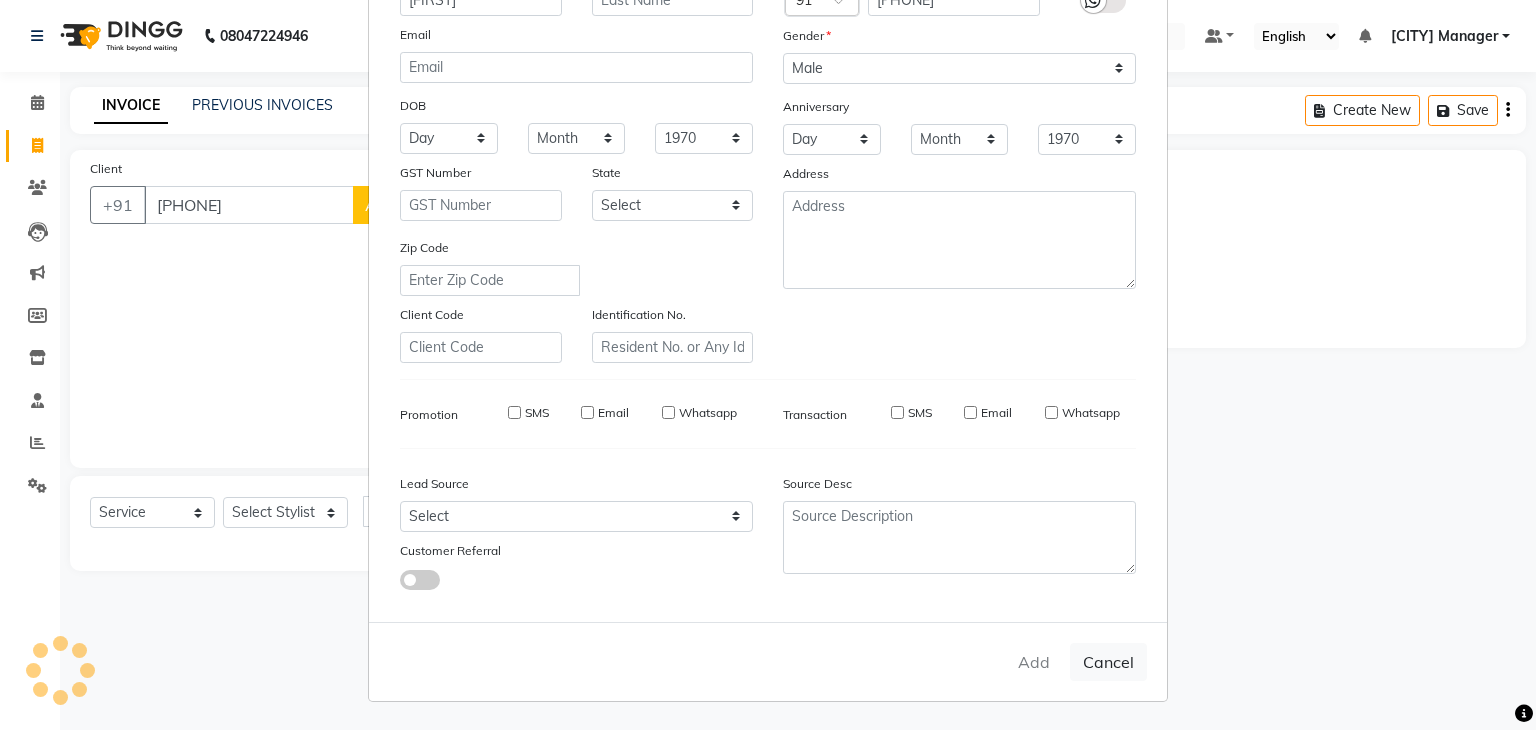 type 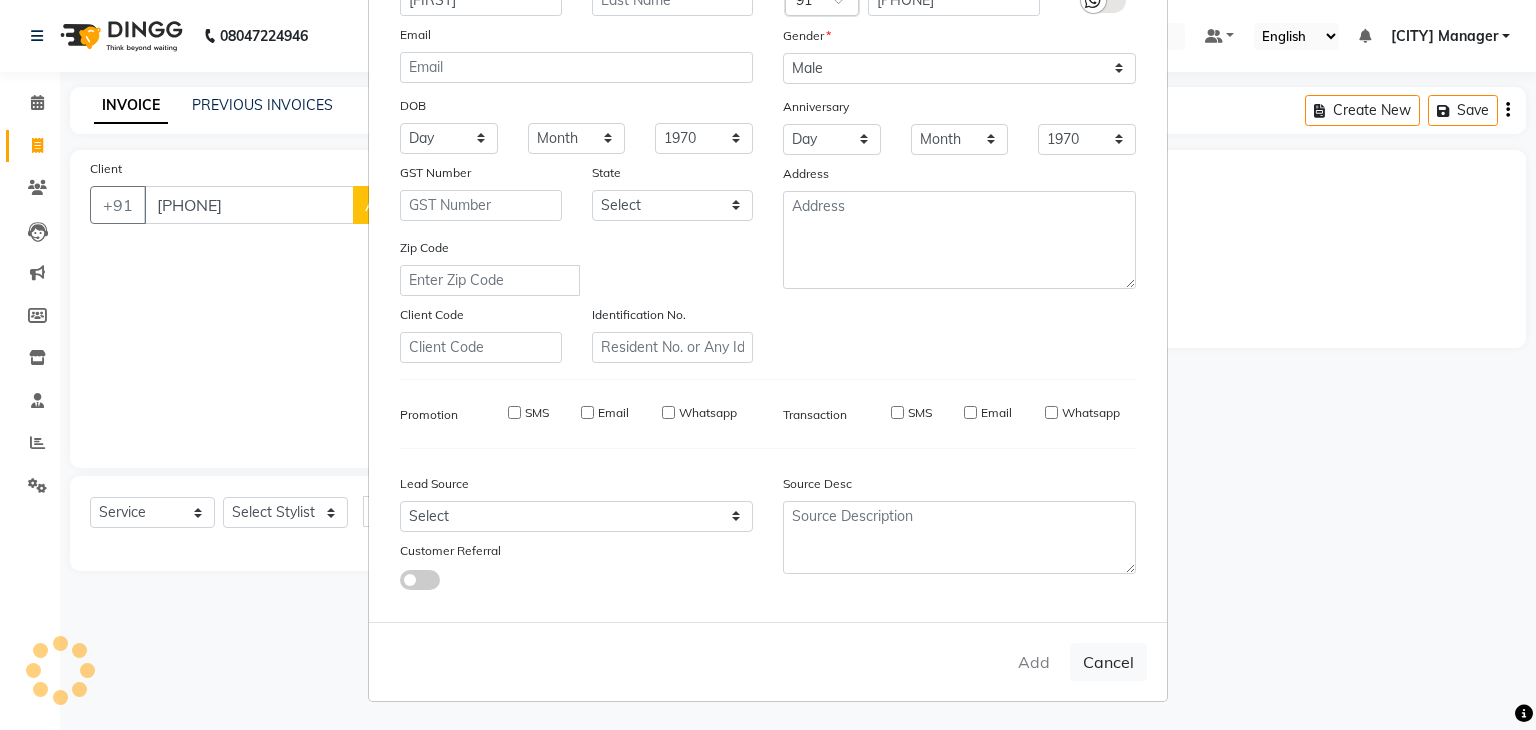 select 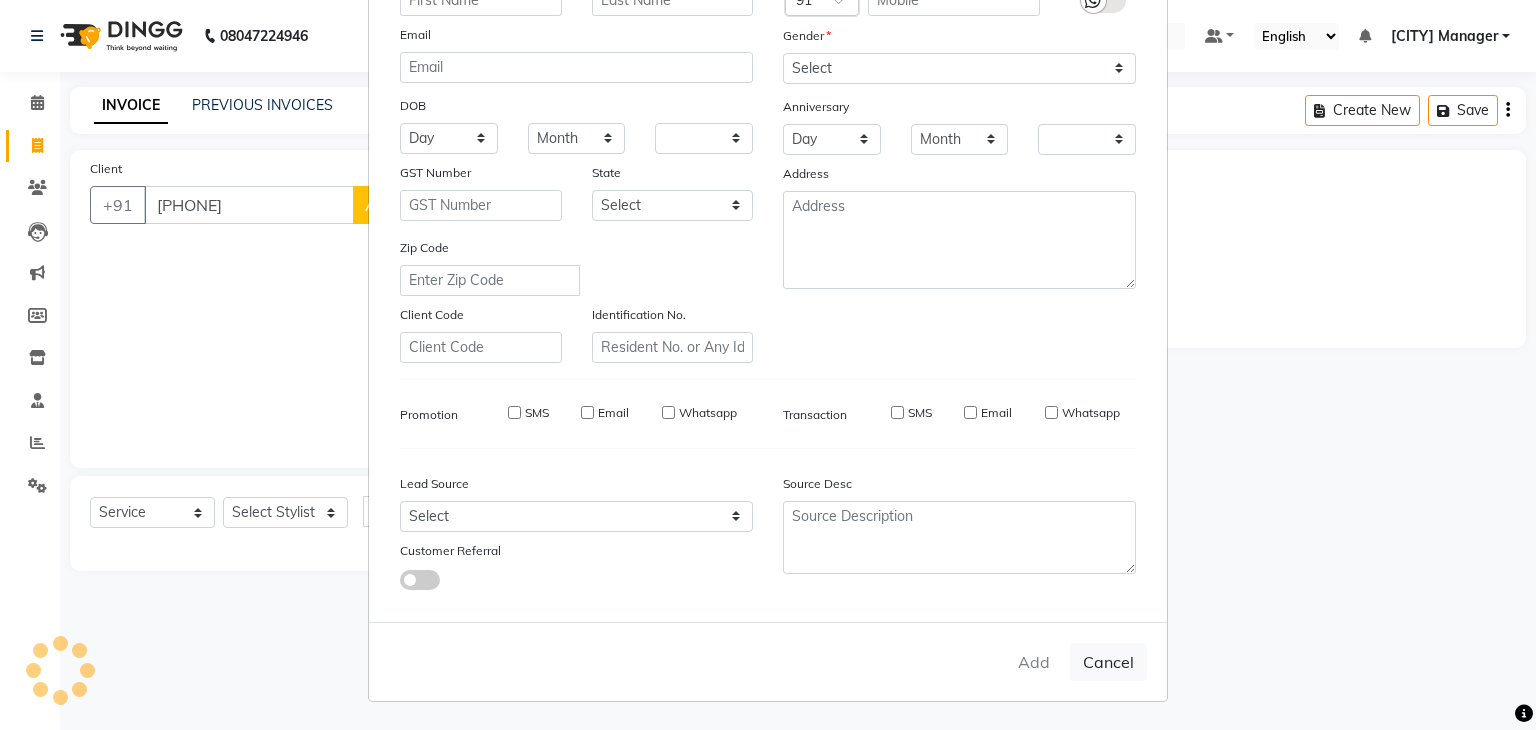 select on "1: Object" 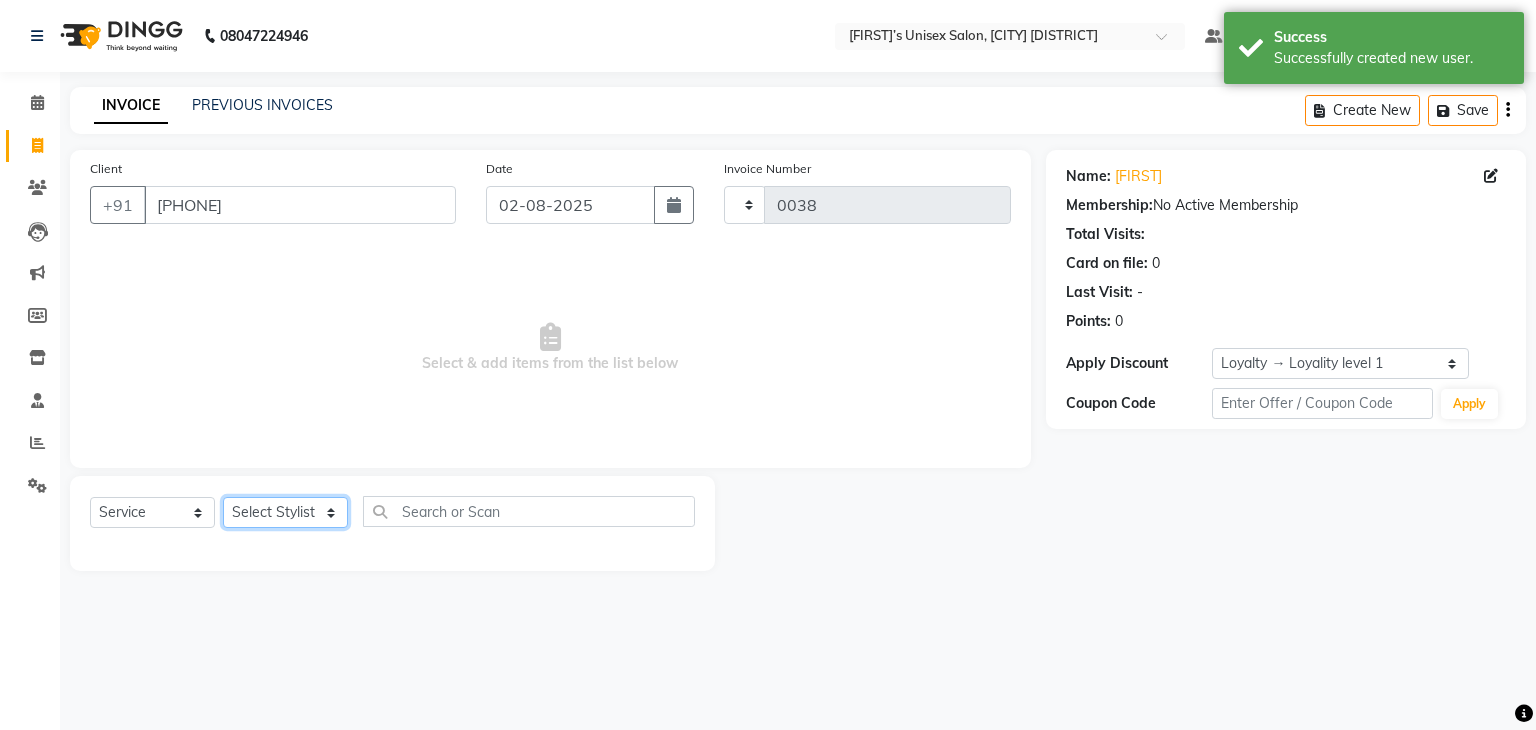 click on "Select Stylist [FIRST] [CITY] Manager [FIRST] [FIRST] [LAST] [LAST]" 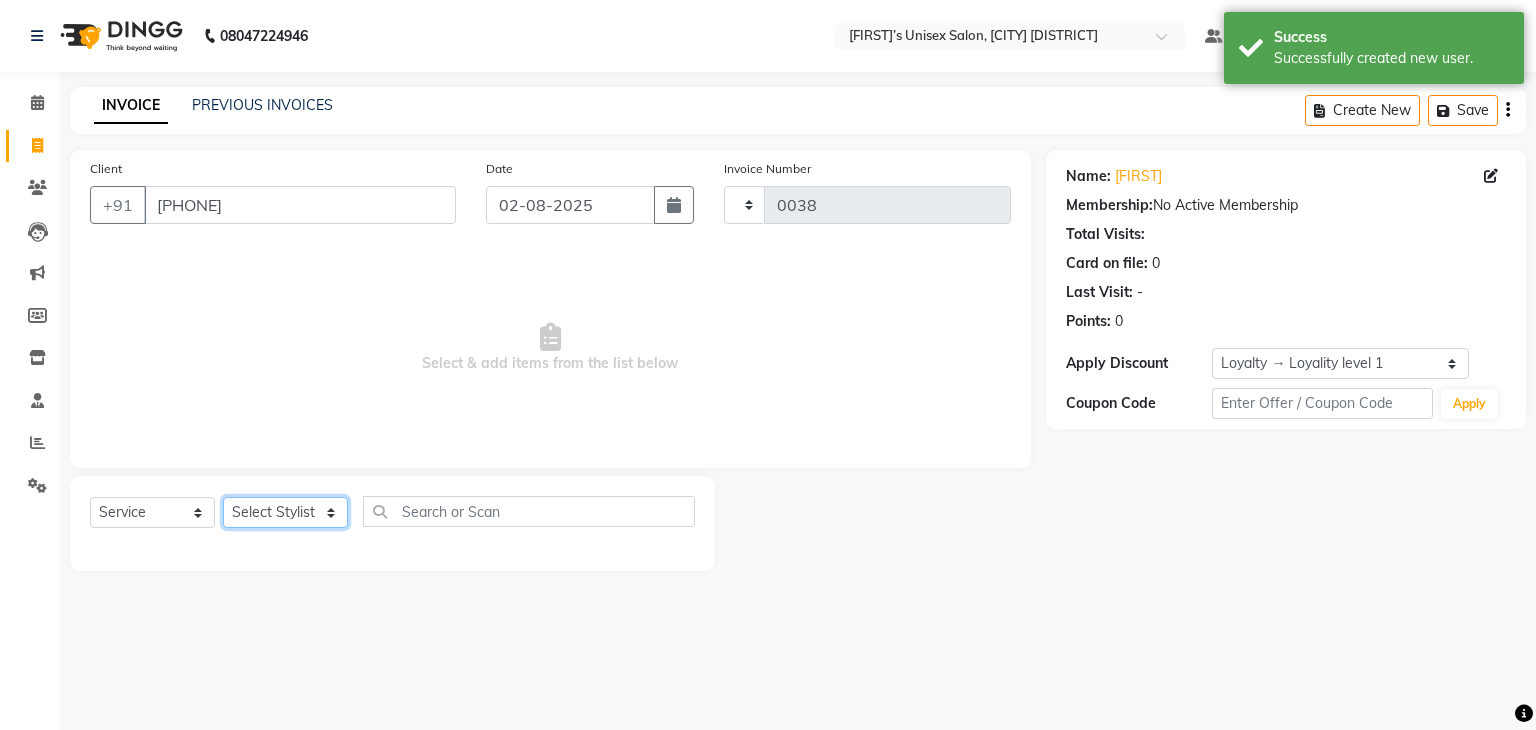 select on "86910" 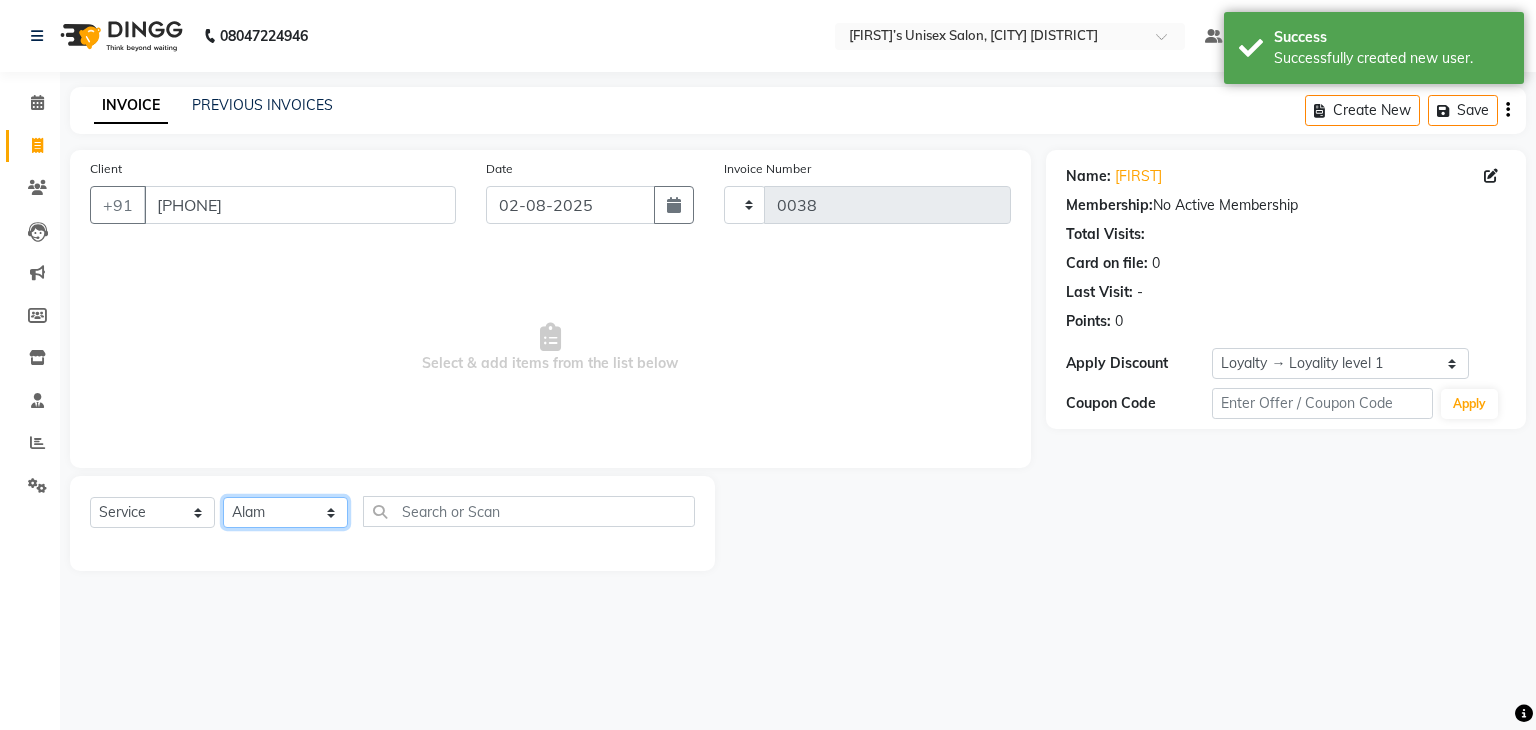 click on "Select Stylist [FIRST] [CITY] Manager [FIRST] [FIRST] [LAST] [LAST]" 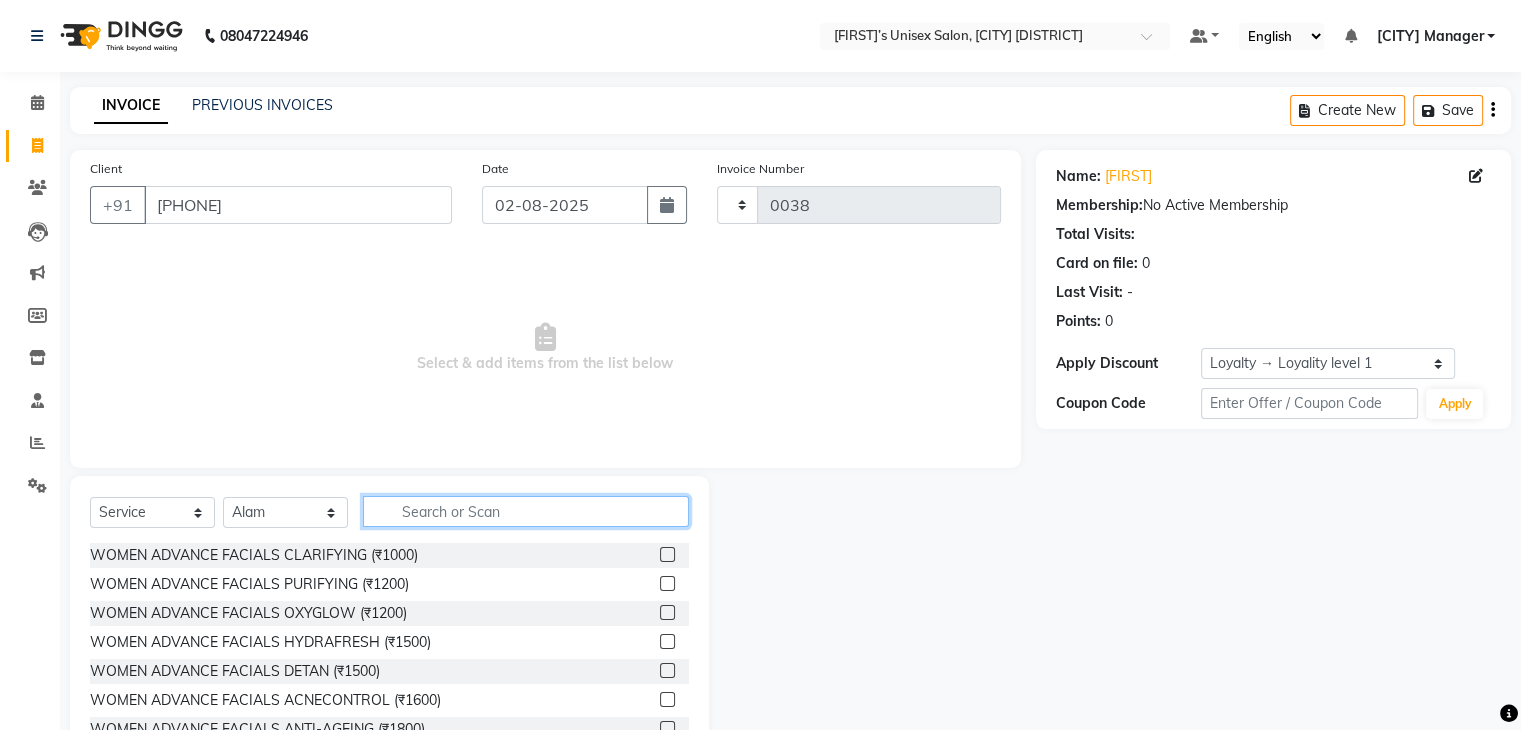 click 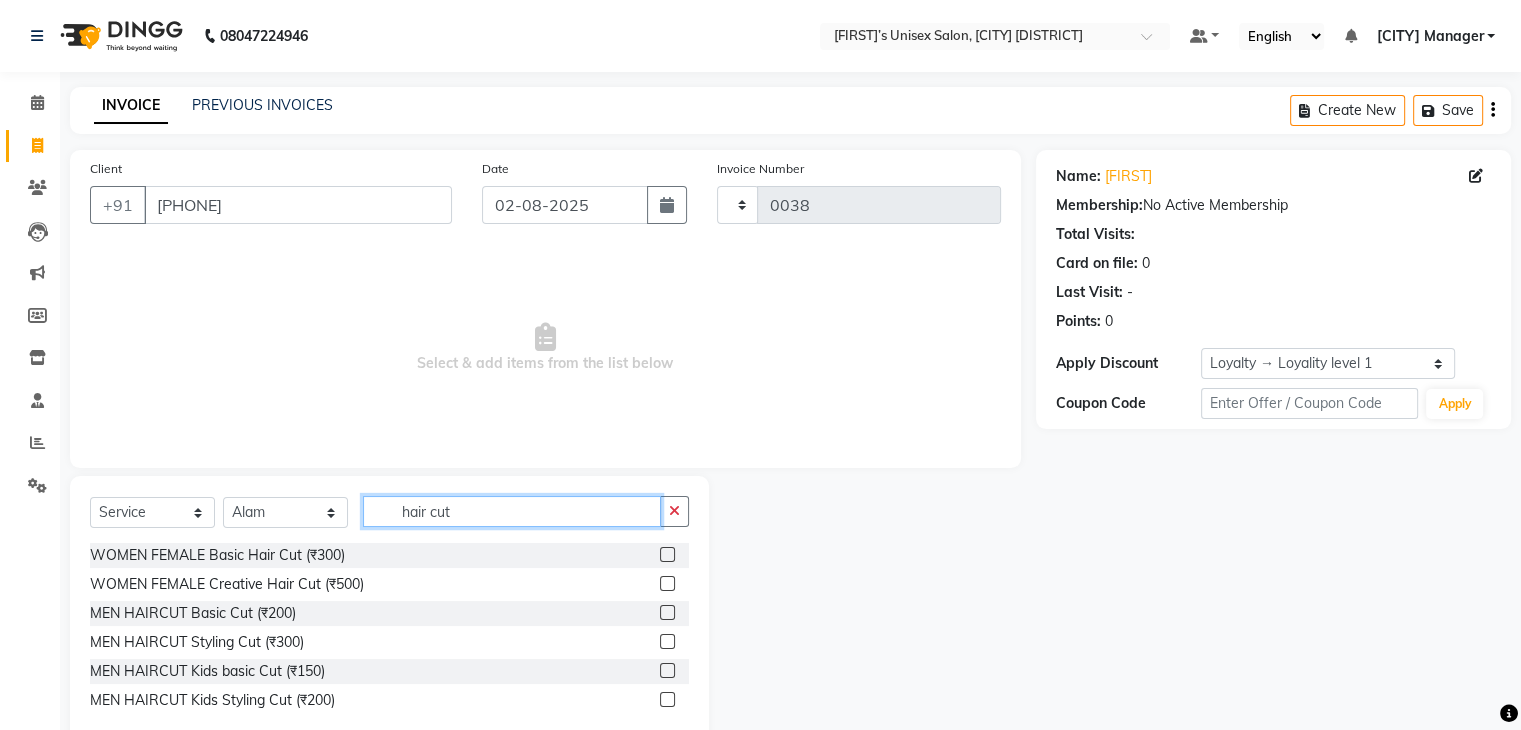 type on "hair cut" 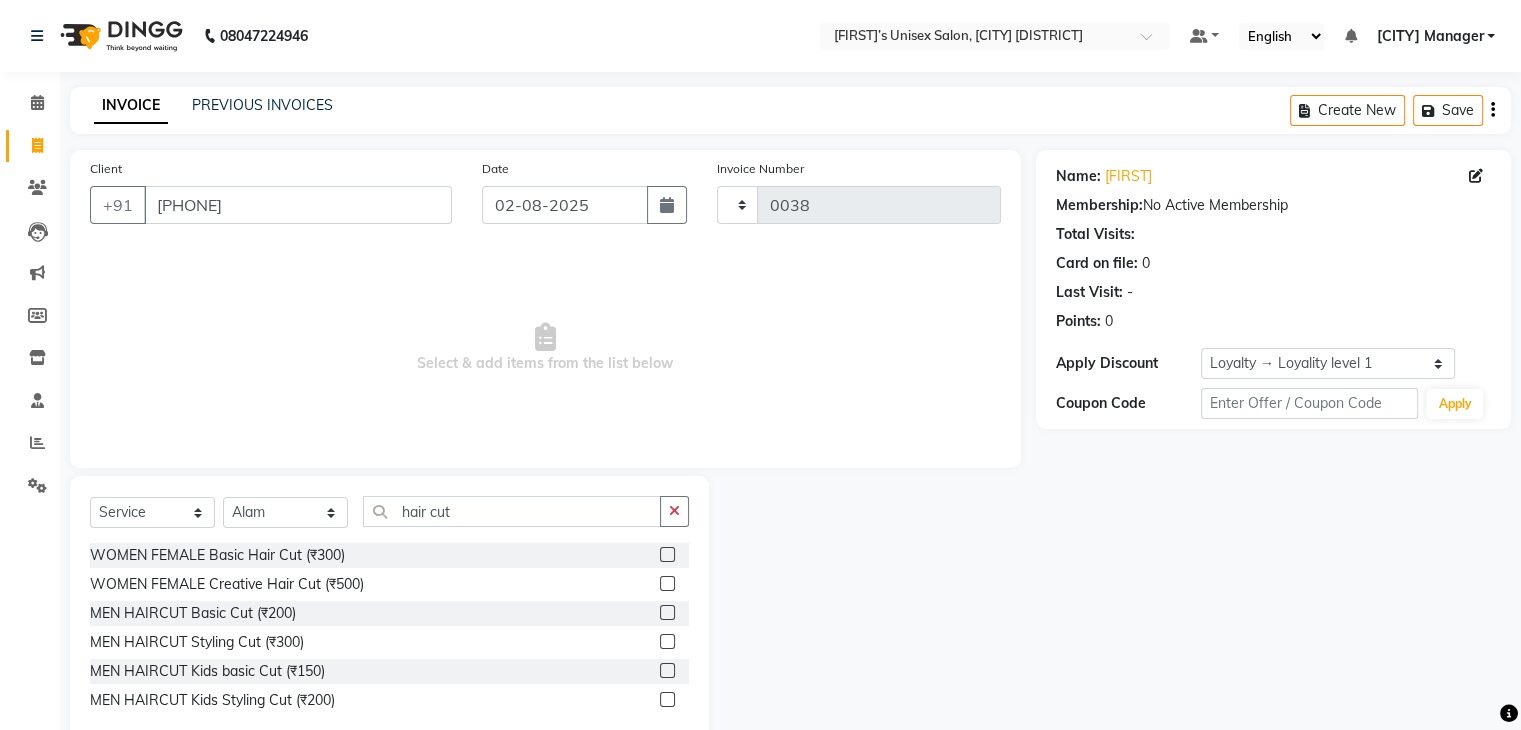 click 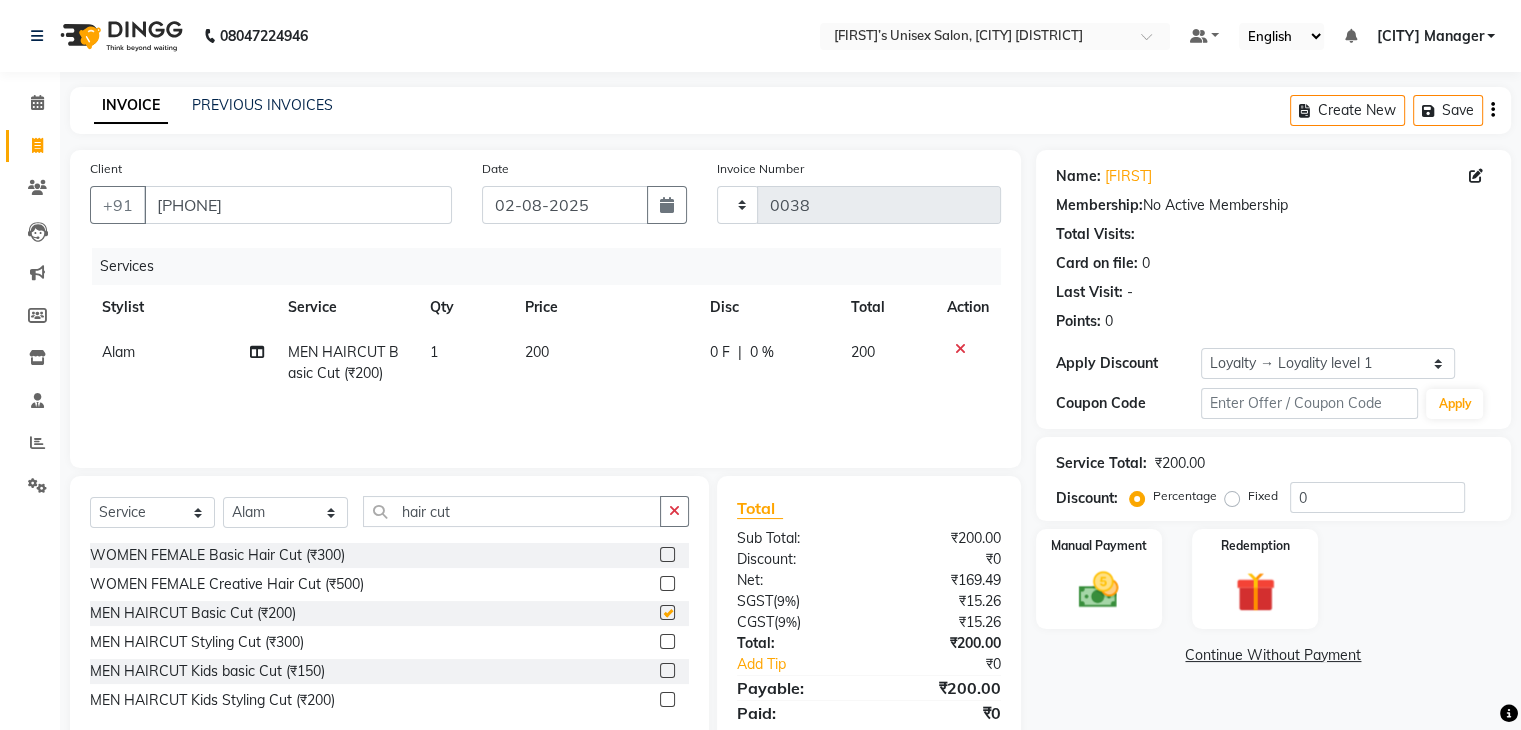 checkbox on "false" 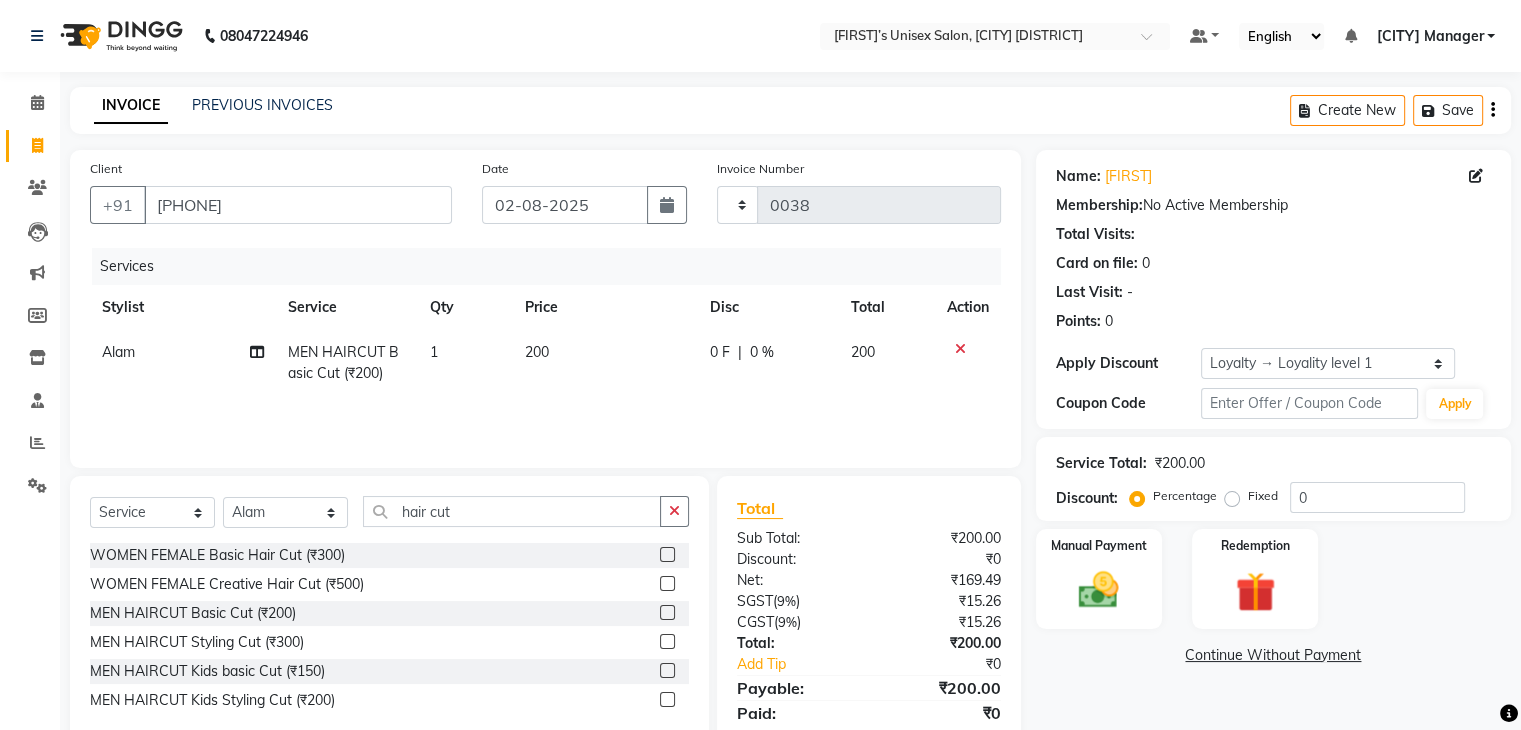 scroll, scrollTop: 71, scrollLeft: 0, axis: vertical 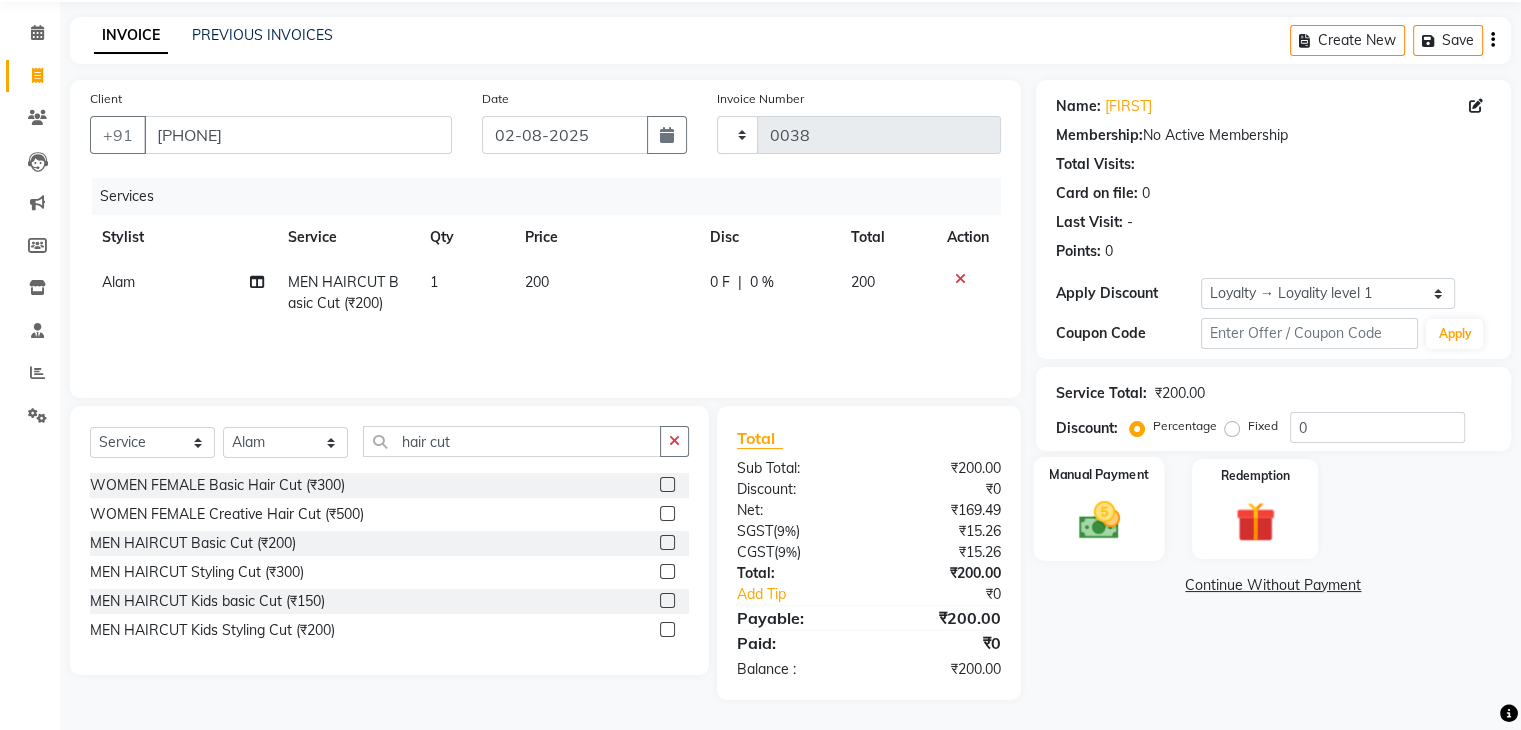 click 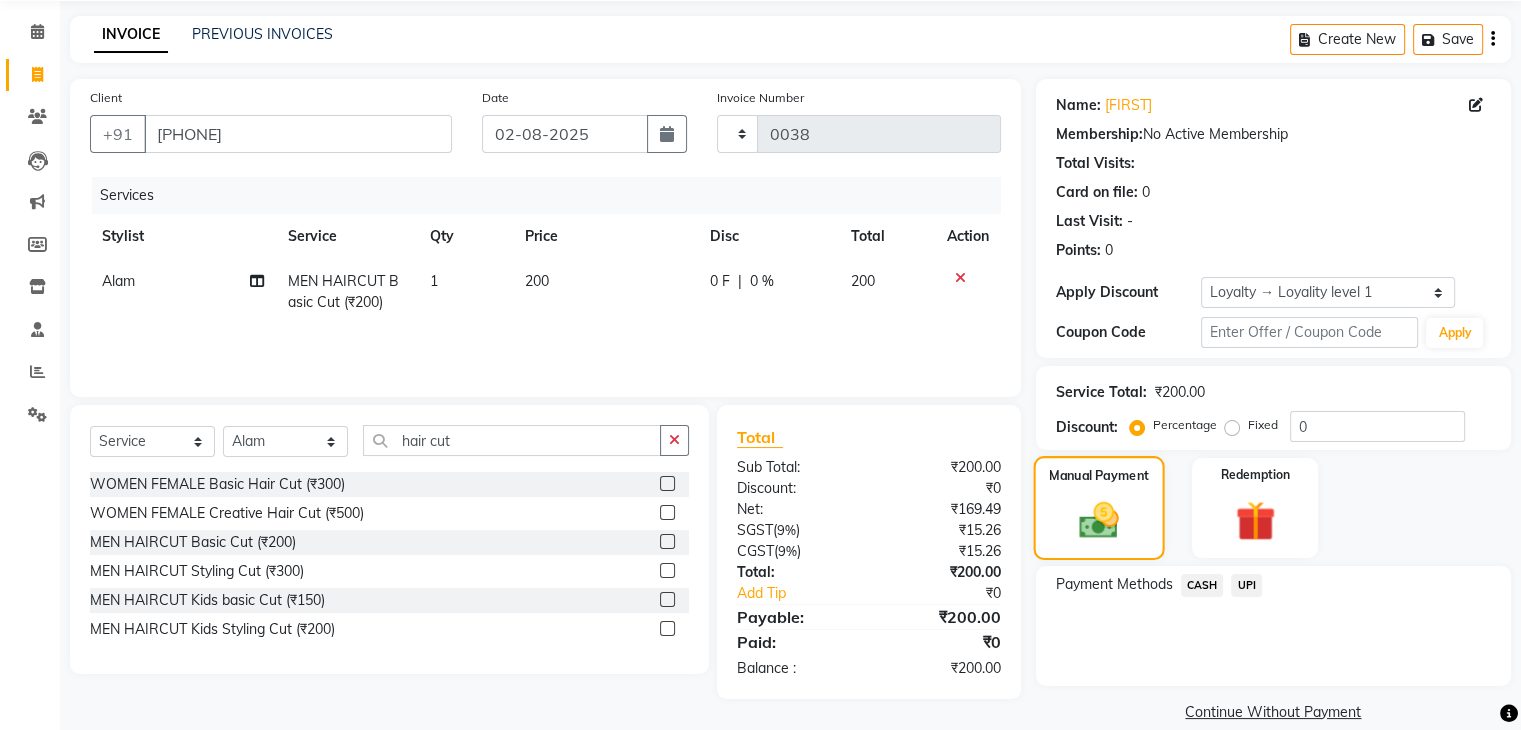 click 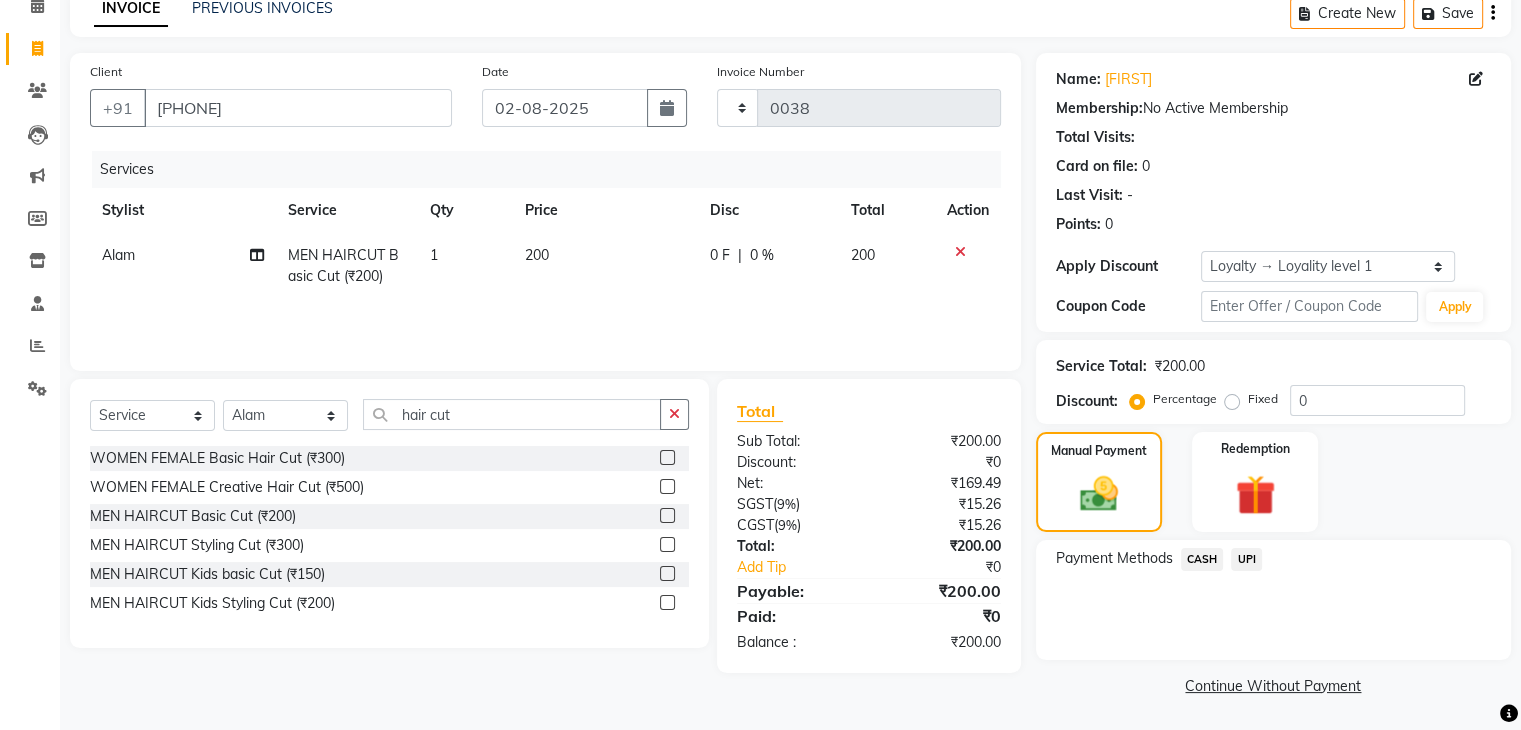 click on "CASH" 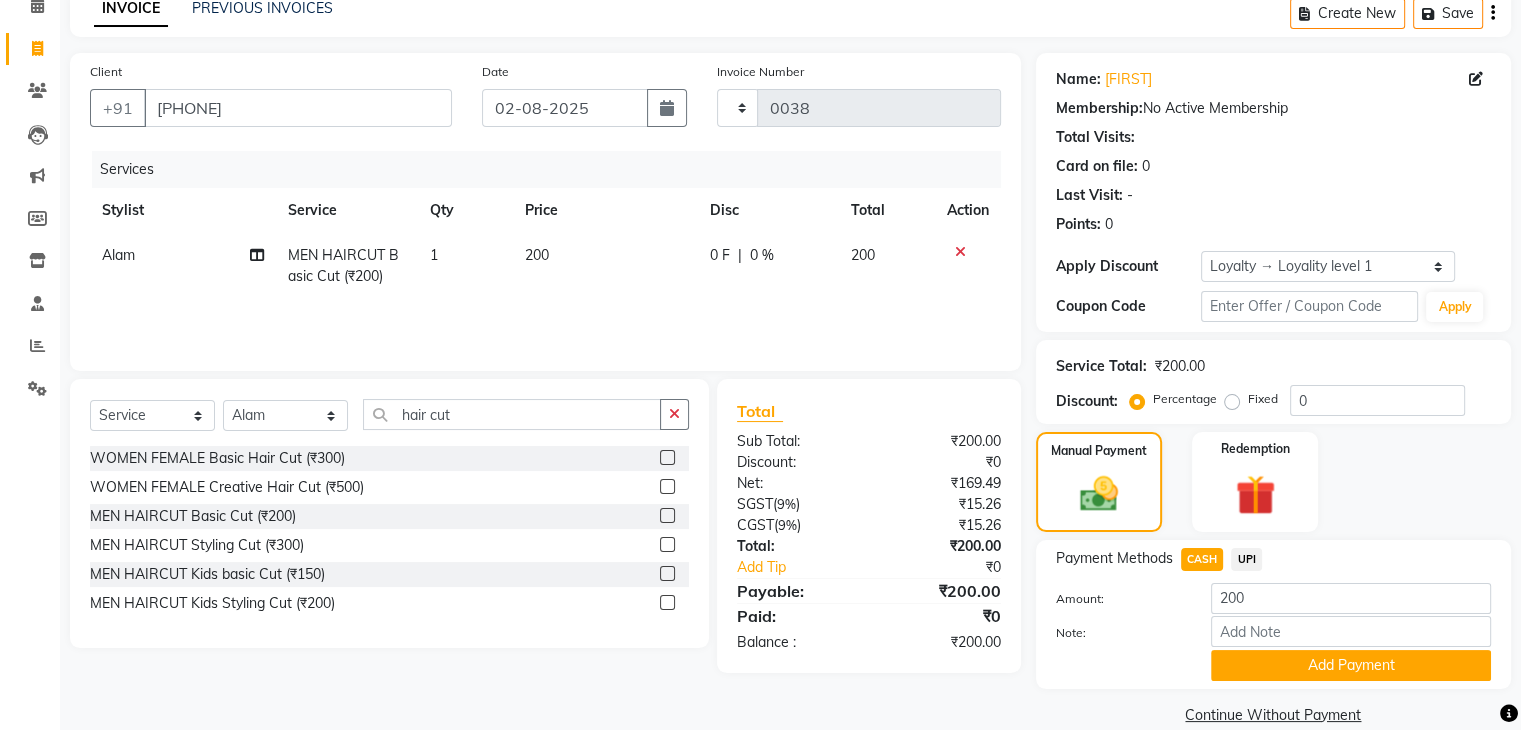 scroll, scrollTop: 128, scrollLeft: 0, axis: vertical 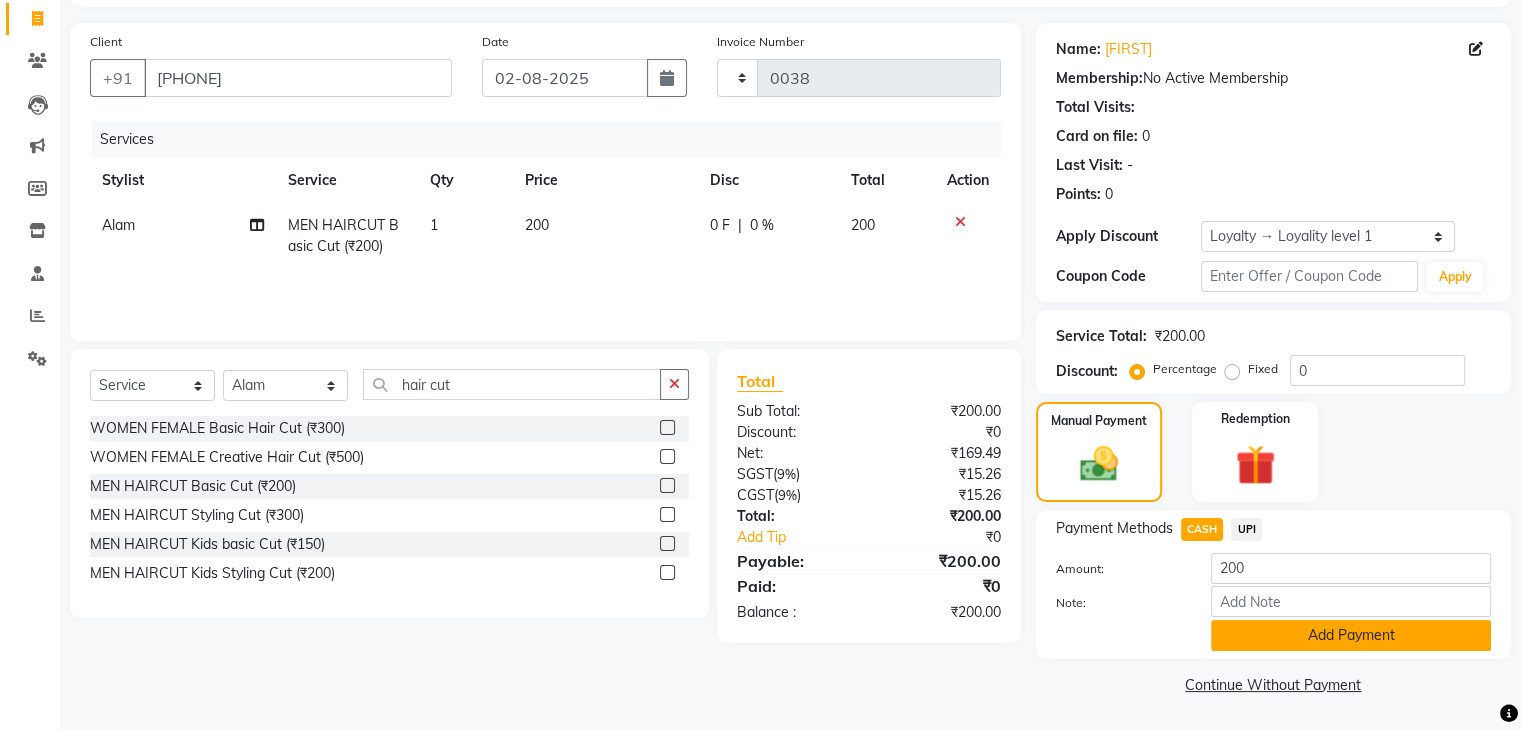 click on "Add Payment" 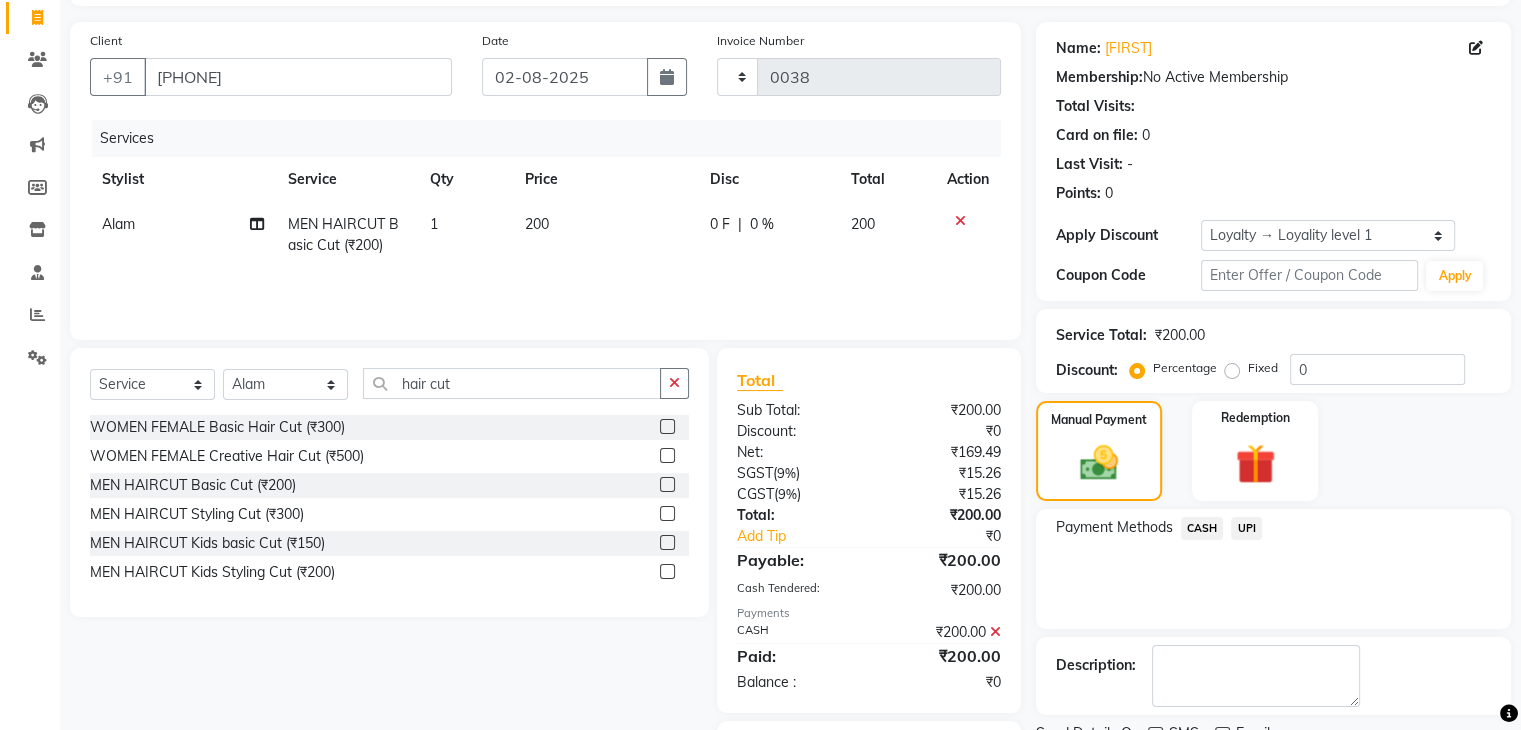 scroll, scrollTop: 242, scrollLeft: 0, axis: vertical 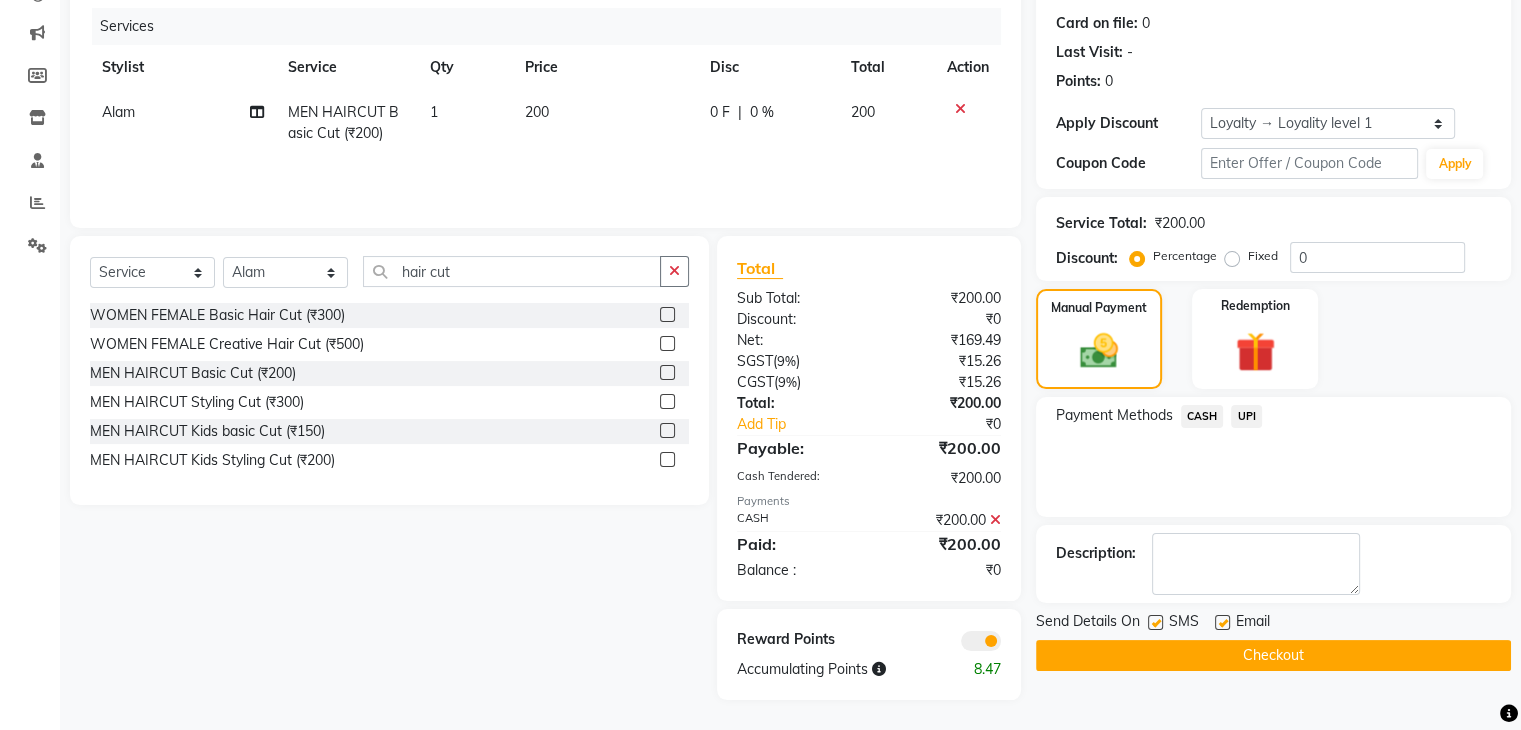 drag, startPoint x: 1268, startPoint y: 651, endPoint x: 484, endPoint y: 613, distance: 784.92035 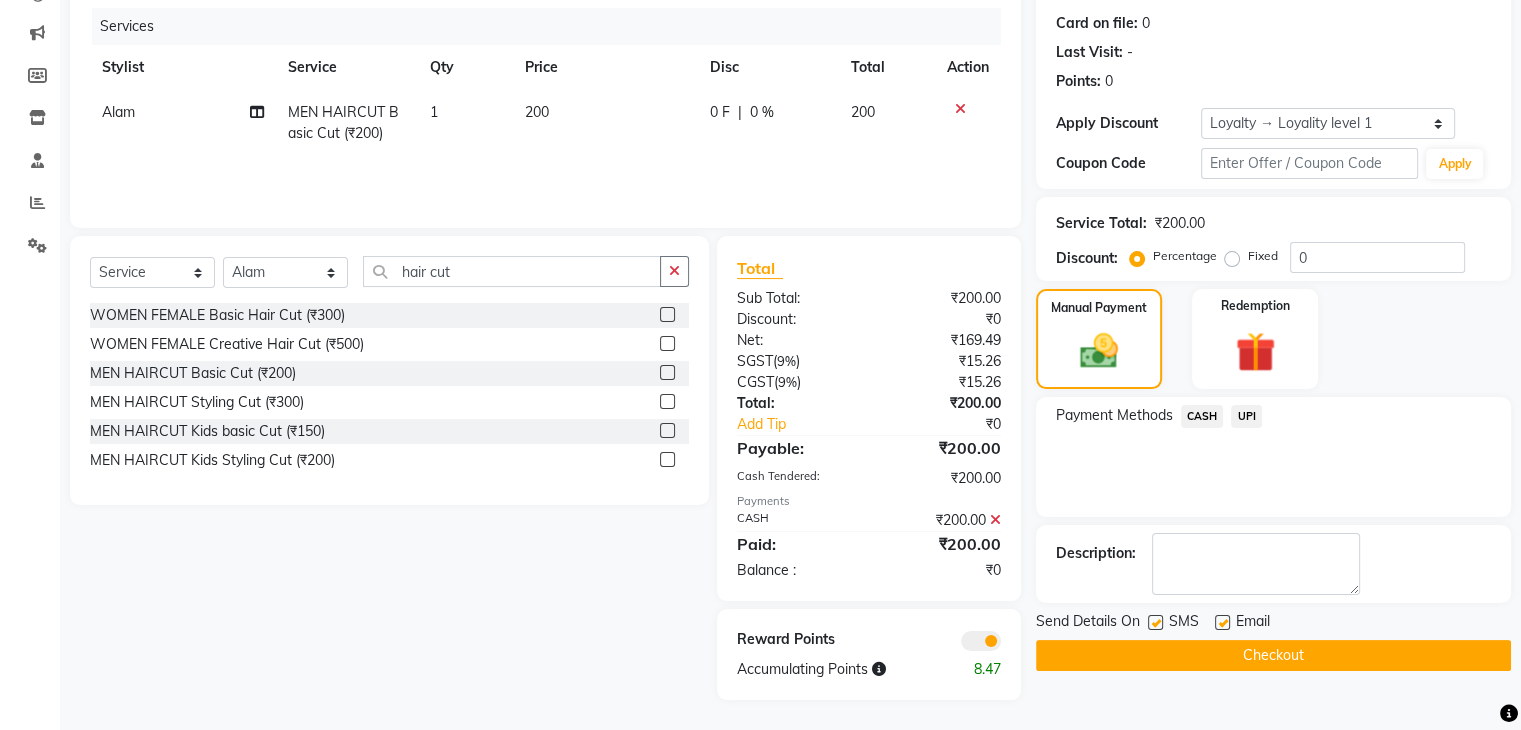 click on "Checkout" 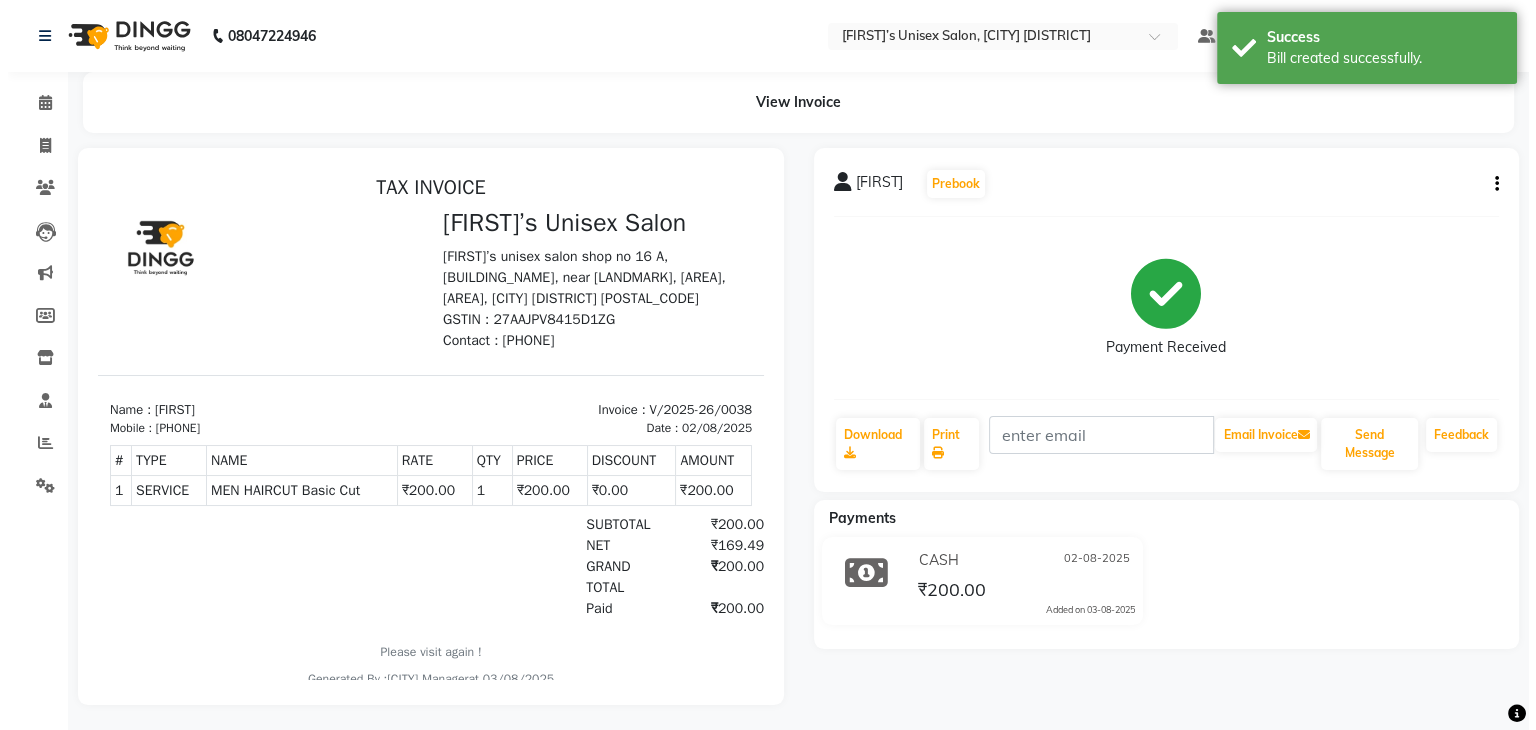 scroll, scrollTop: 0, scrollLeft: 0, axis: both 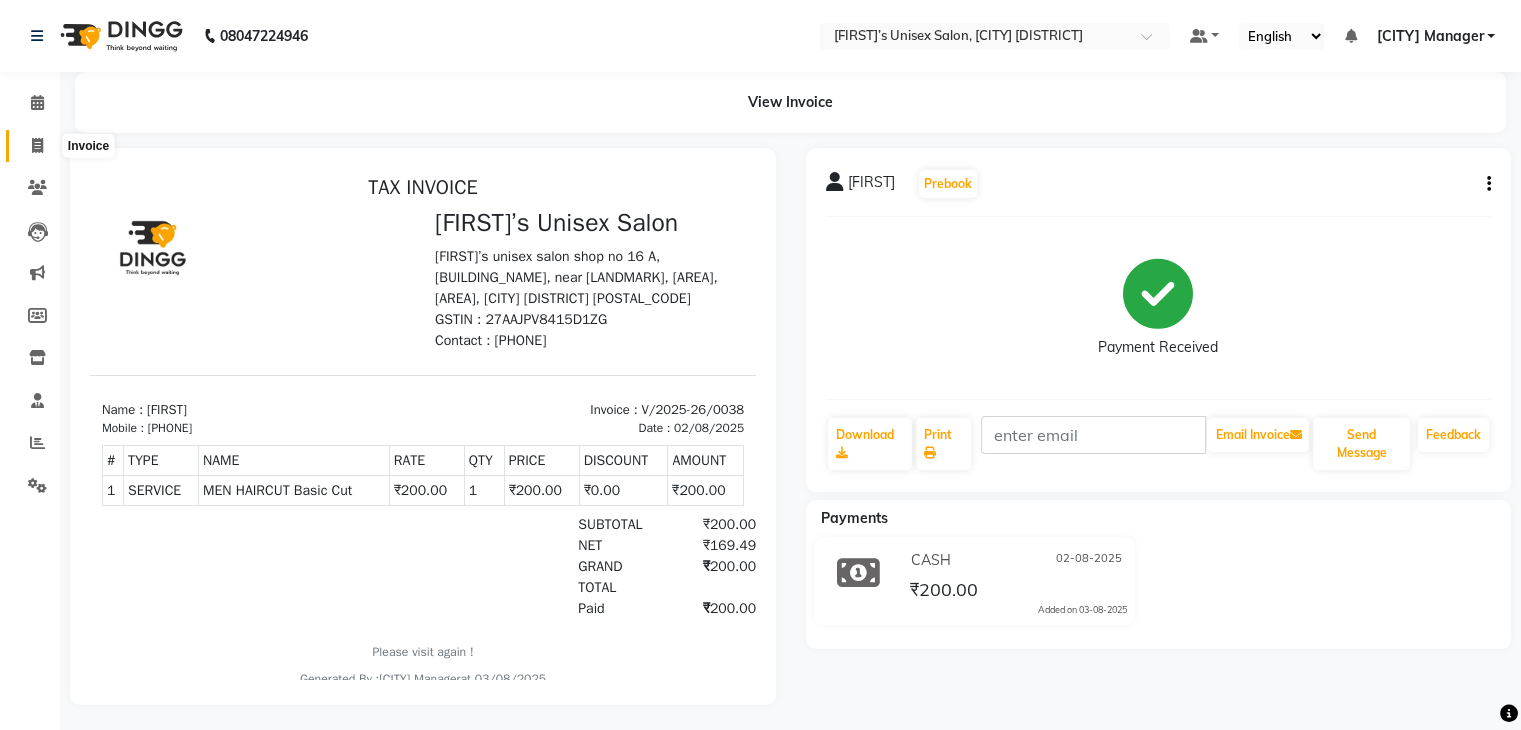 click 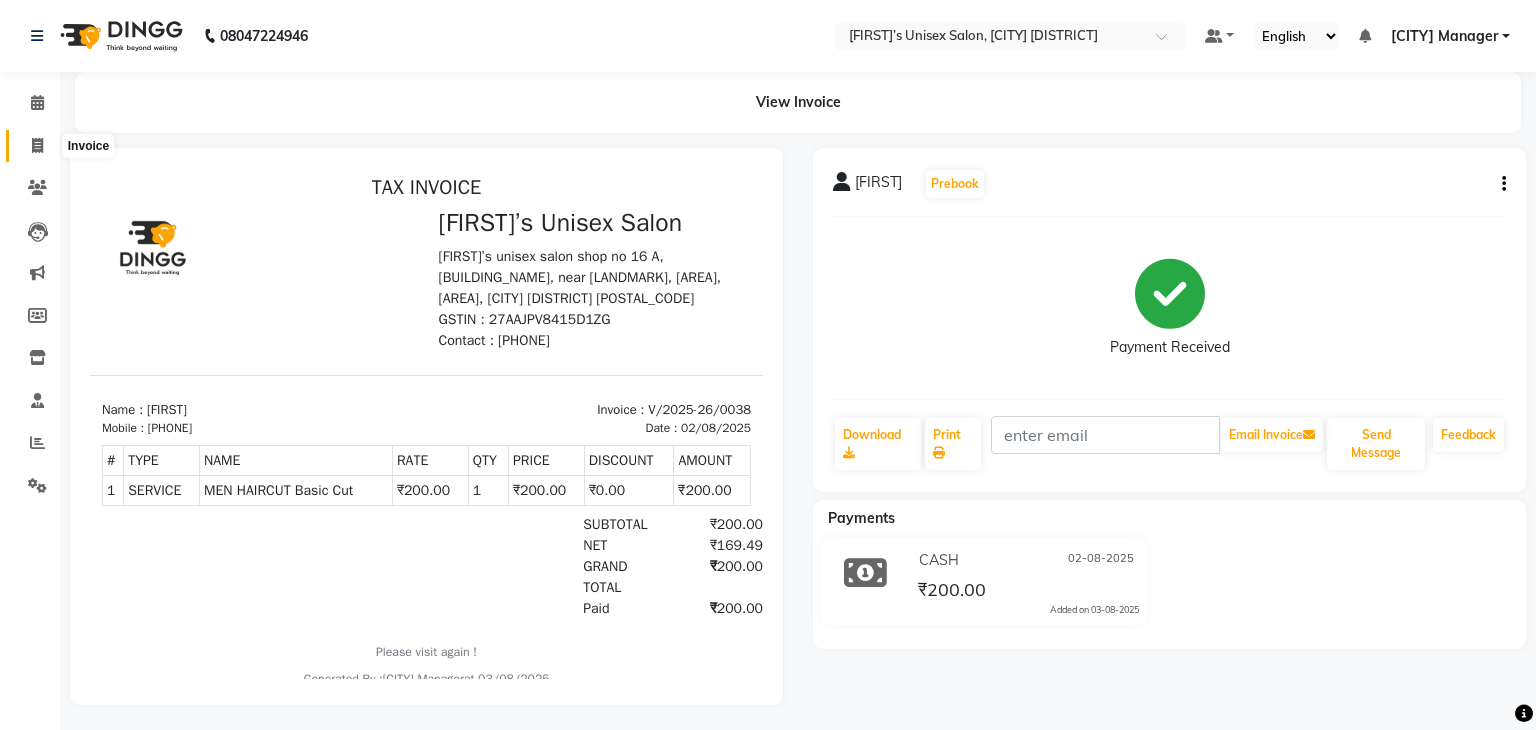 select on "8637" 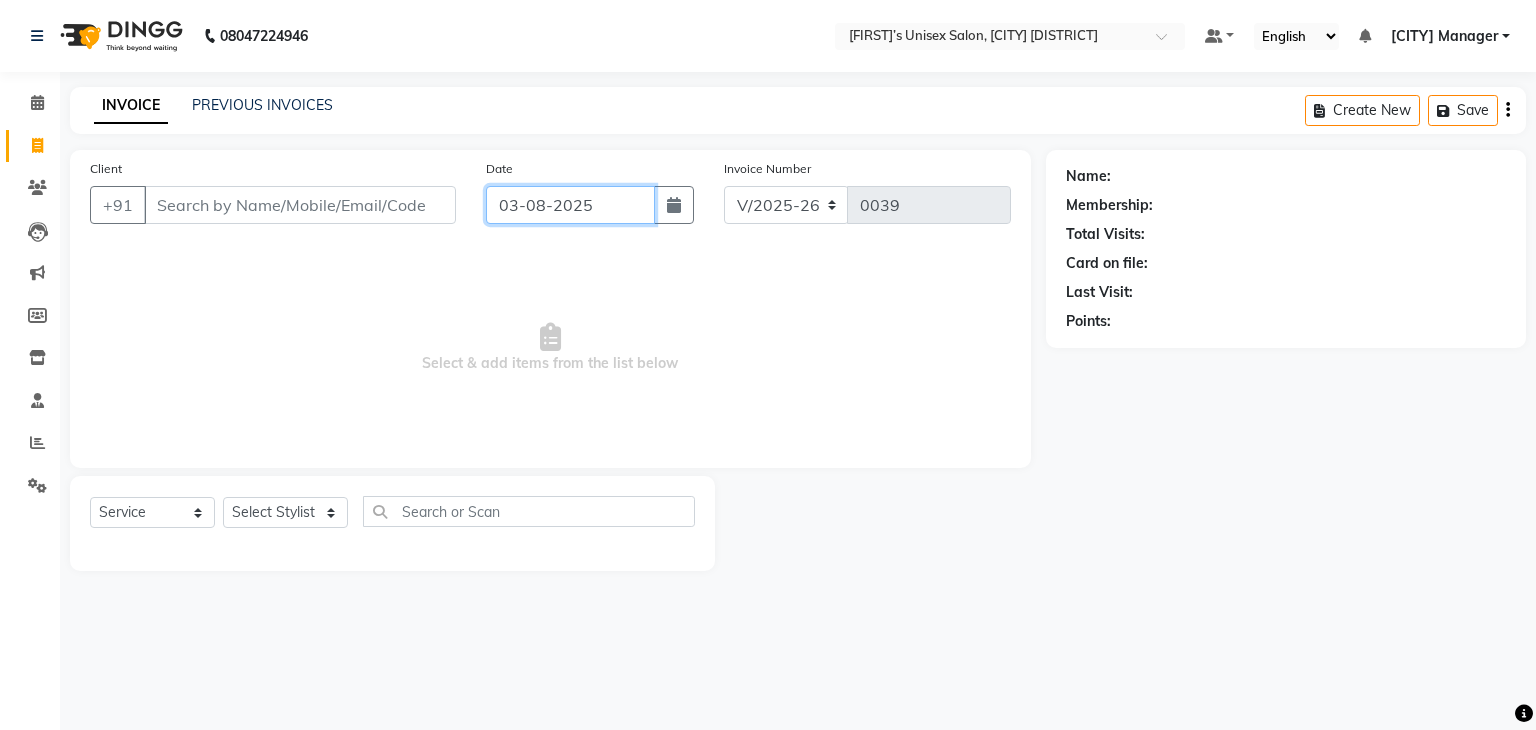 click on "03-08-2025" 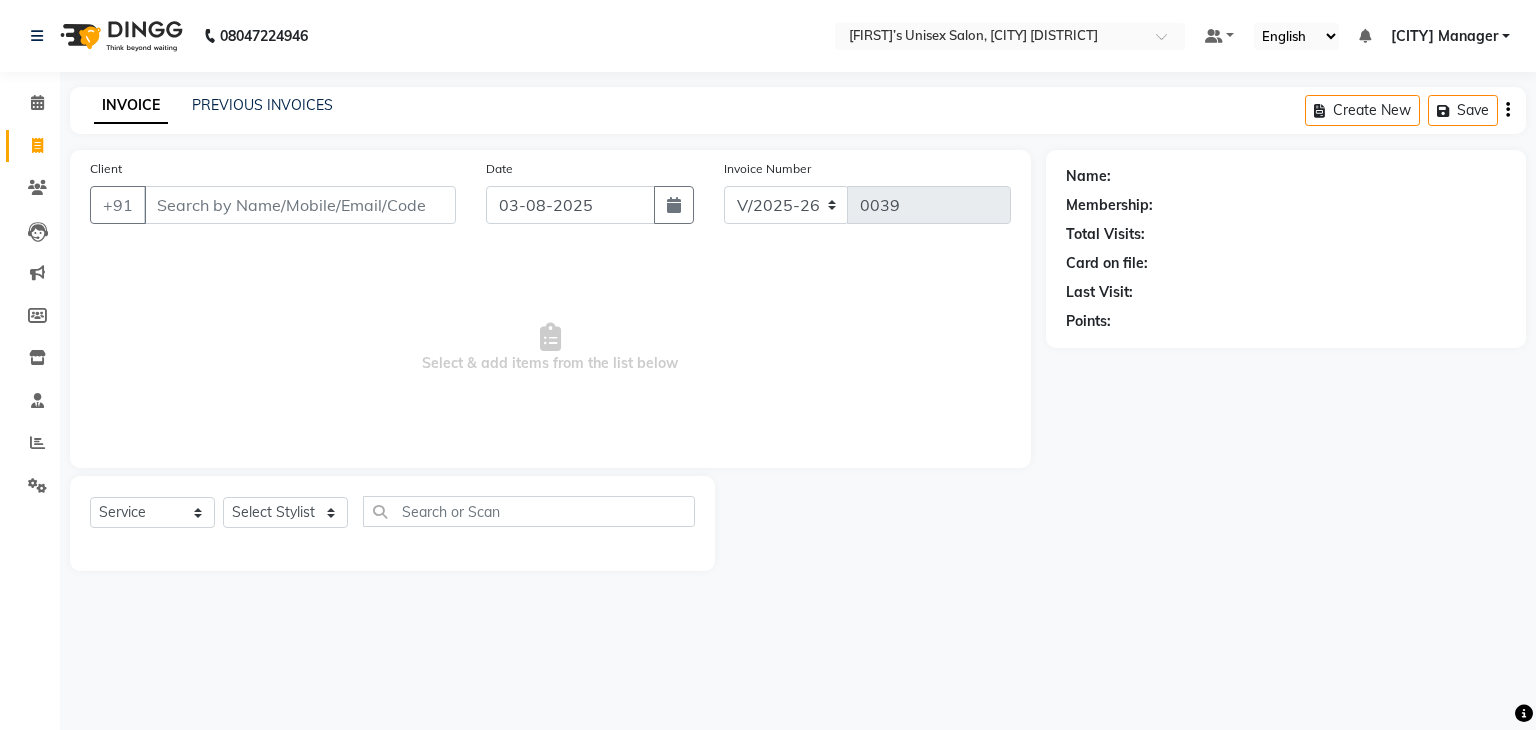 select on "8" 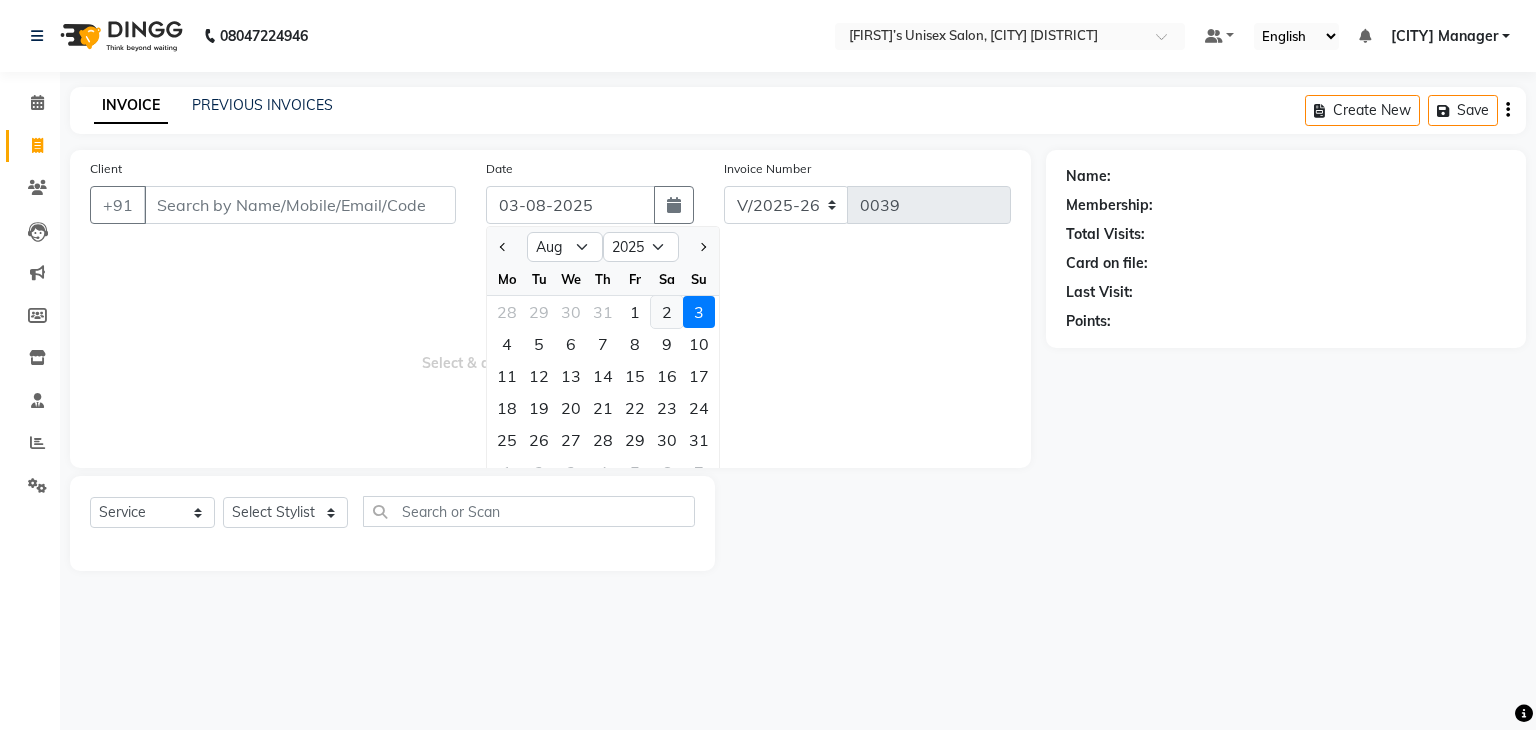 click on "2" 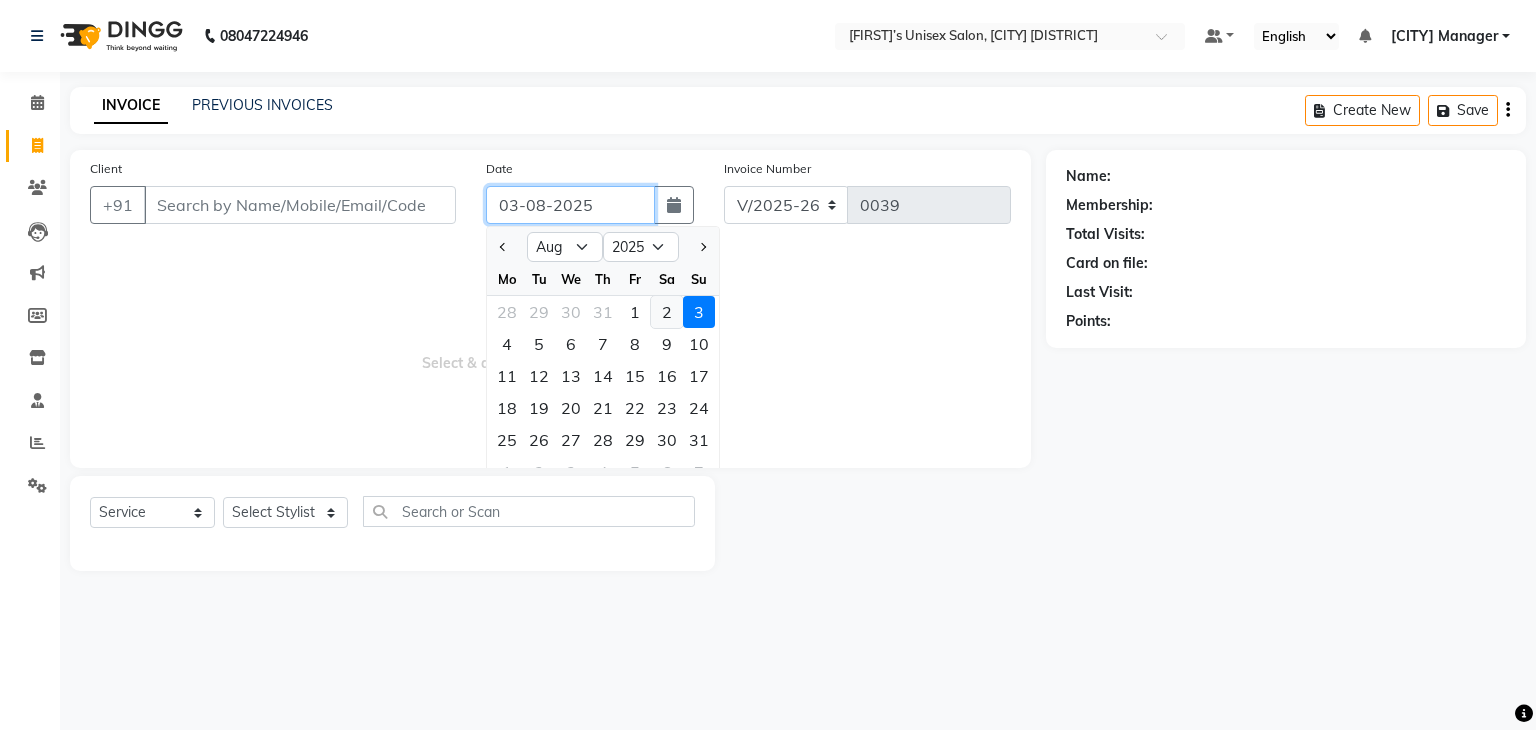 type on "02-08-2025" 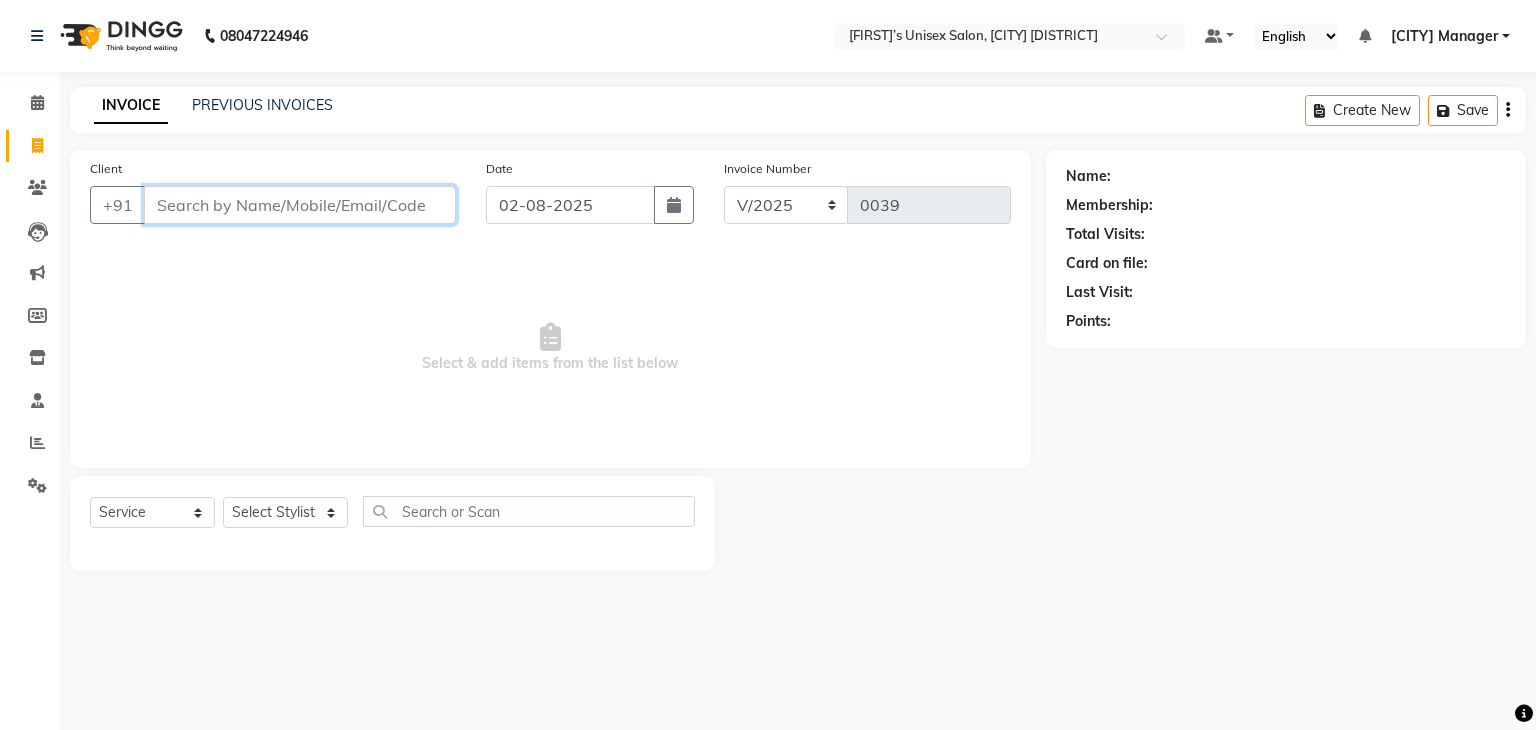 click on "Client" at bounding box center [300, 205] 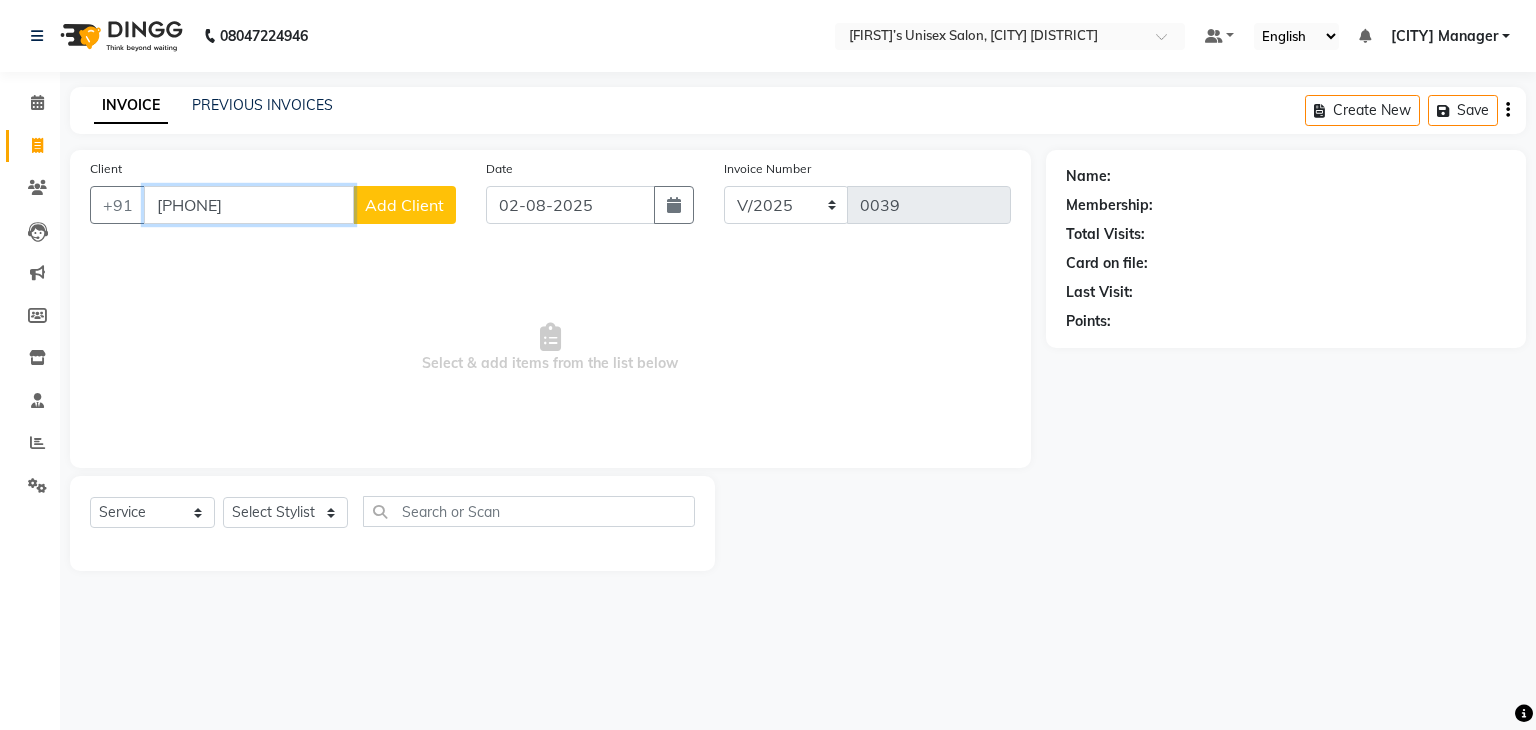 type on "[PHONE]" 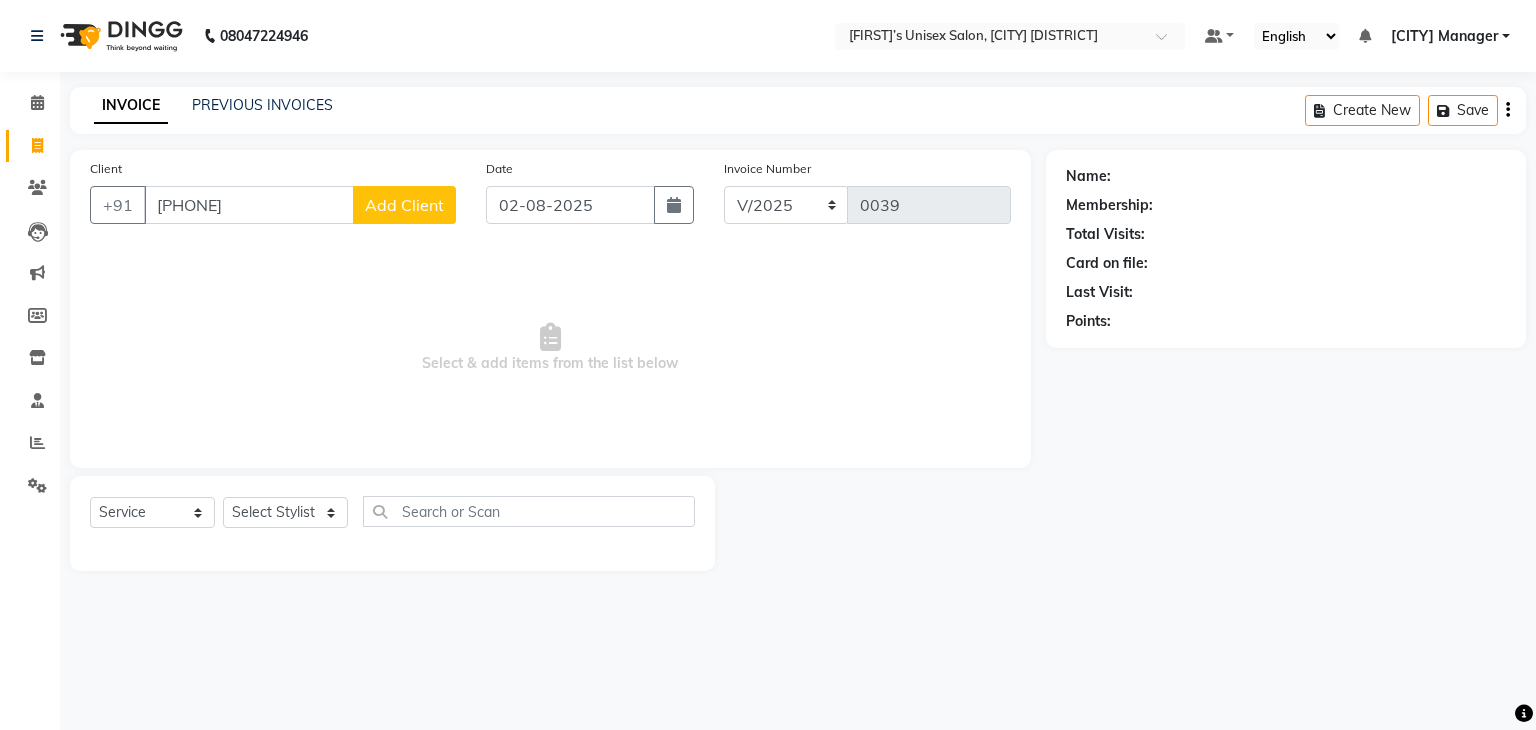 click on "Add Client" 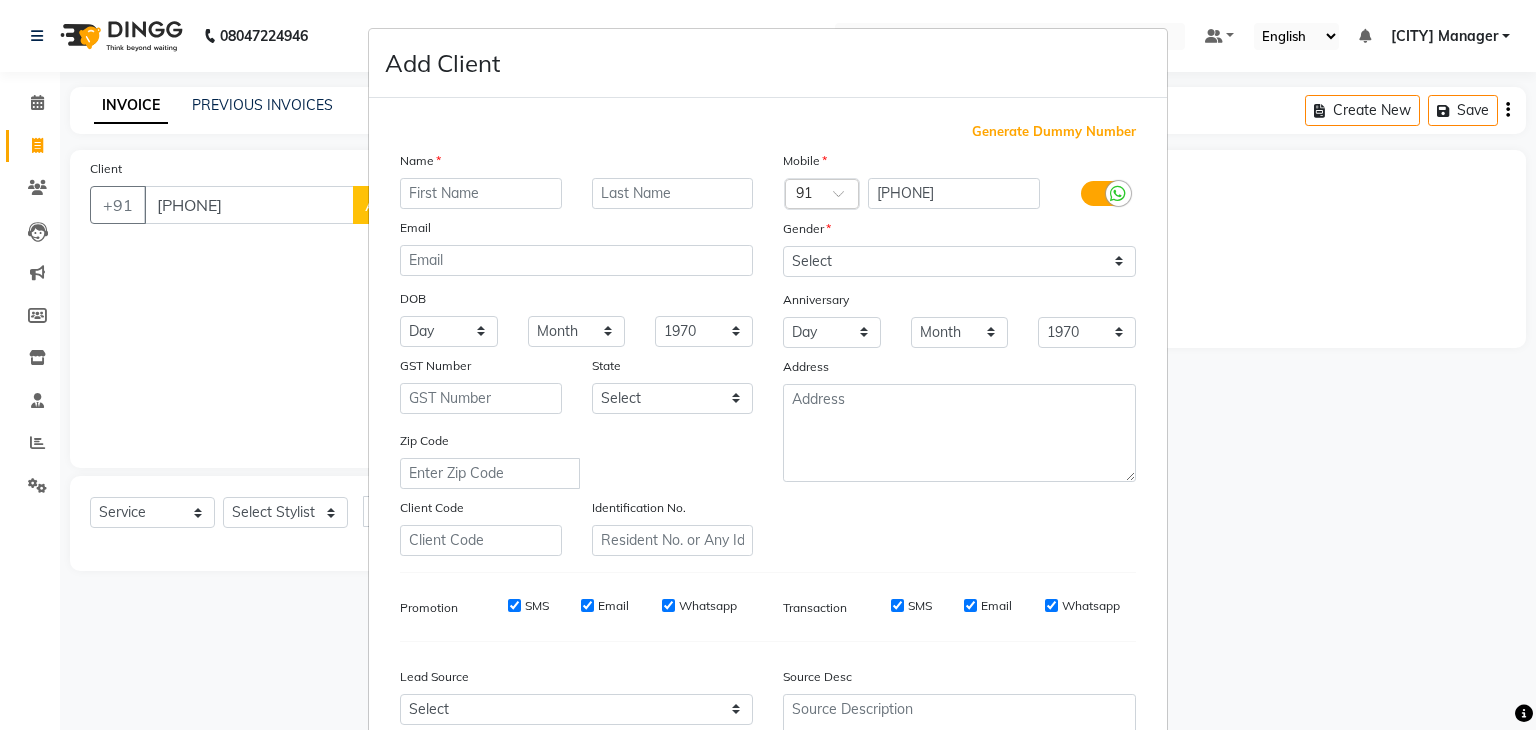 click at bounding box center (481, 193) 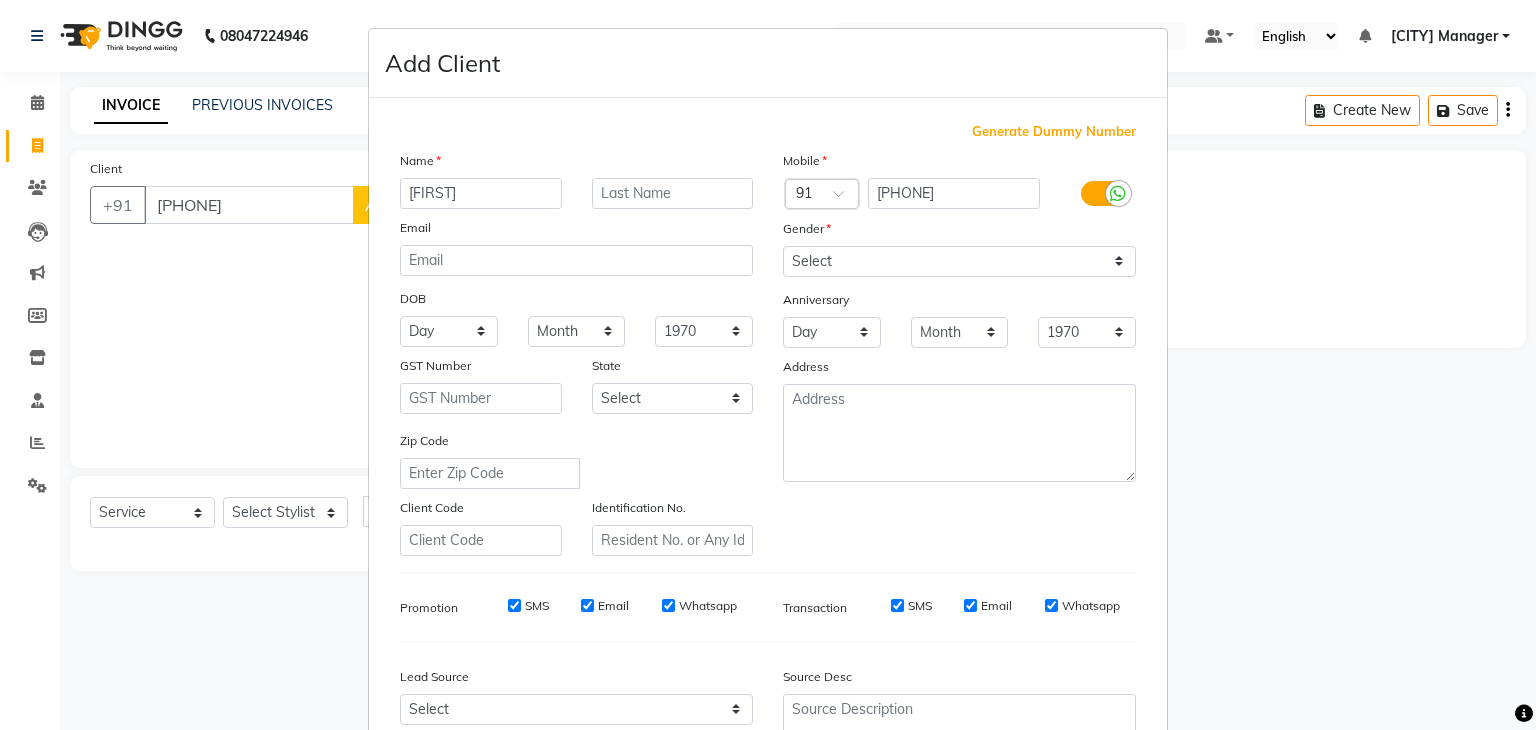type on "[FIRST]" 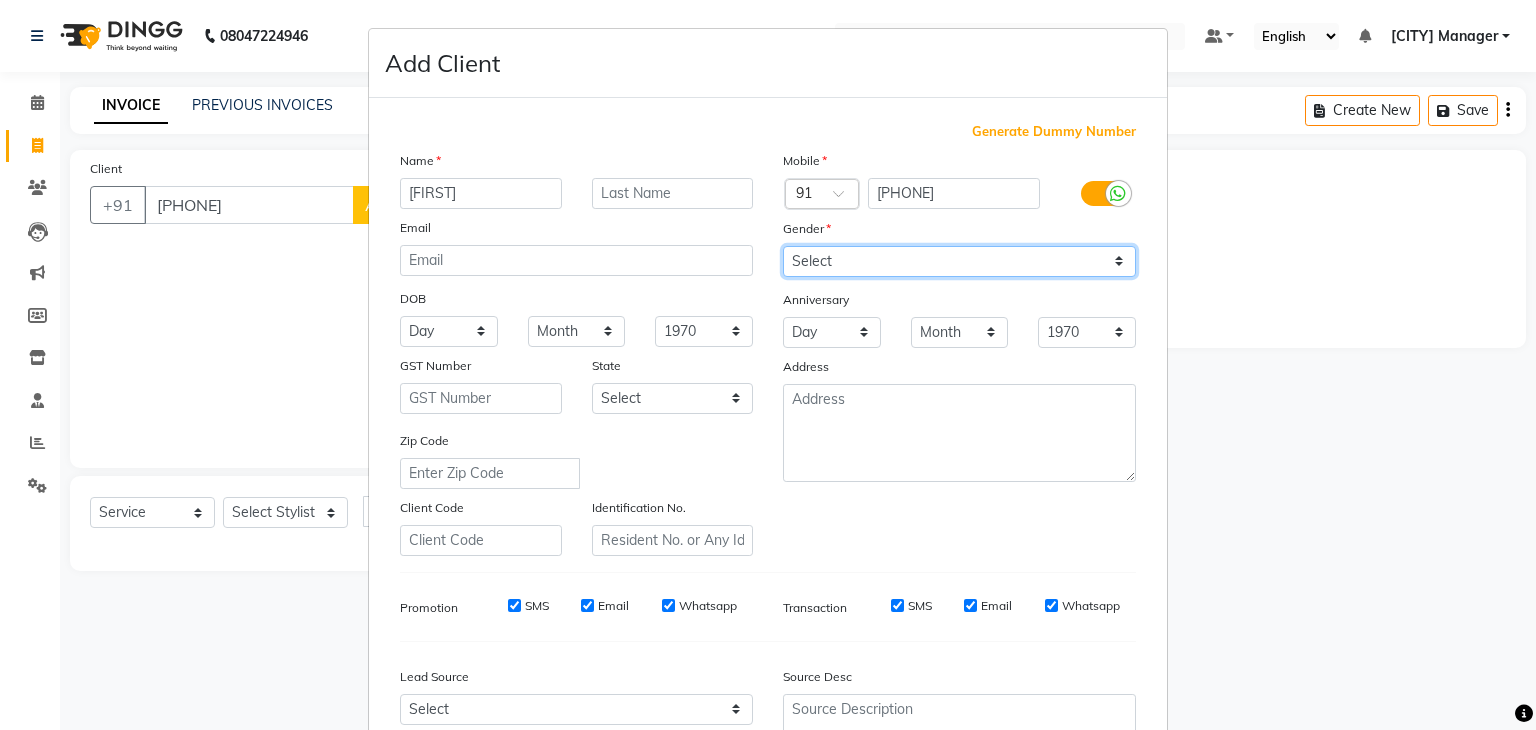 click on "Select Male Female Other Prefer Not To Say" at bounding box center (959, 261) 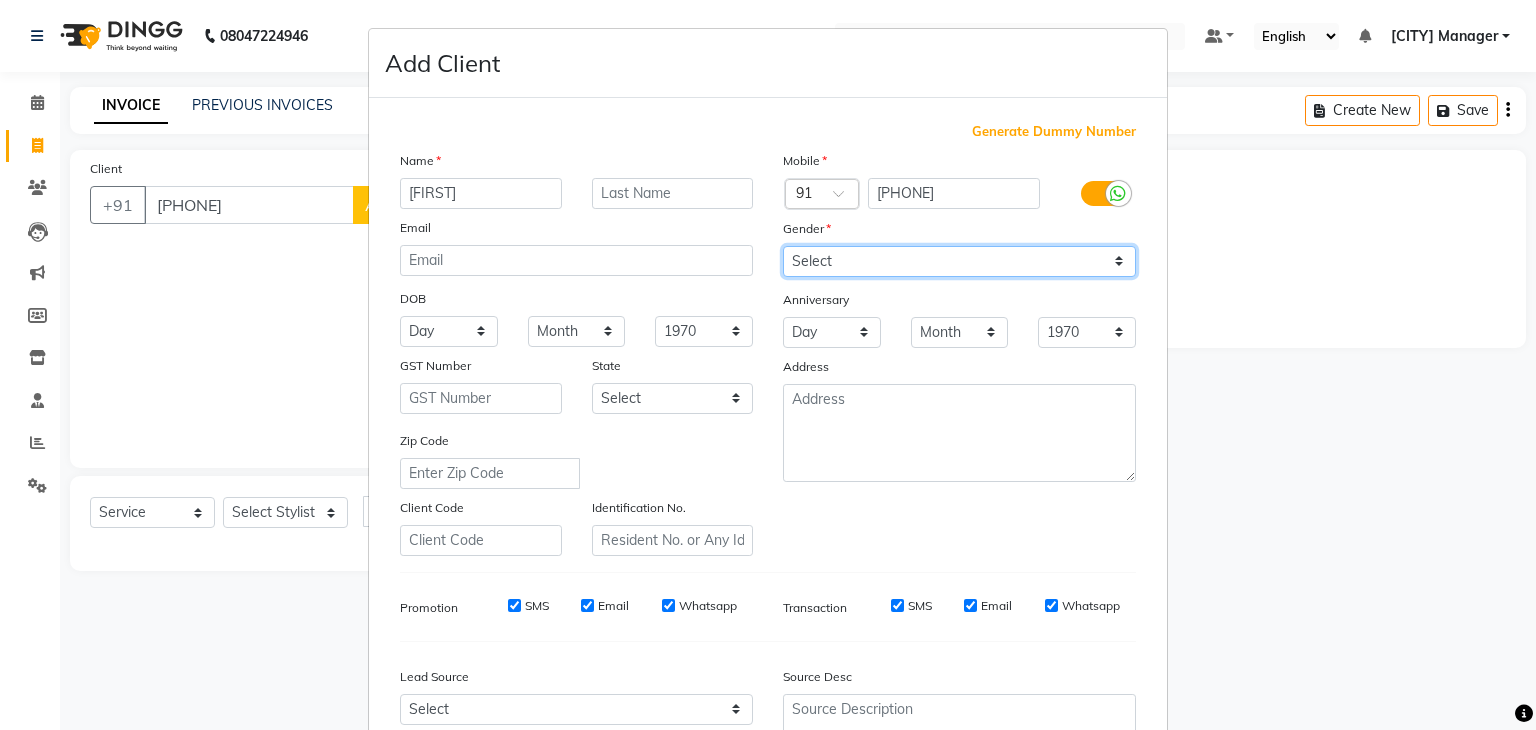 select on "male" 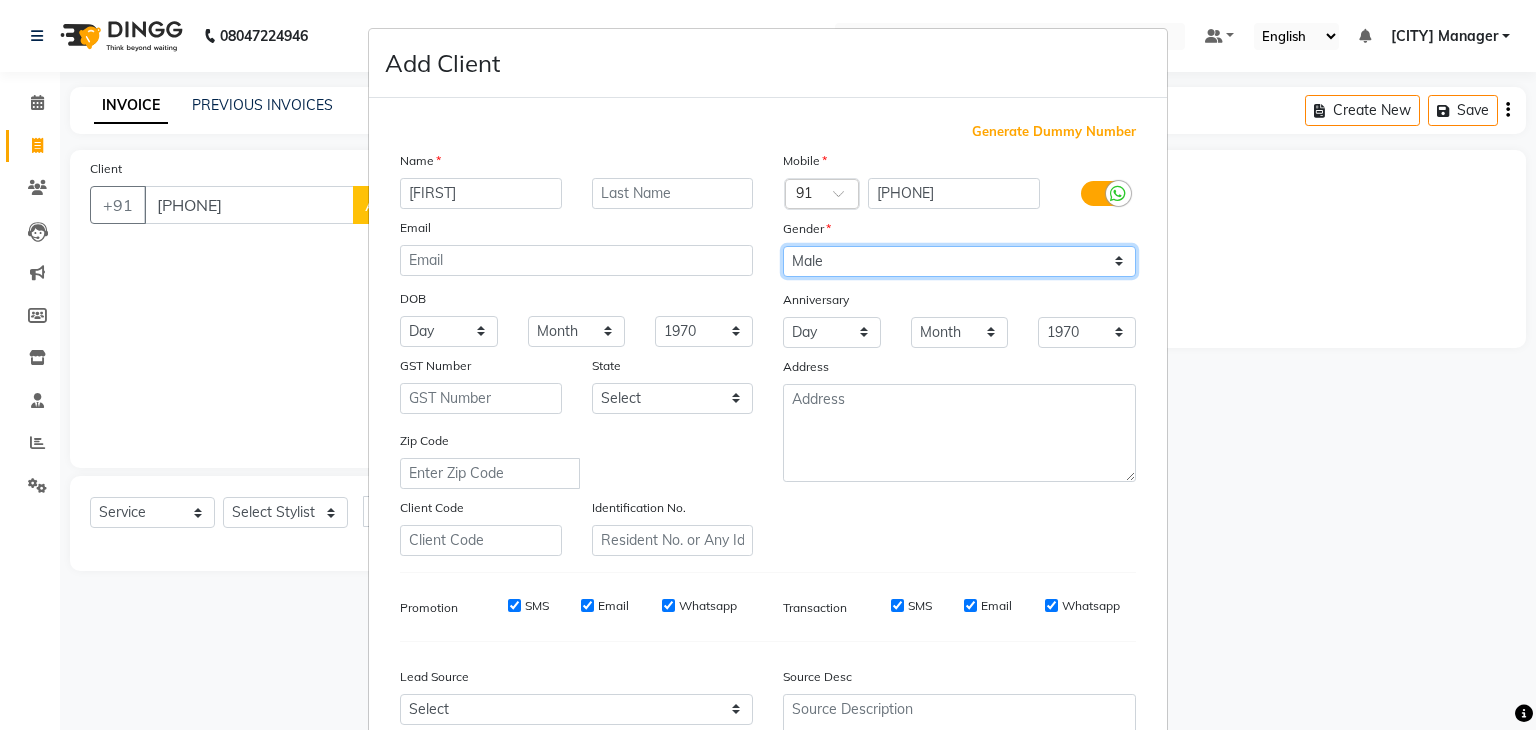 click on "Select Male Female Other Prefer Not To Say" at bounding box center [959, 261] 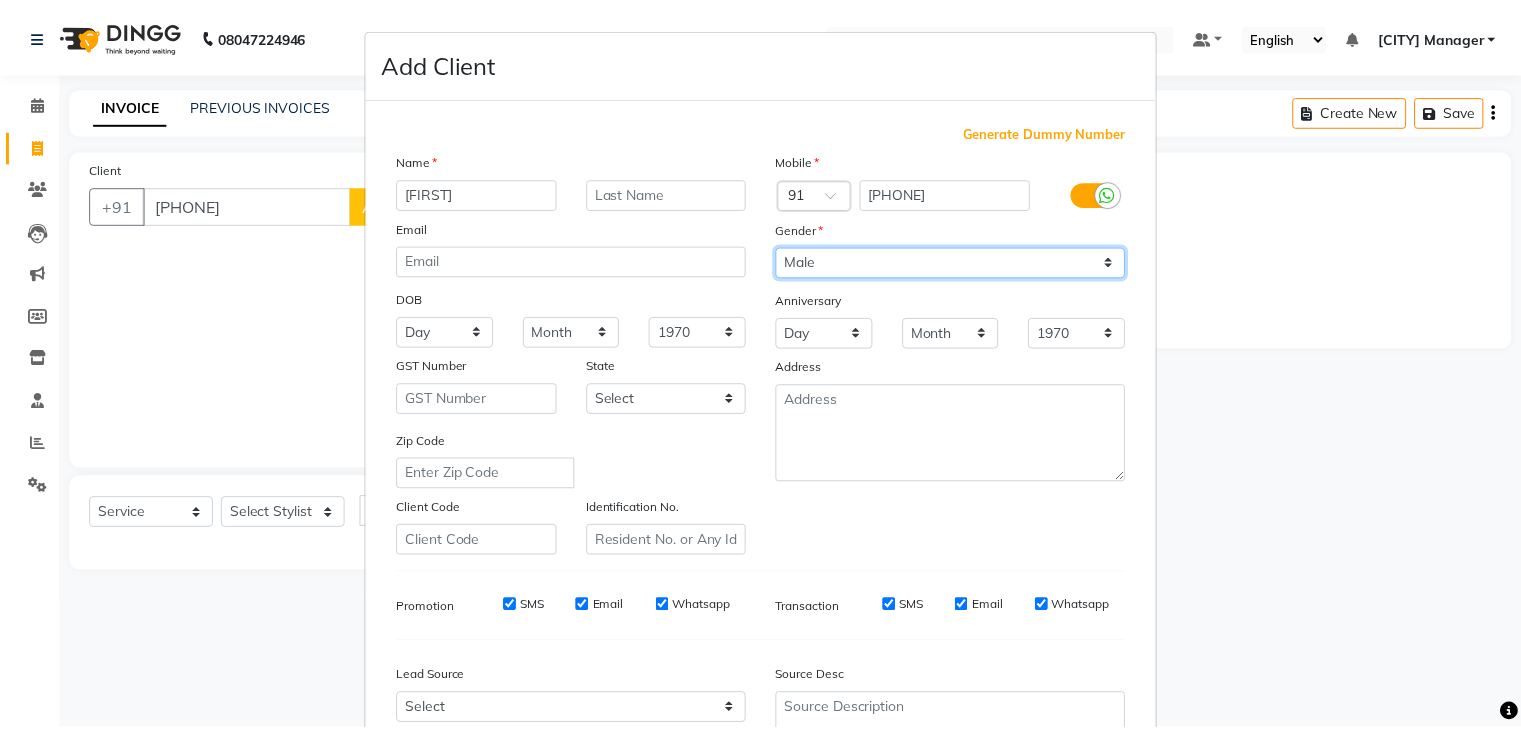 scroll, scrollTop: 203, scrollLeft: 0, axis: vertical 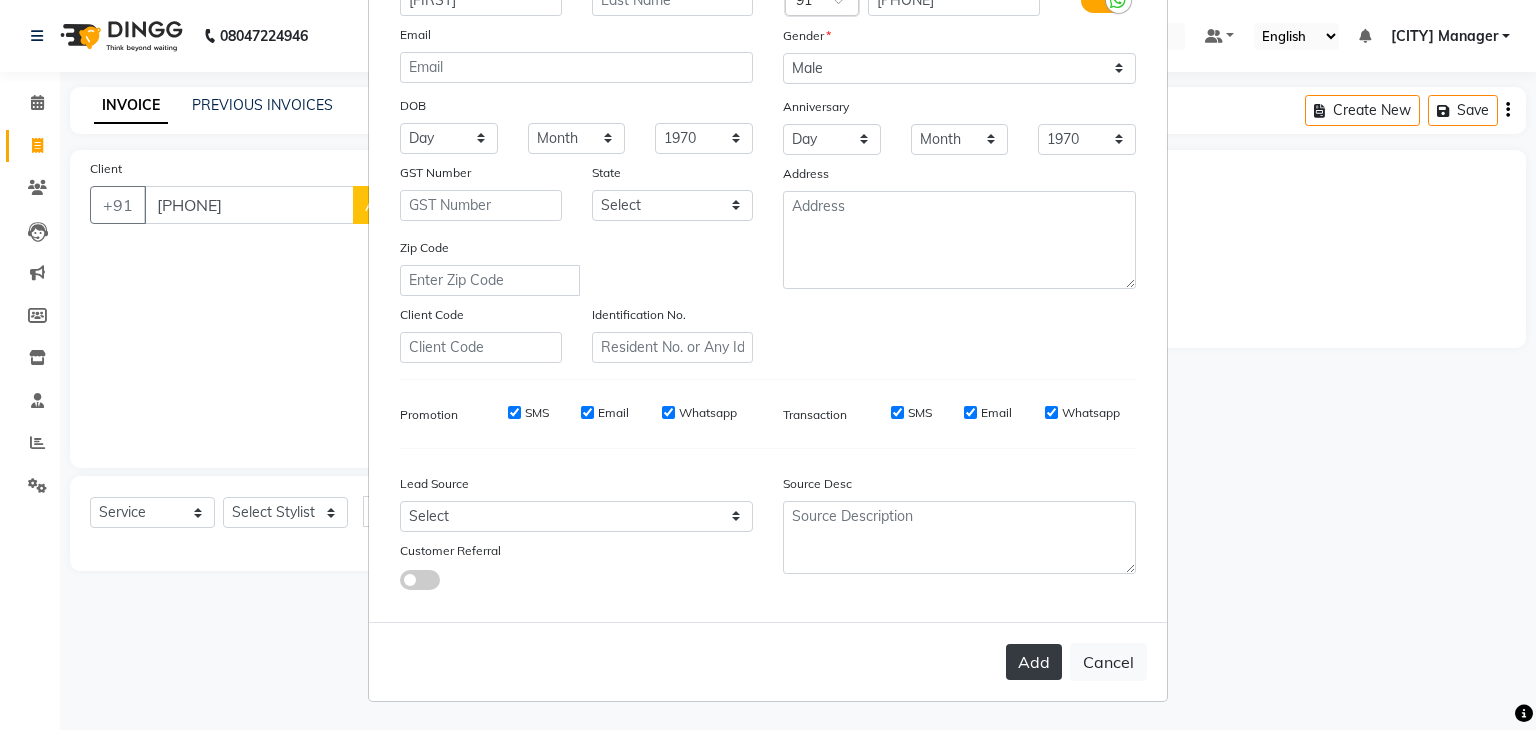 click on "Add" at bounding box center (1034, 662) 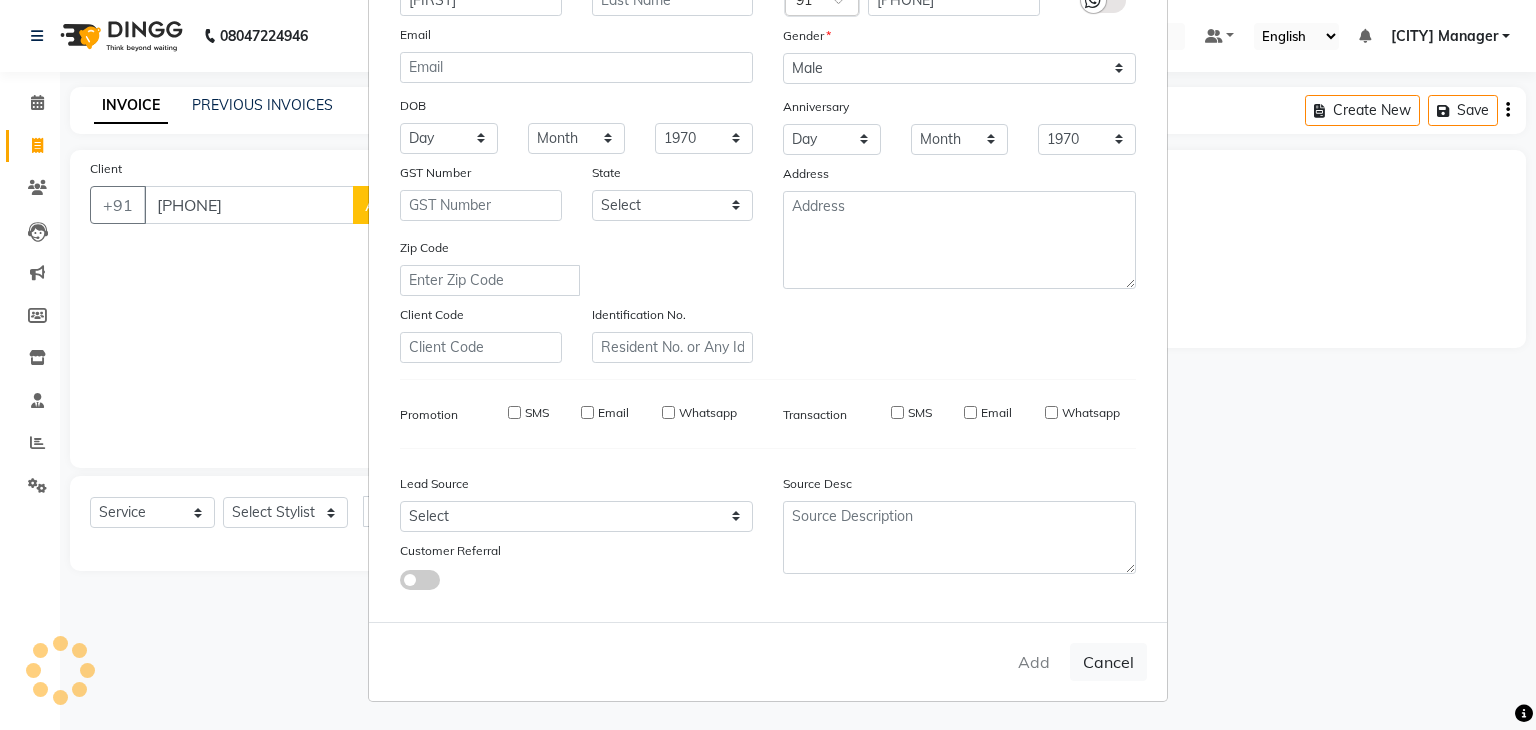 type 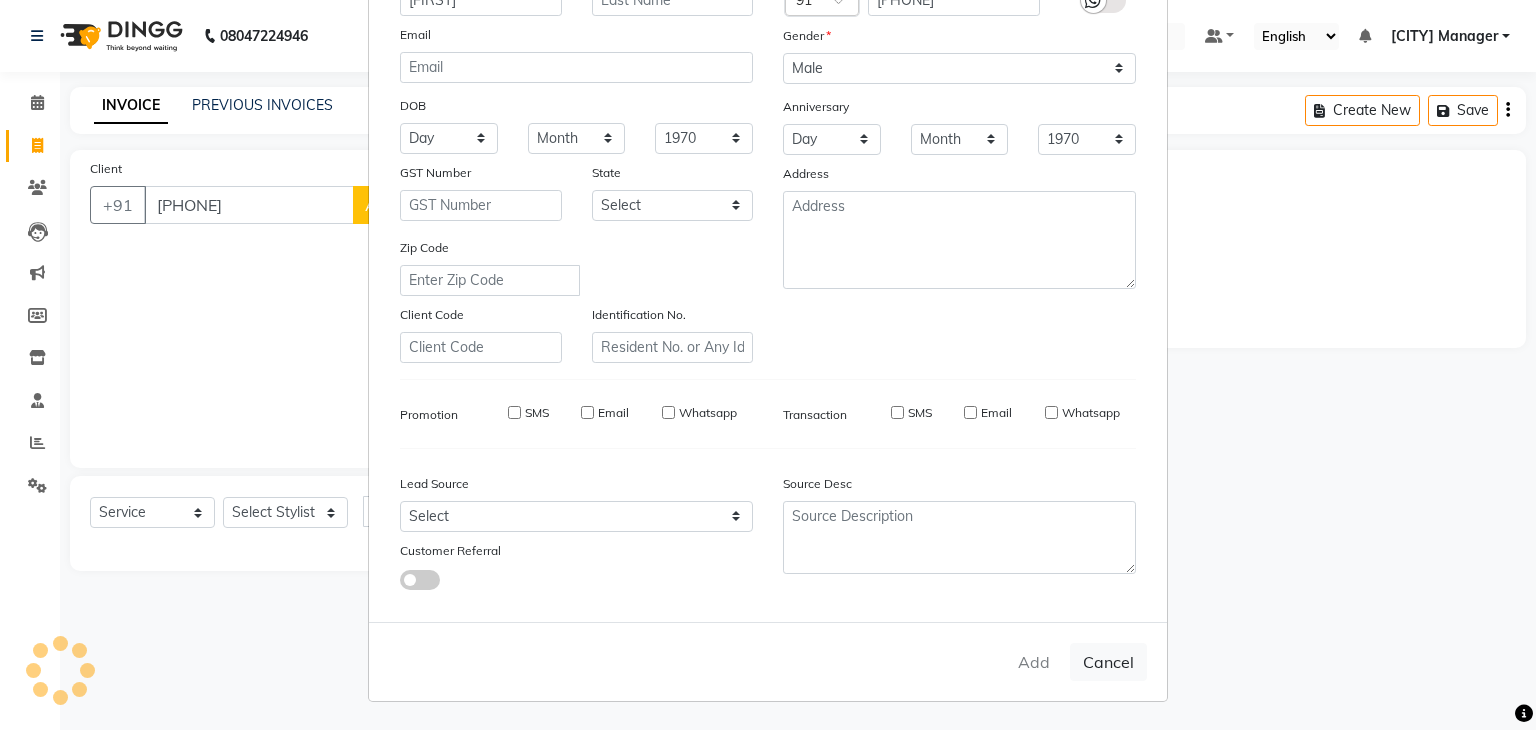 select 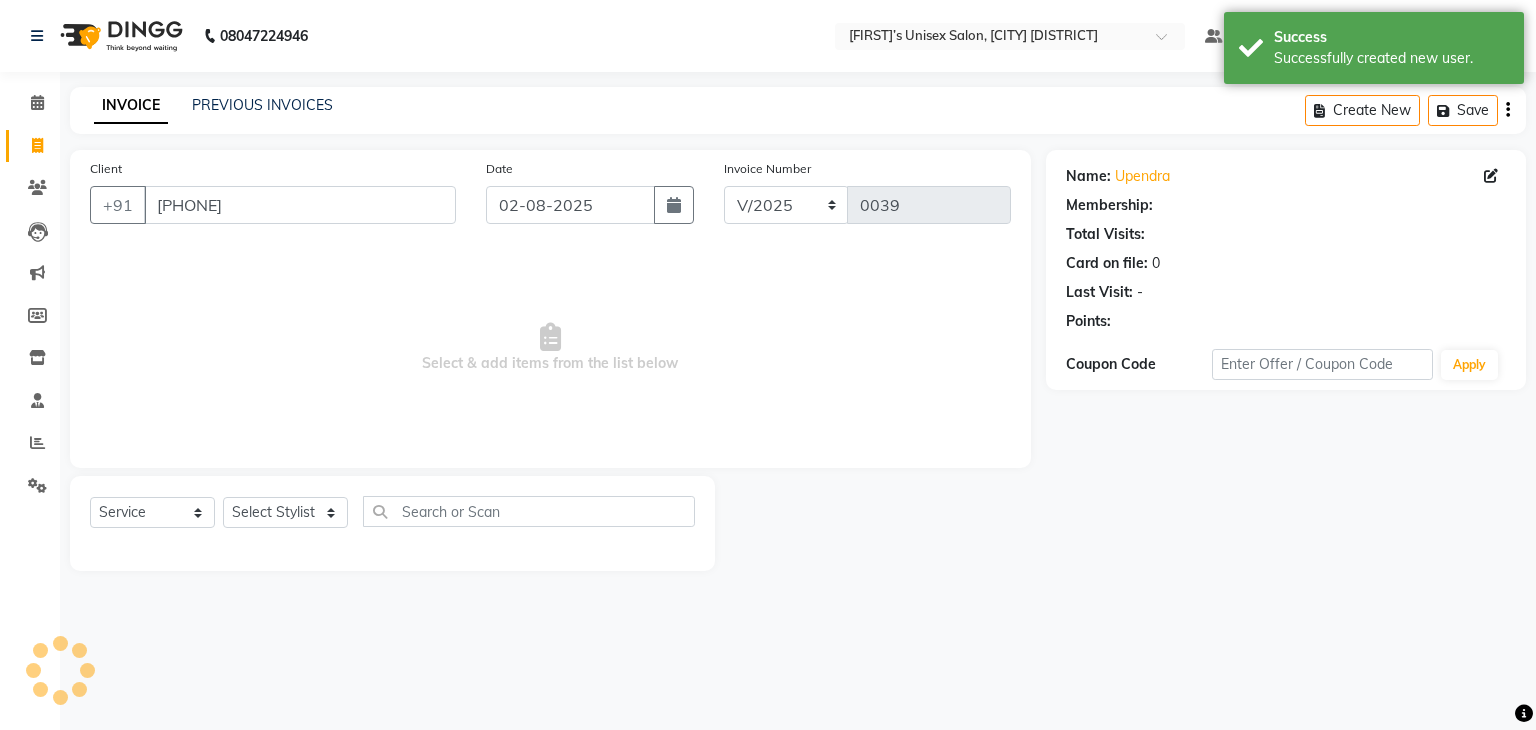 select on "1: Object" 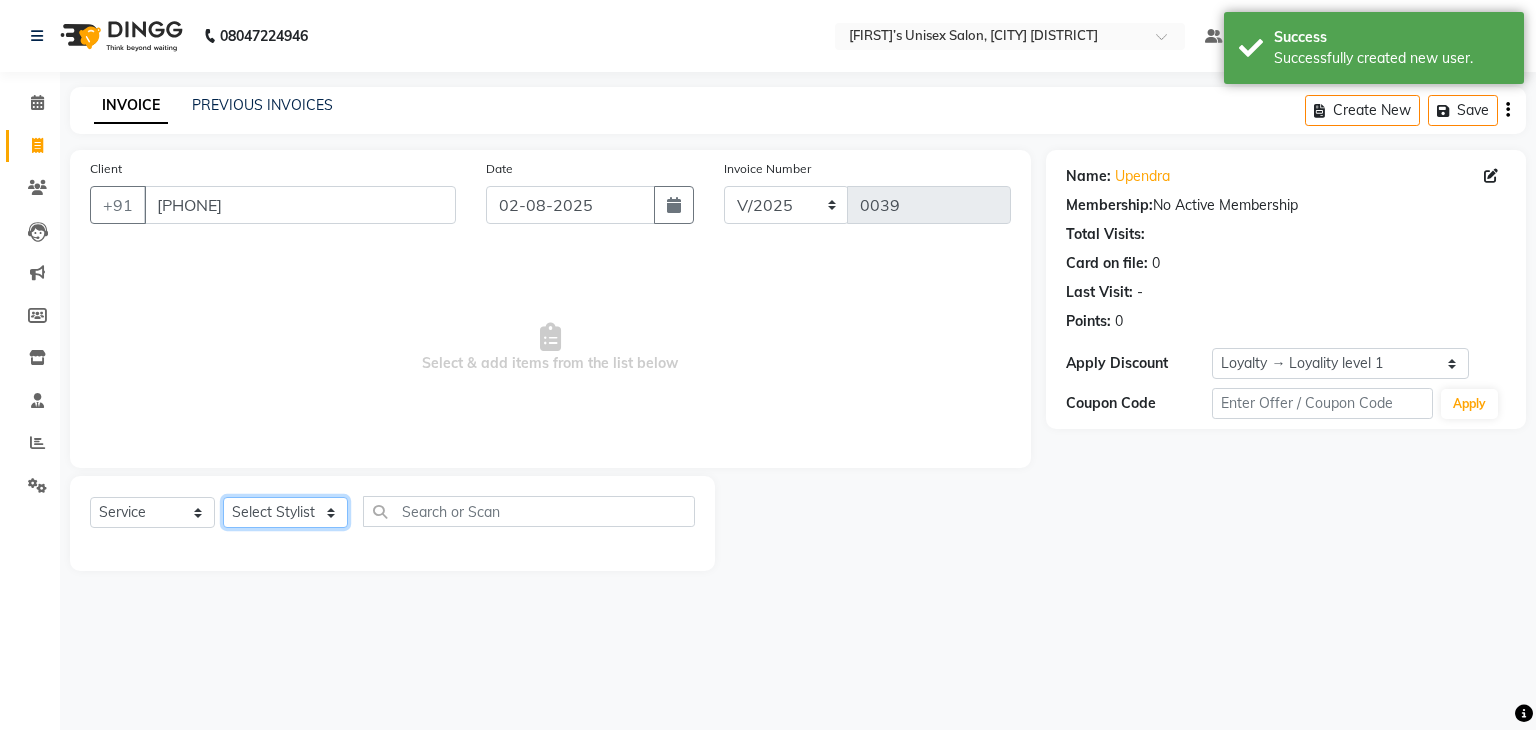click on "Select Stylist [FIRST] [CITY] Manager [FIRST] [FIRST] [LAST] [LAST]" 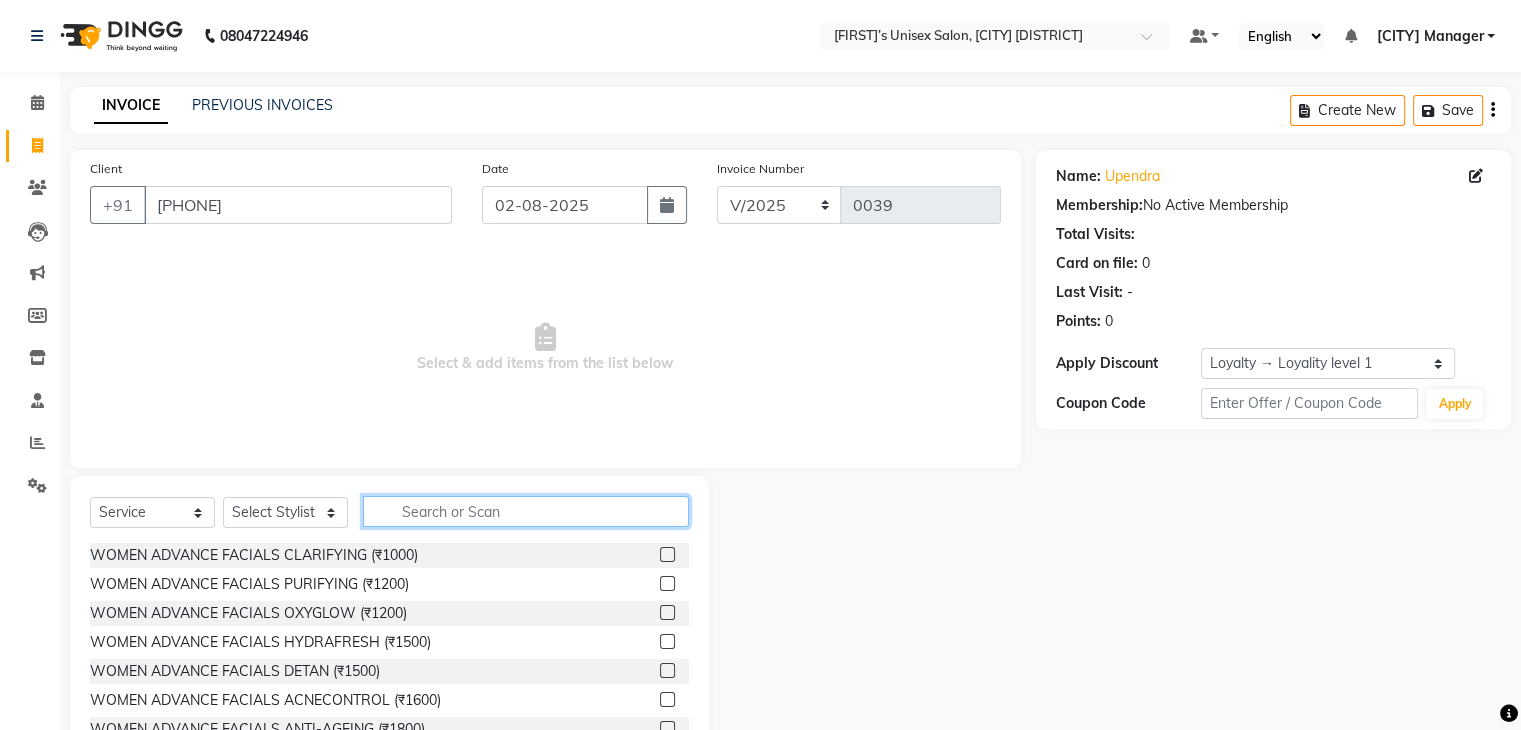 click 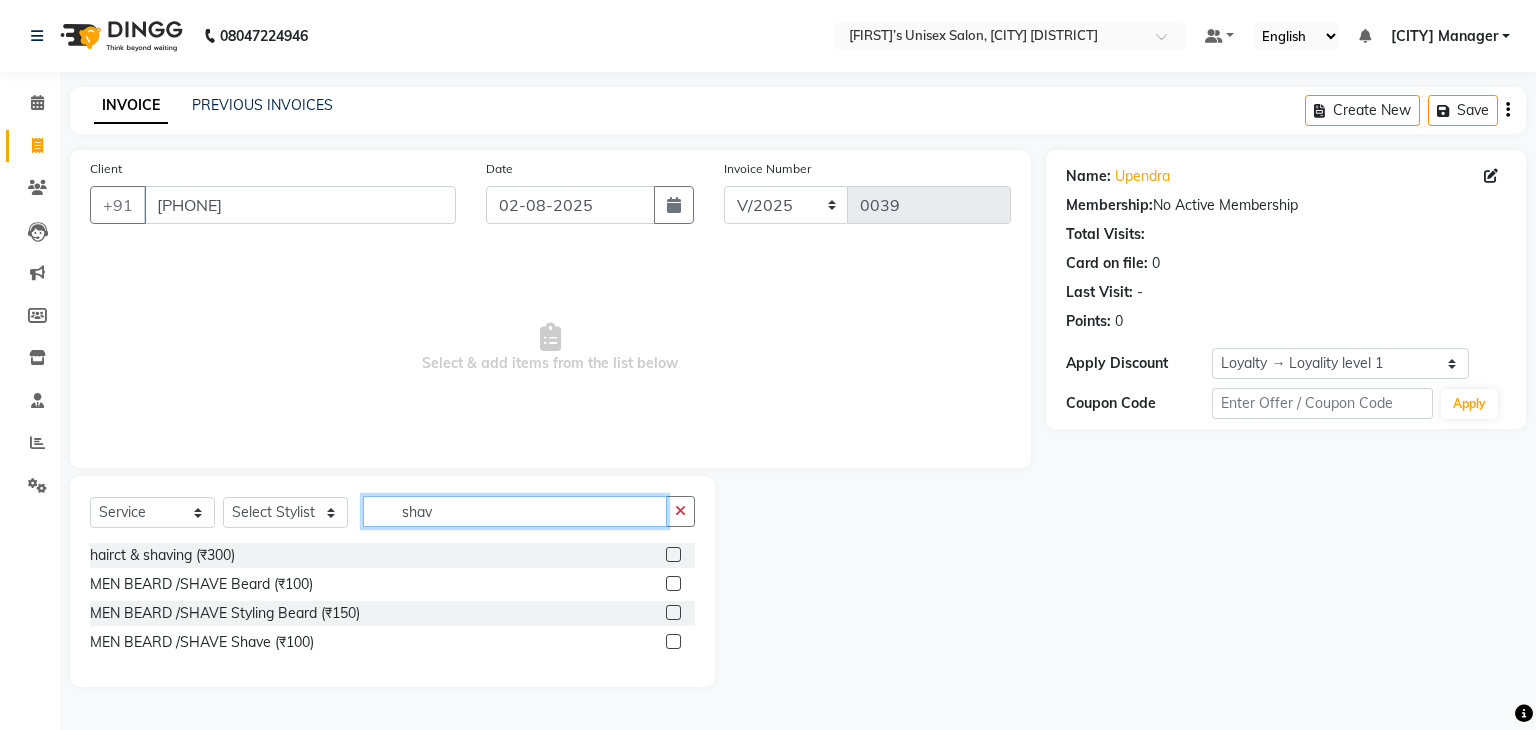 type on "shav" 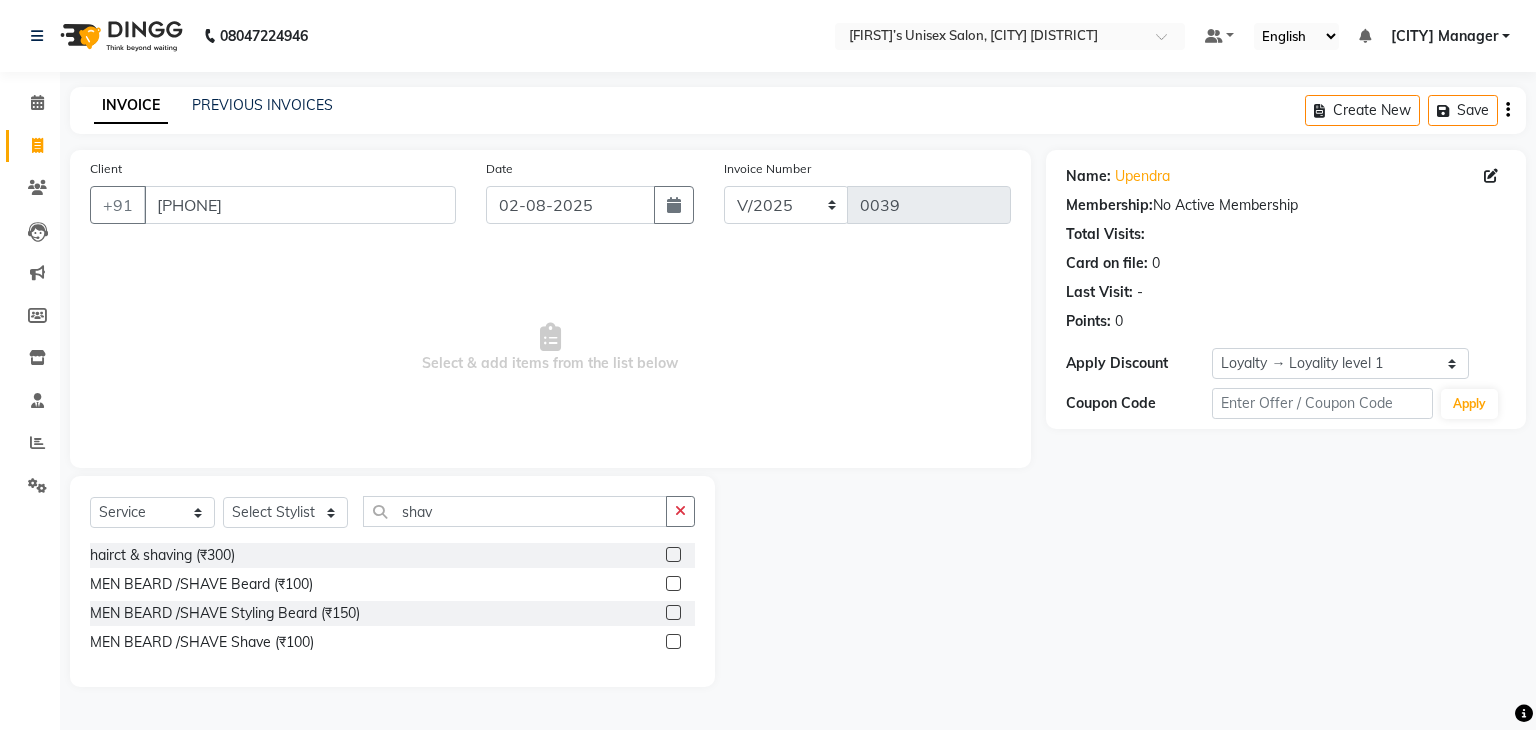 click 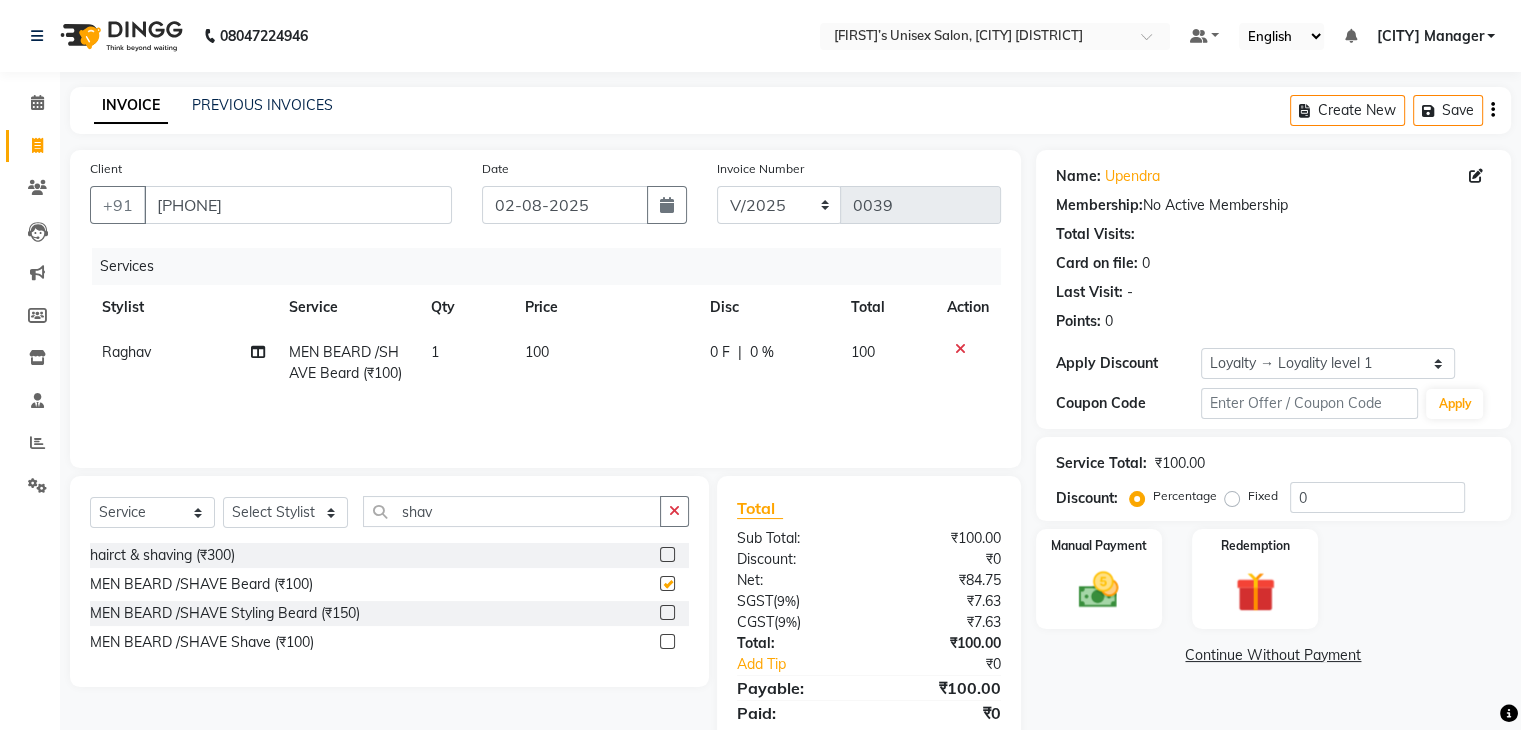 checkbox on "false" 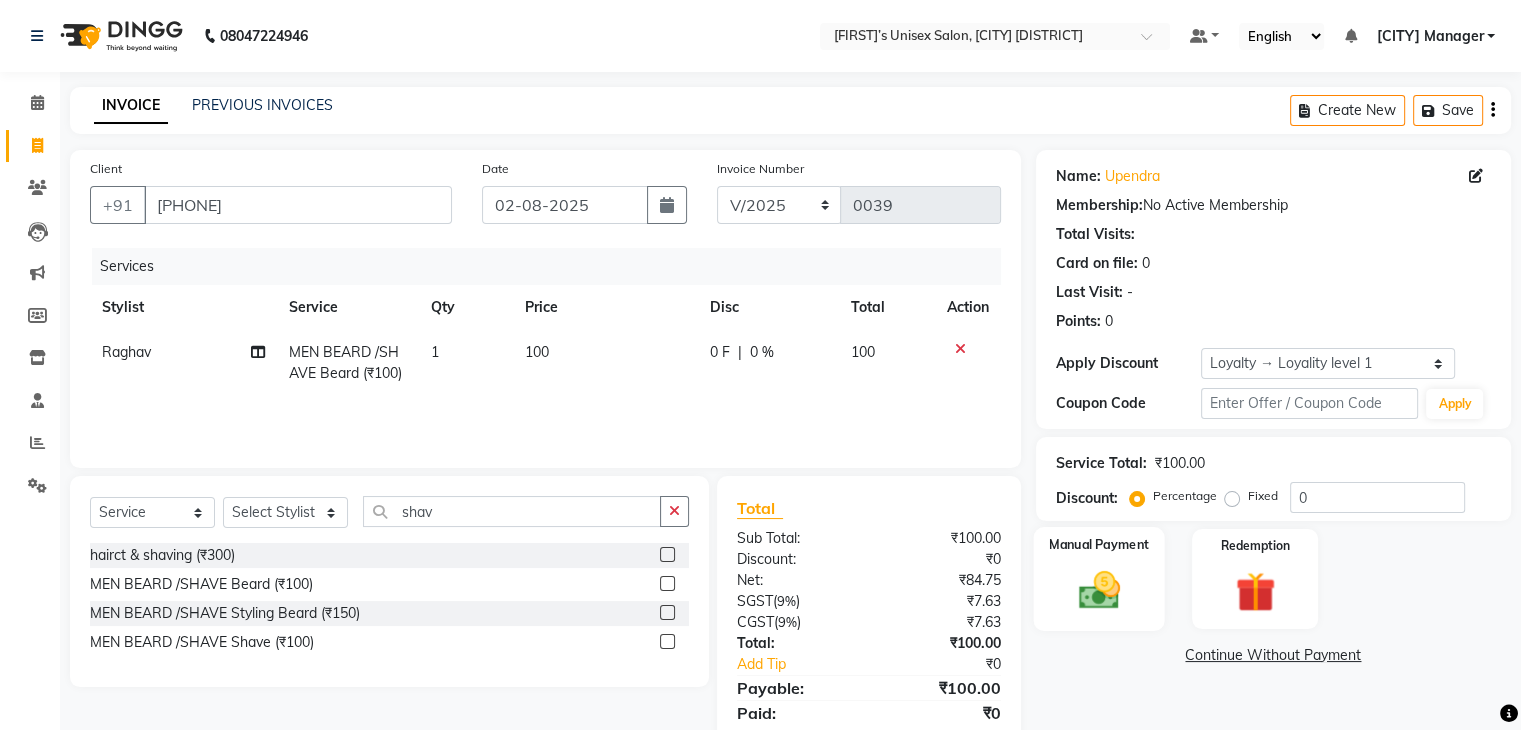 click 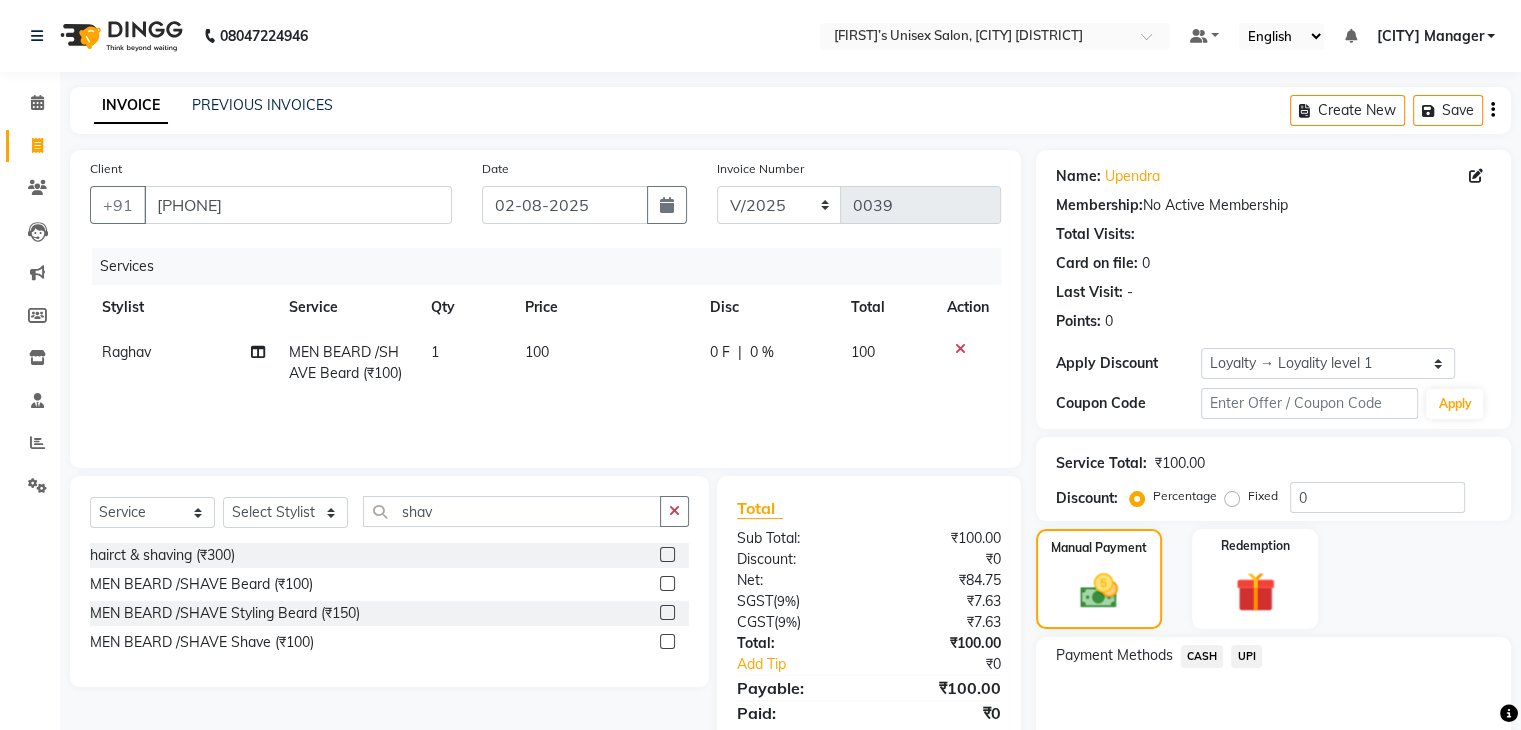 click on "UPI" 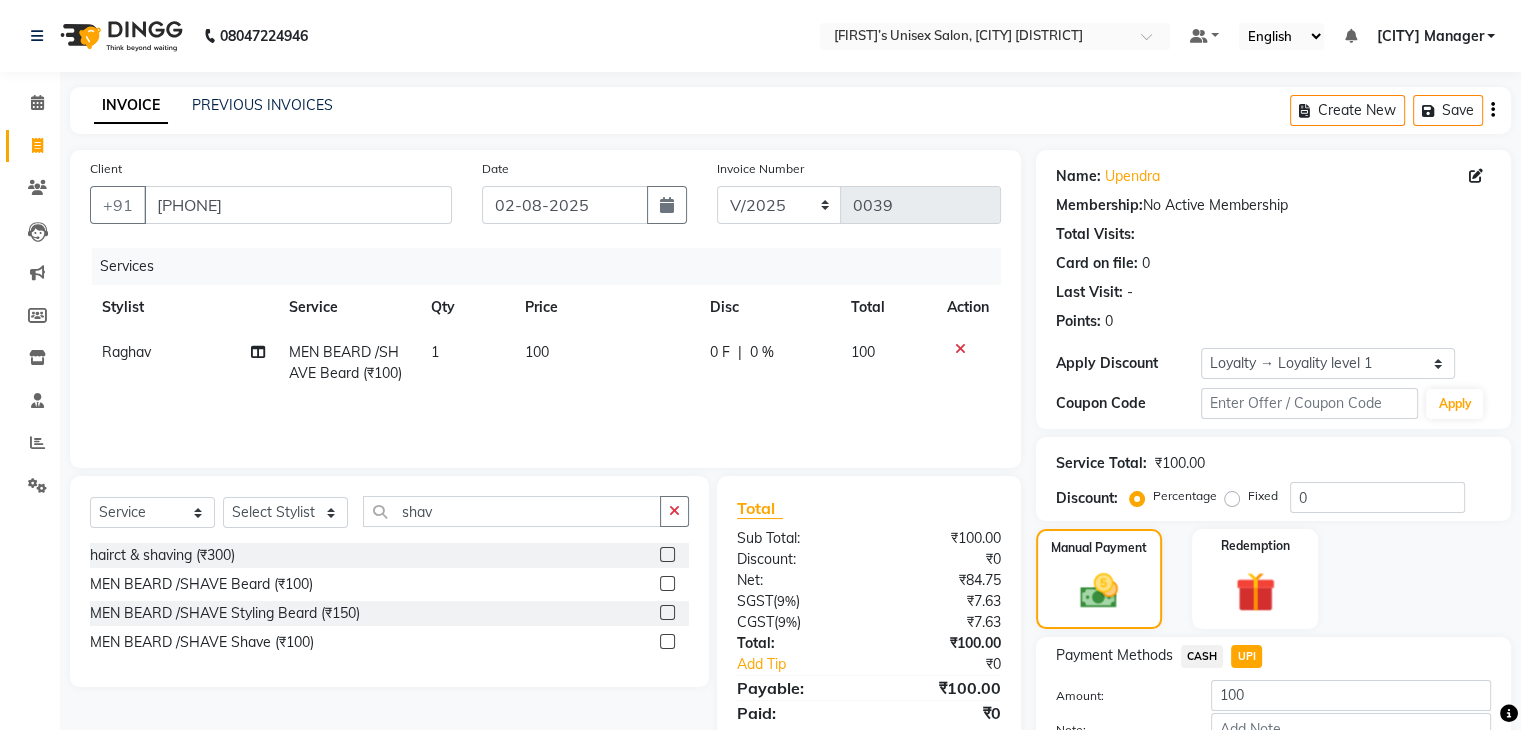 scroll, scrollTop: 128, scrollLeft: 0, axis: vertical 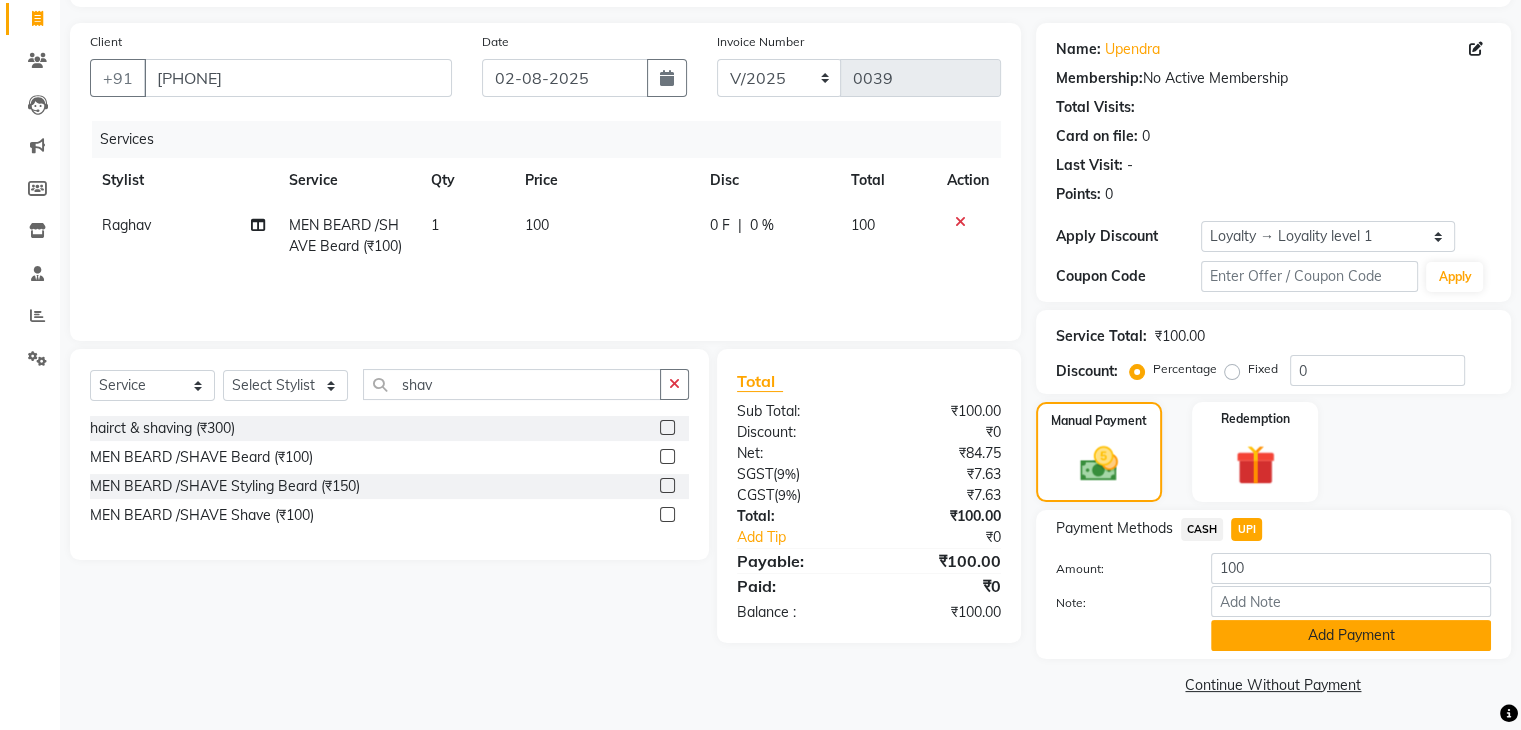 click on "Add Payment" 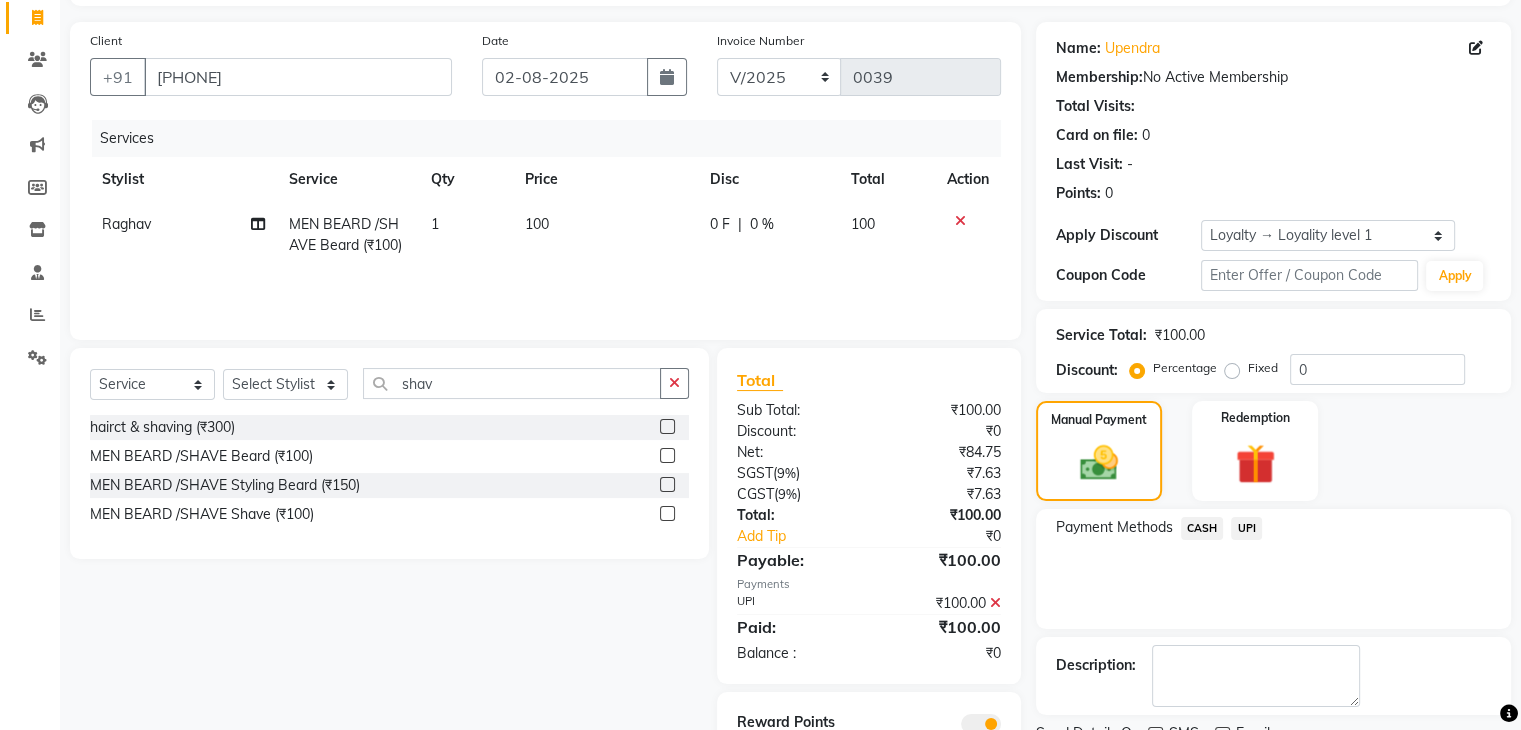 scroll, scrollTop: 212, scrollLeft: 0, axis: vertical 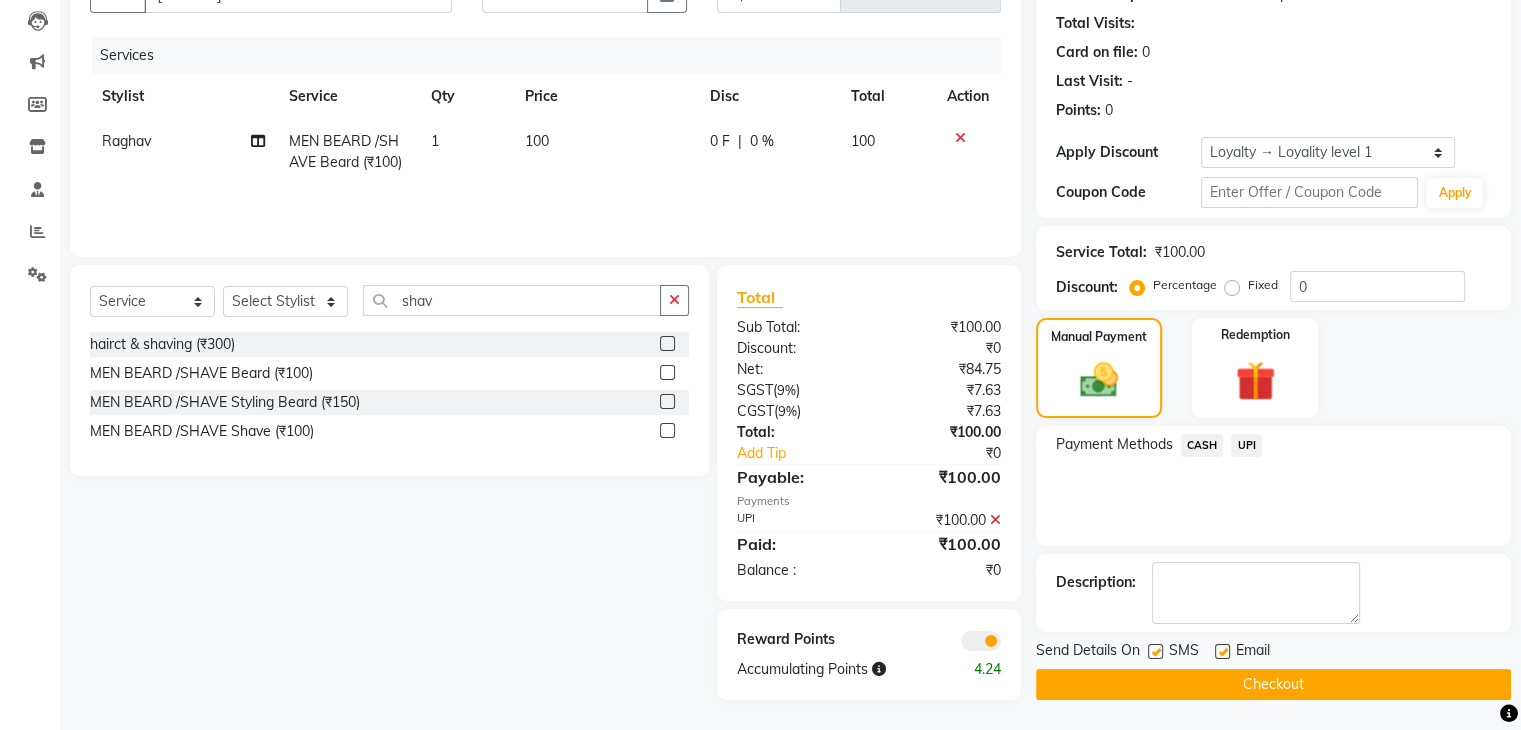 click on "Checkout" 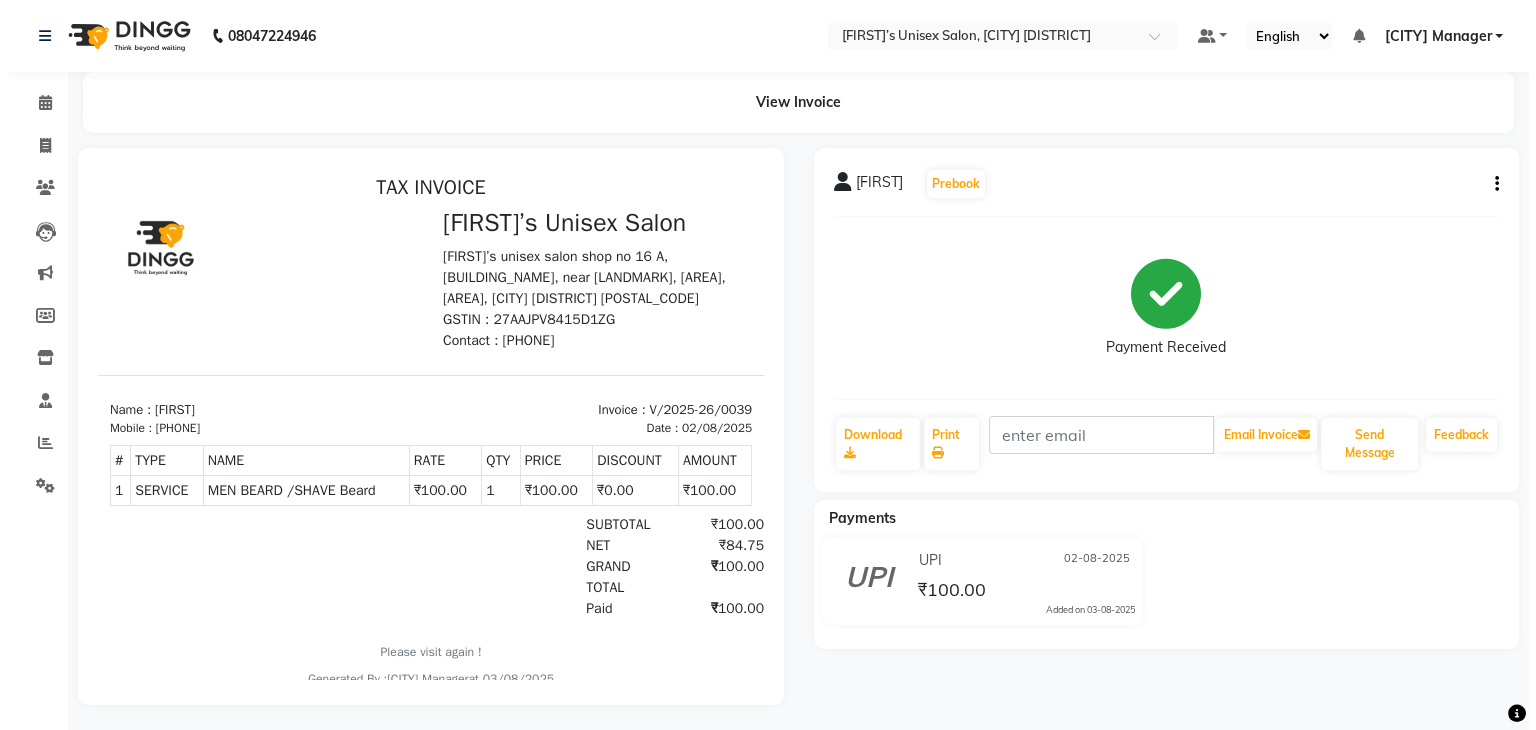 scroll, scrollTop: 16, scrollLeft: 0, axis: vertical 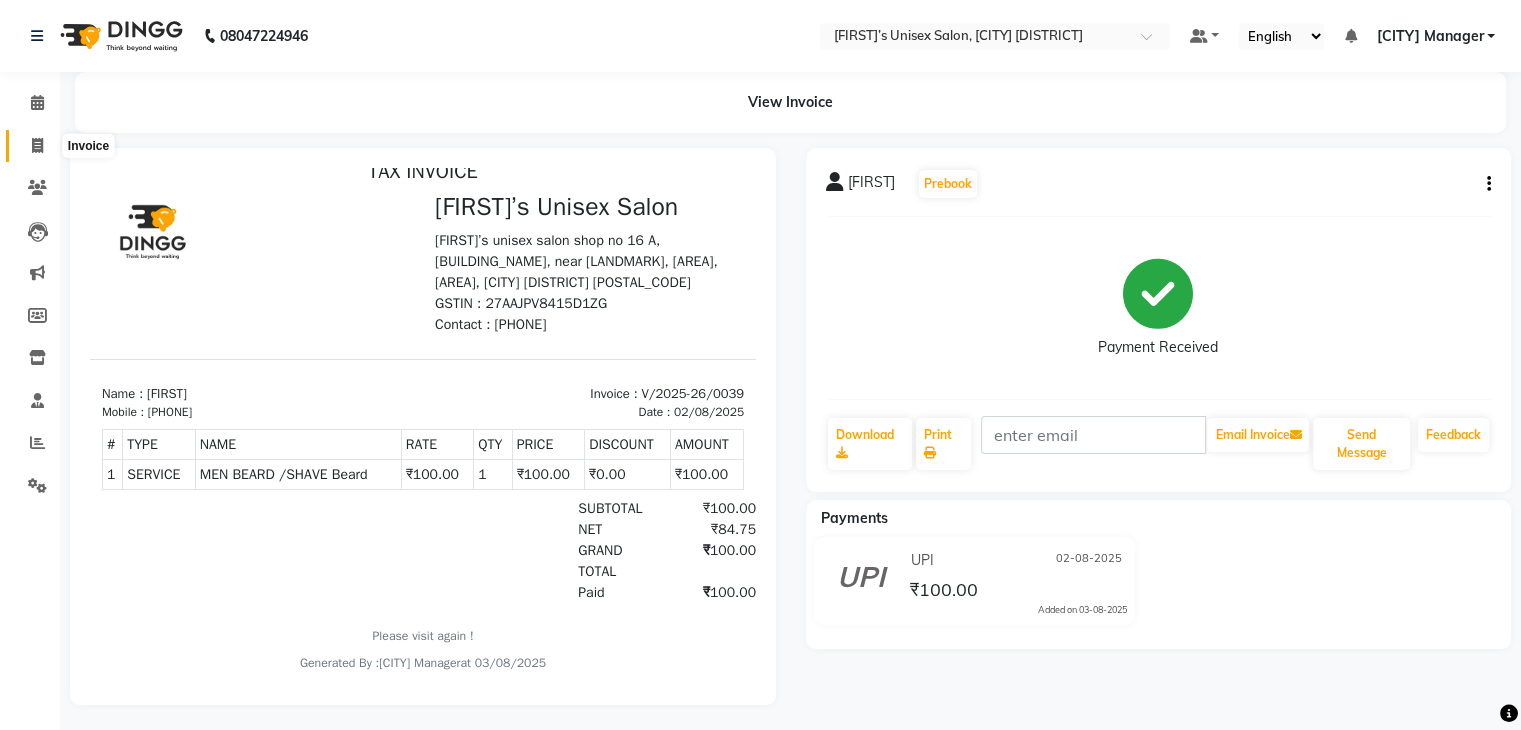 click 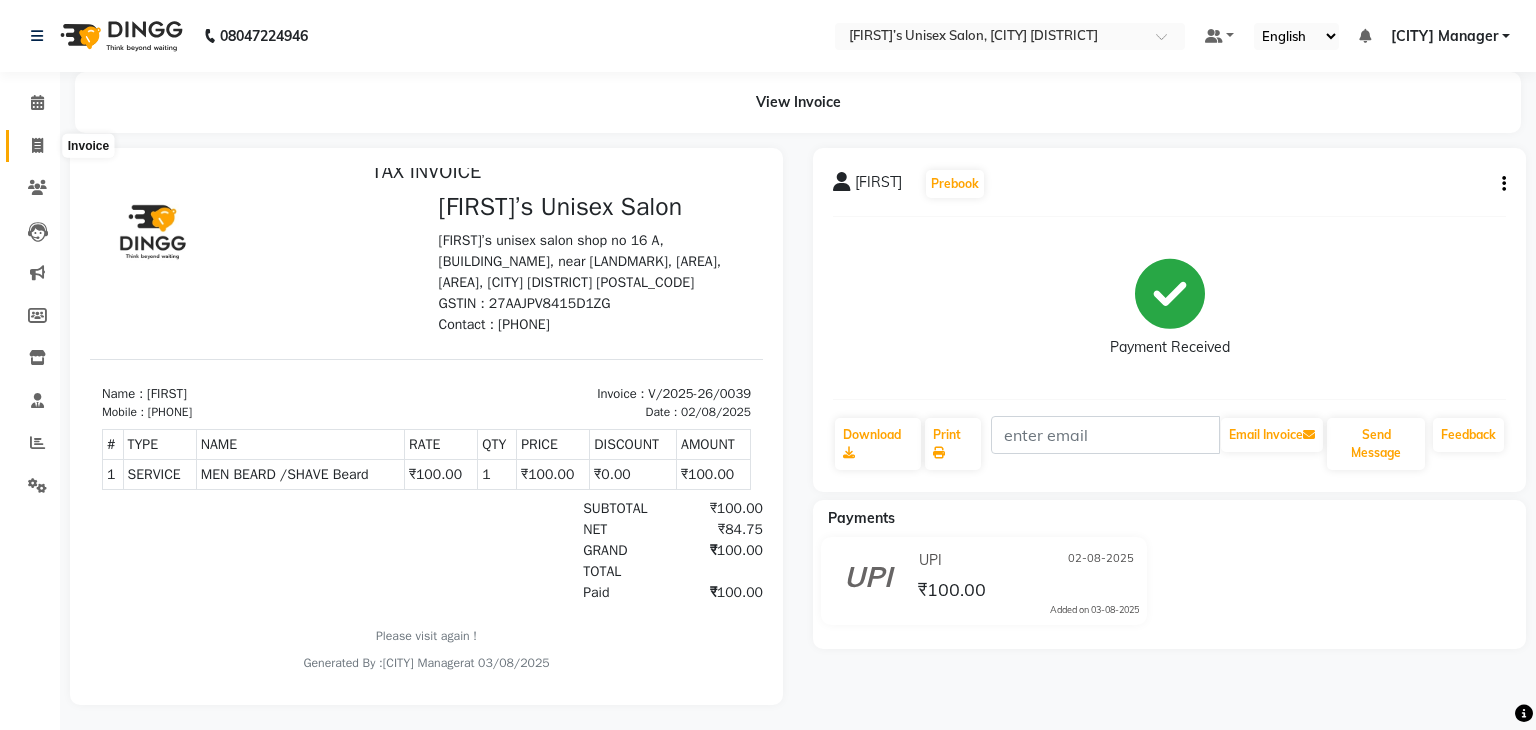 select on "service" 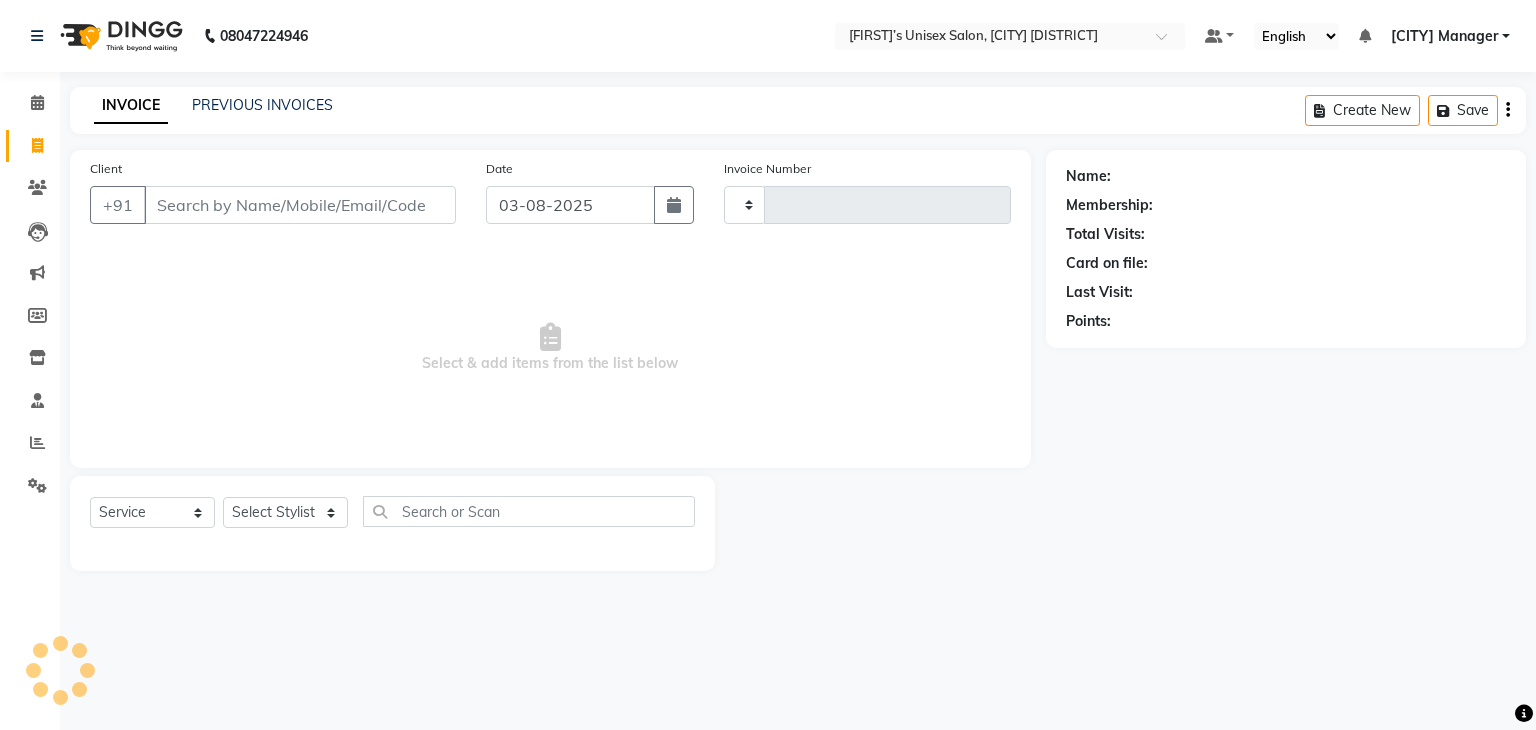 type on "0040" 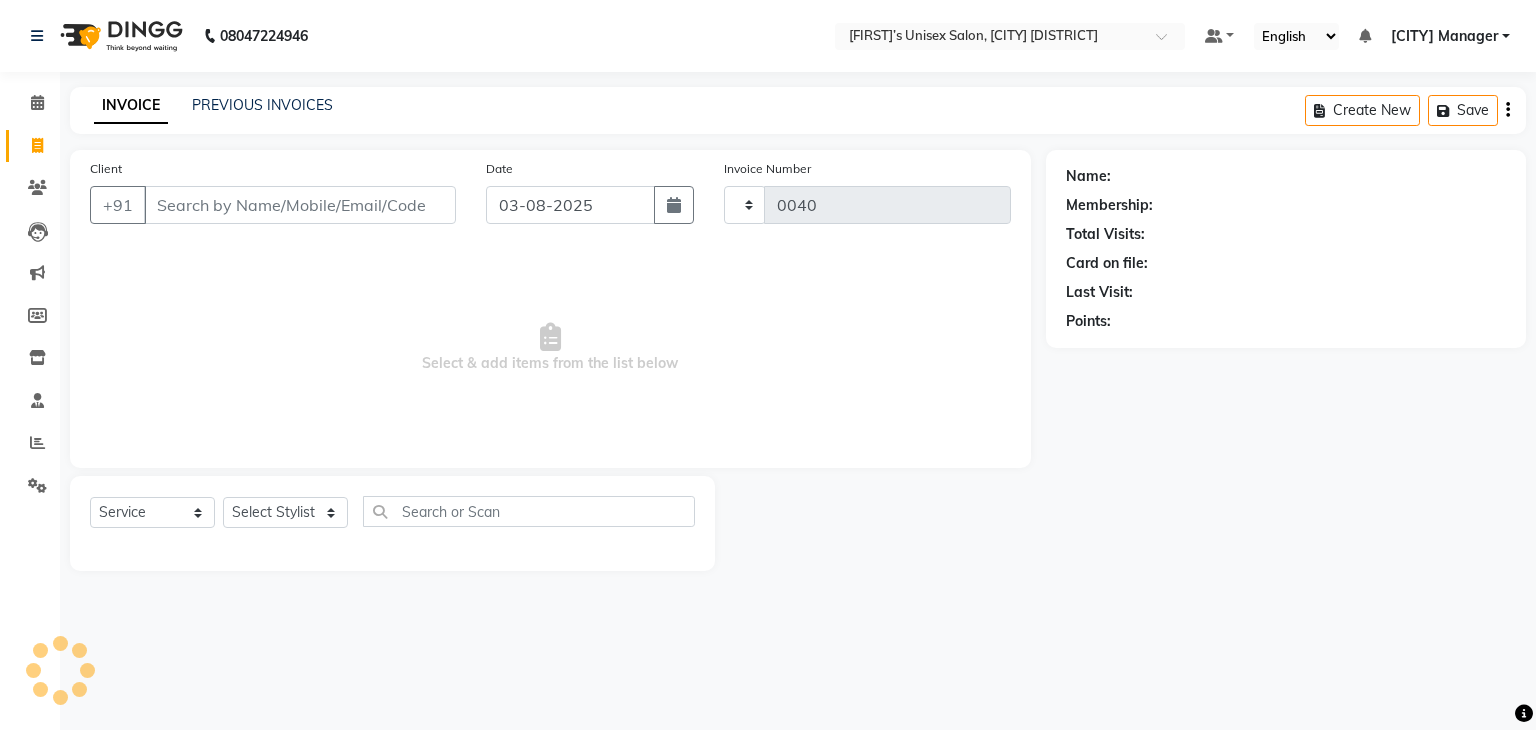 select on "8637" 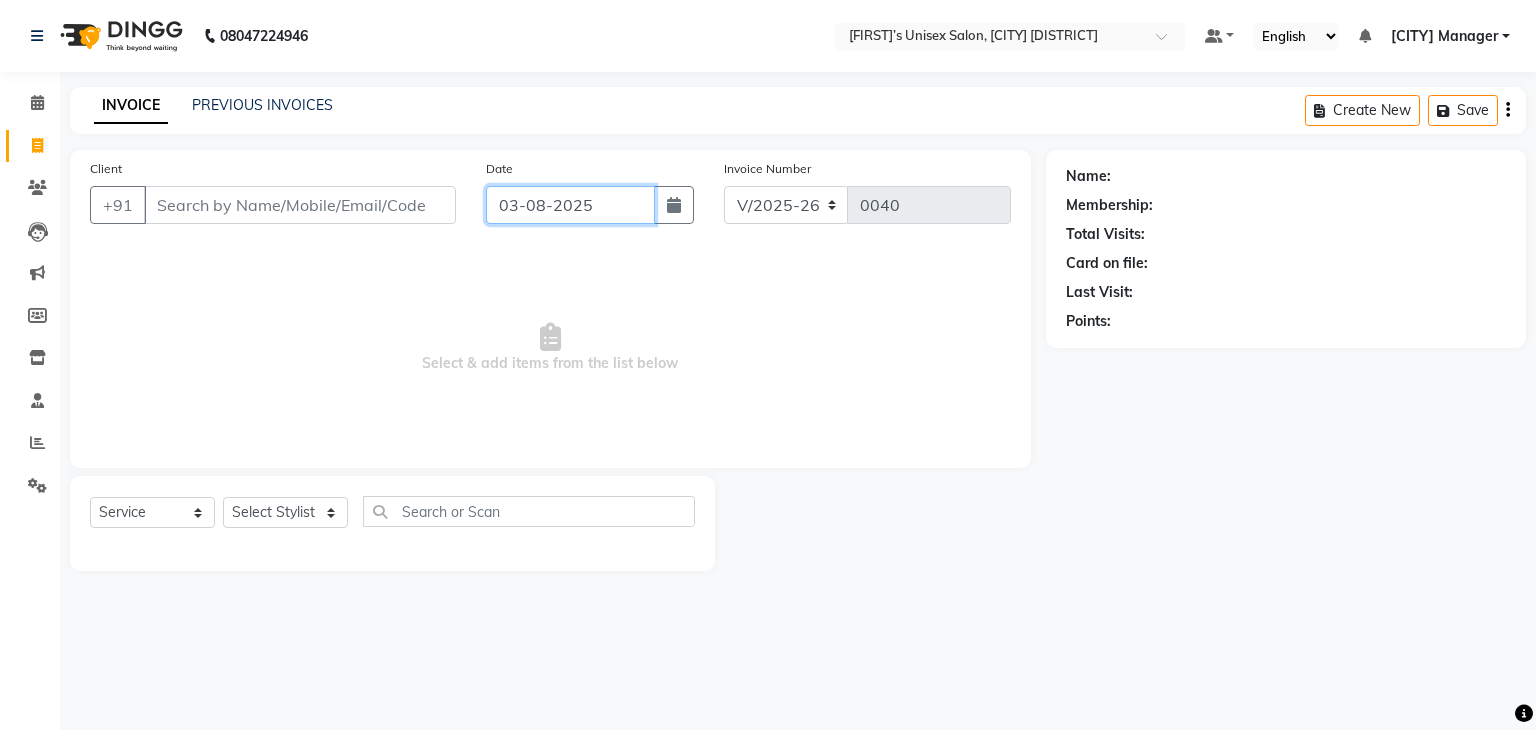 click on "03-08-2025" 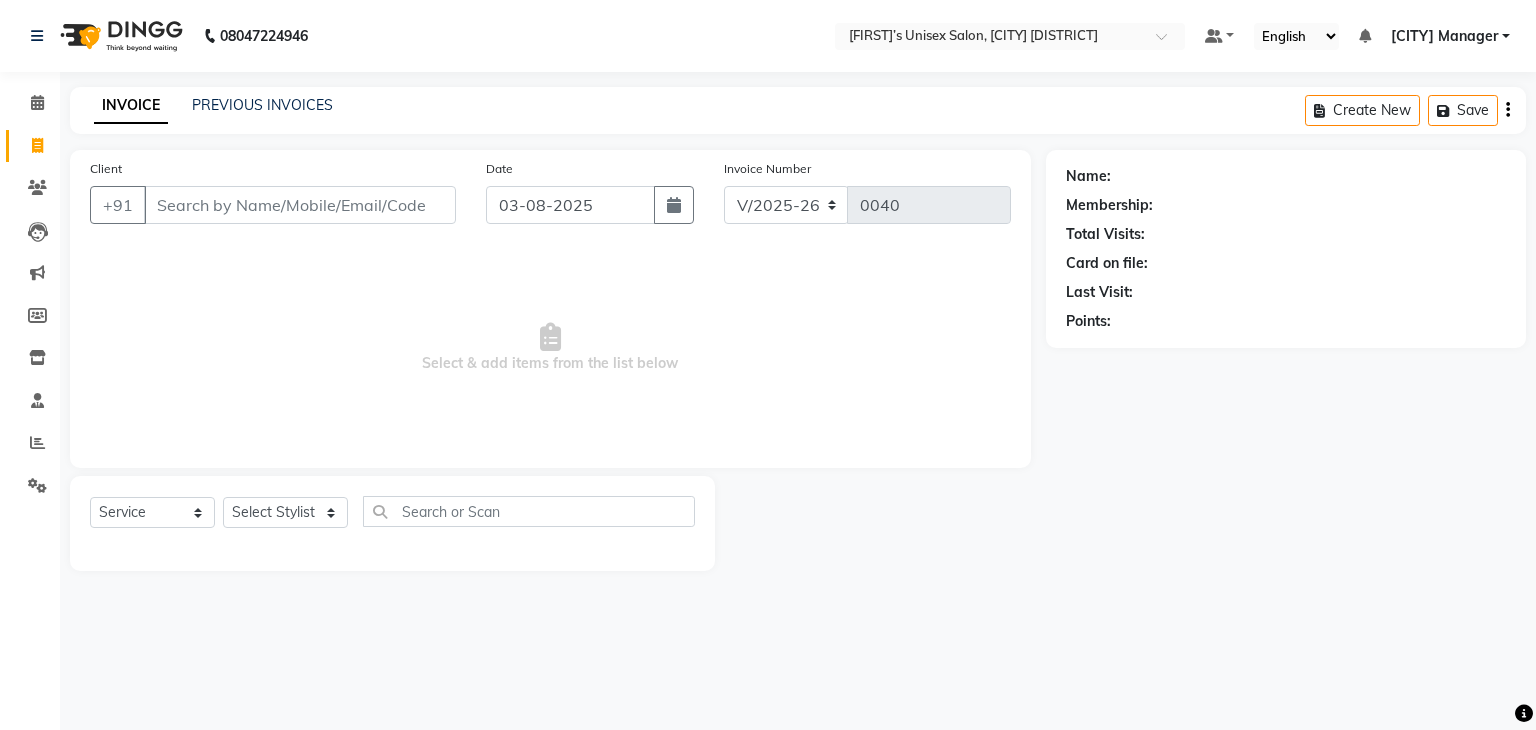 select on "8" 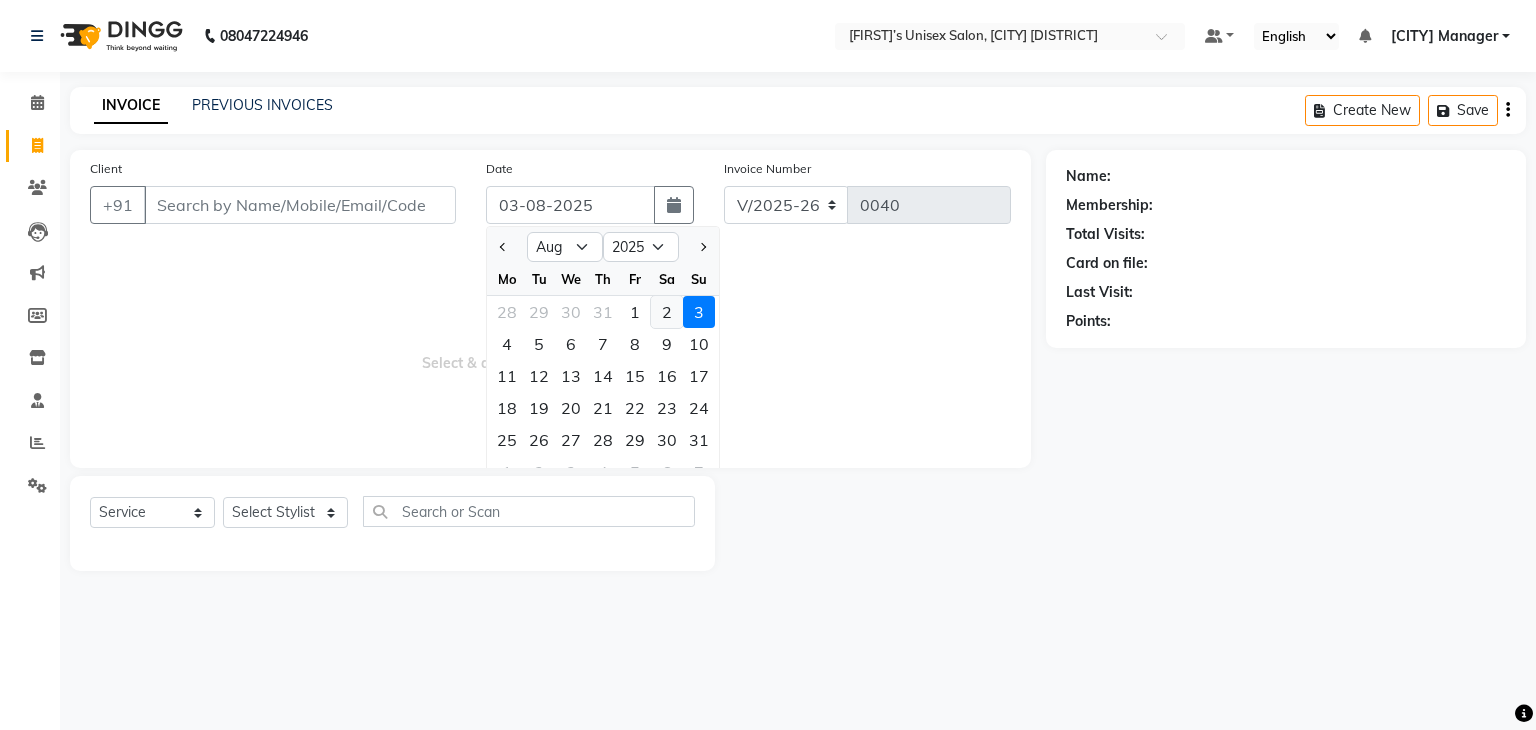click on "2" 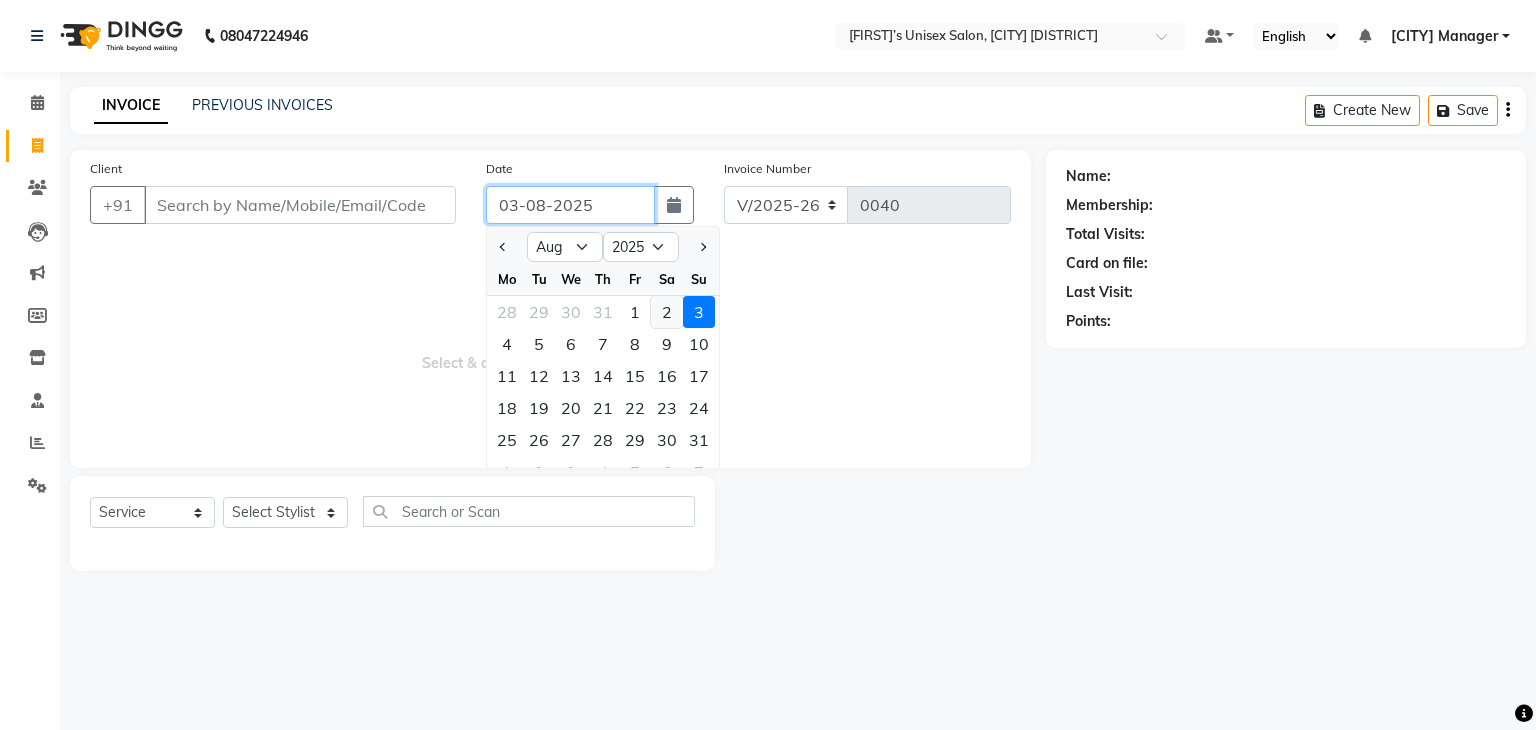 type on "02-08-2025" 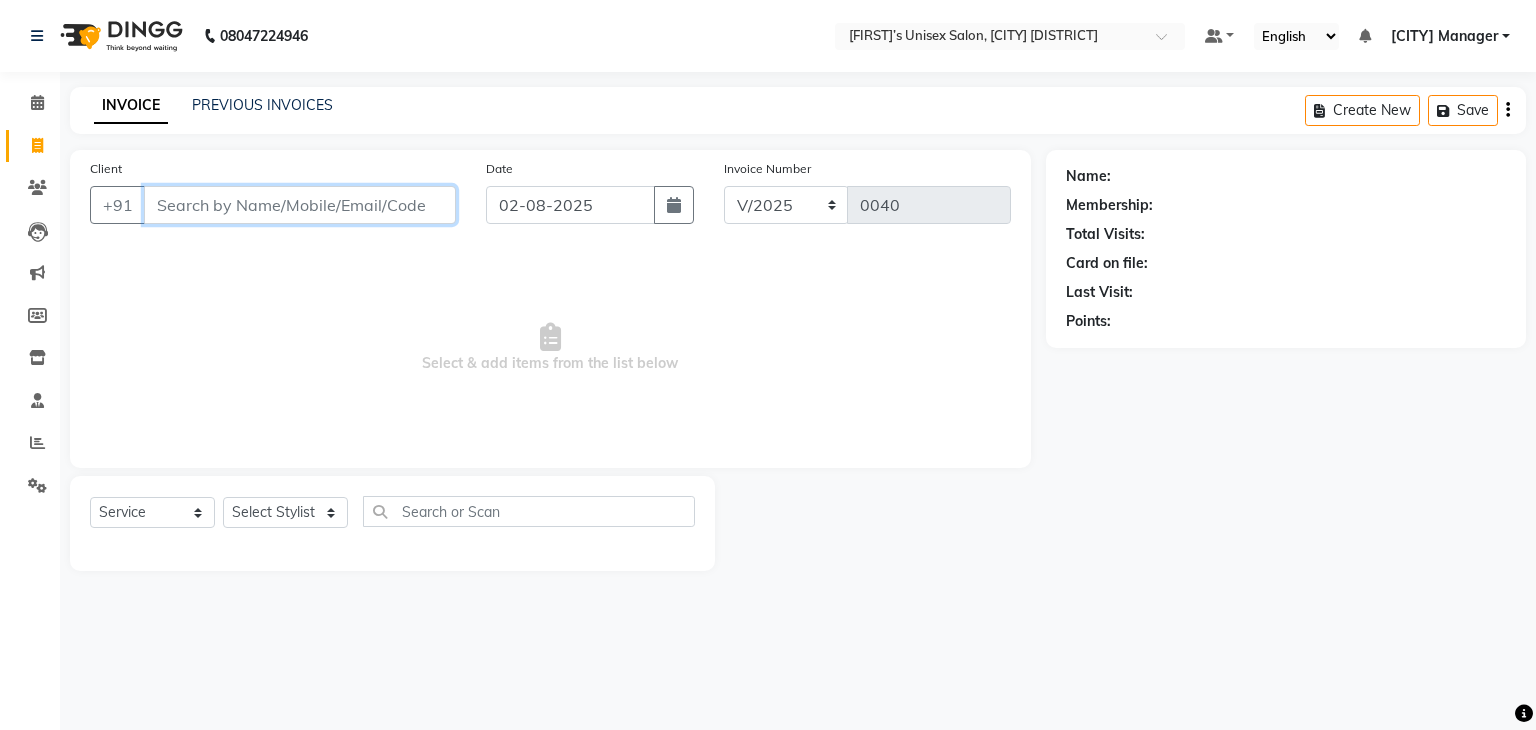 click on "Client" at bounding box center [300, 205] 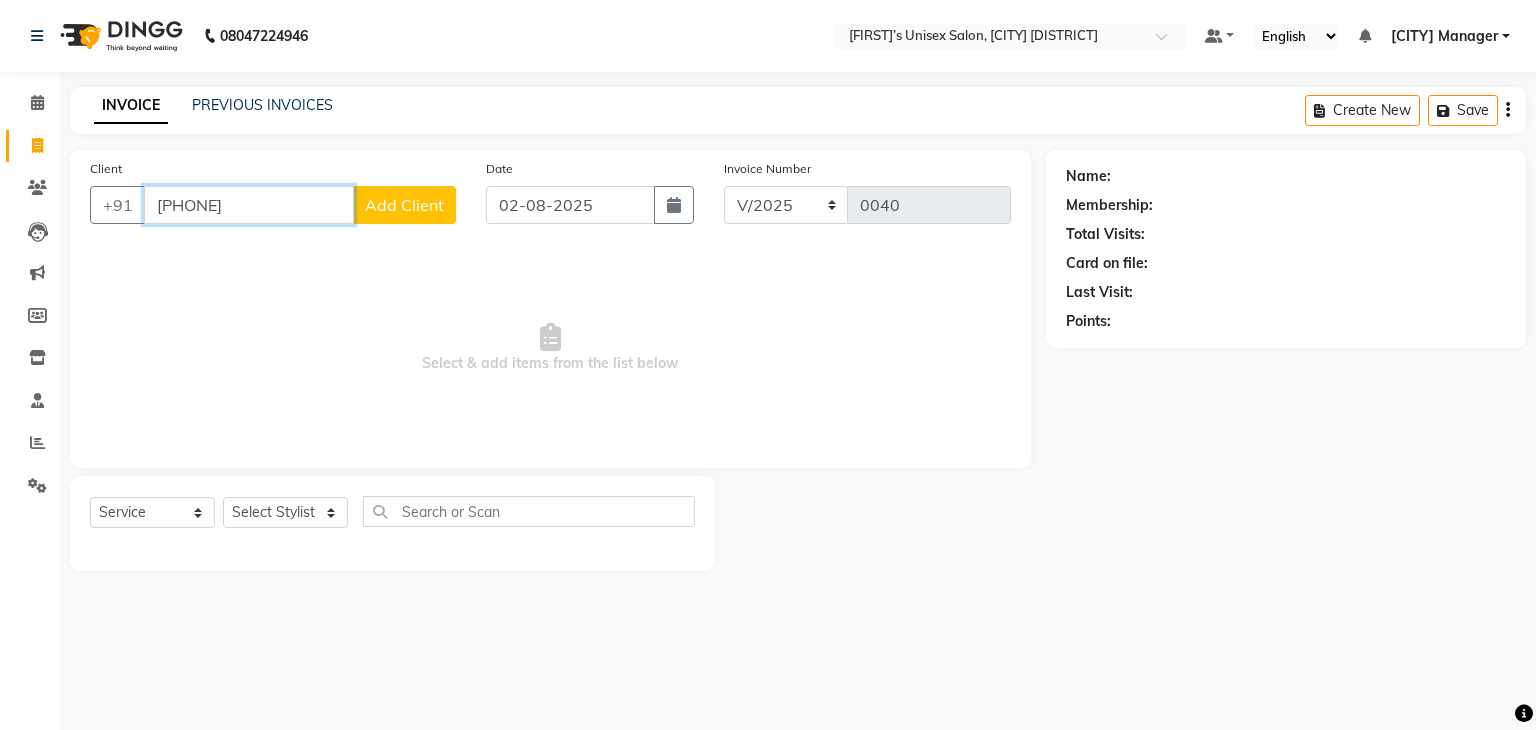 type on "[PHONE]" 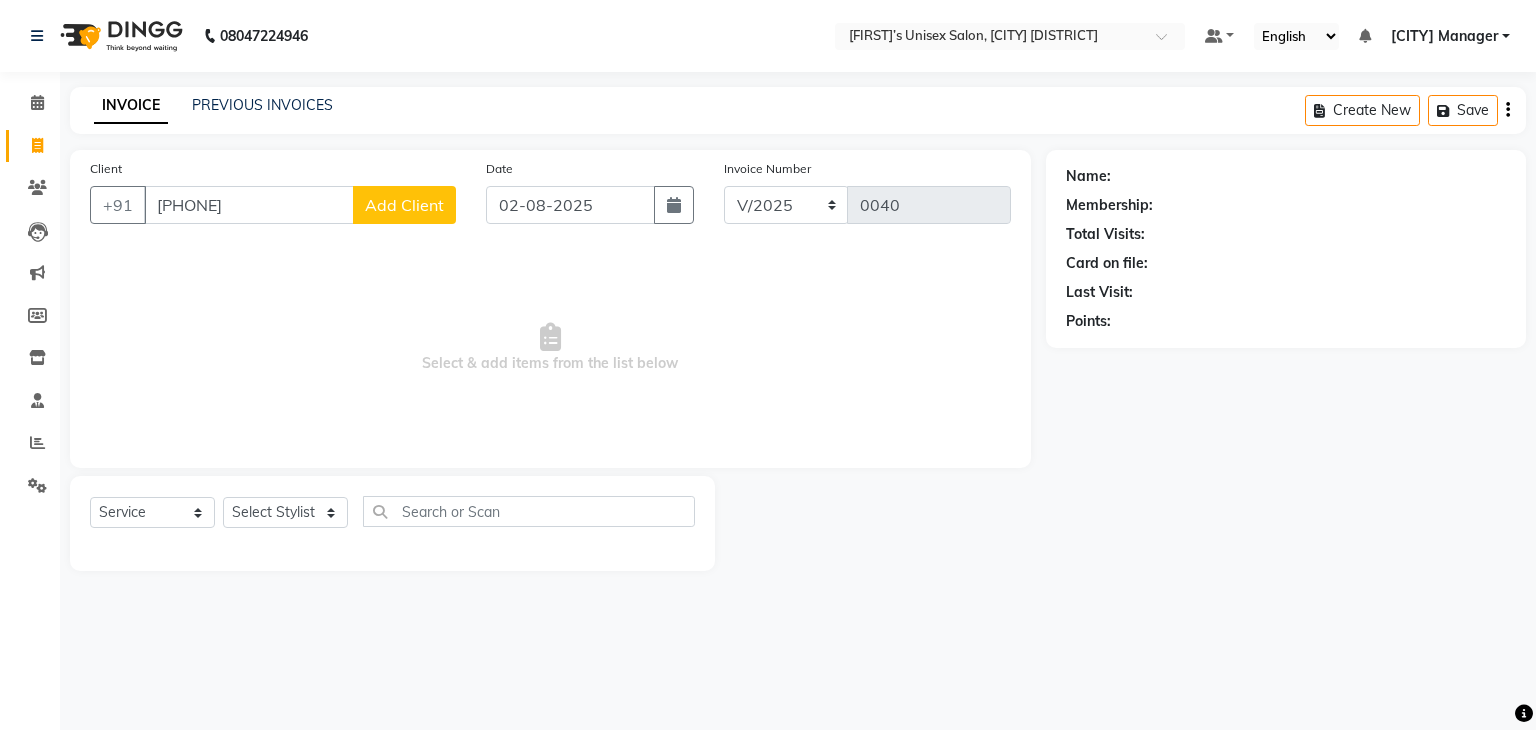 click on "Add Client" 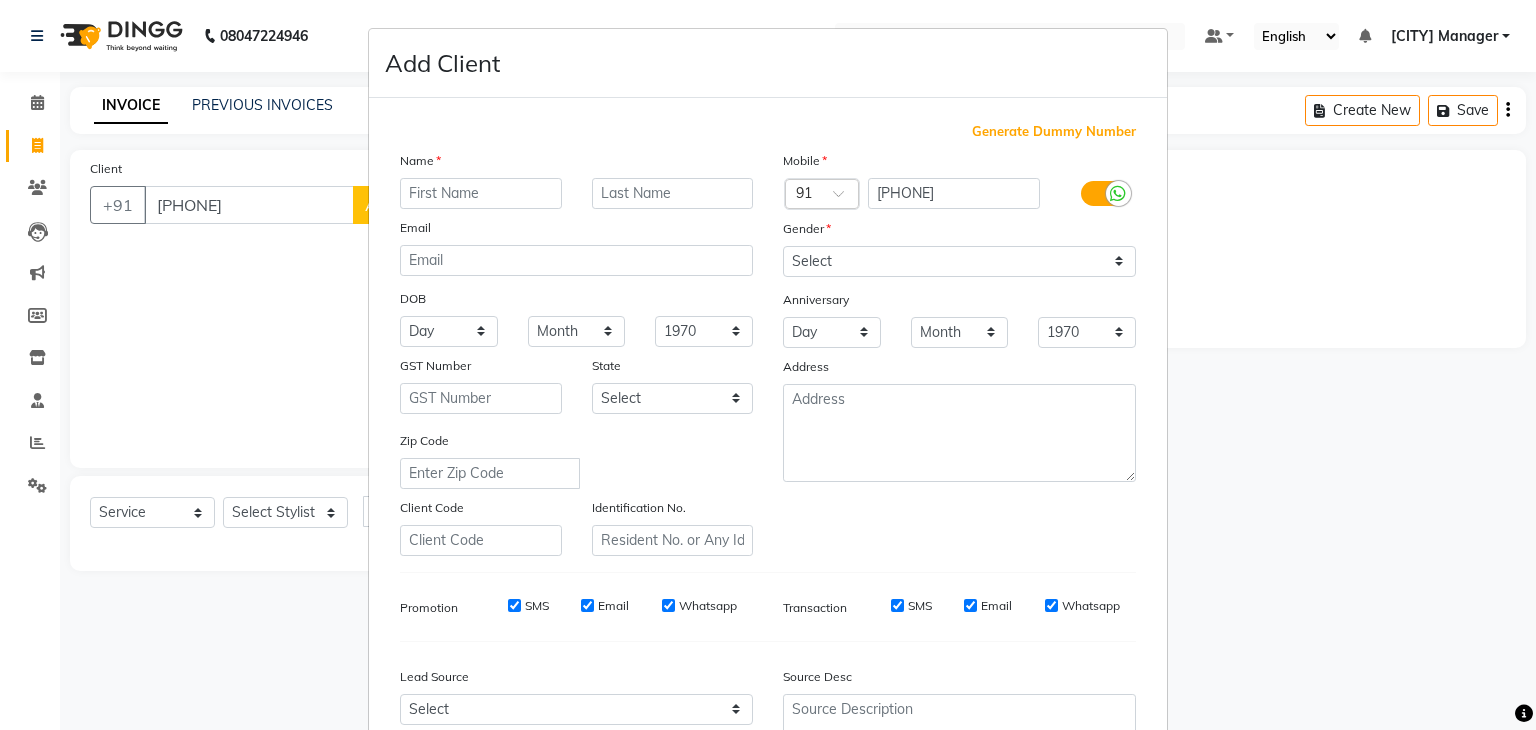 click at bounding box center (481, 193) 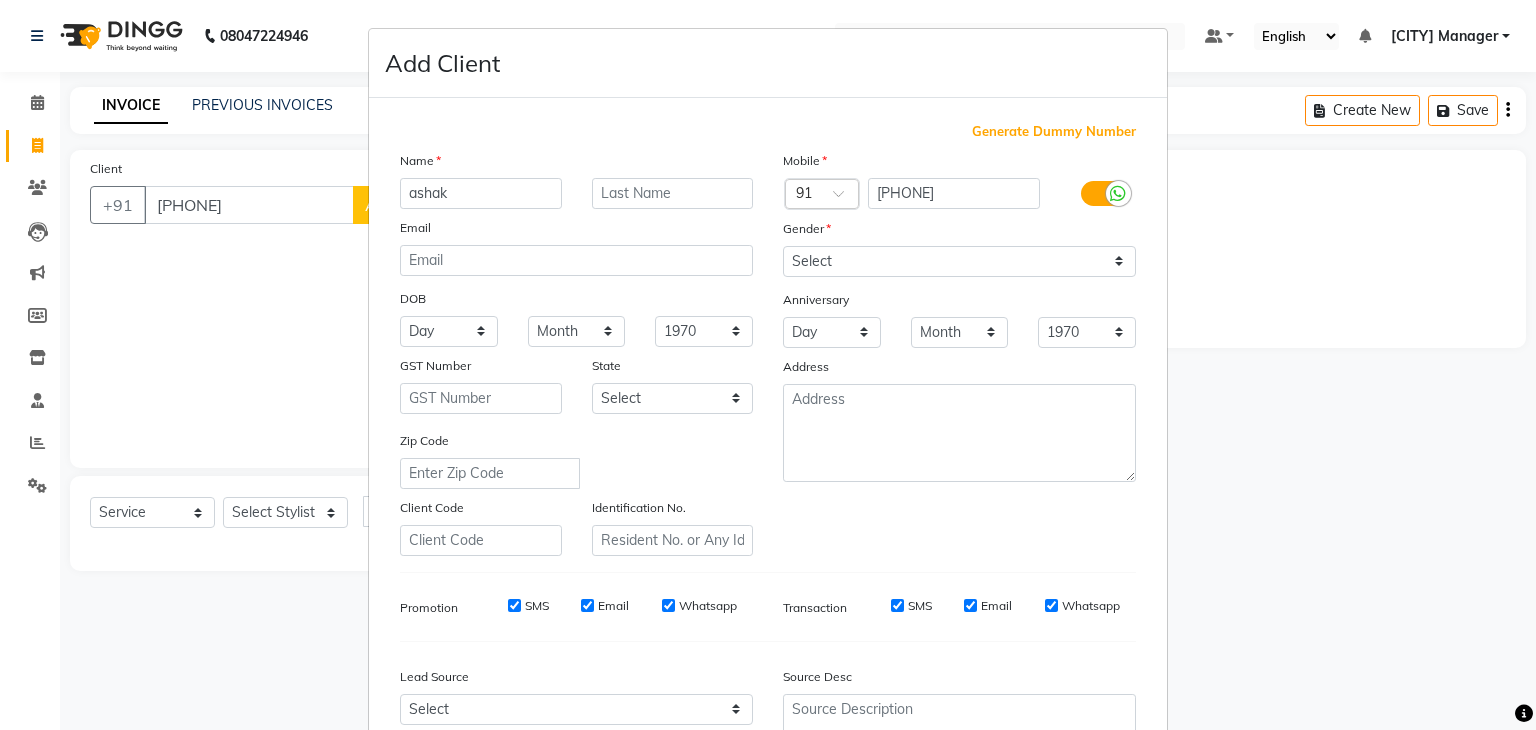 type on "ashak" 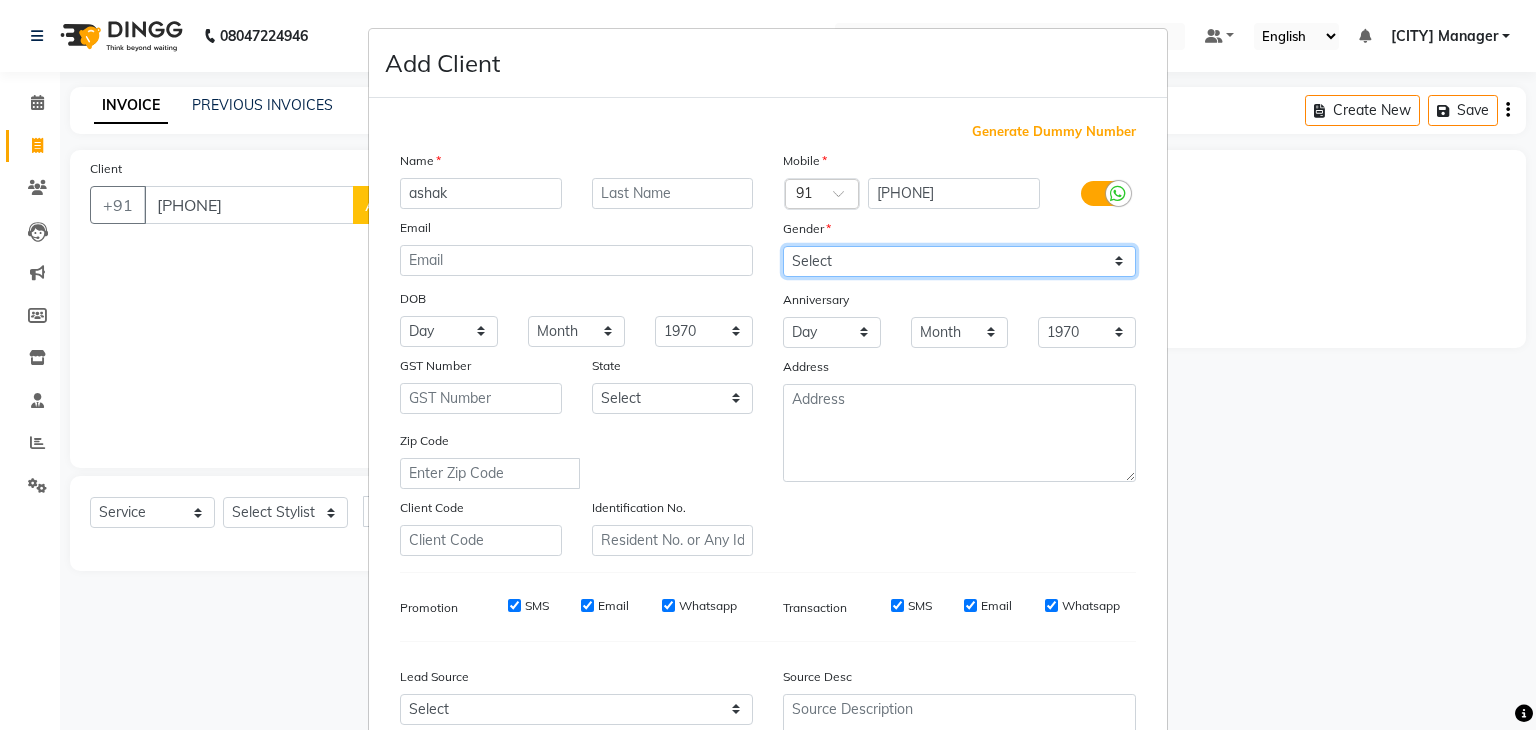 click on "Select Male Female Other Prefer Not To Say" at bounding box center (959, 261) 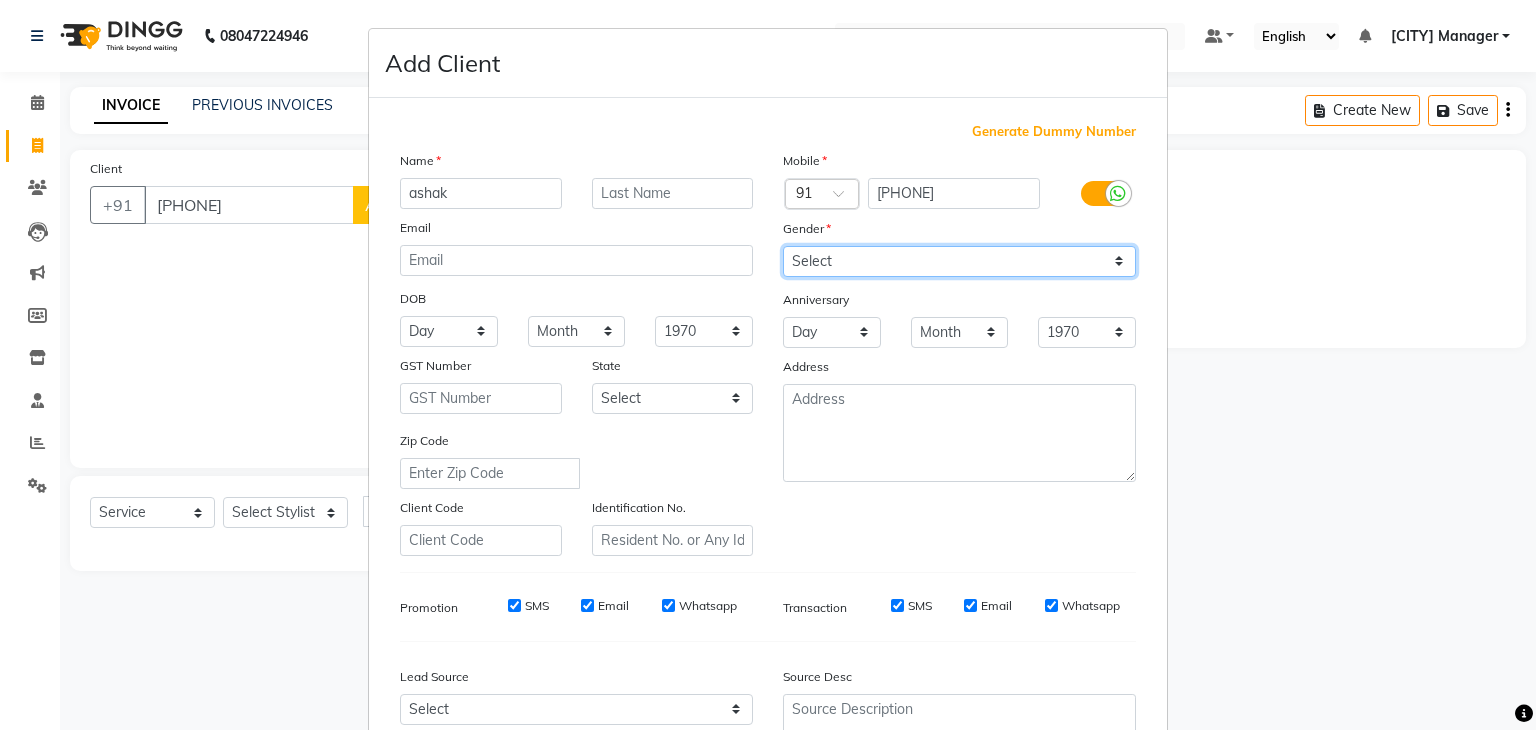 select on "male" 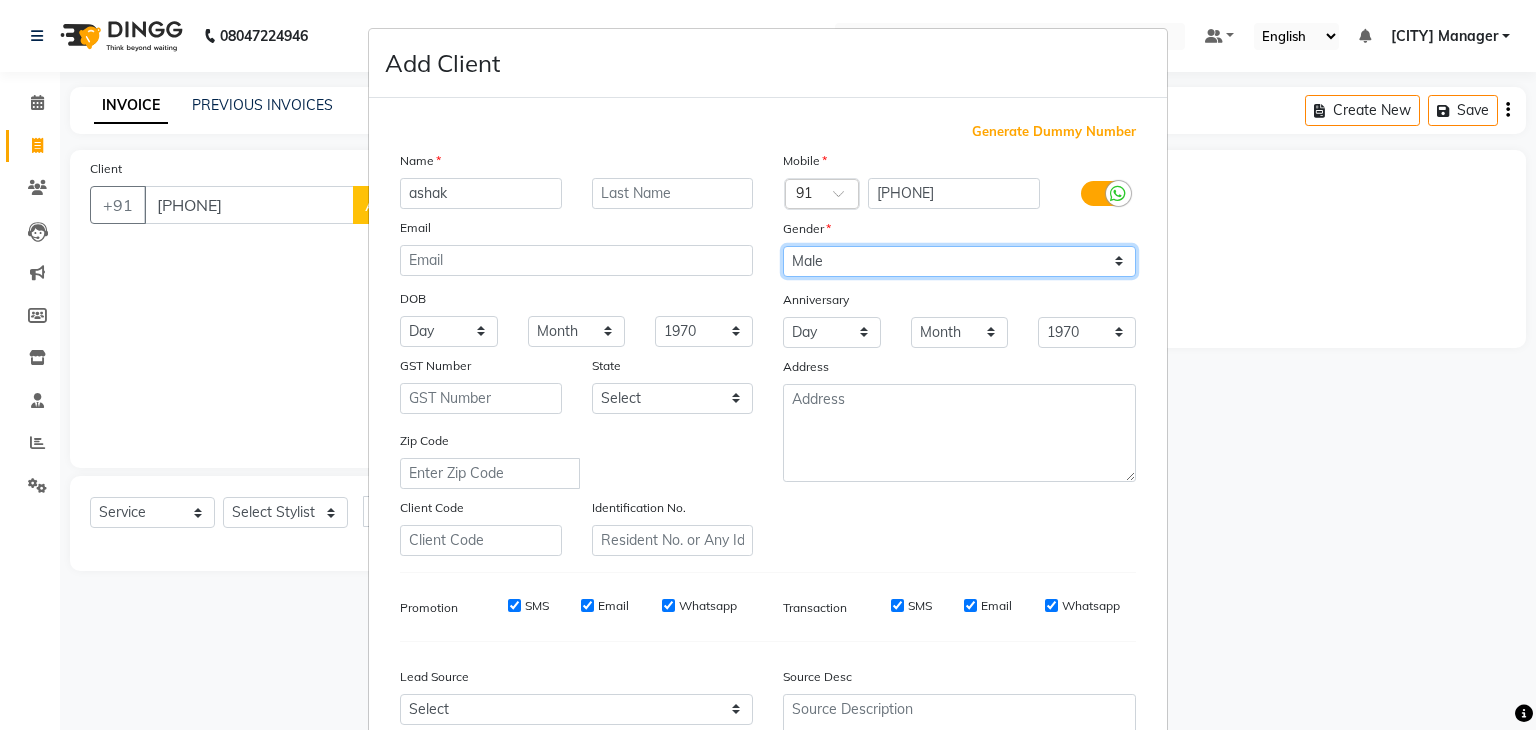 click on "Select Male Female Other Prefer Not To Say" at bounding box center (959, 261) 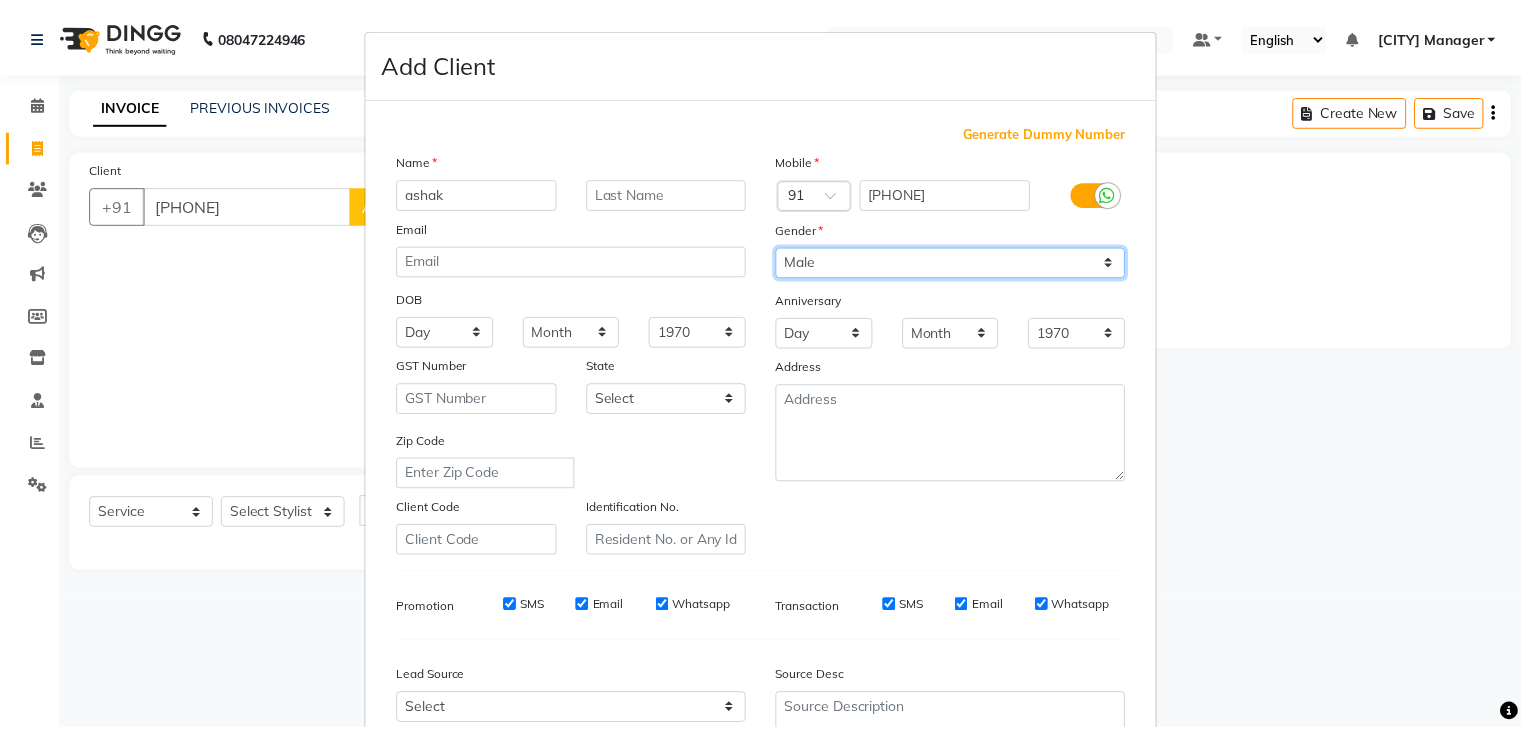 scroll, scrollTop: 203, scrollLeft: 0, axis: vertical 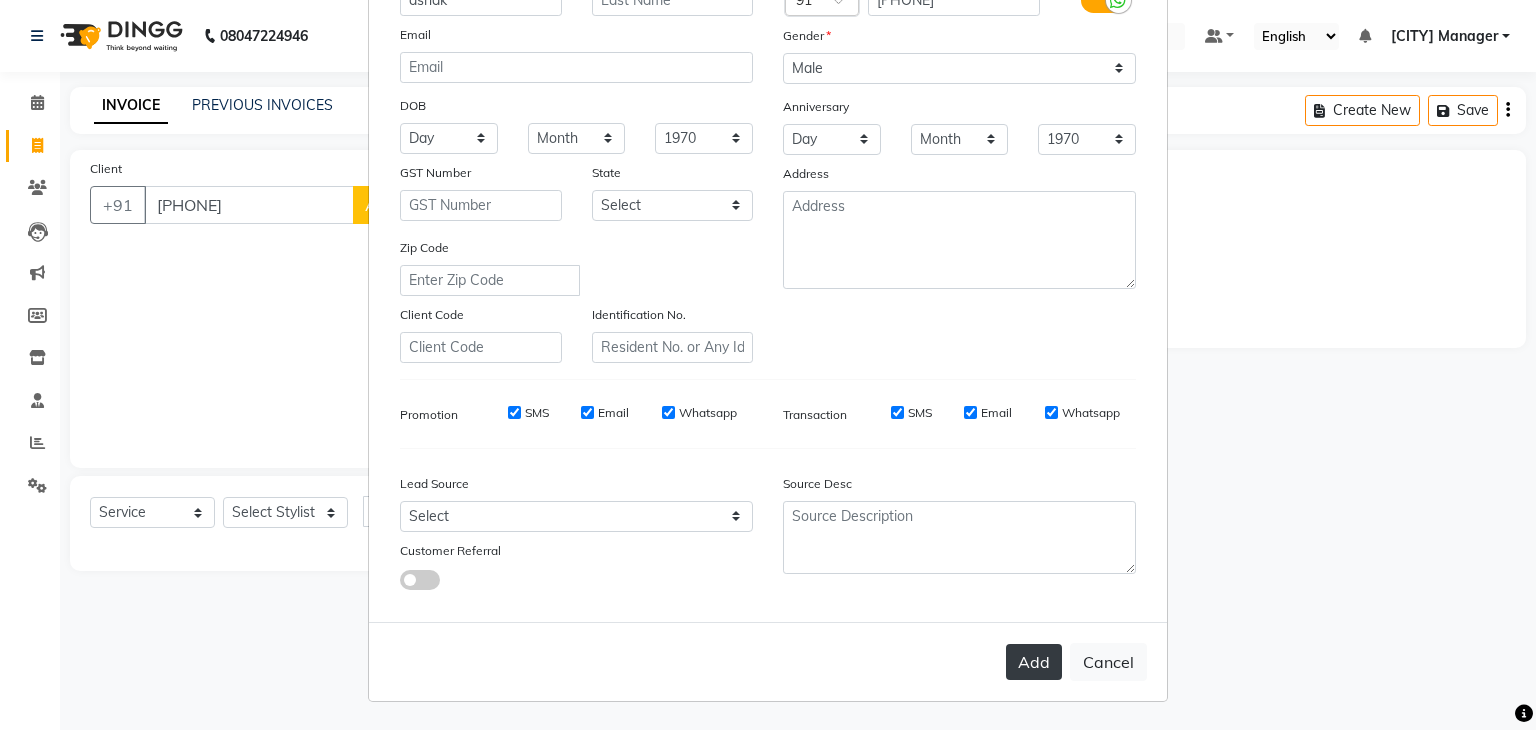 click on "Add" at bounding box center (1034, 662) 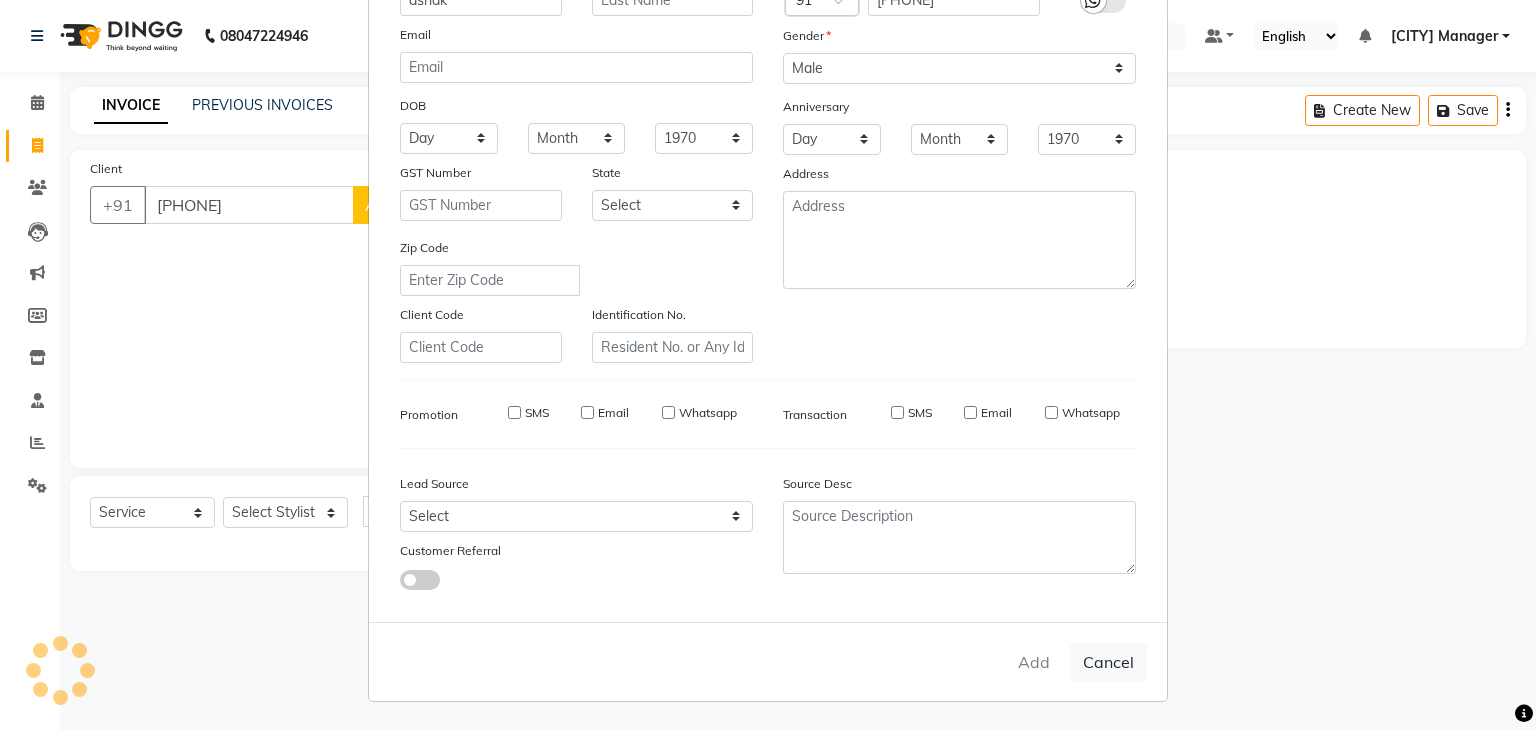 type 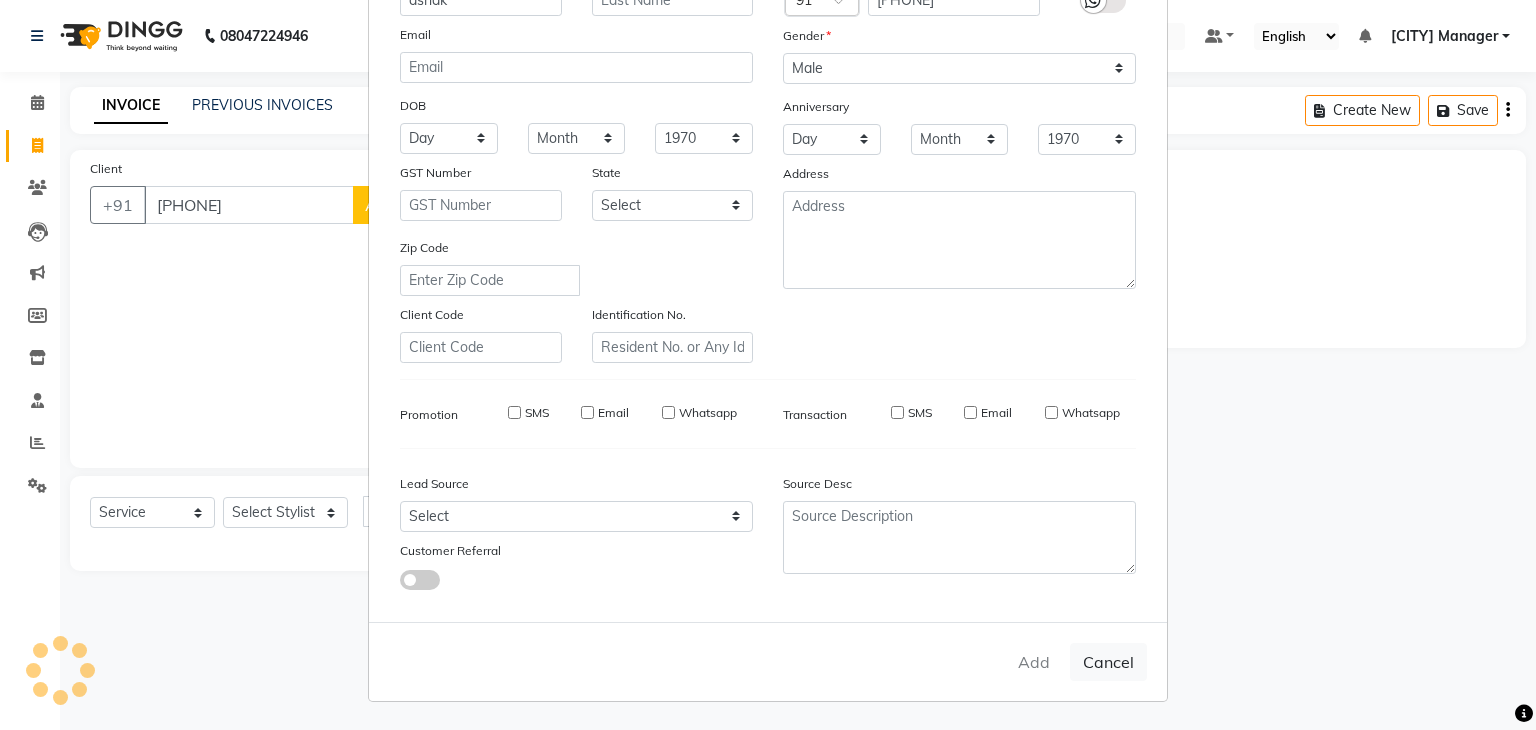 select 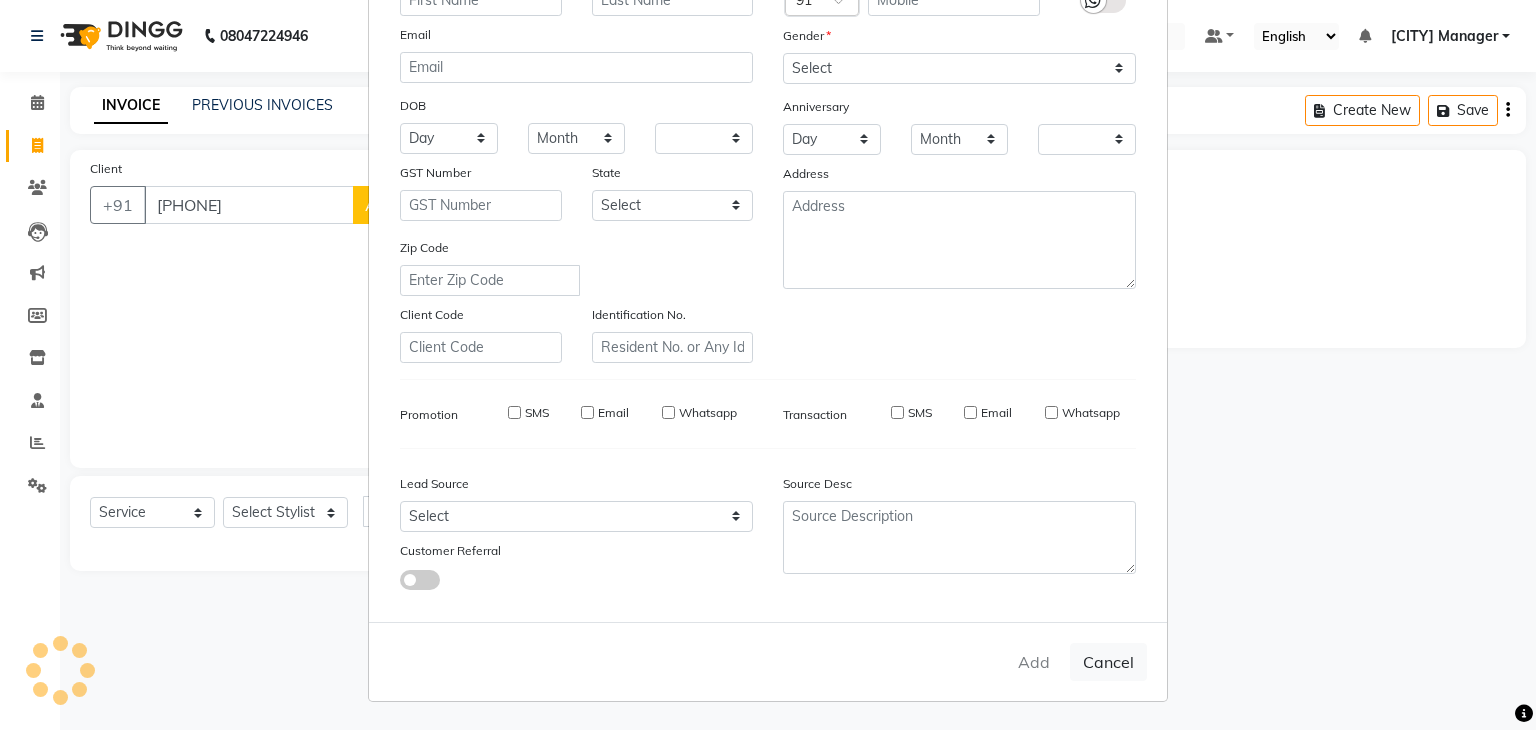 select on "1: Object" 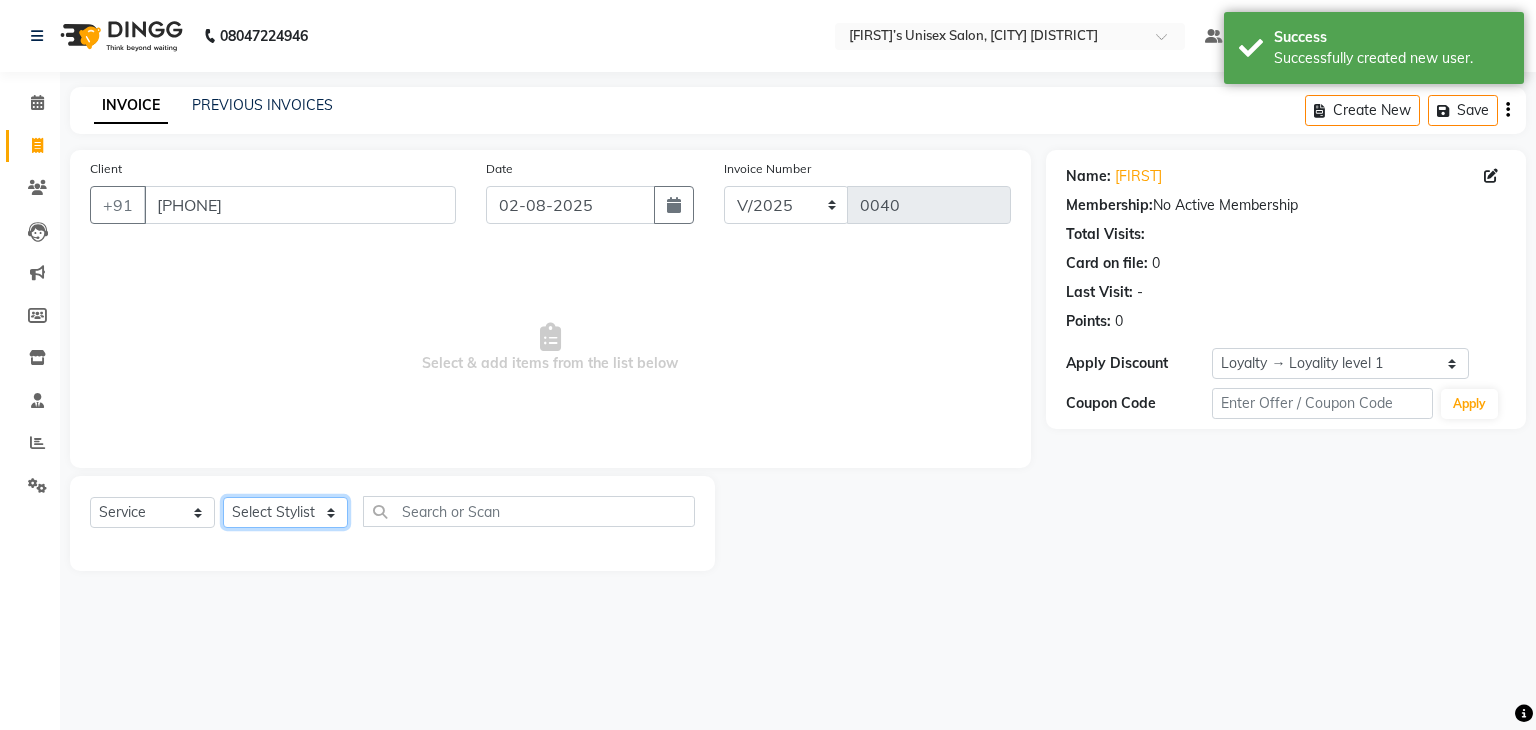 click on "Select Stylist [FIRST] [CITY] Manager [FIRST] [FIRST] [LAST] [LAST]" 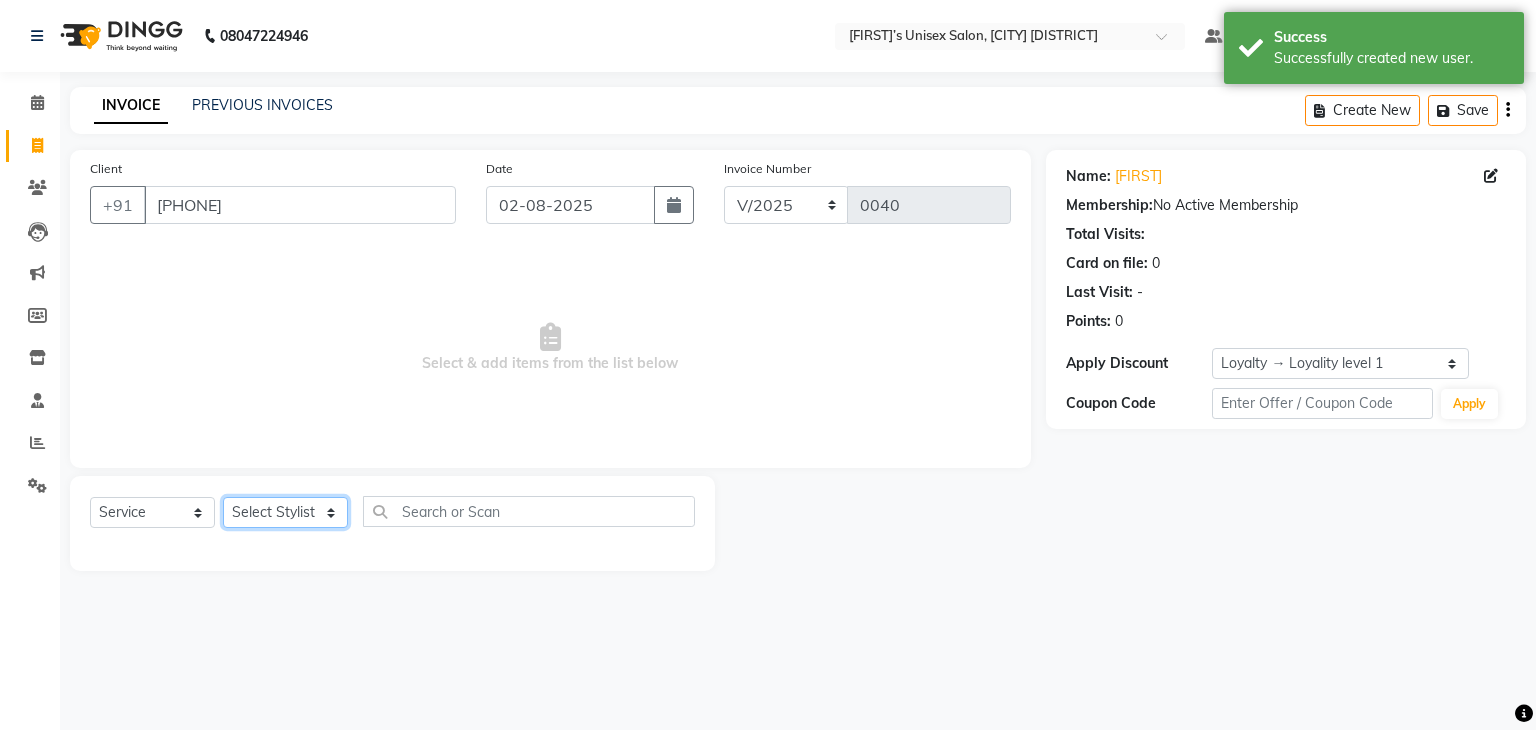 select on "86913" 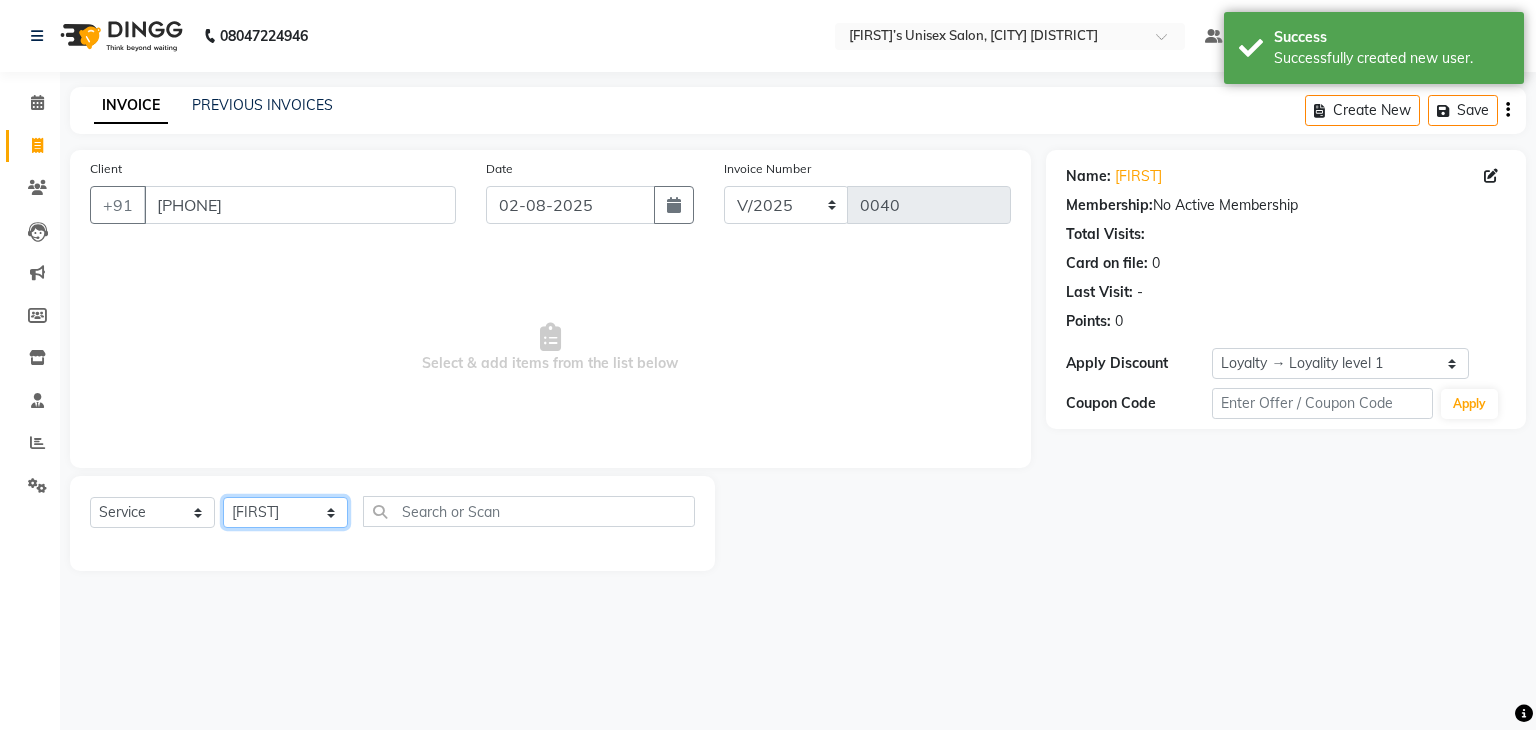 click on "Select Stylist [FIRST] [CITY] Manager [FIRST] [FIRST] [LAST] [LAST]" 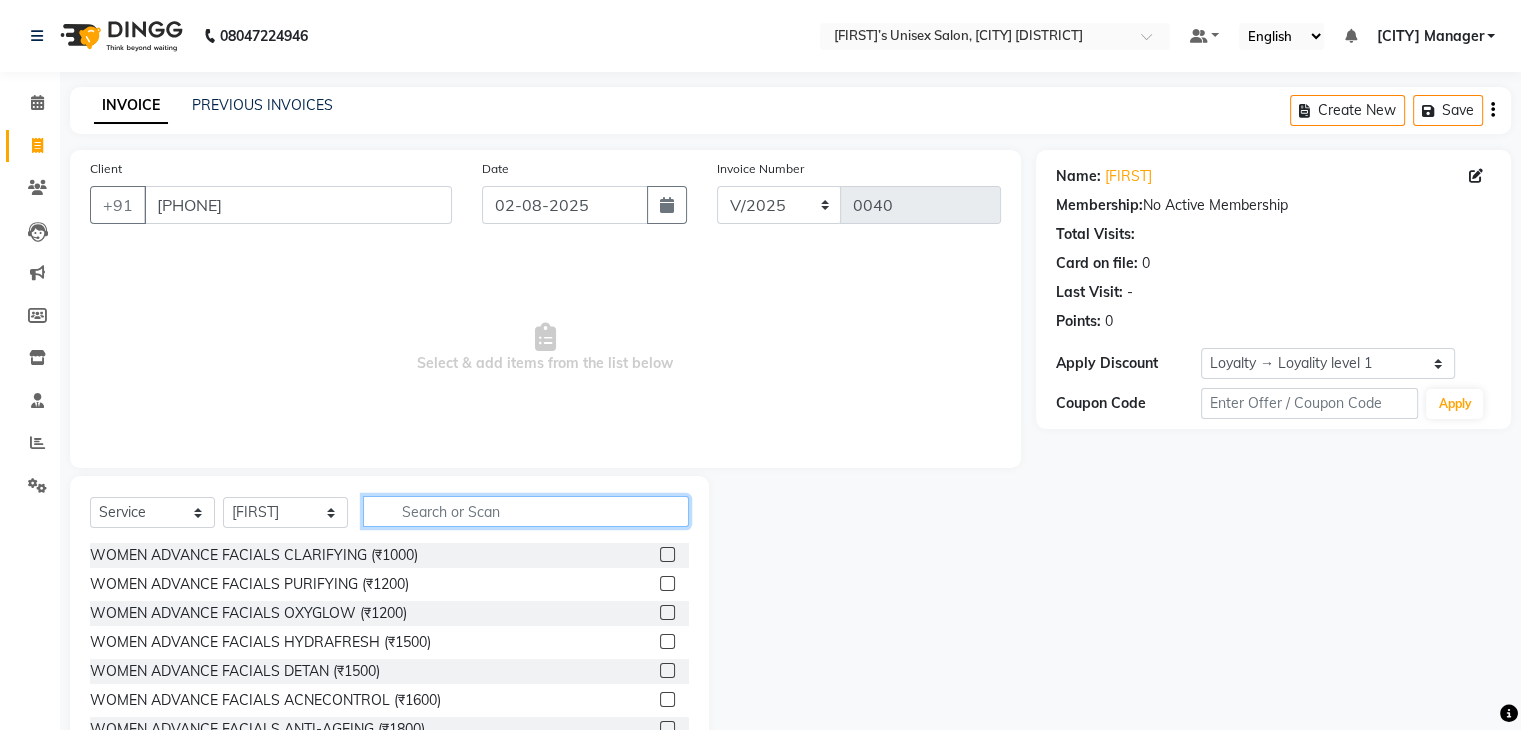 click 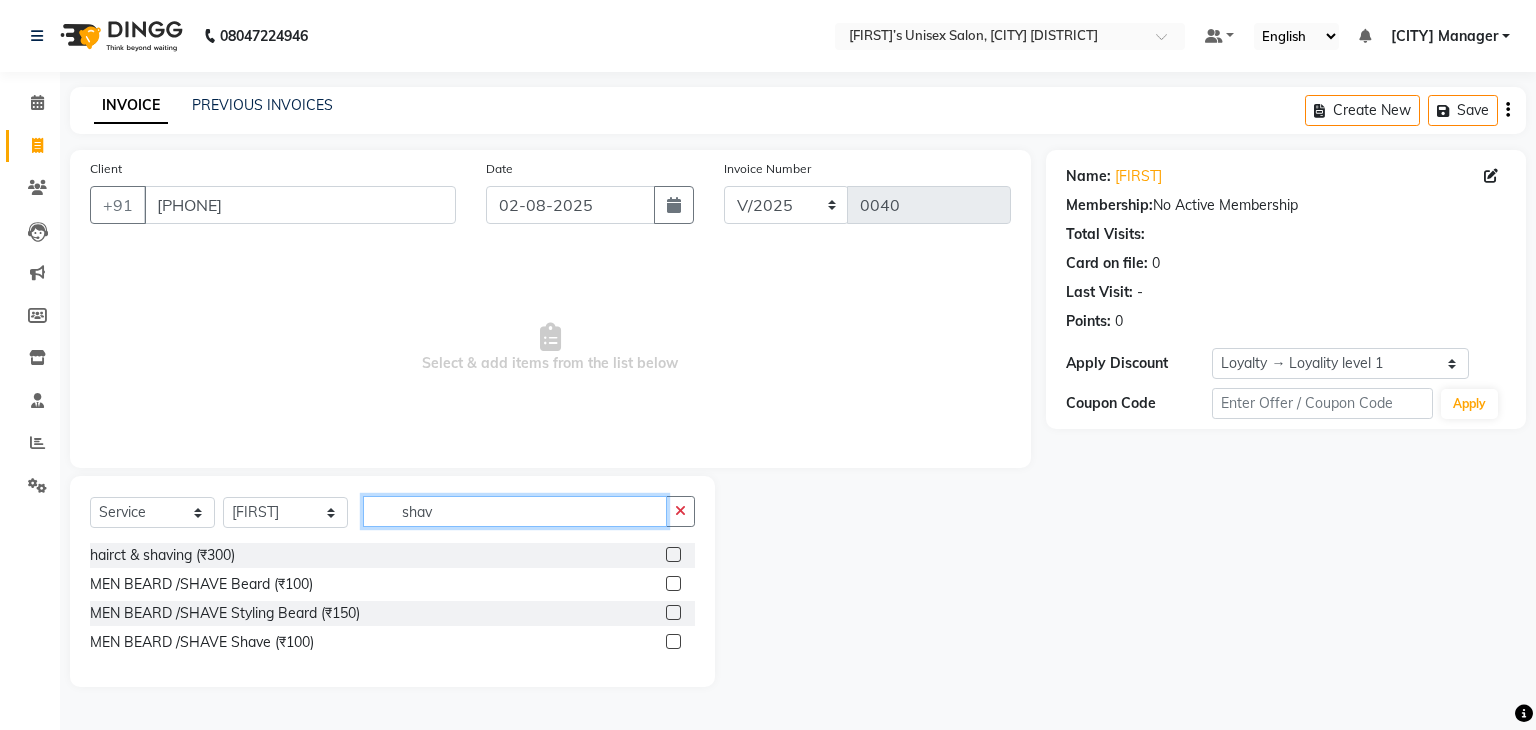 type on "shav" 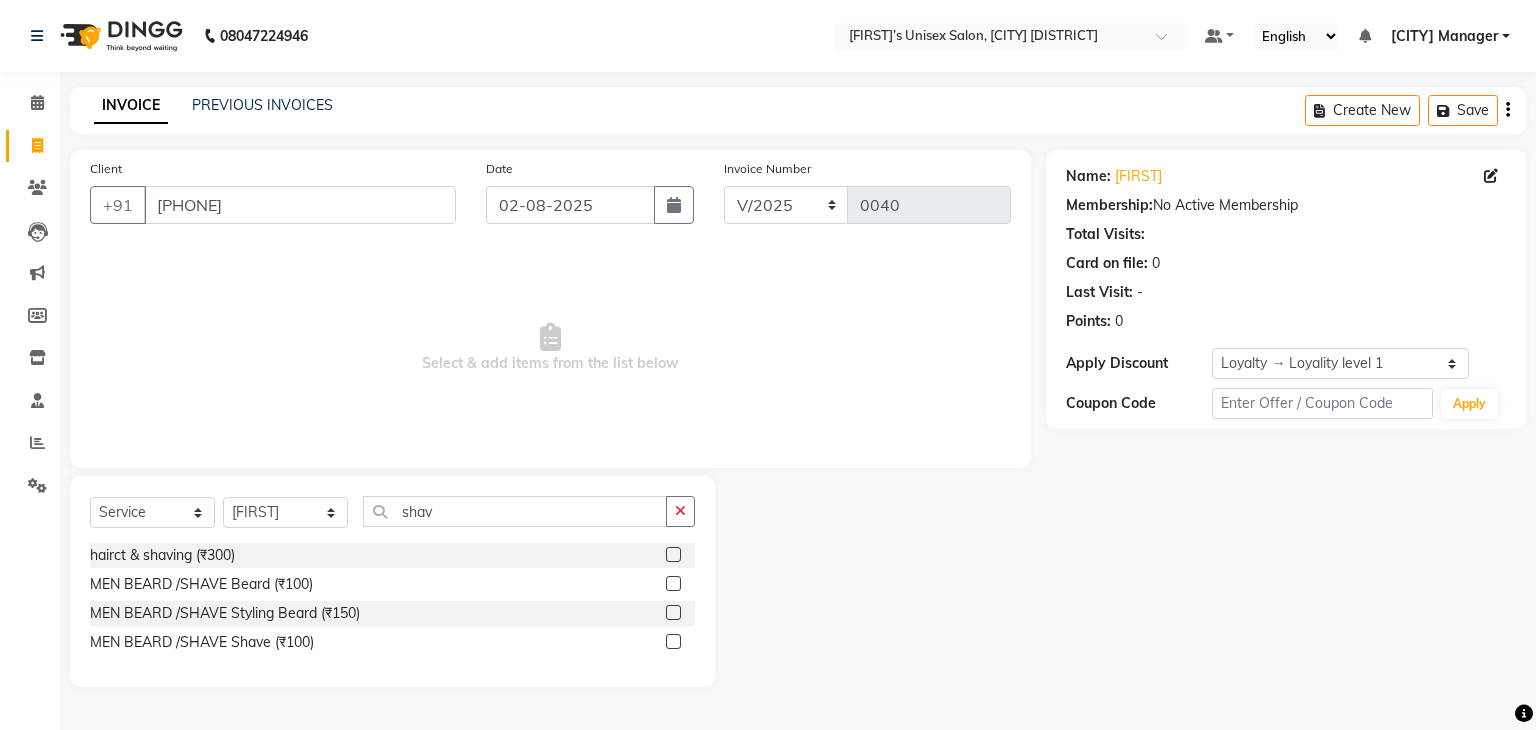 click 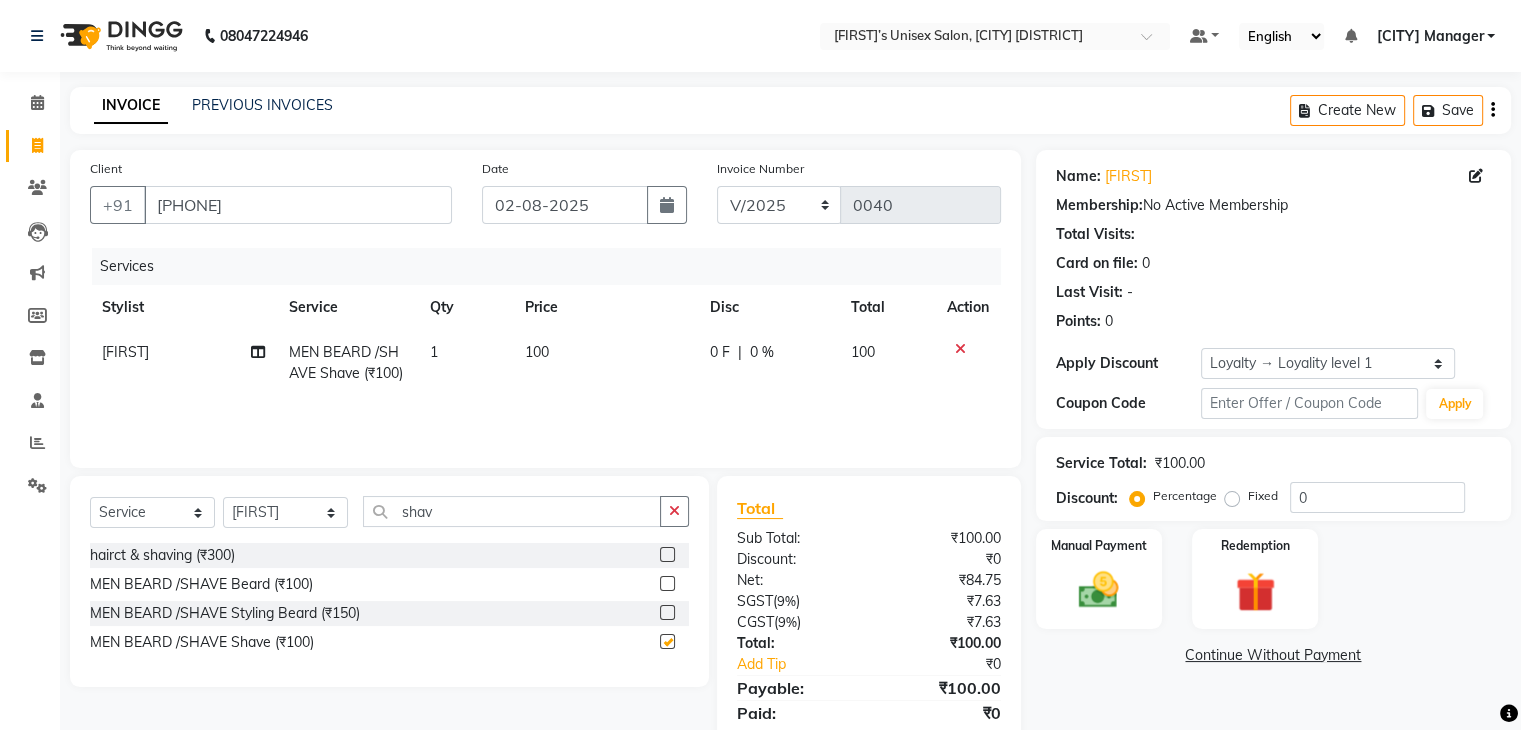 checkbox on "false" 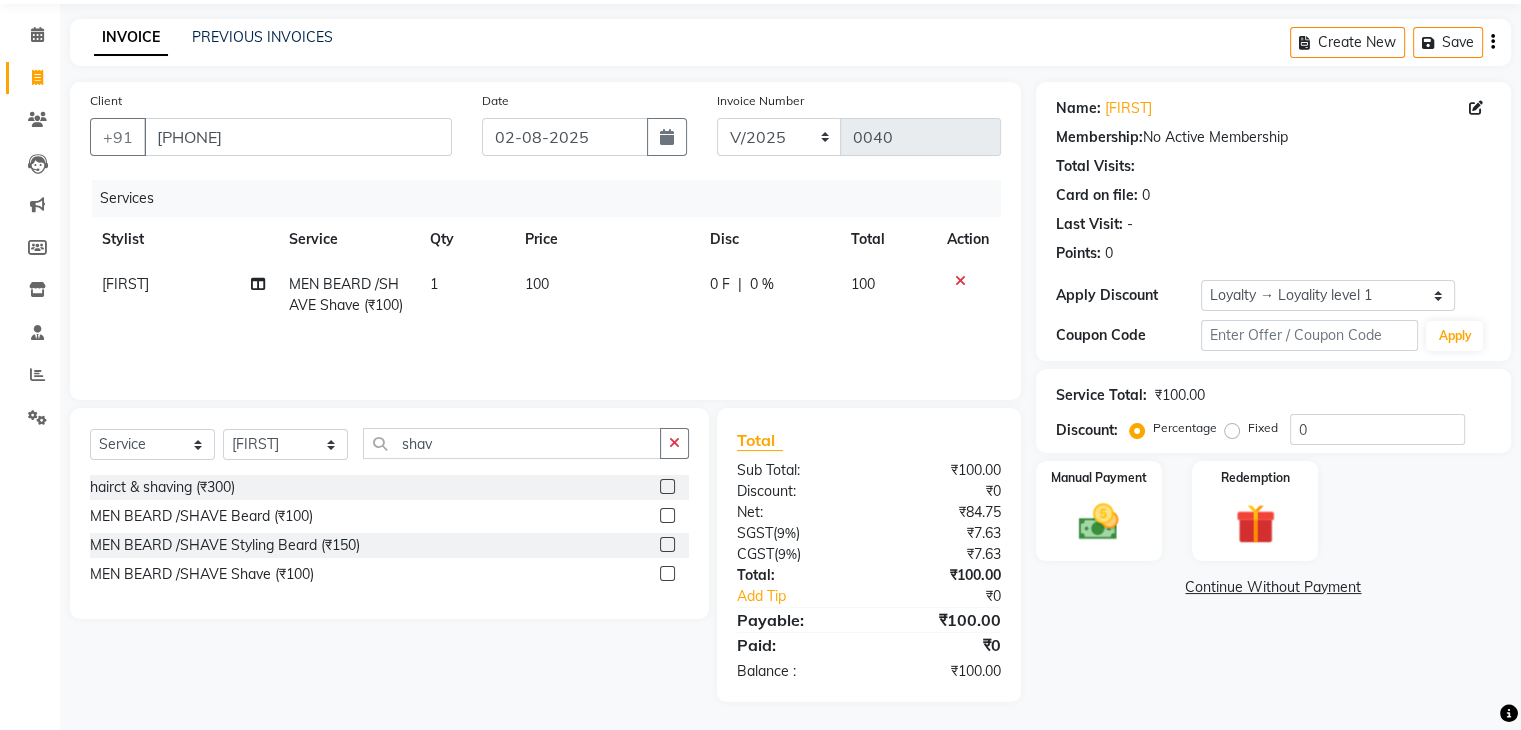 scroll, scrollTop: 71, scrollLeft: 0, axis: vertical 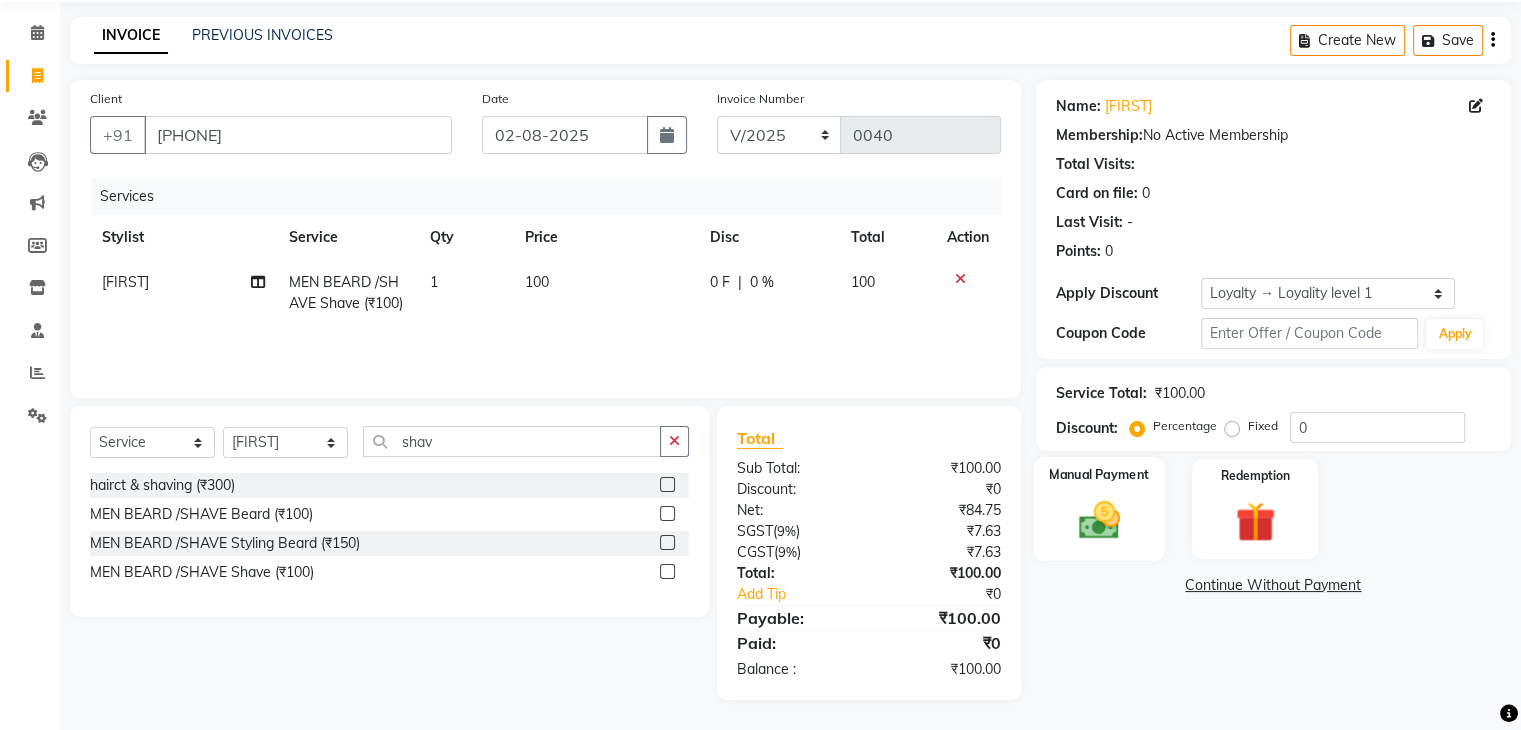 click 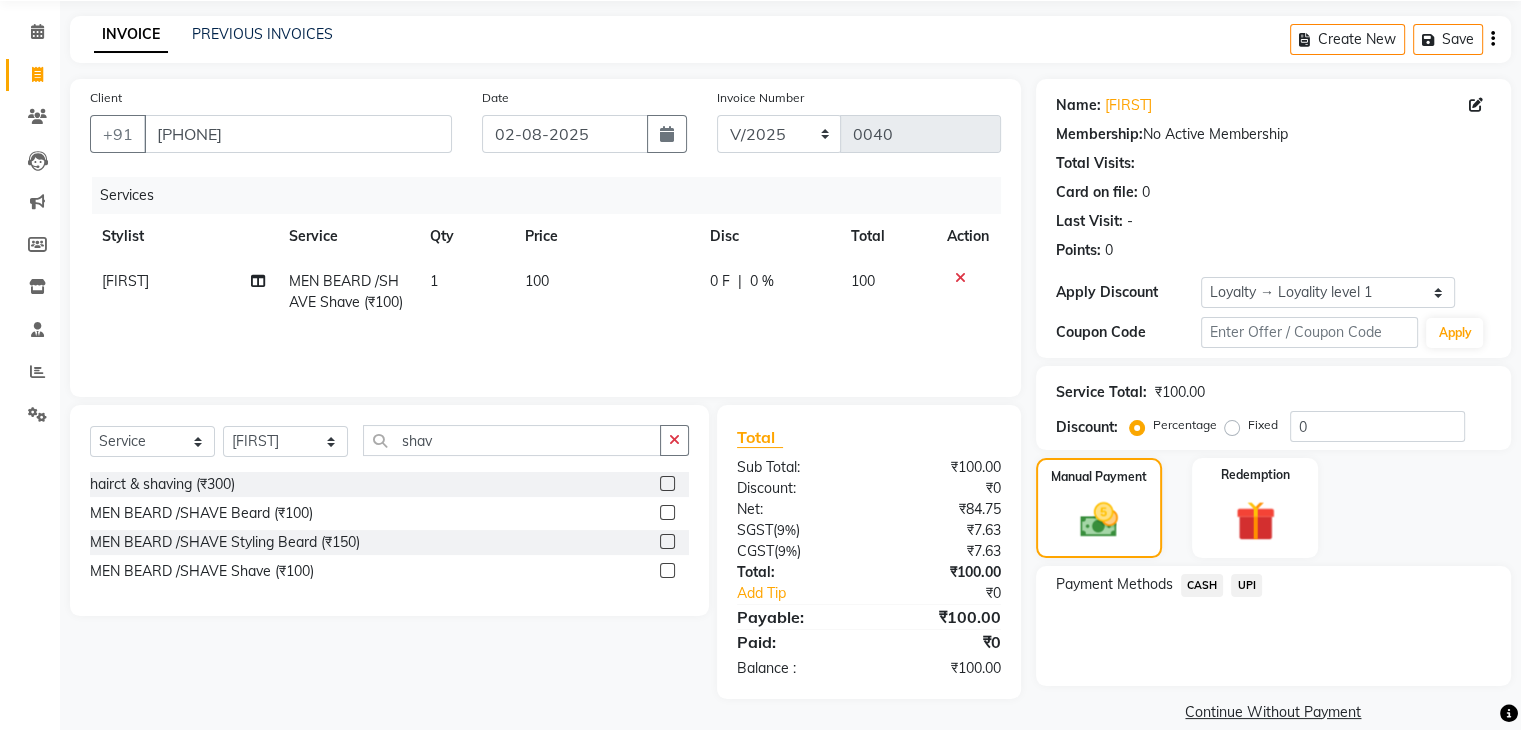click on "CASH" 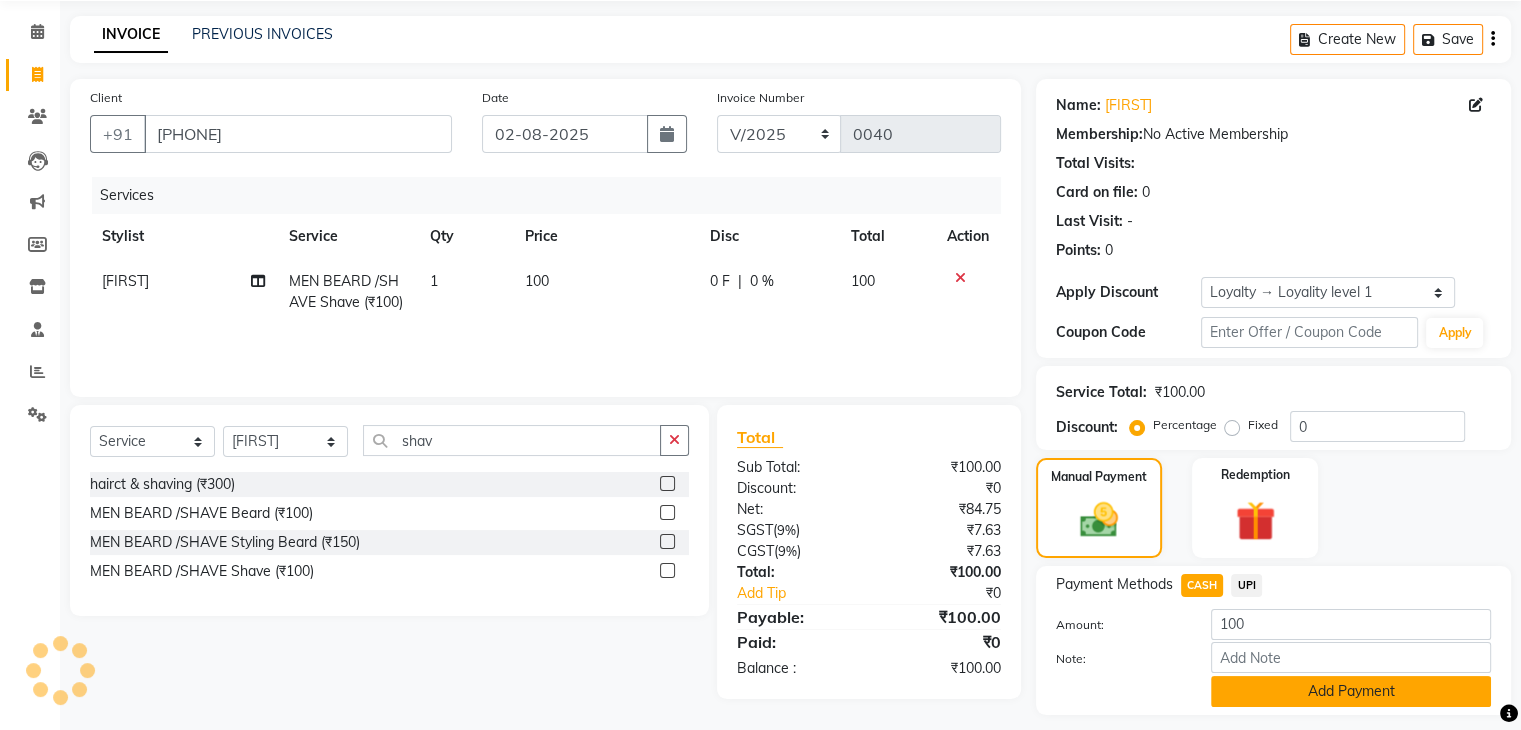 click on "Add Payment" 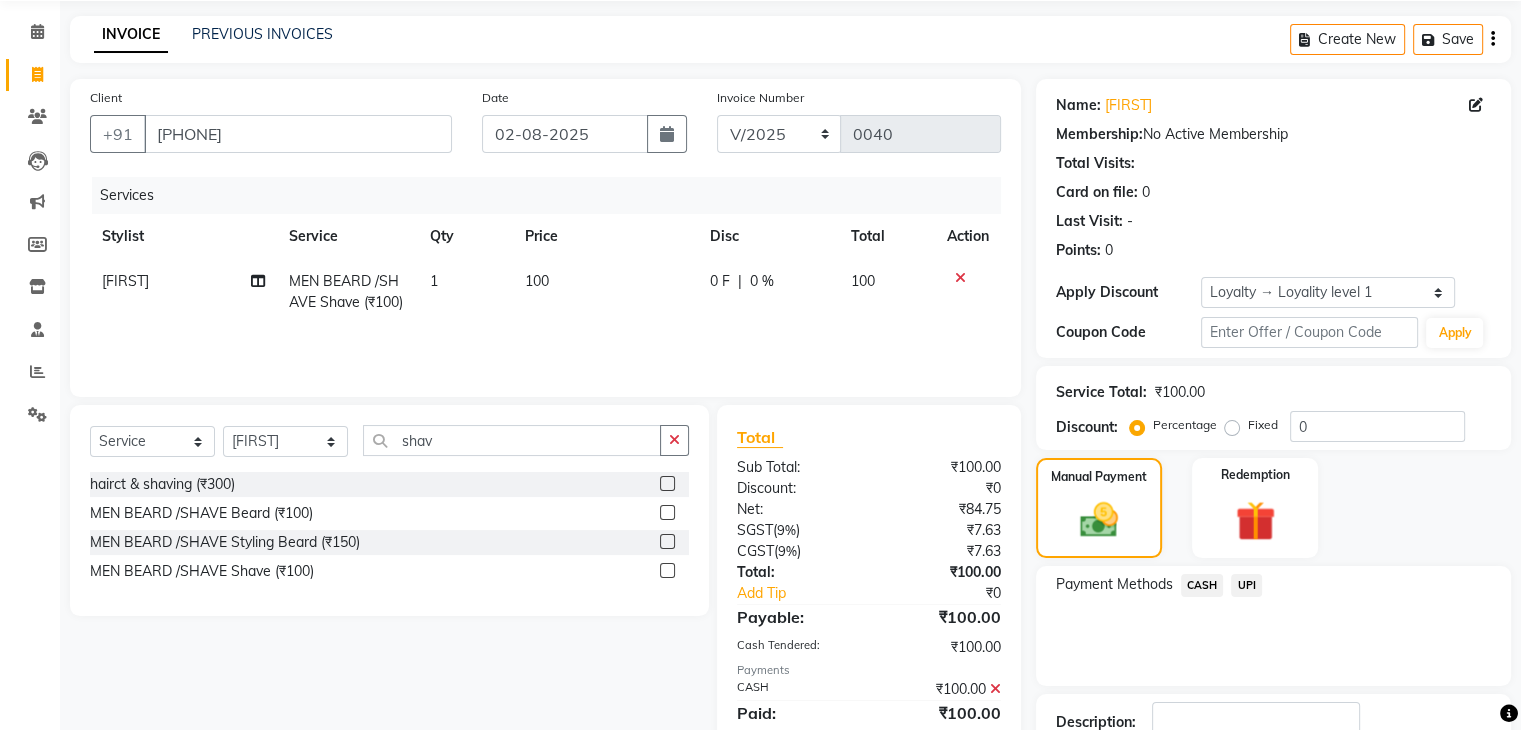 scroll, scrollTop: 242, scrollLeft: 0, axis: vertical 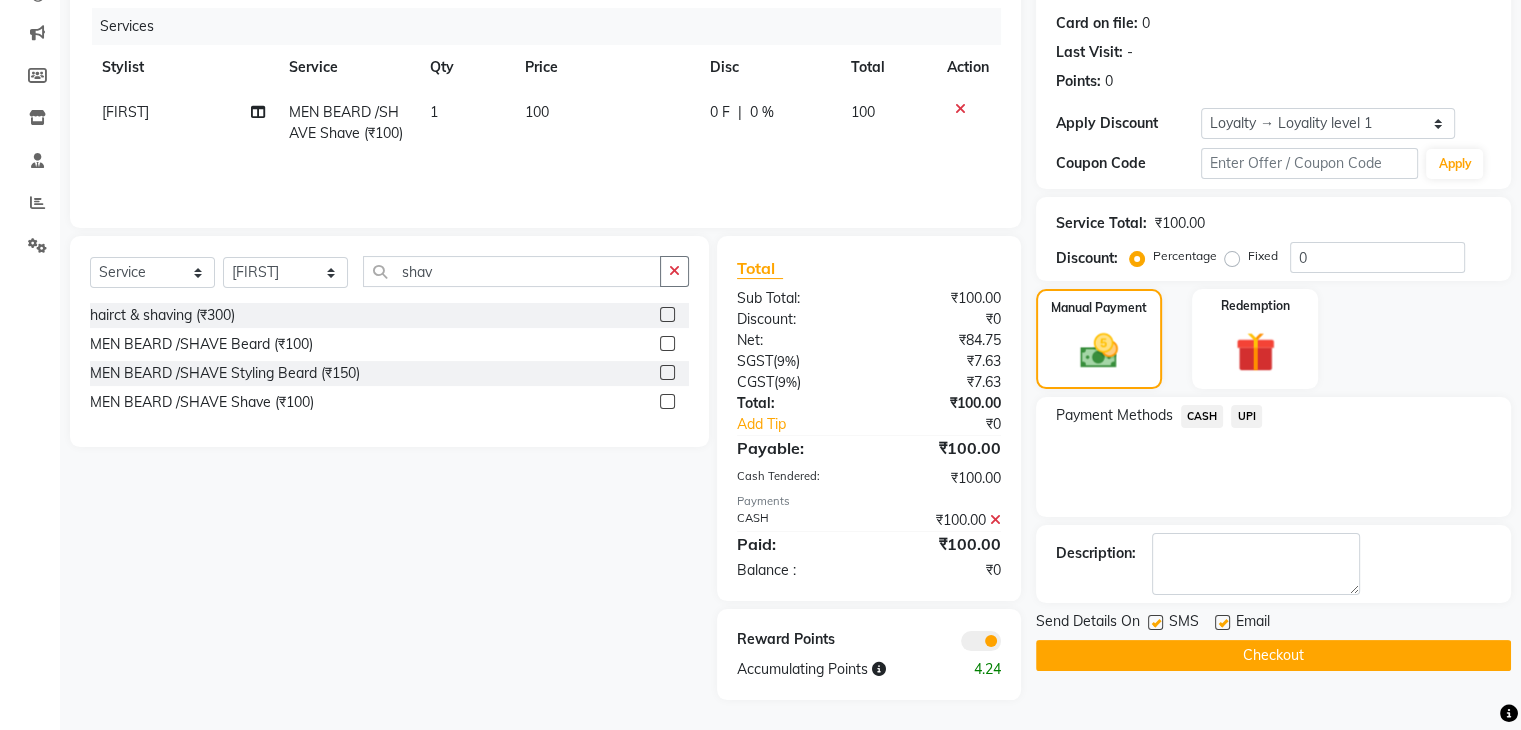 click on "Checkout" 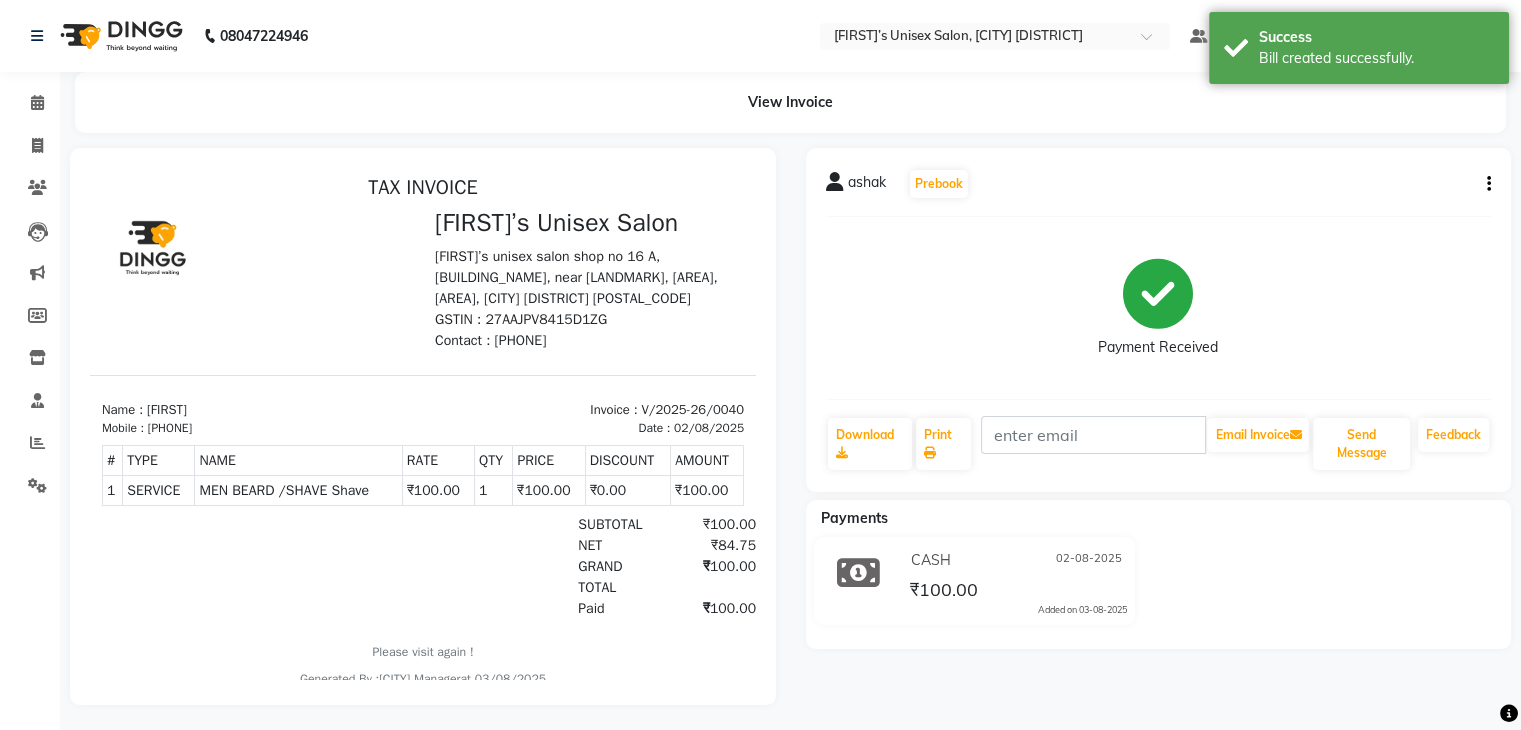 scroll, scrollTop: 0, scrollLeft: 0, axis: both 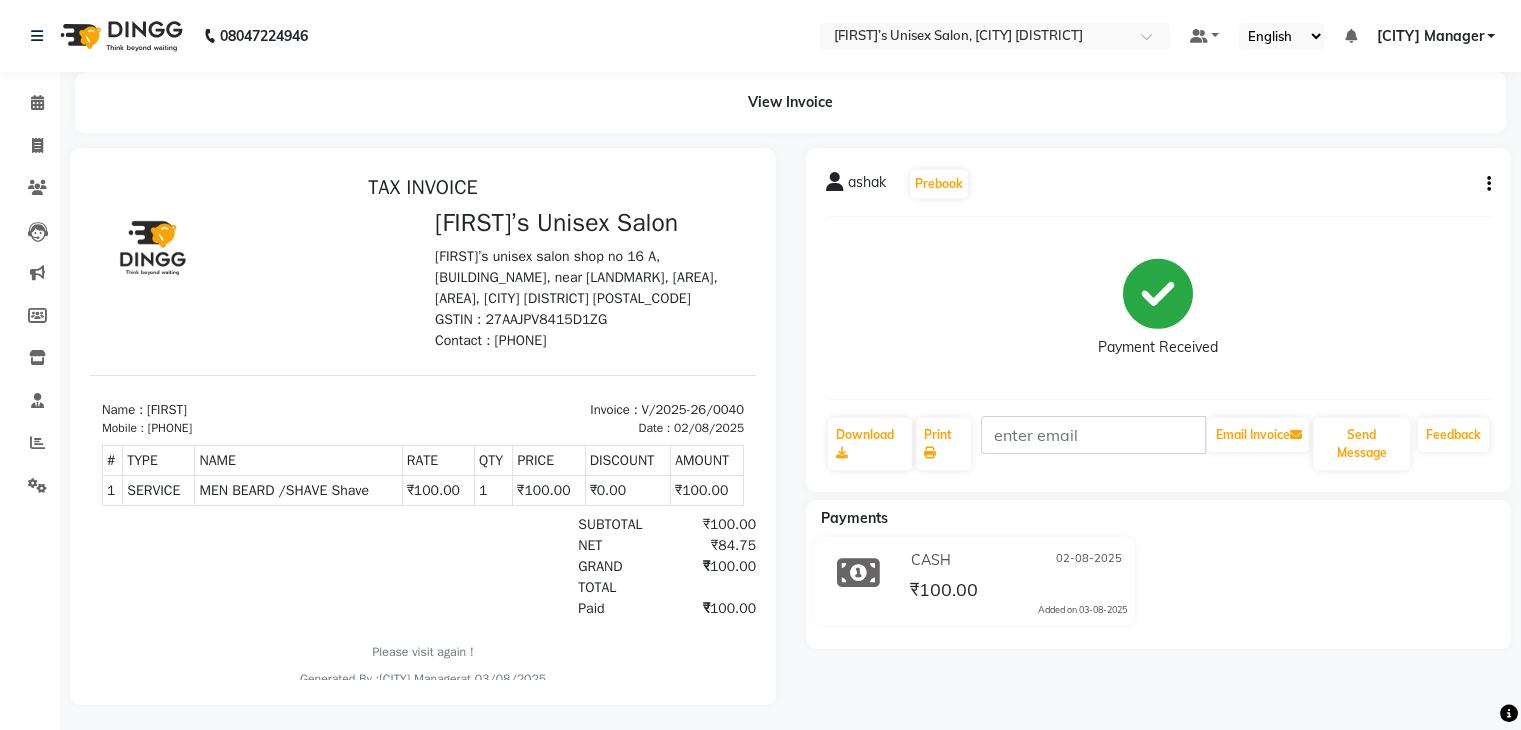 click on "1" at bounding box center [113, 491] 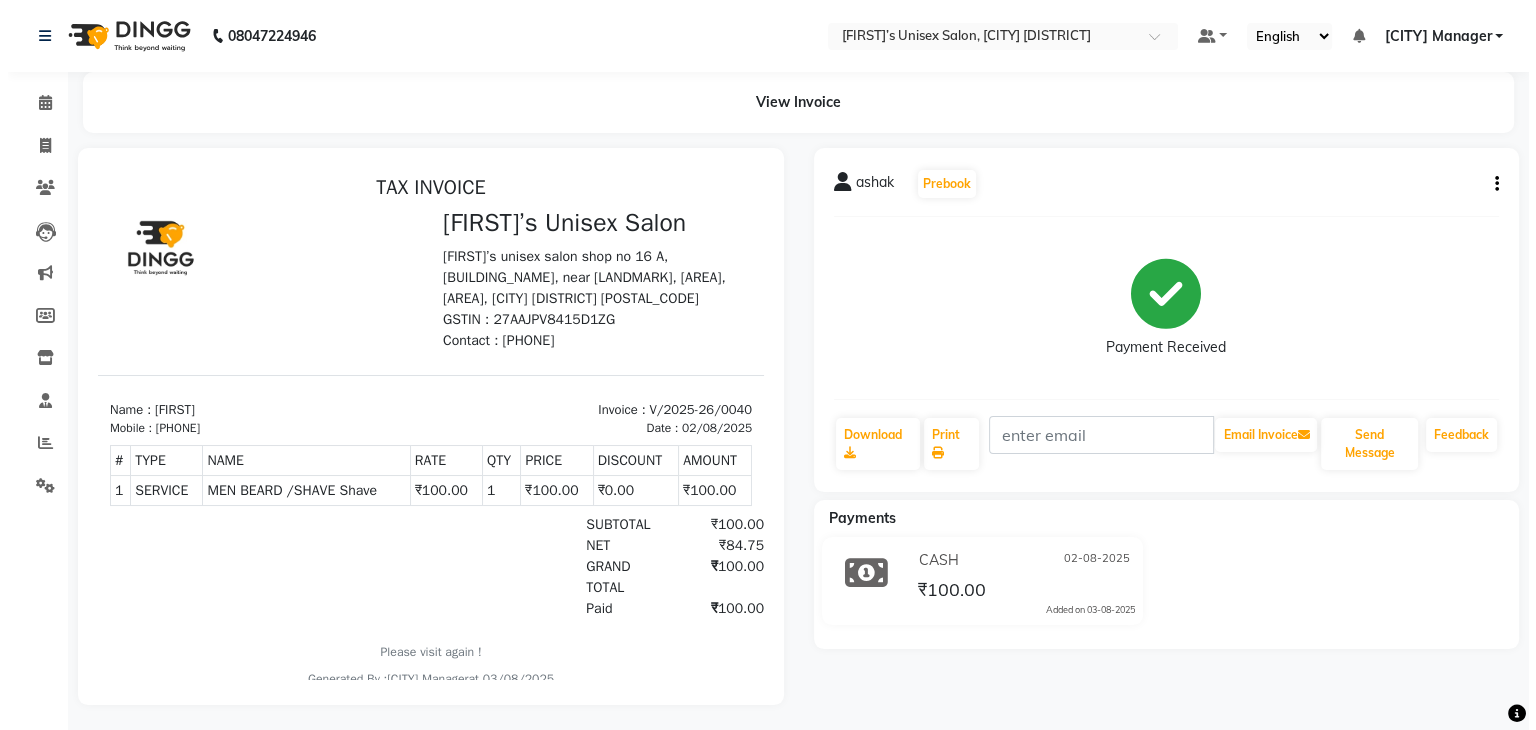 scroll, scrollTop: 16, scrollLeft: 0, axis: vertical 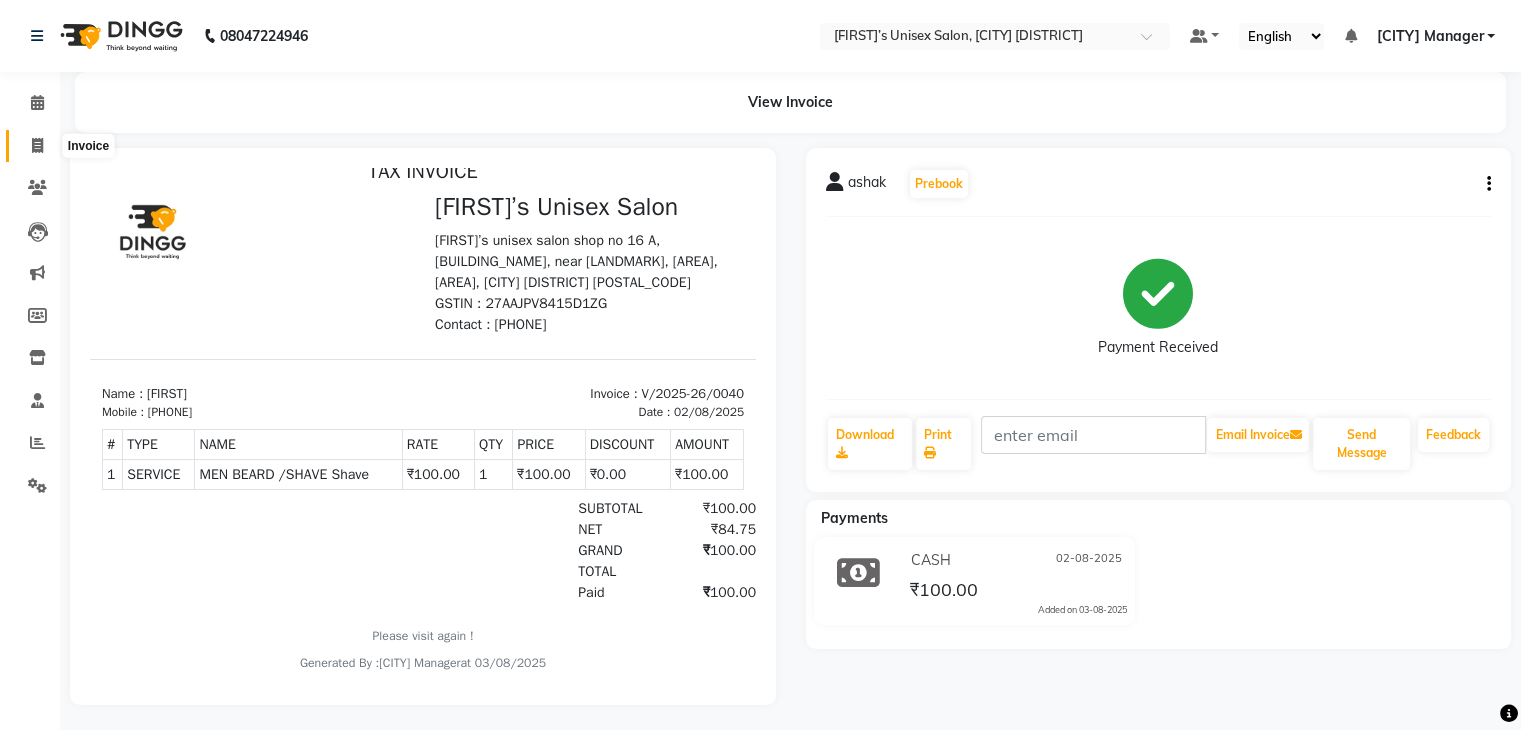 click 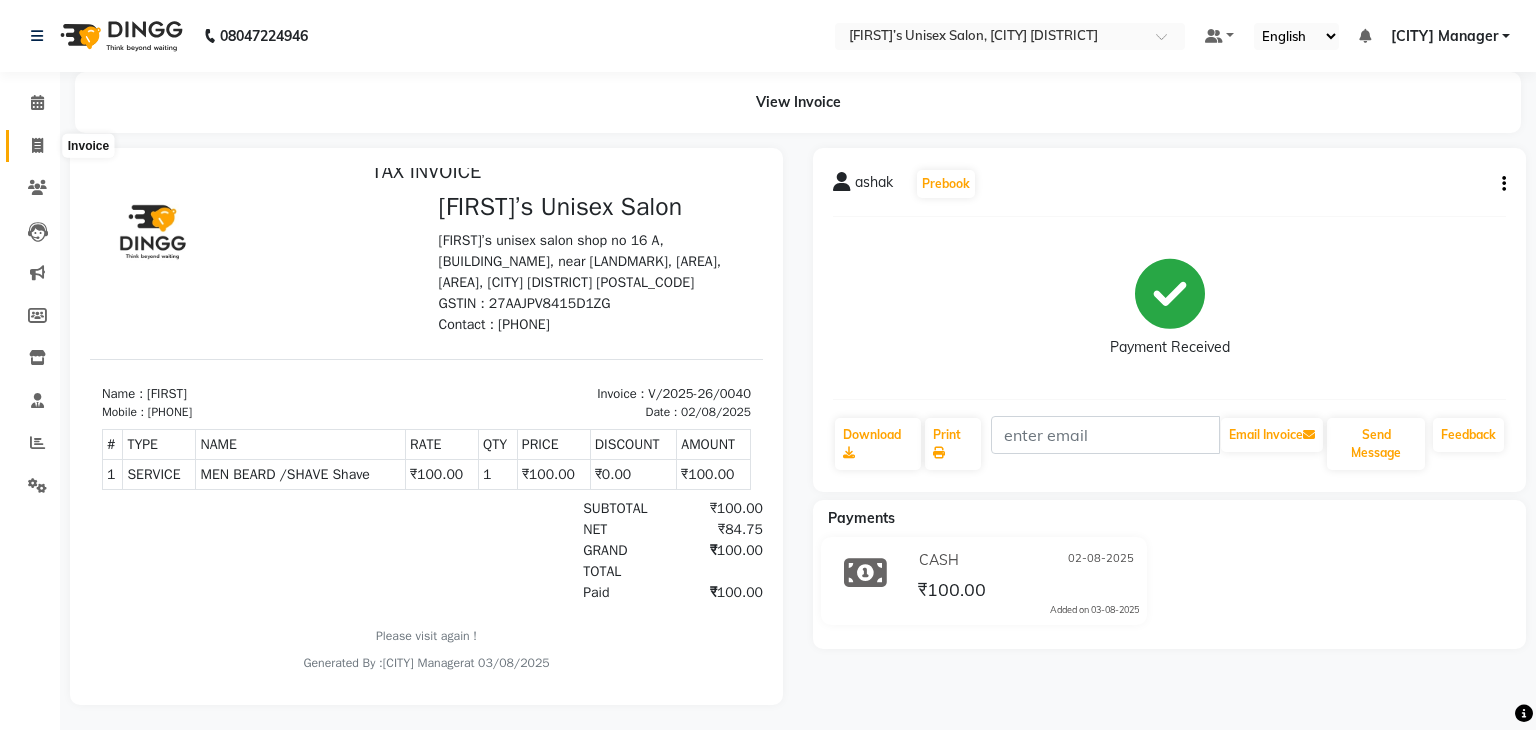 select on "8637" 